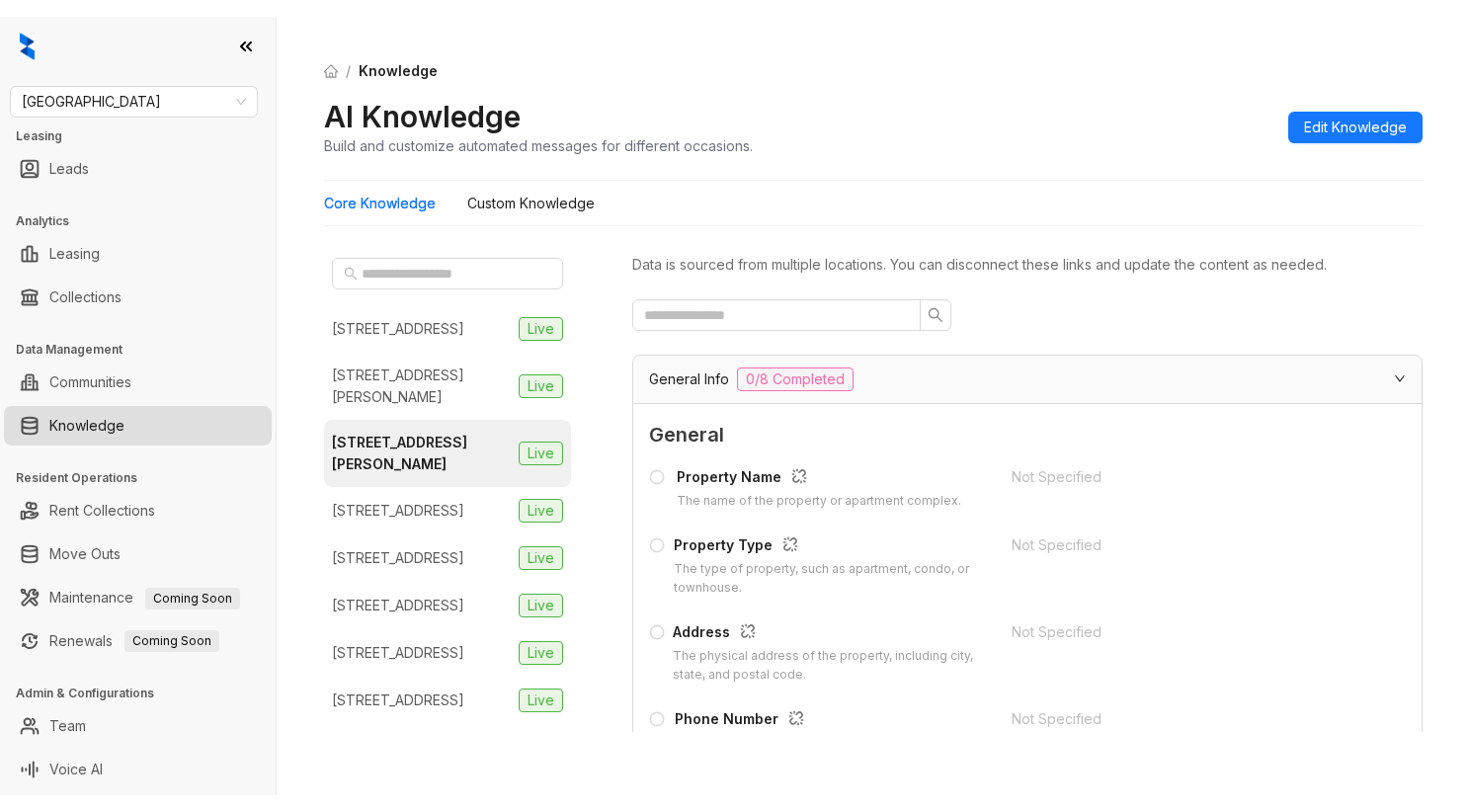 scroll, scrollTop: 0, scrollLeft: 0, axis: both 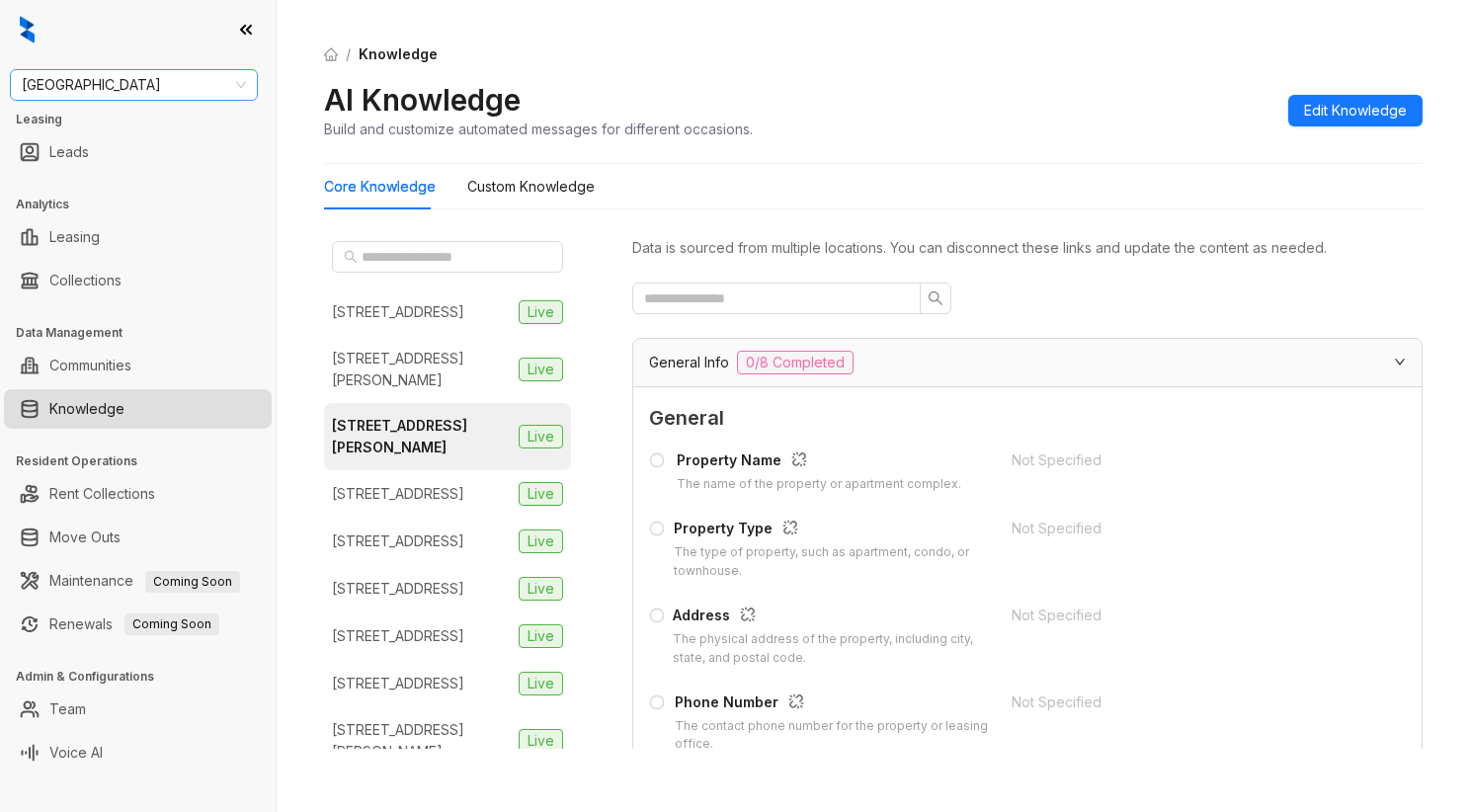 click on "Fairfield" at bounding box center (133, 85) 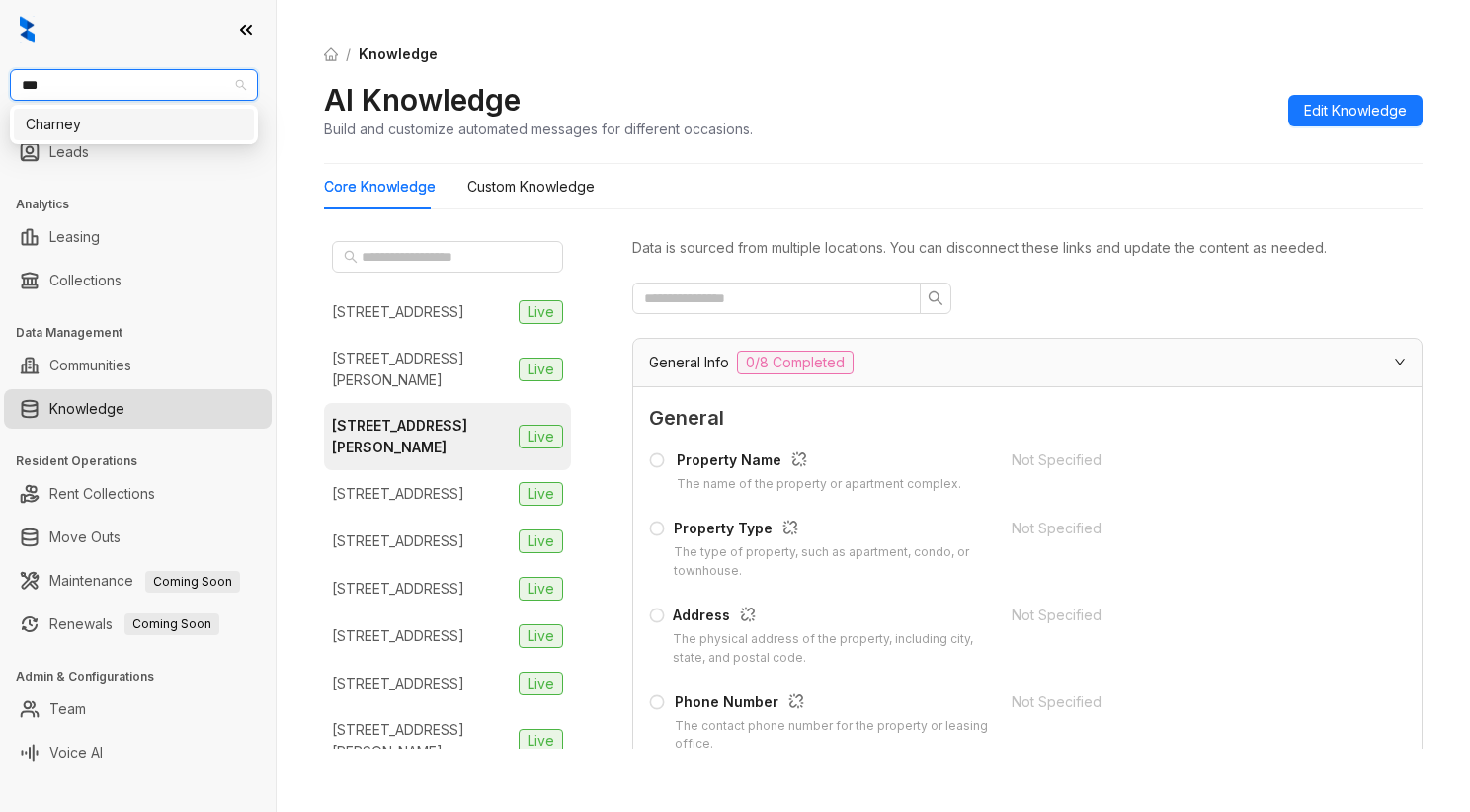type on "****" 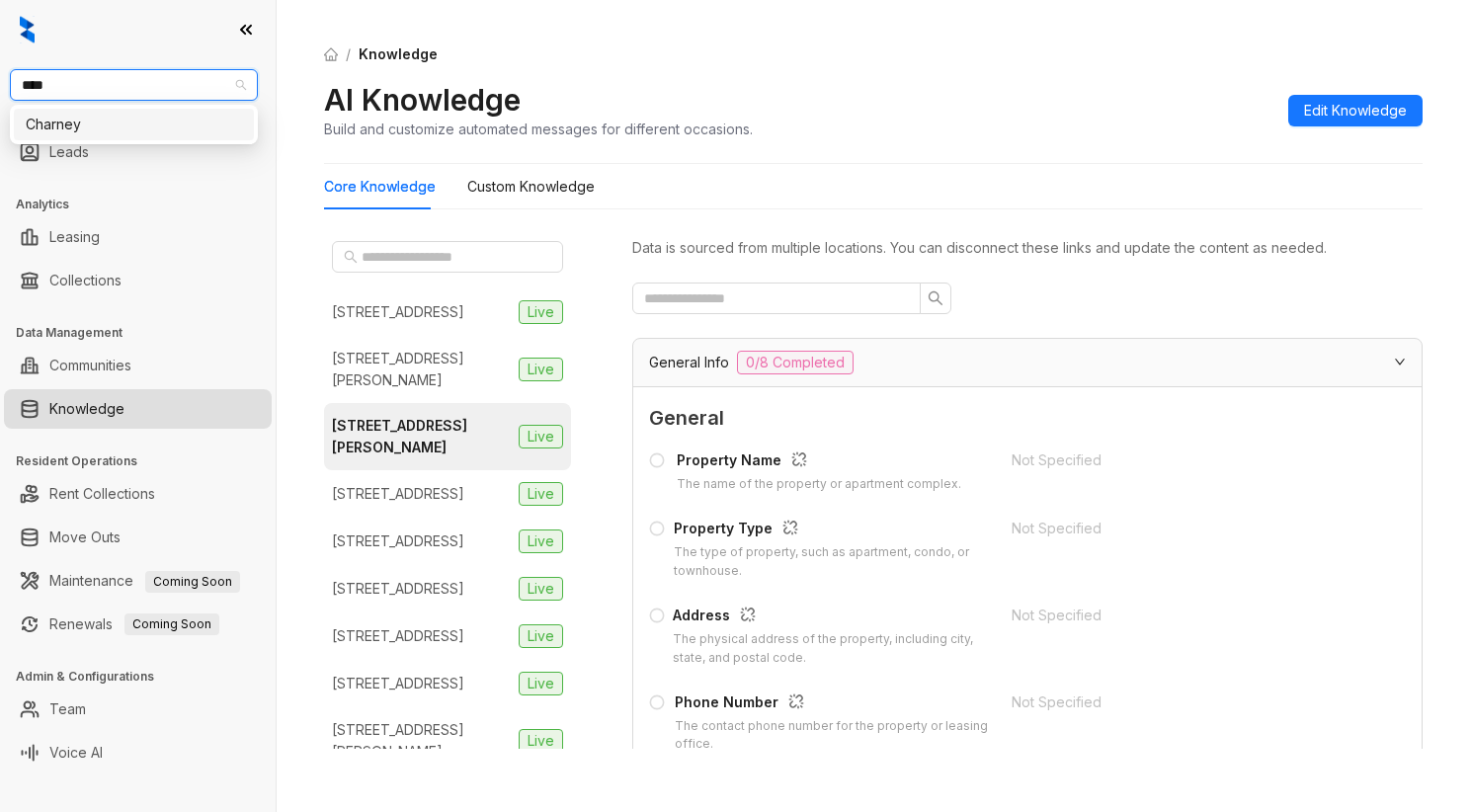 click on "Charney" at bounding box center (133, 124) 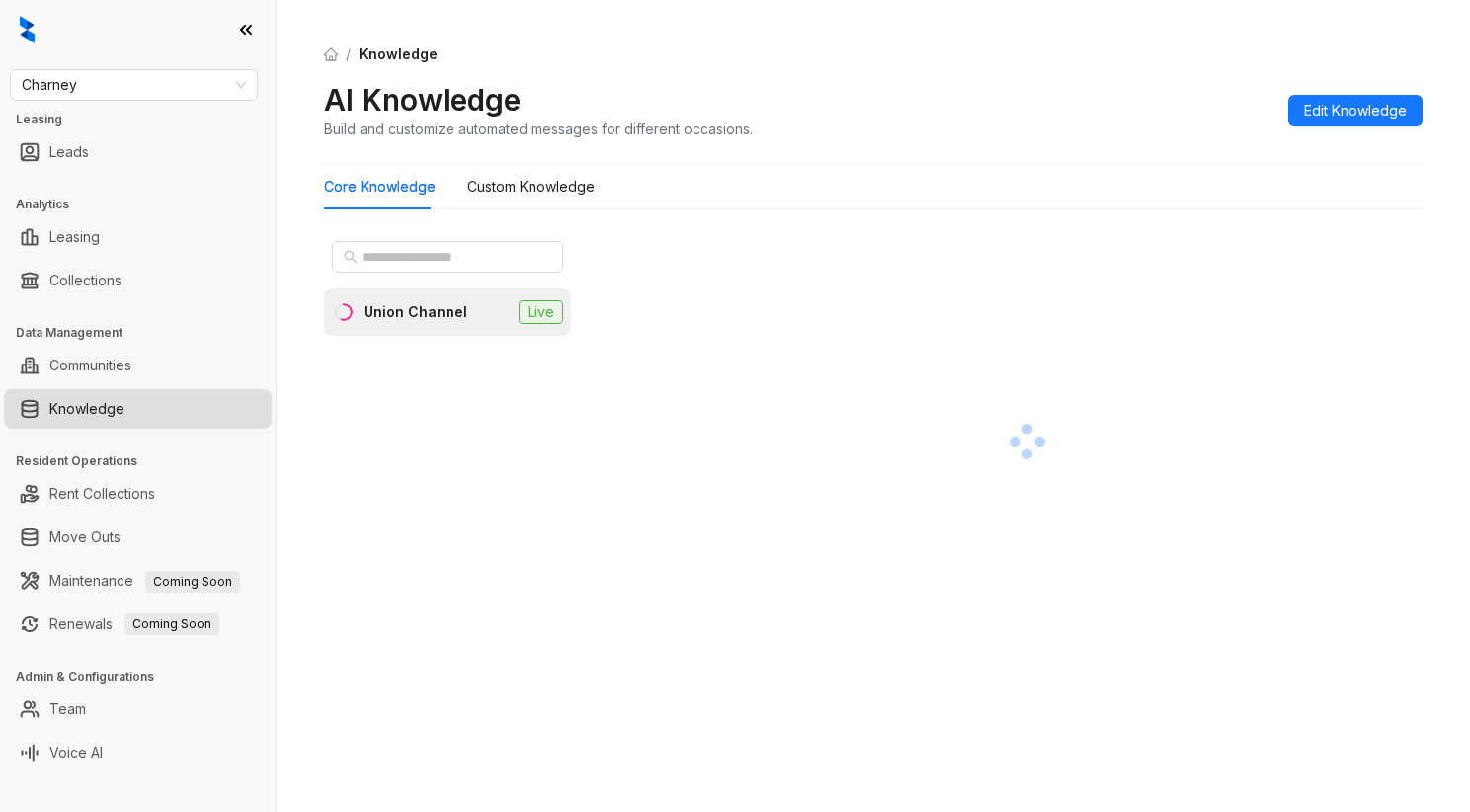 click on "Union Channel" at bounding box center [415, 312] 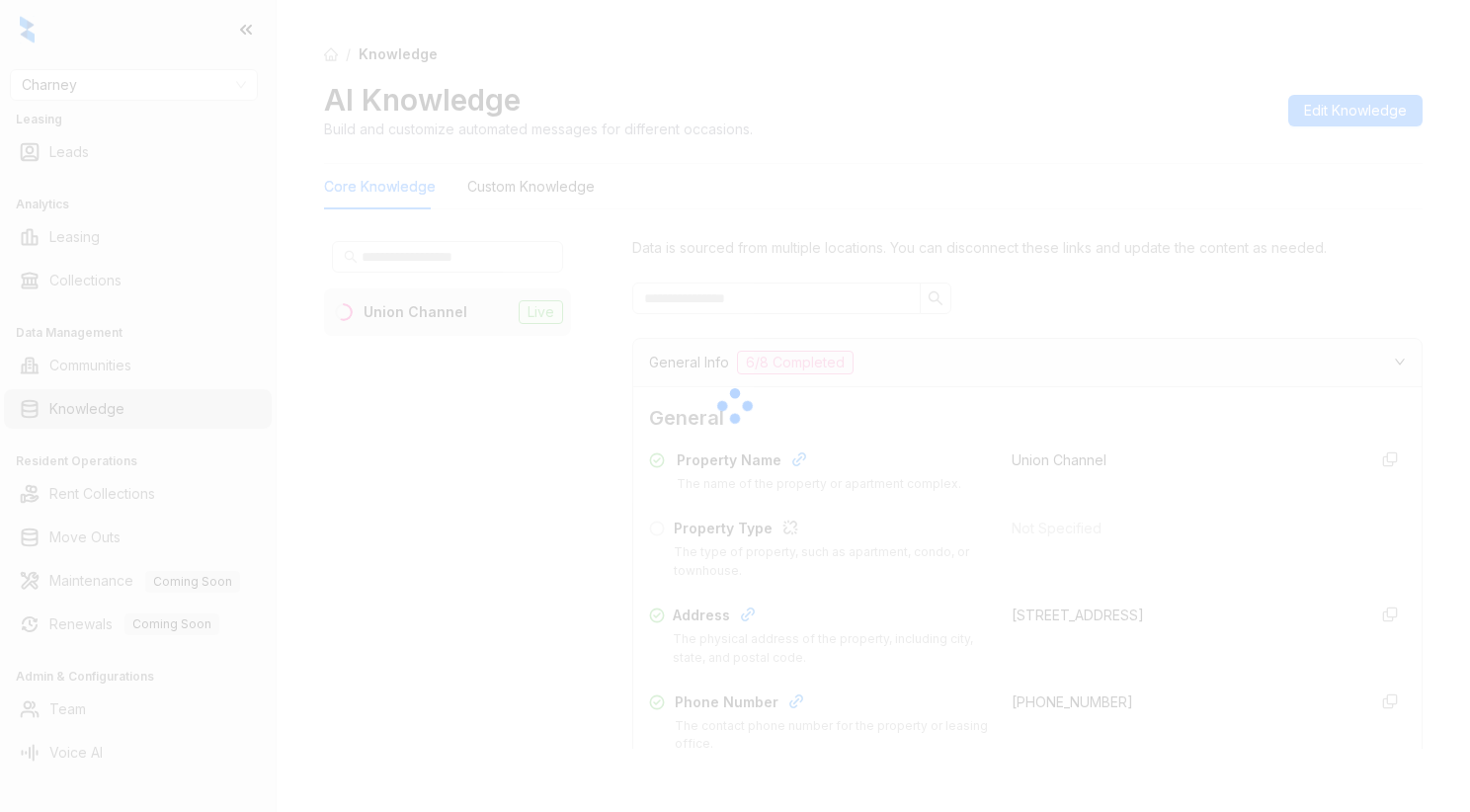 scroll, scrollTop: 0, scrollLeft: 0, axis: both 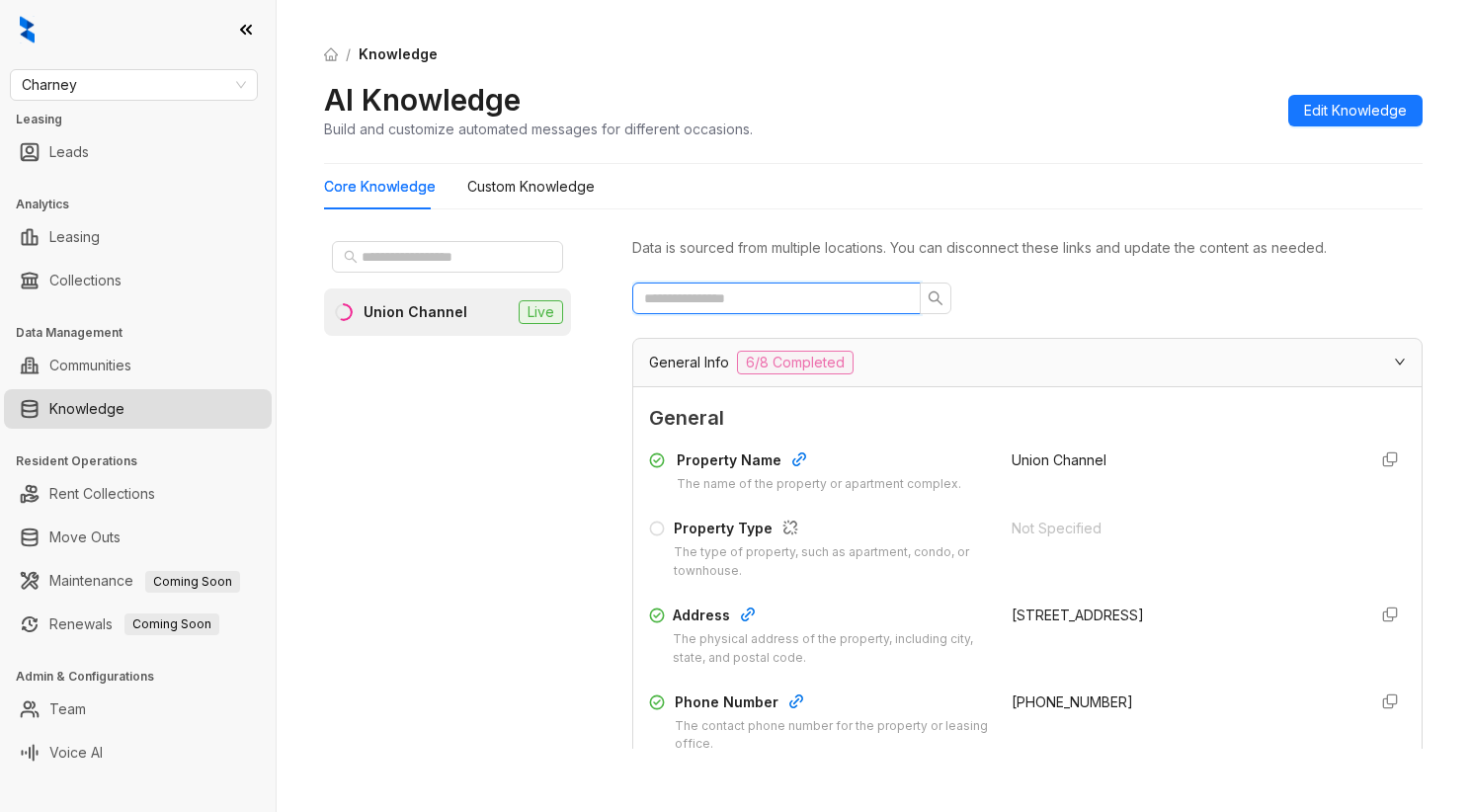 click at bounding box center (769, 298) 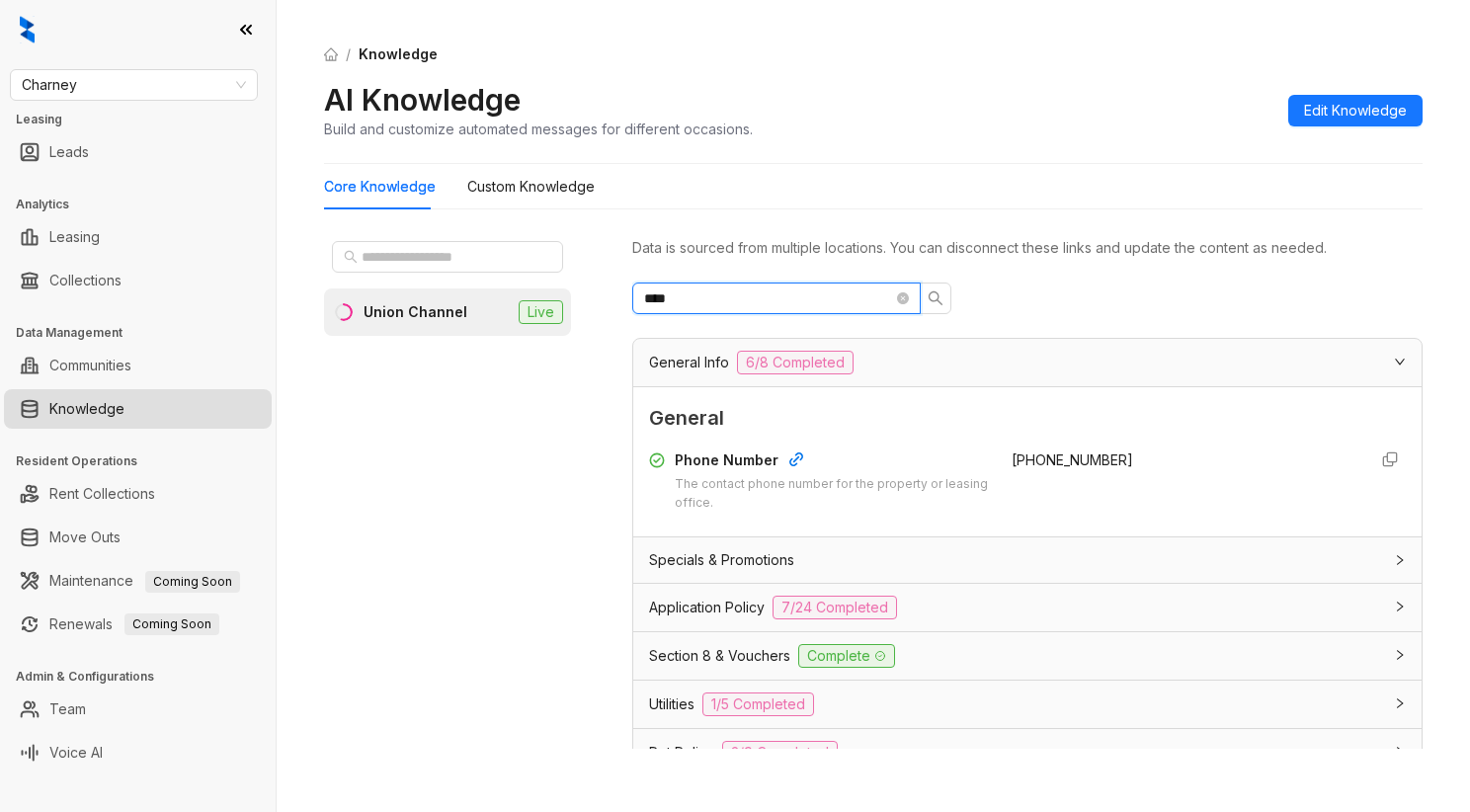 type on "****" 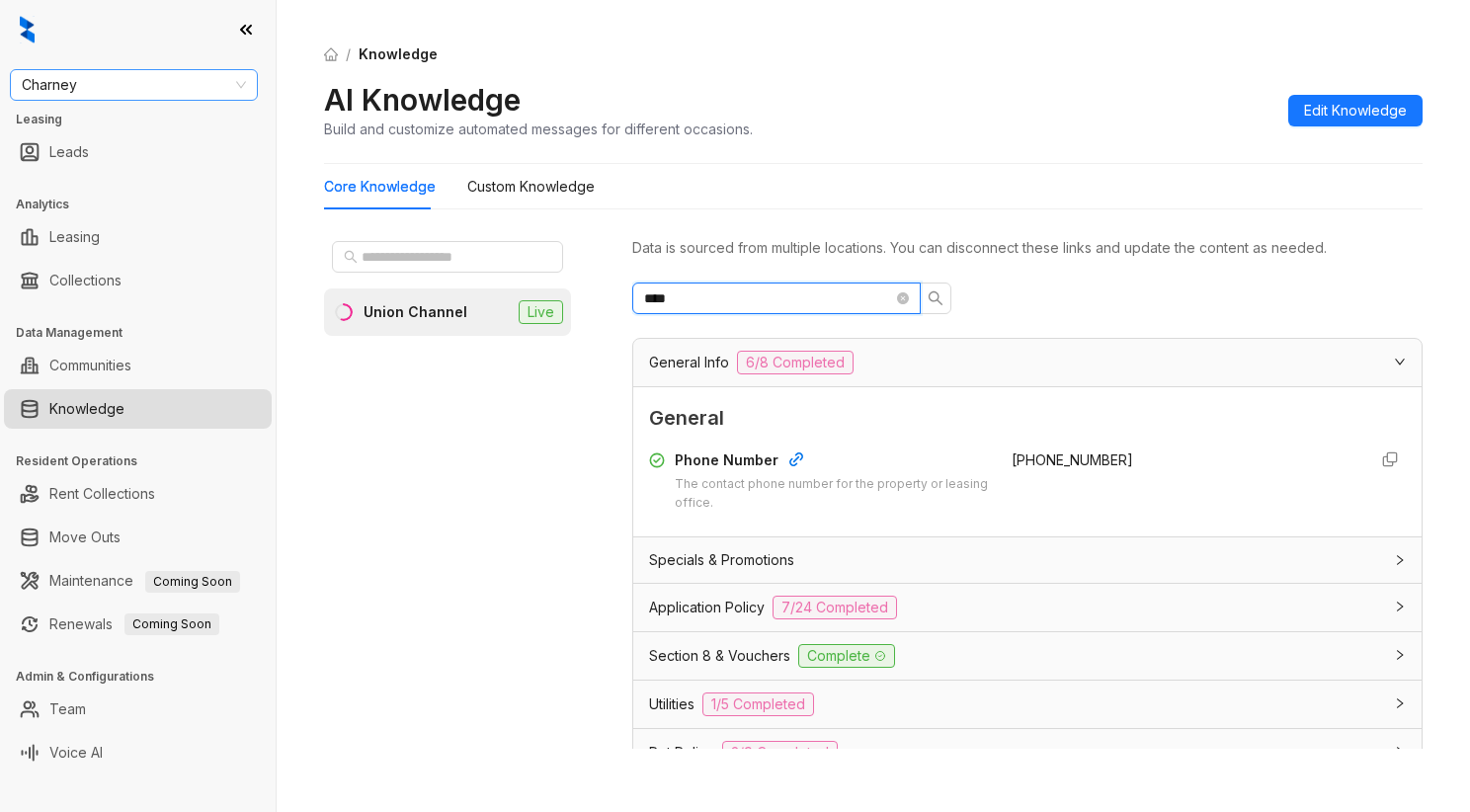 click on "Charney" at bounding box center (133, 85) 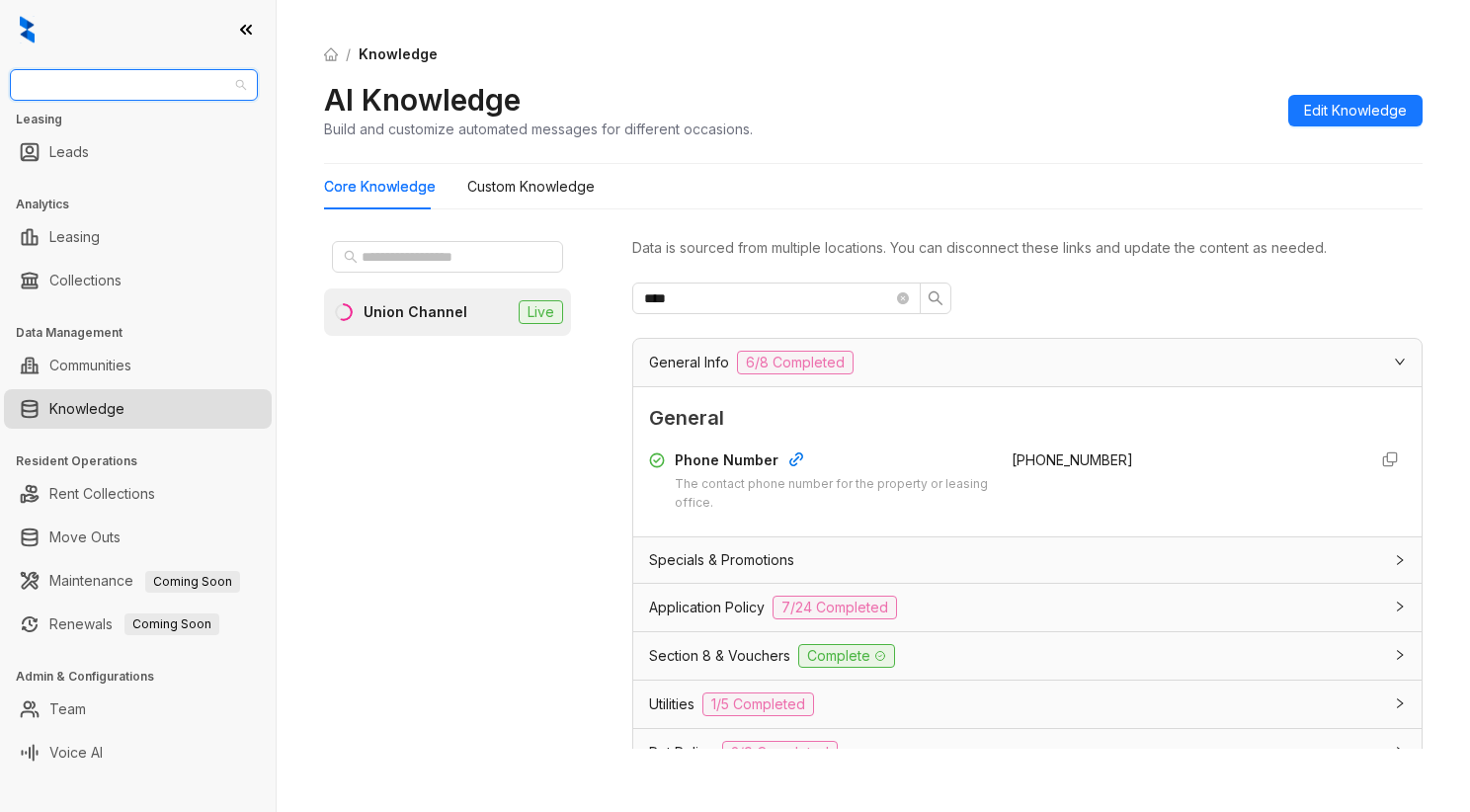 drag, startPoint x: 168, startPoint y: 81, endPoint x: -12, endPoint y: 71, distance: 180.27756 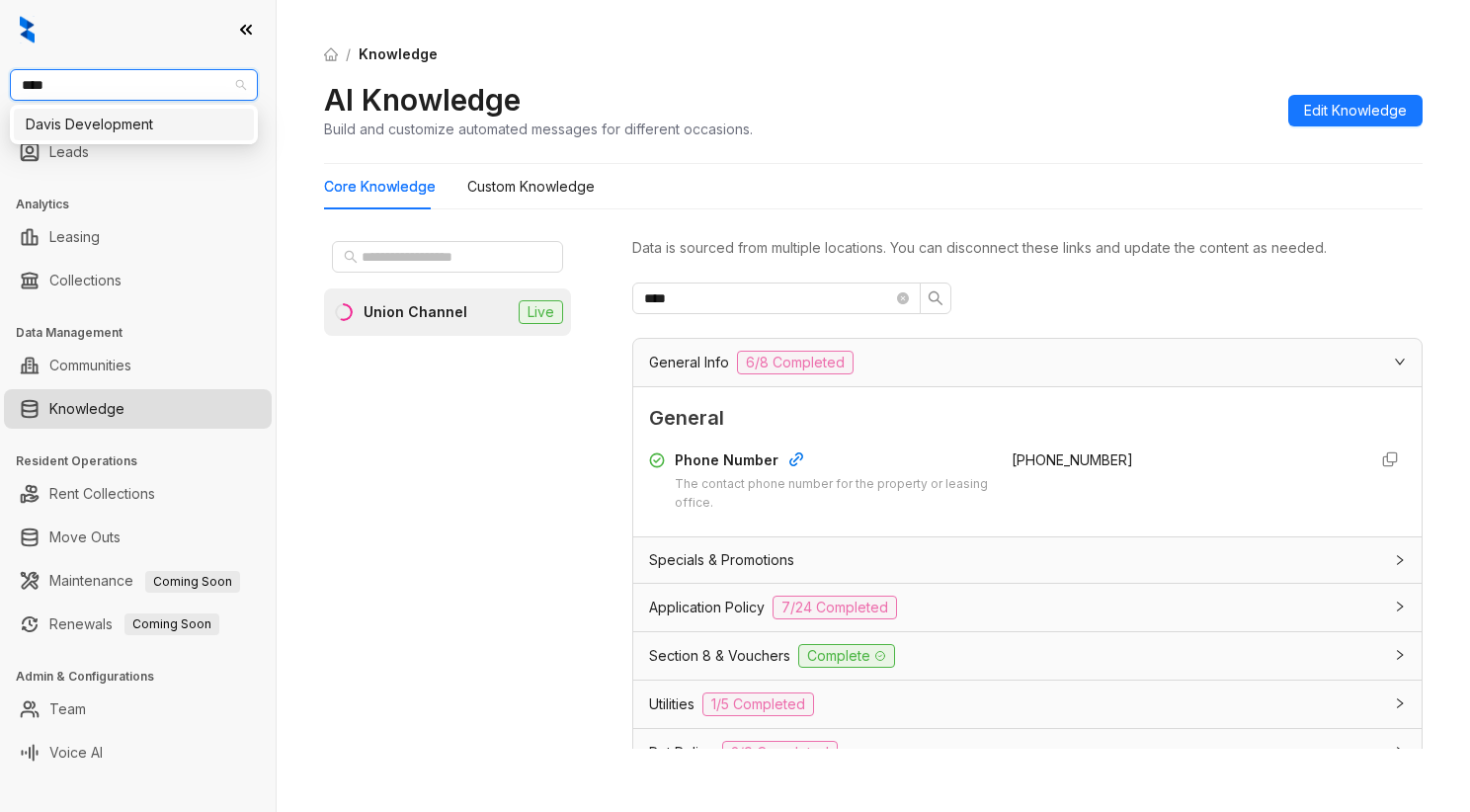 type on "*****" 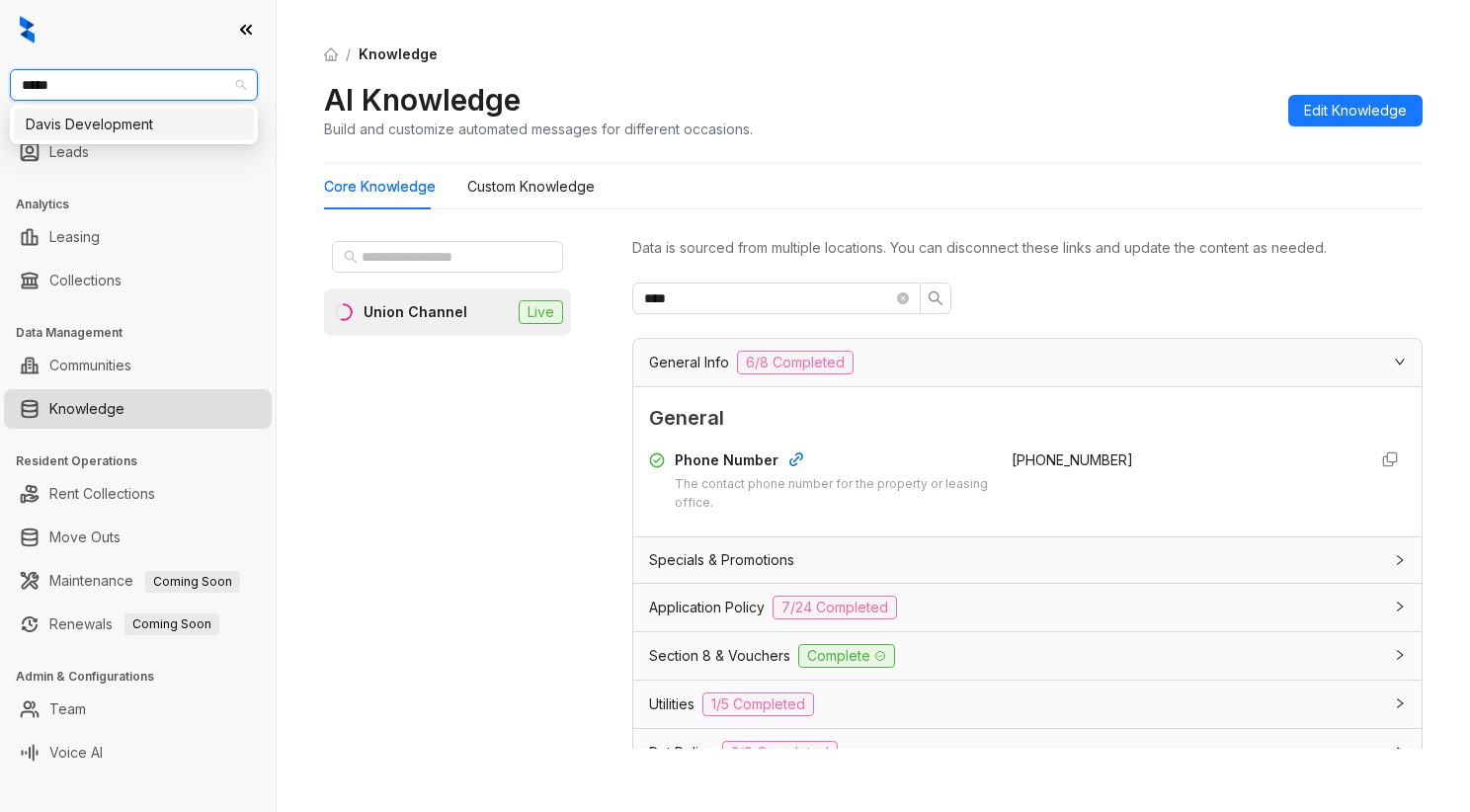click on "Davis Development" at bounding box center [133, 124] 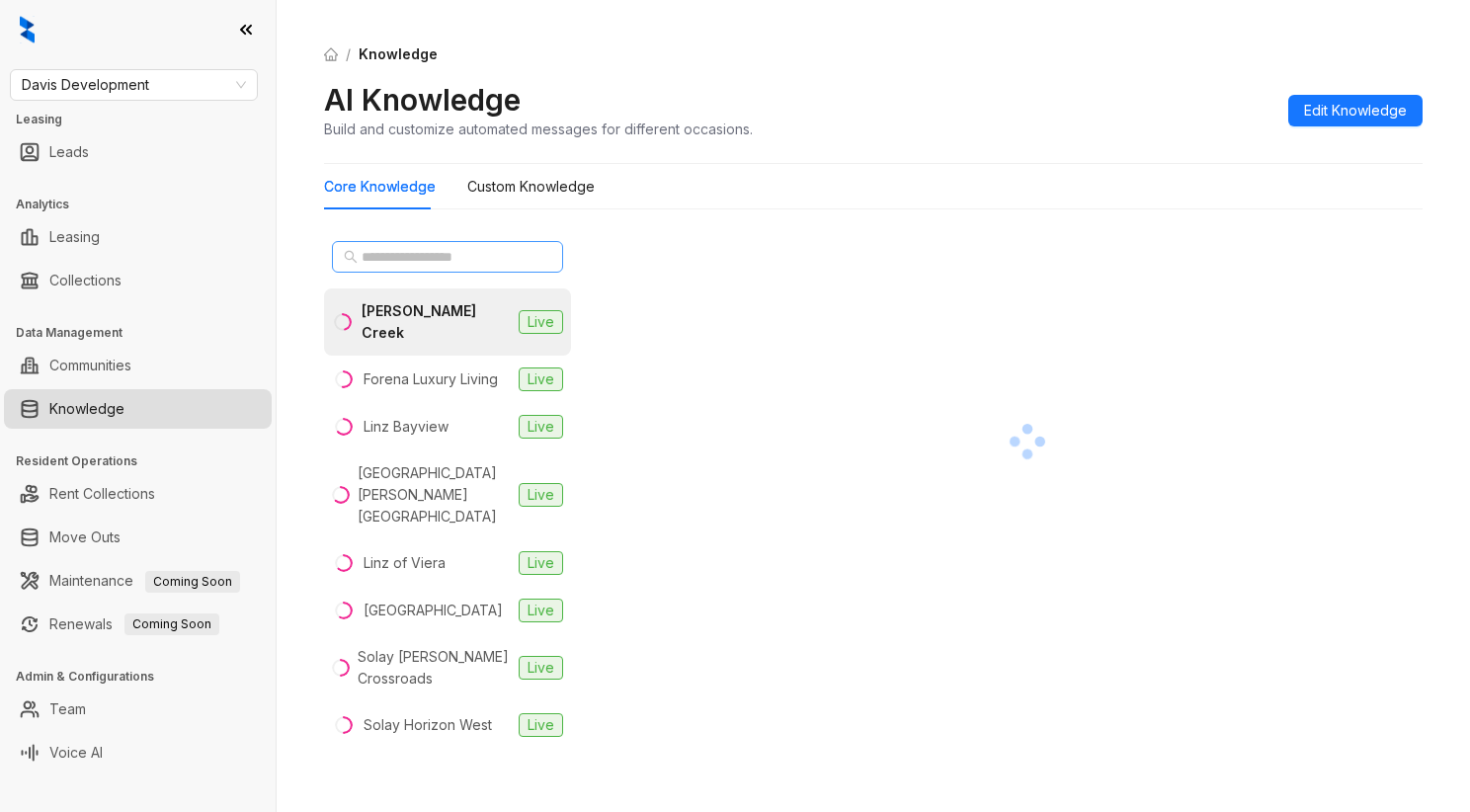 scroll, scrollTop: 0, scrollLeft: 0, axis: both 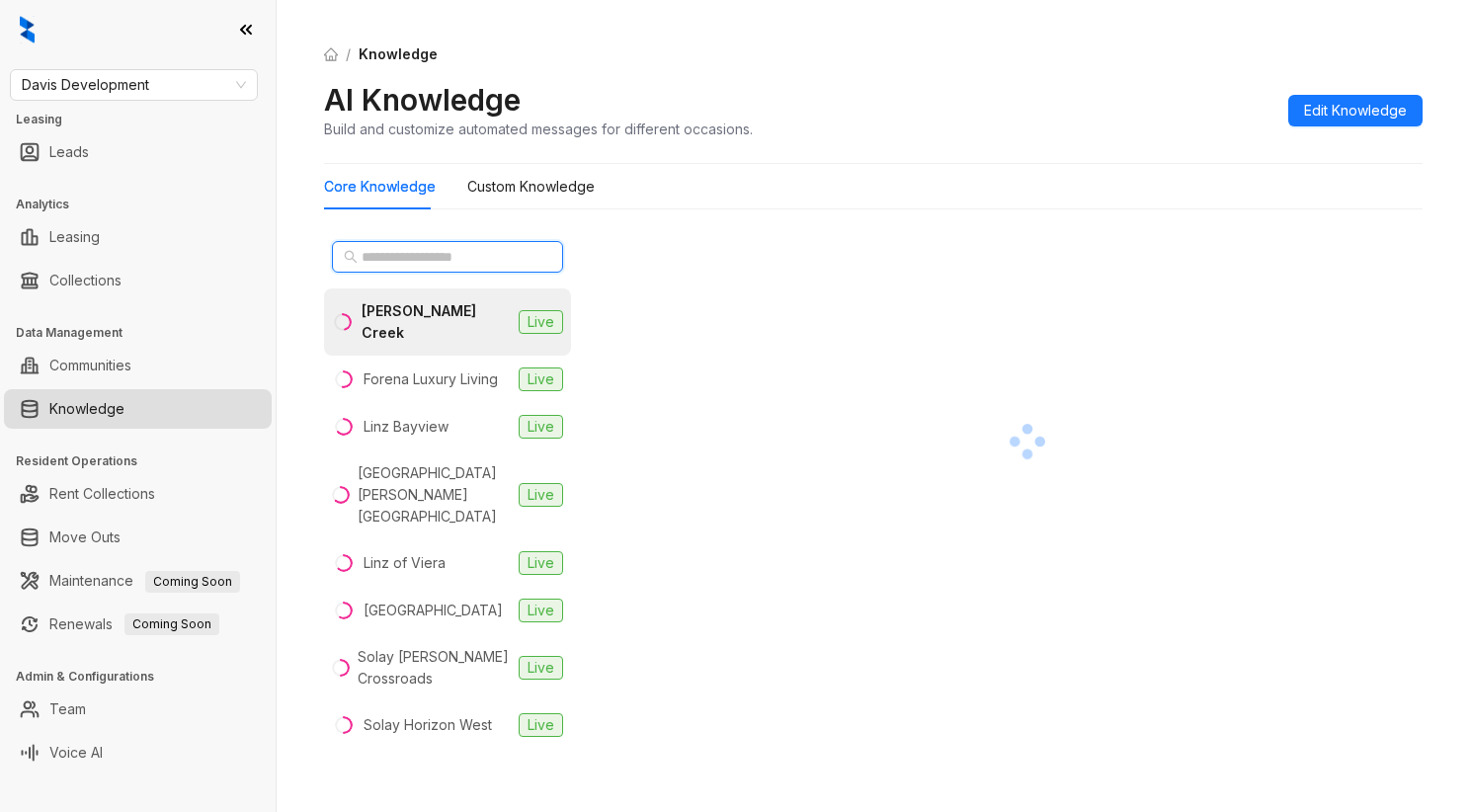 click at bounding box center [449, 257] 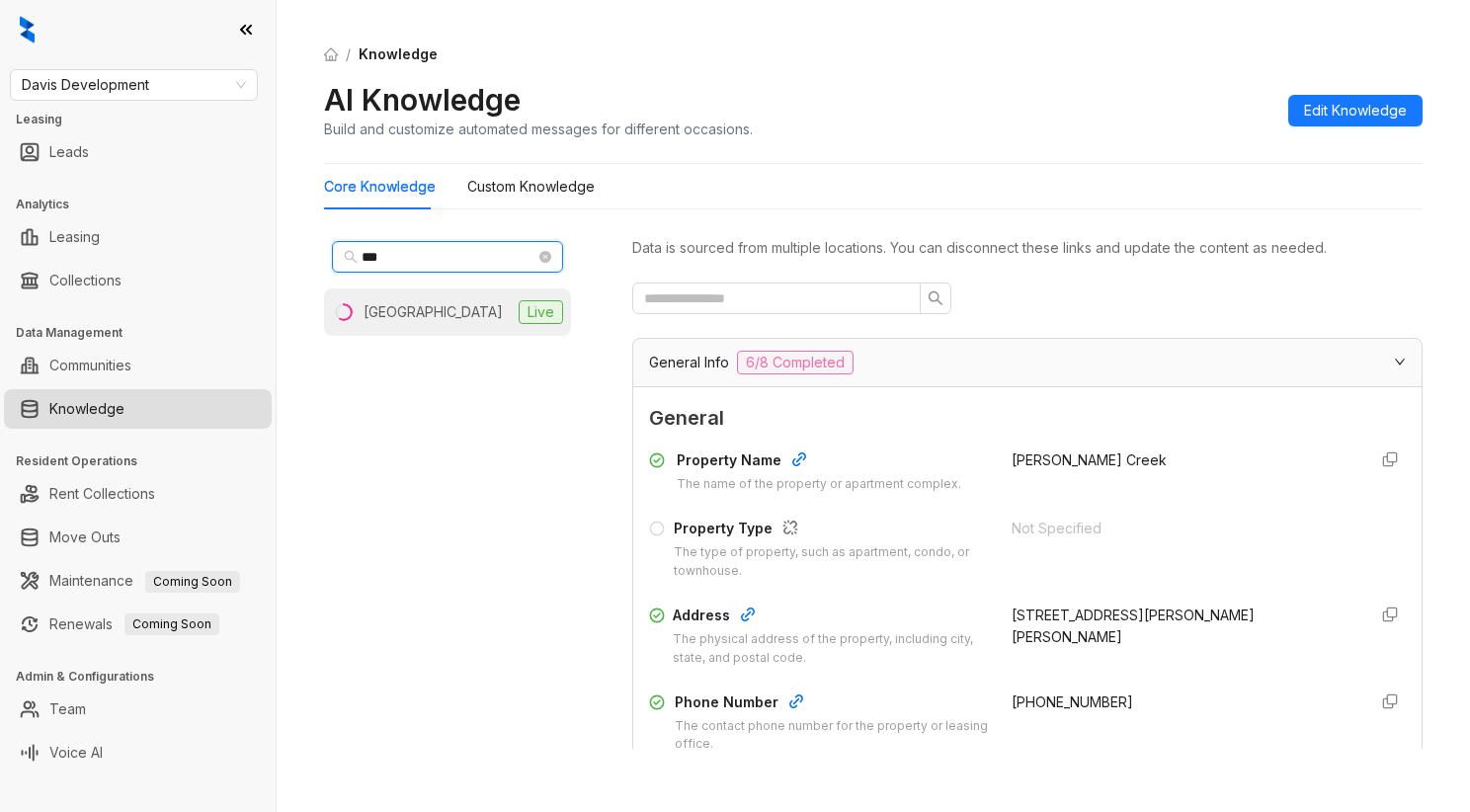type on "***" 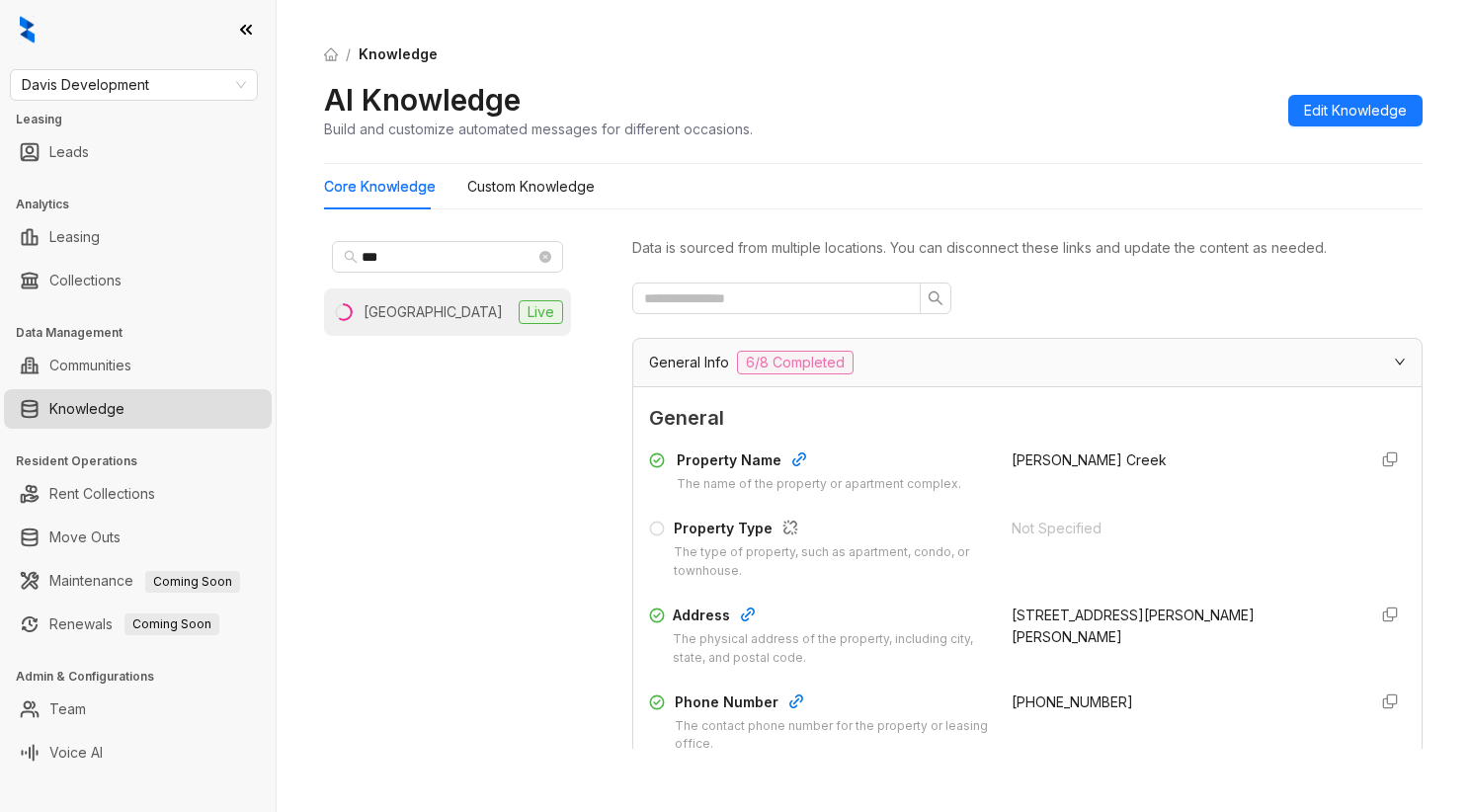 click on "[GEOGRAPHIC_DATA]" at bounding box center [433, 312] 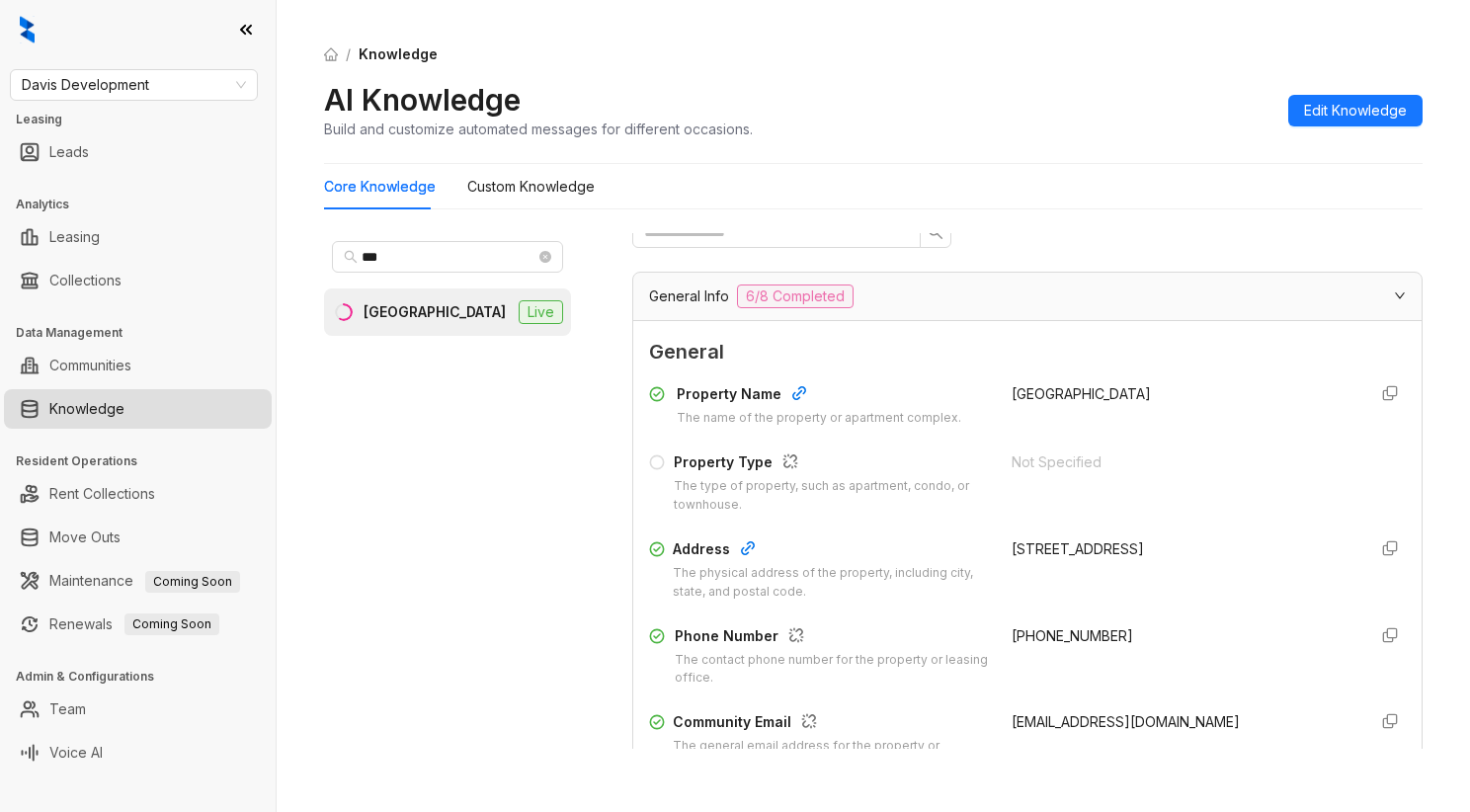 scroll, scrollTop: 0, scrollLeft: 0, axis: both 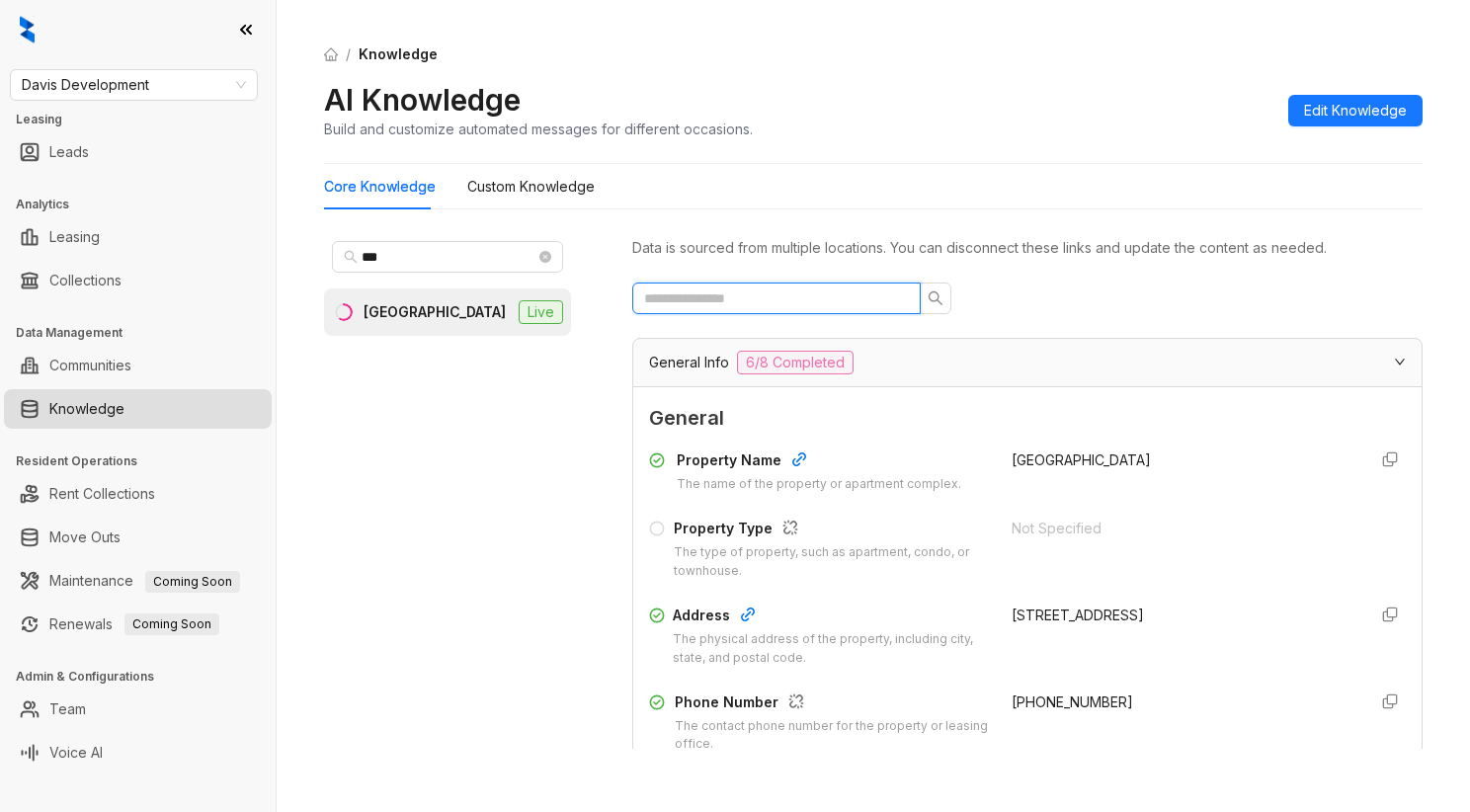 click at bounding box center [769, 298] 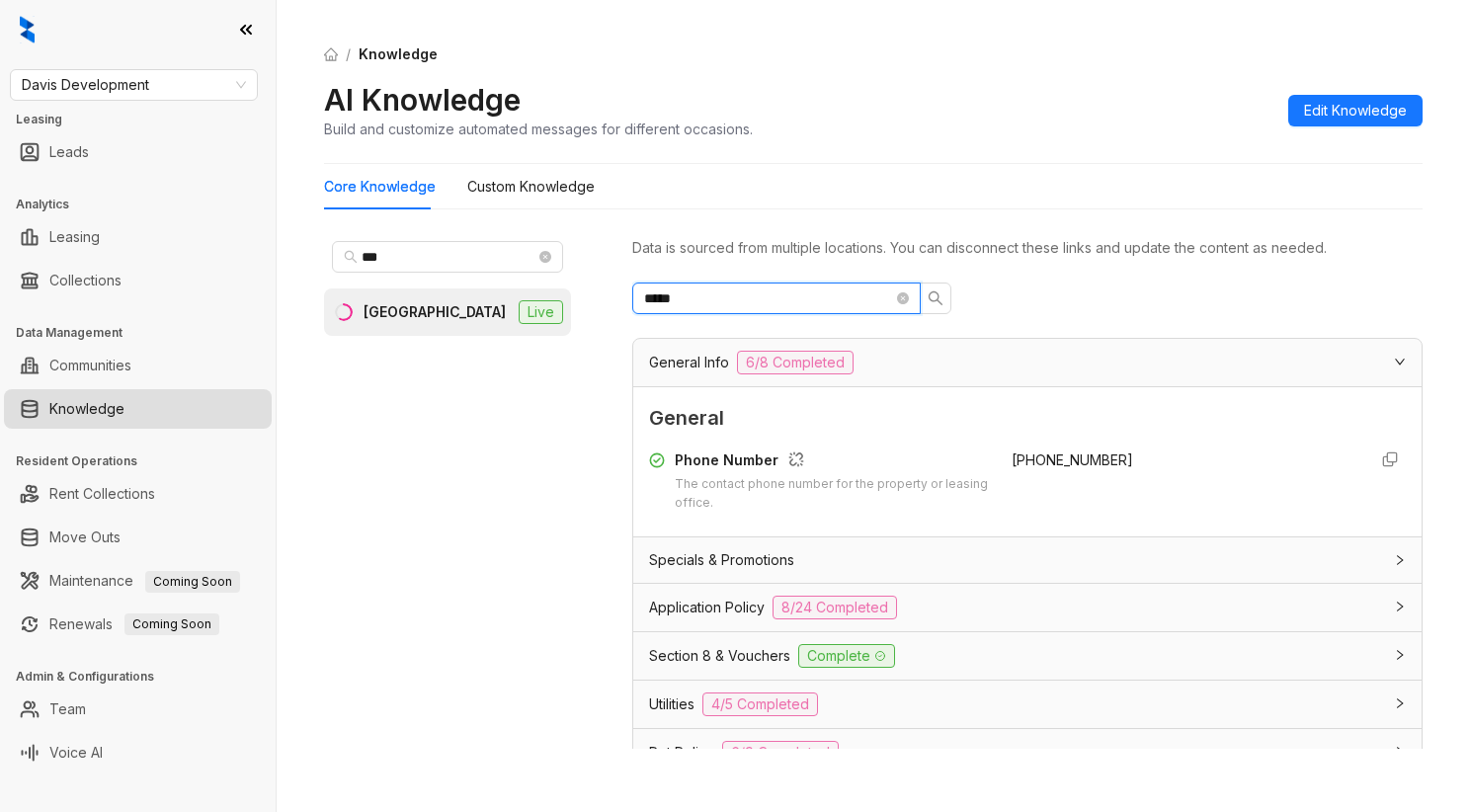 type on "*****" 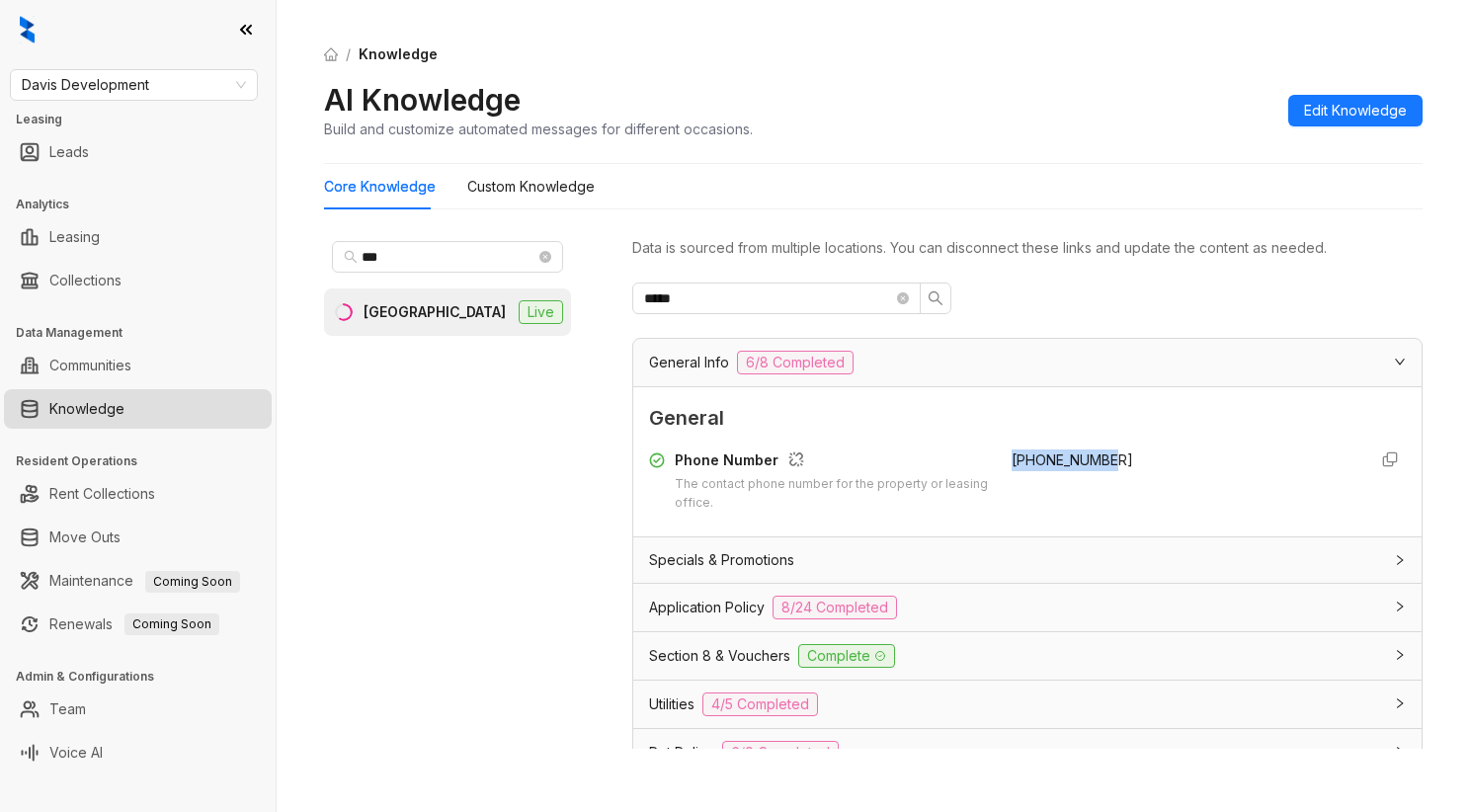 drag, startPoint x: 998, startPoint y: 458, endPoint x: 1105, endPoint y: 455, distance: 107.042048 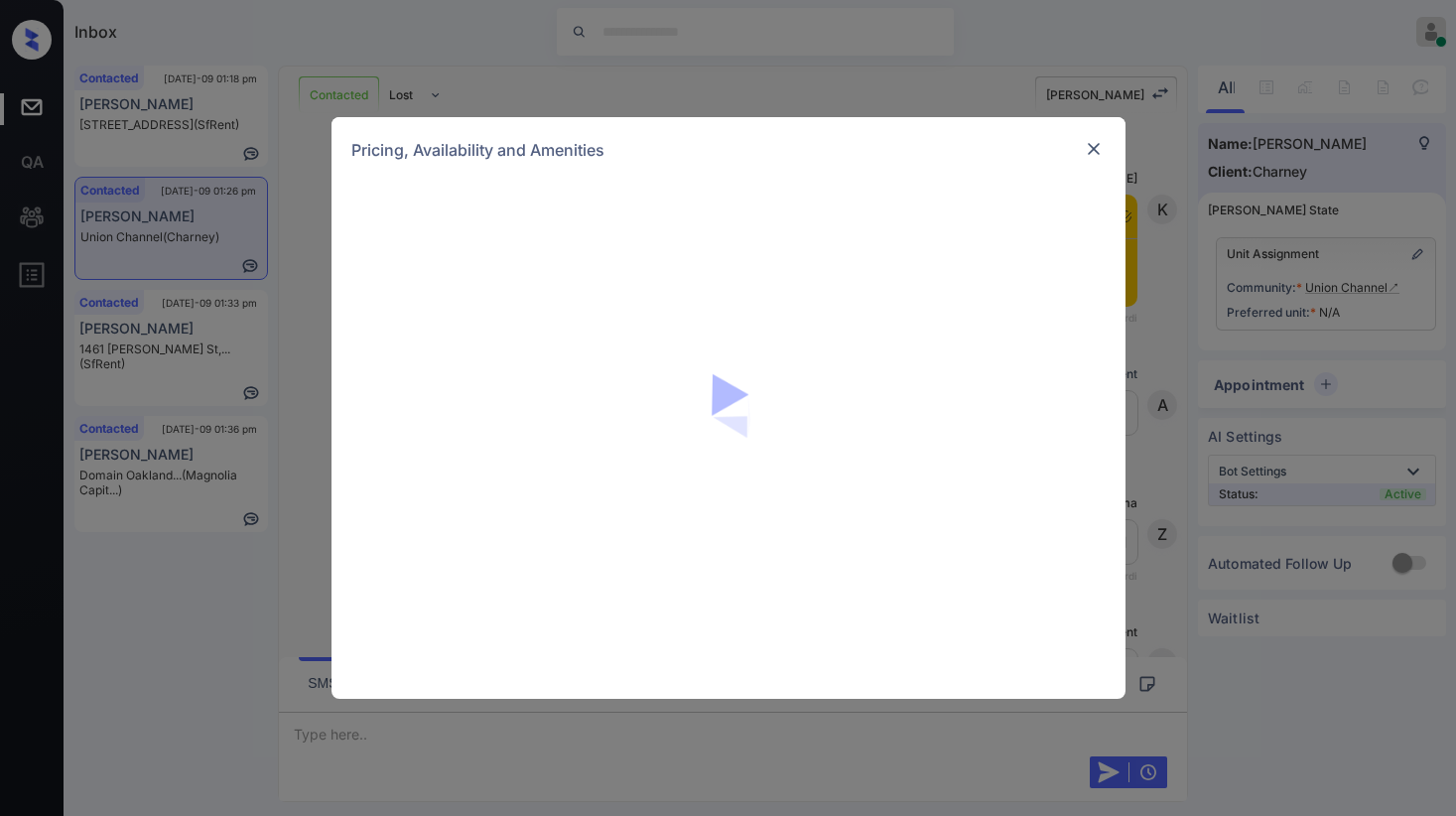 scroll, scrollTop: 0, scrollLeft: 0, axis: both 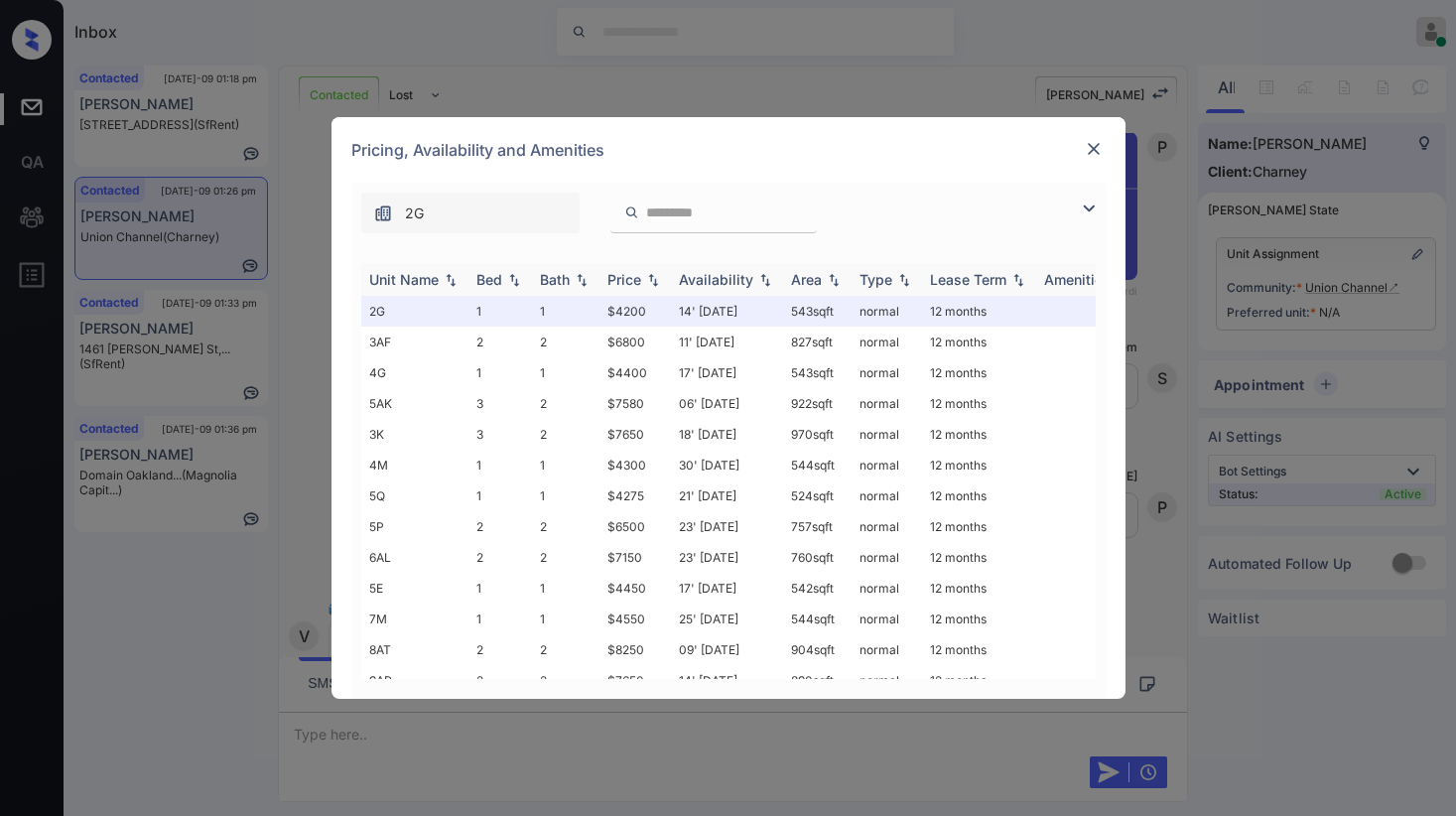 click at bounding box center (653, 280) 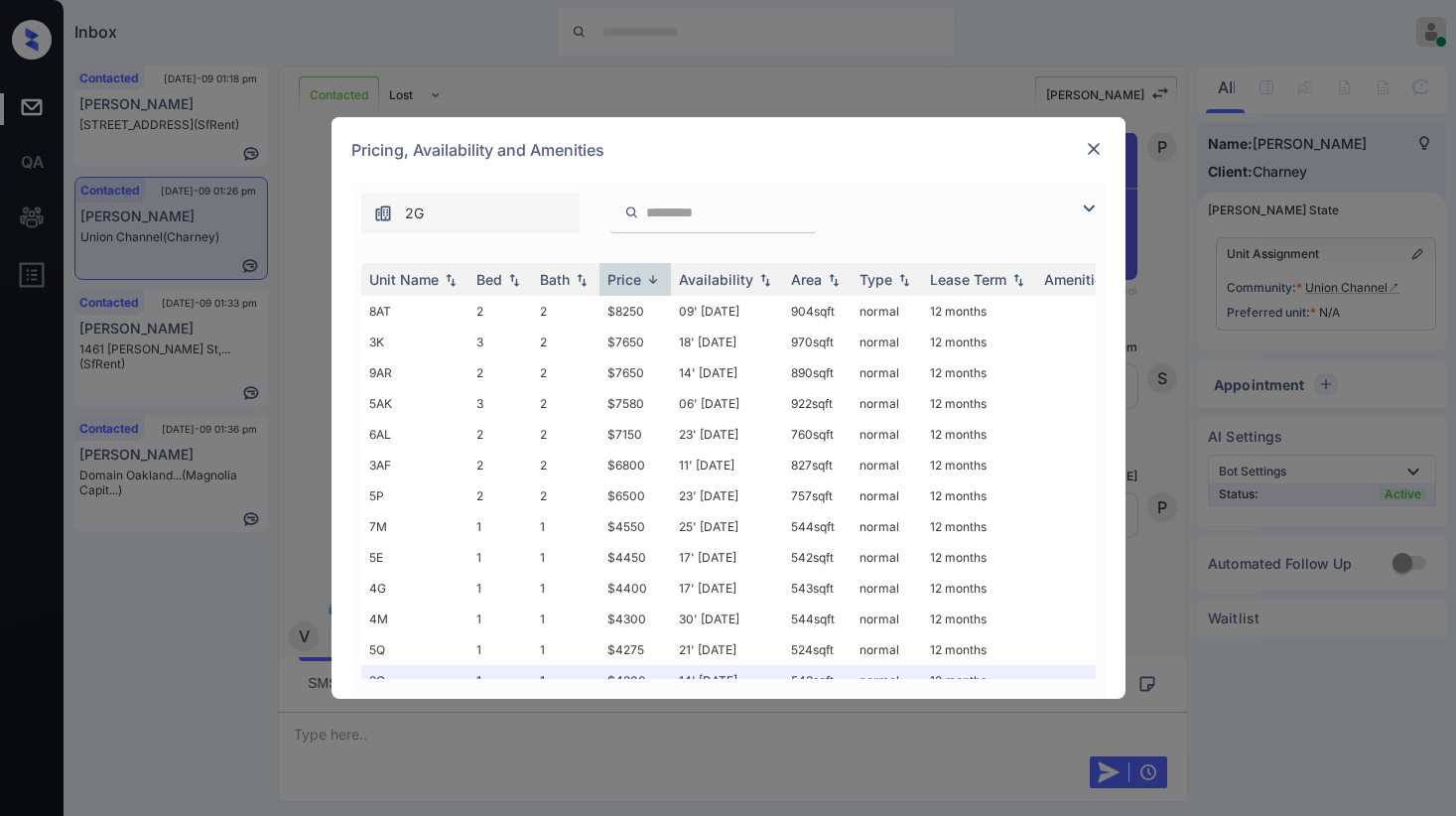 click at bounding box center (1094, 149) 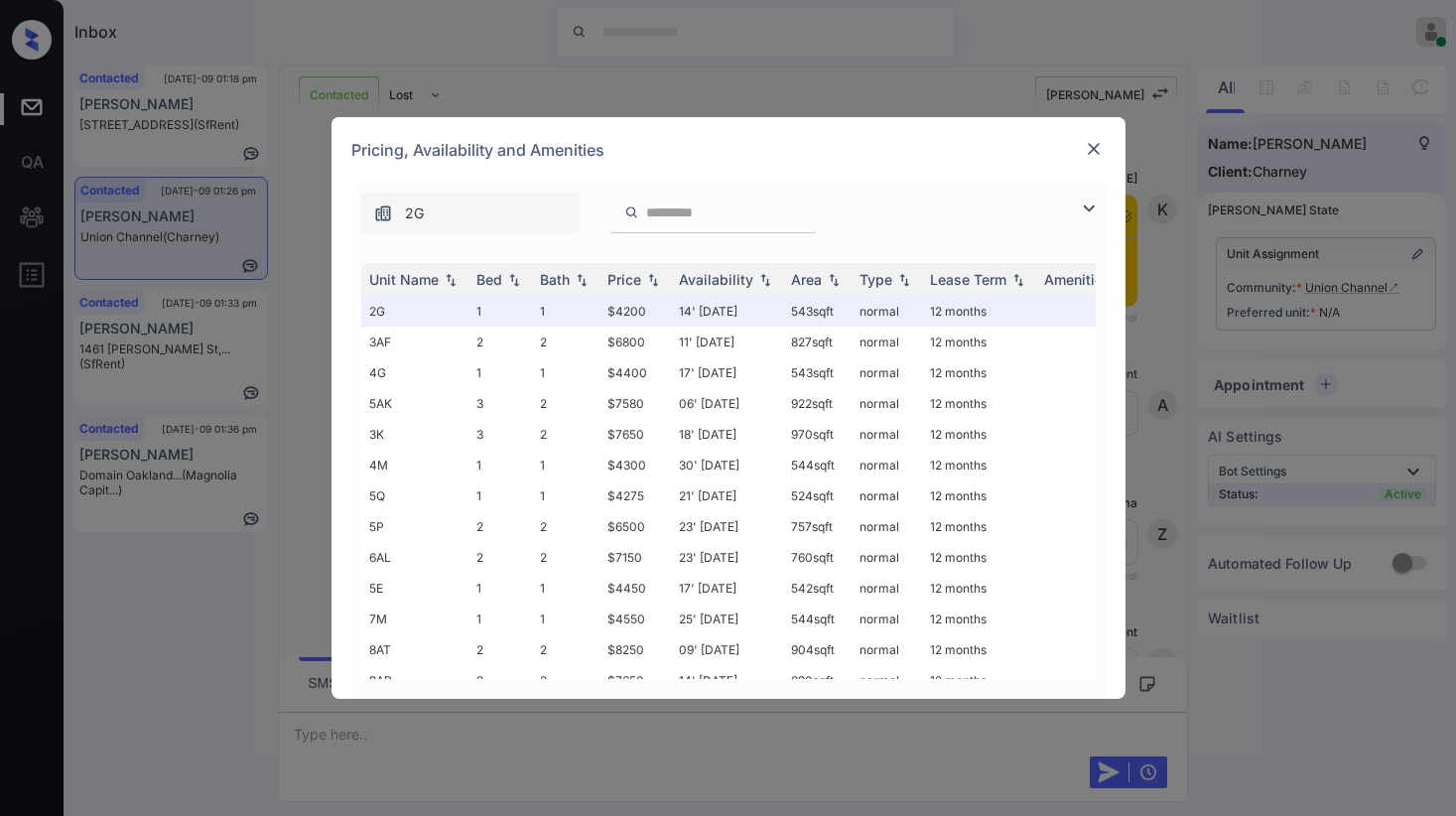 scroll, scrollTop: 0, scrollLeft: 0, axis: both 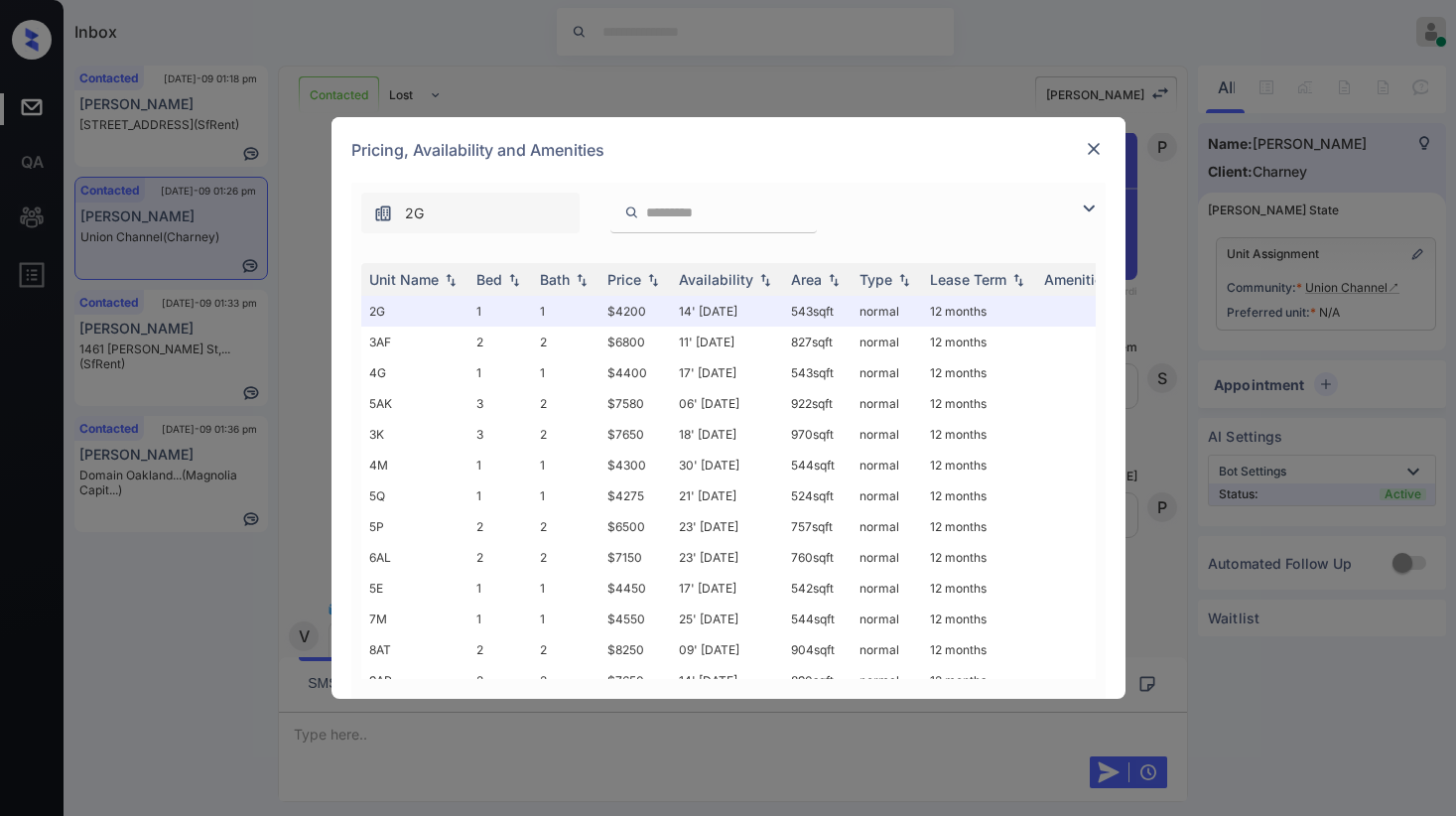 click on "2G" at bounding box center (470, 212) 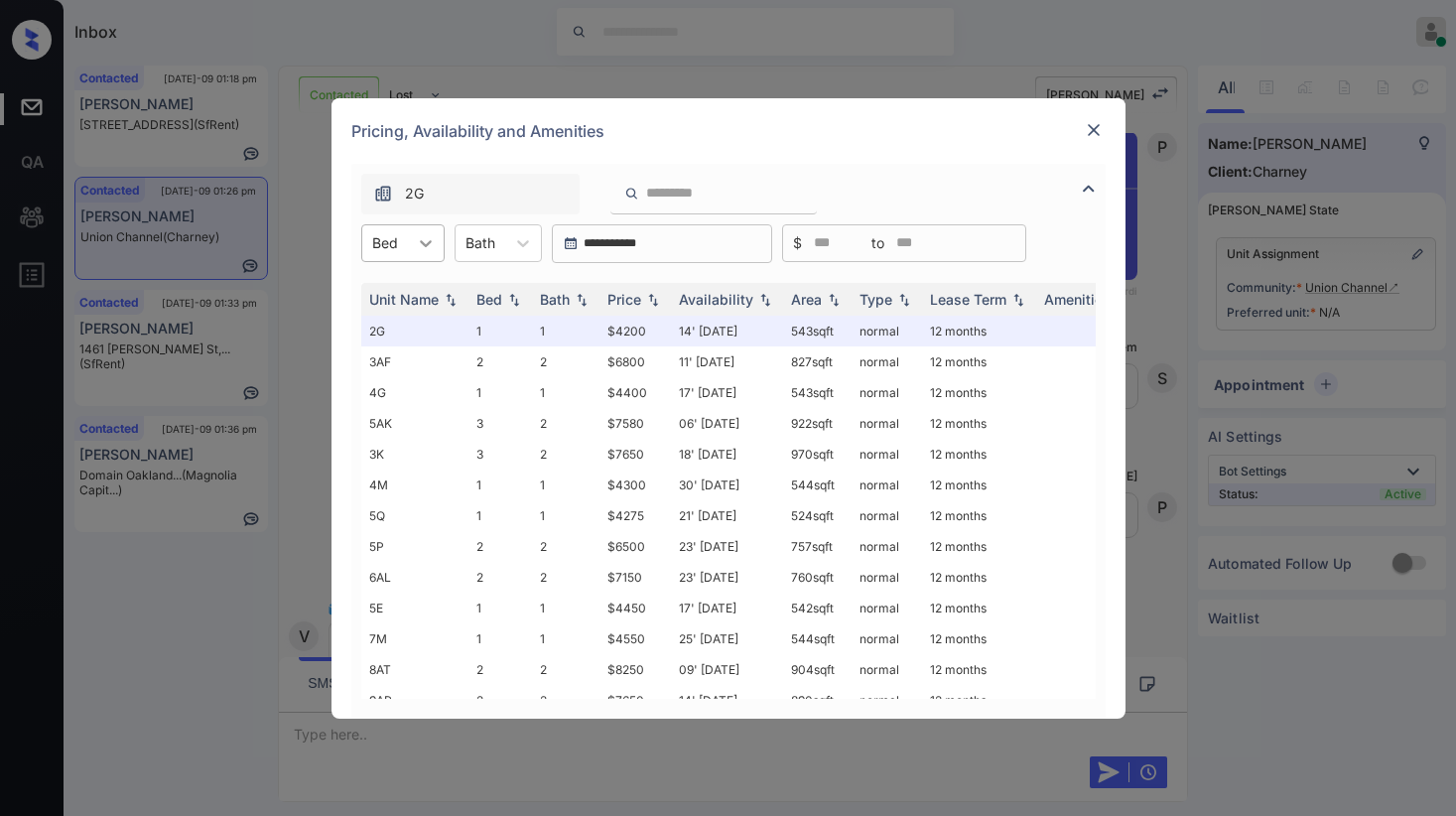 click 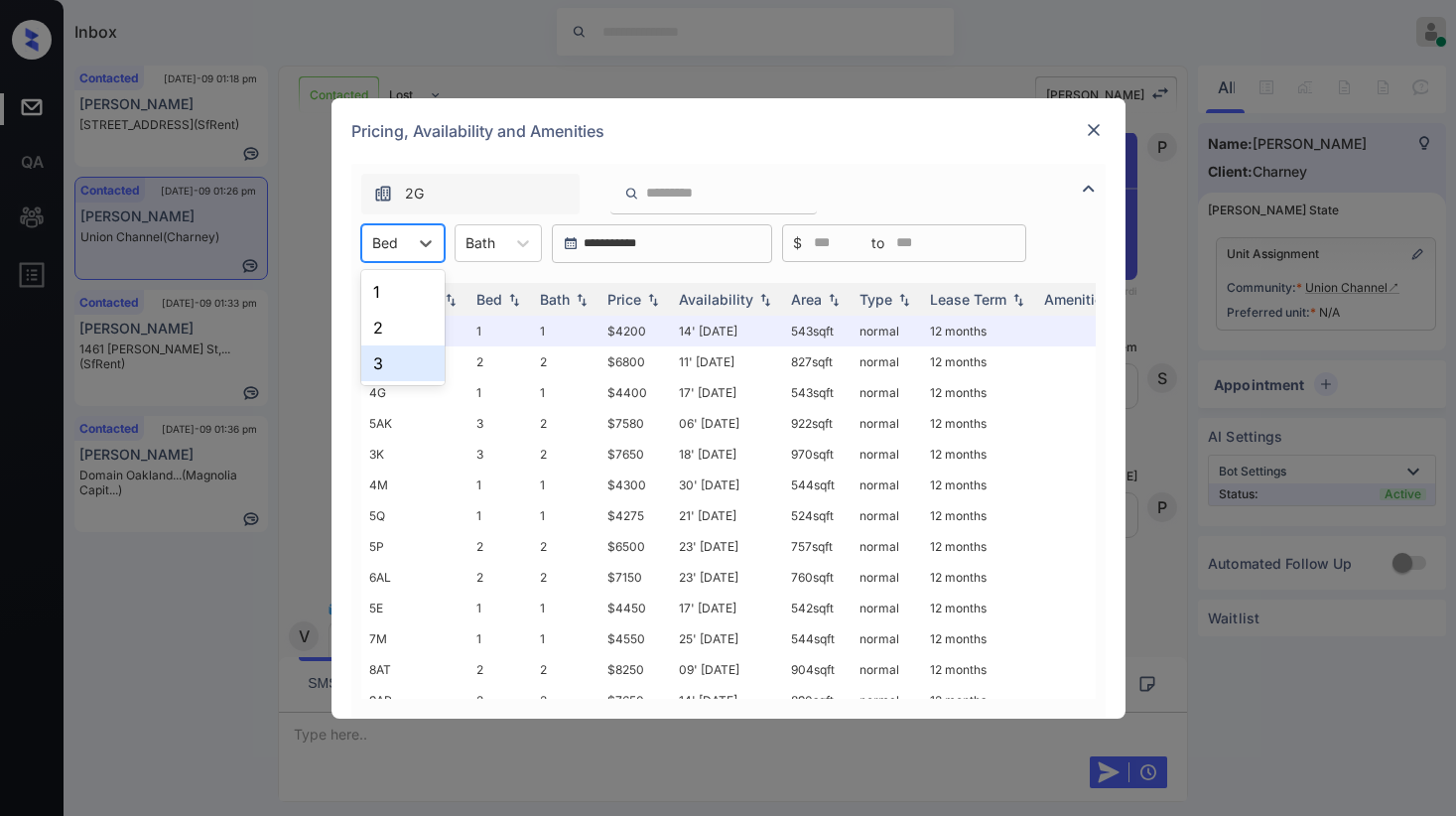 click on "3" at bounding box center (403, 363) 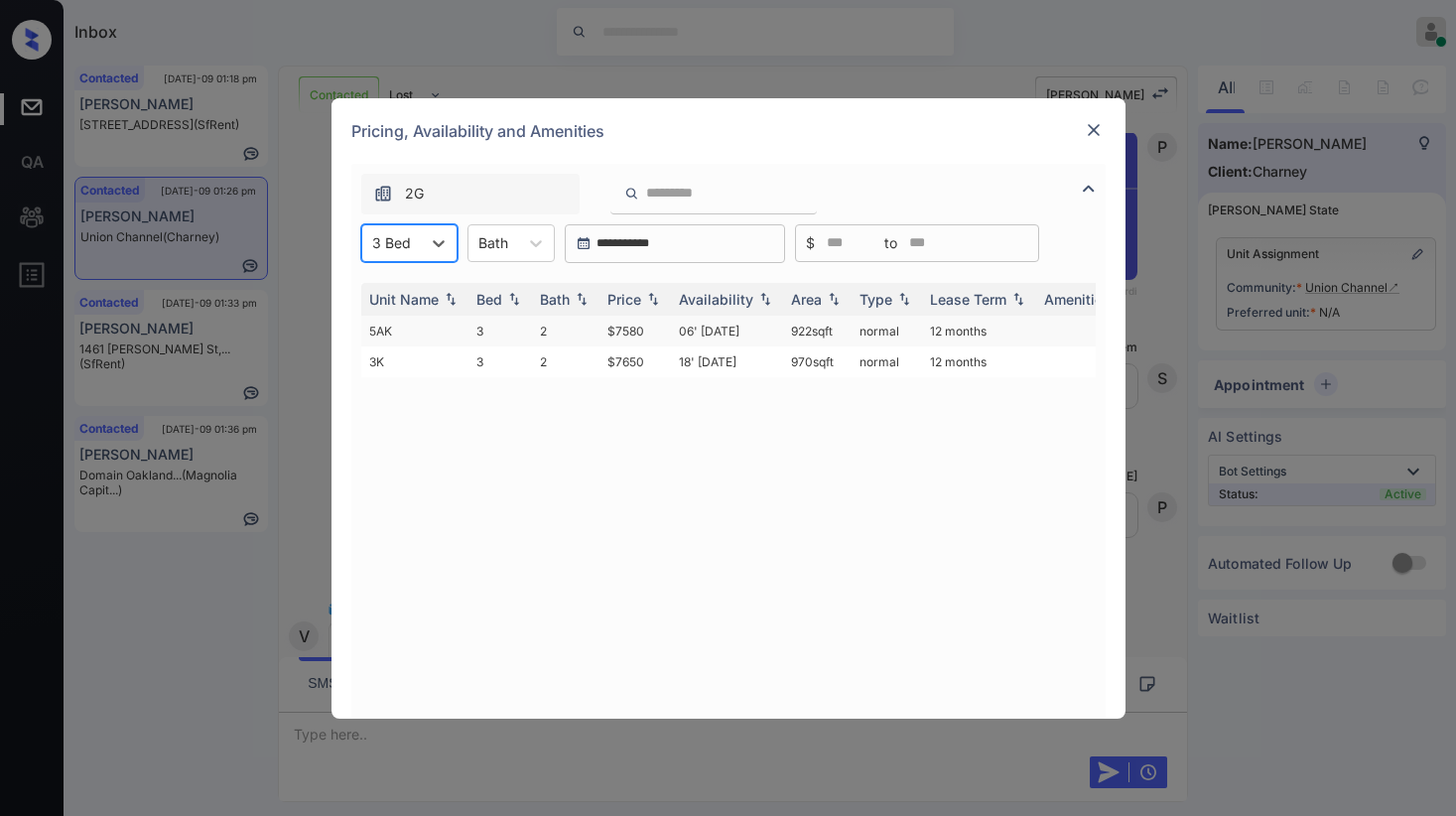 click on "$7580" at bounding box center [635, 331] 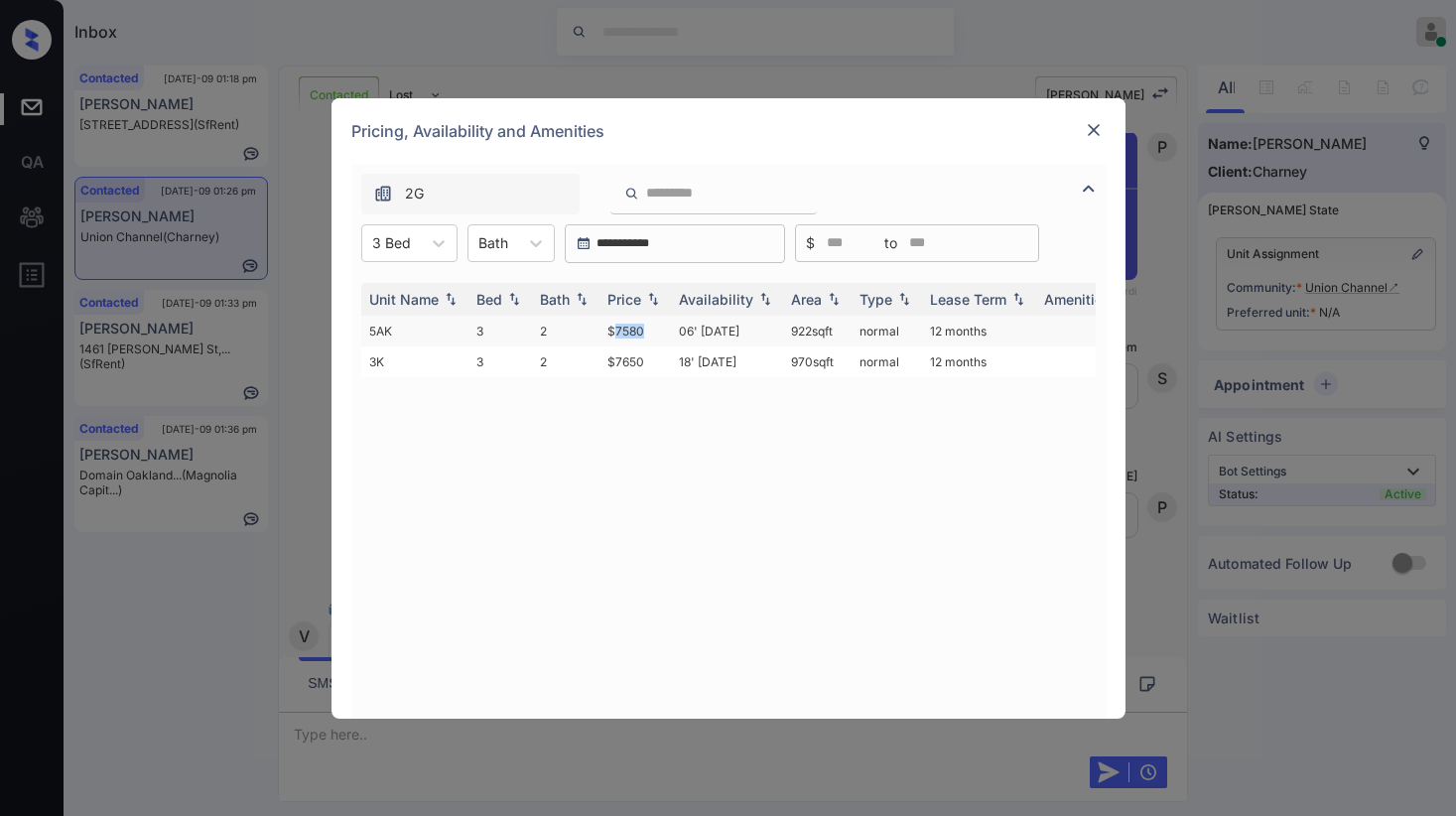 click on "$7580" at bounding box center [635, 331] 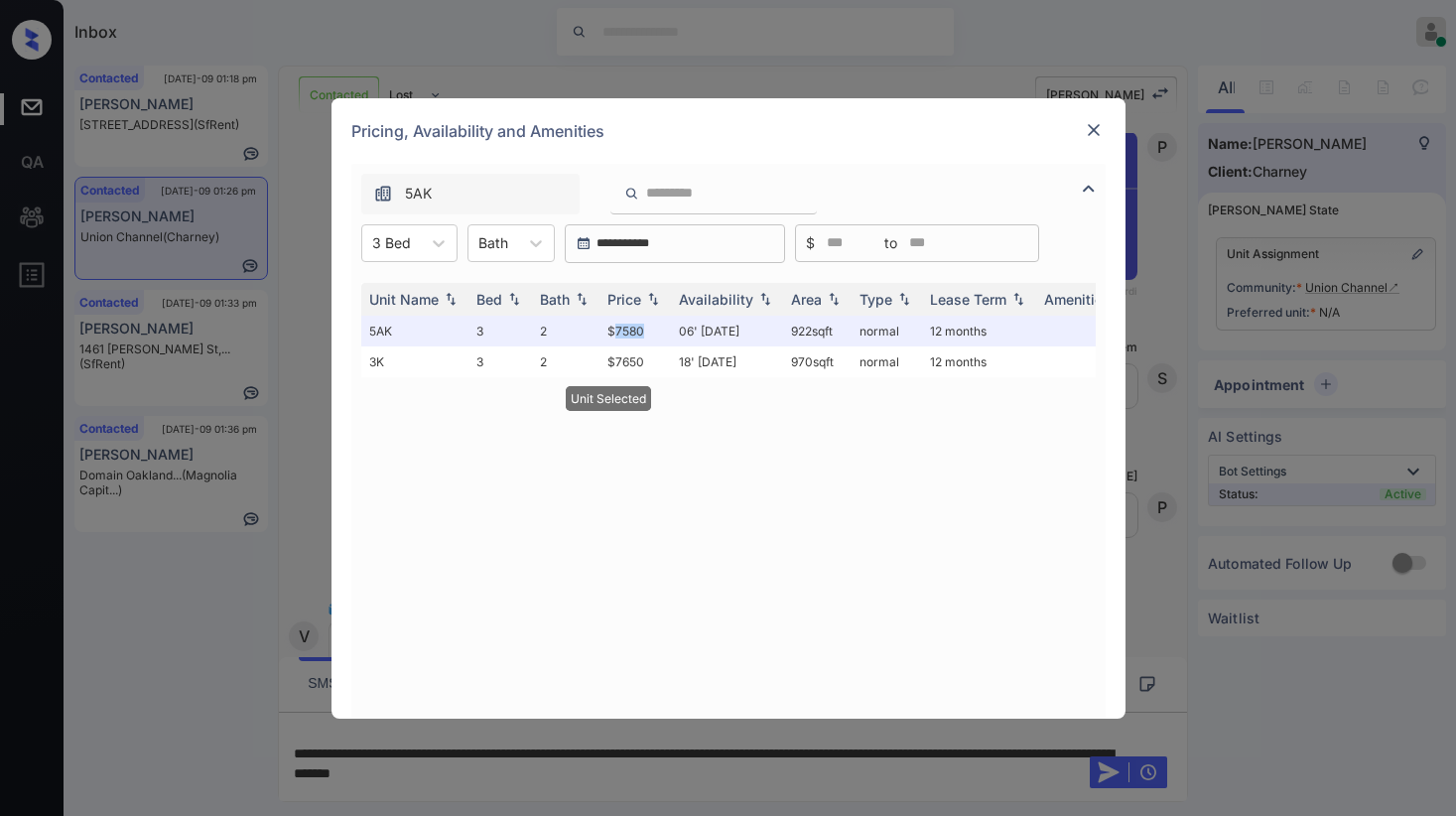 click at bounding box center (1094, 130) 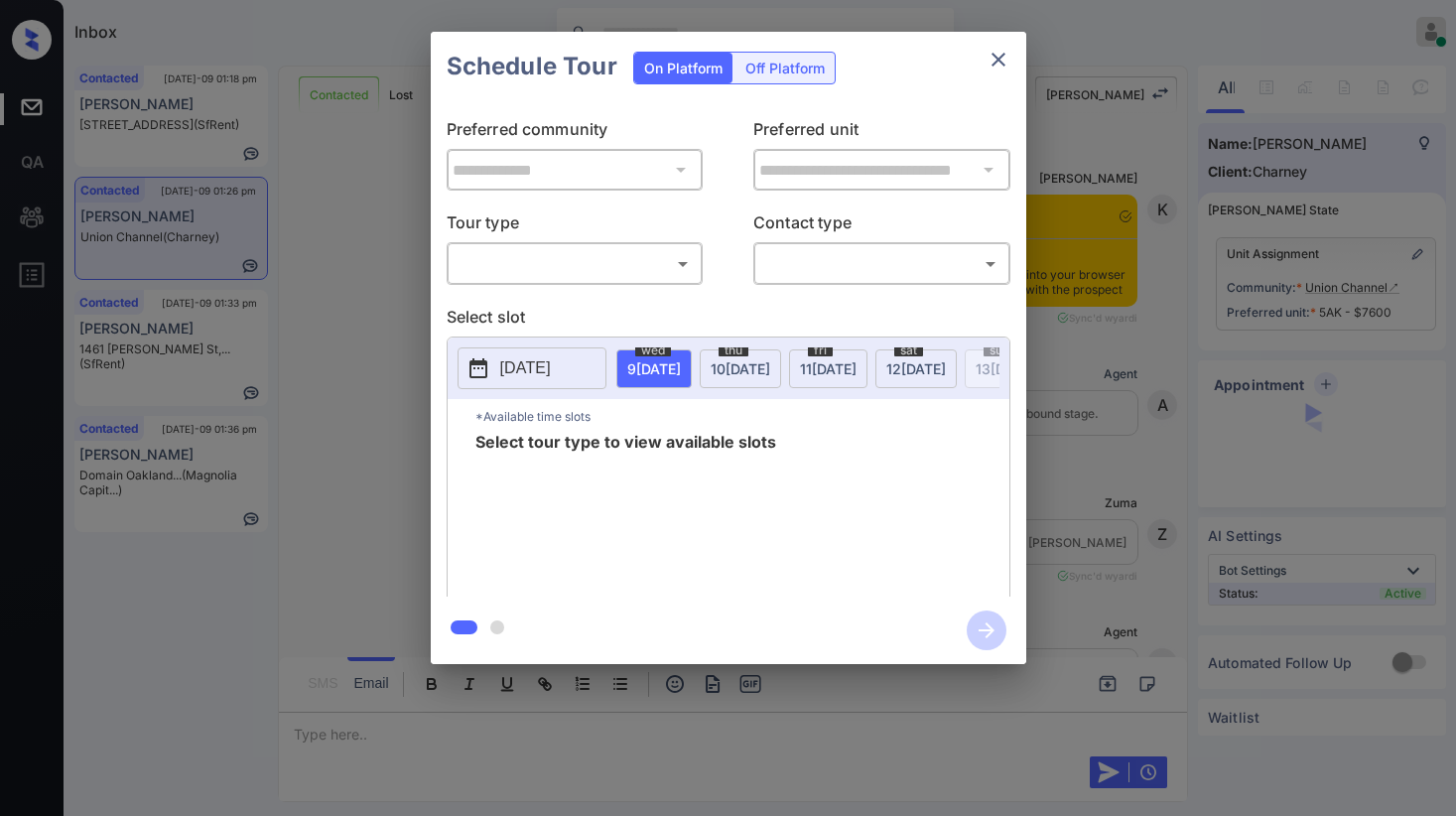 scroll, scrollTop: 0, scrollLeft: 0, axis: both 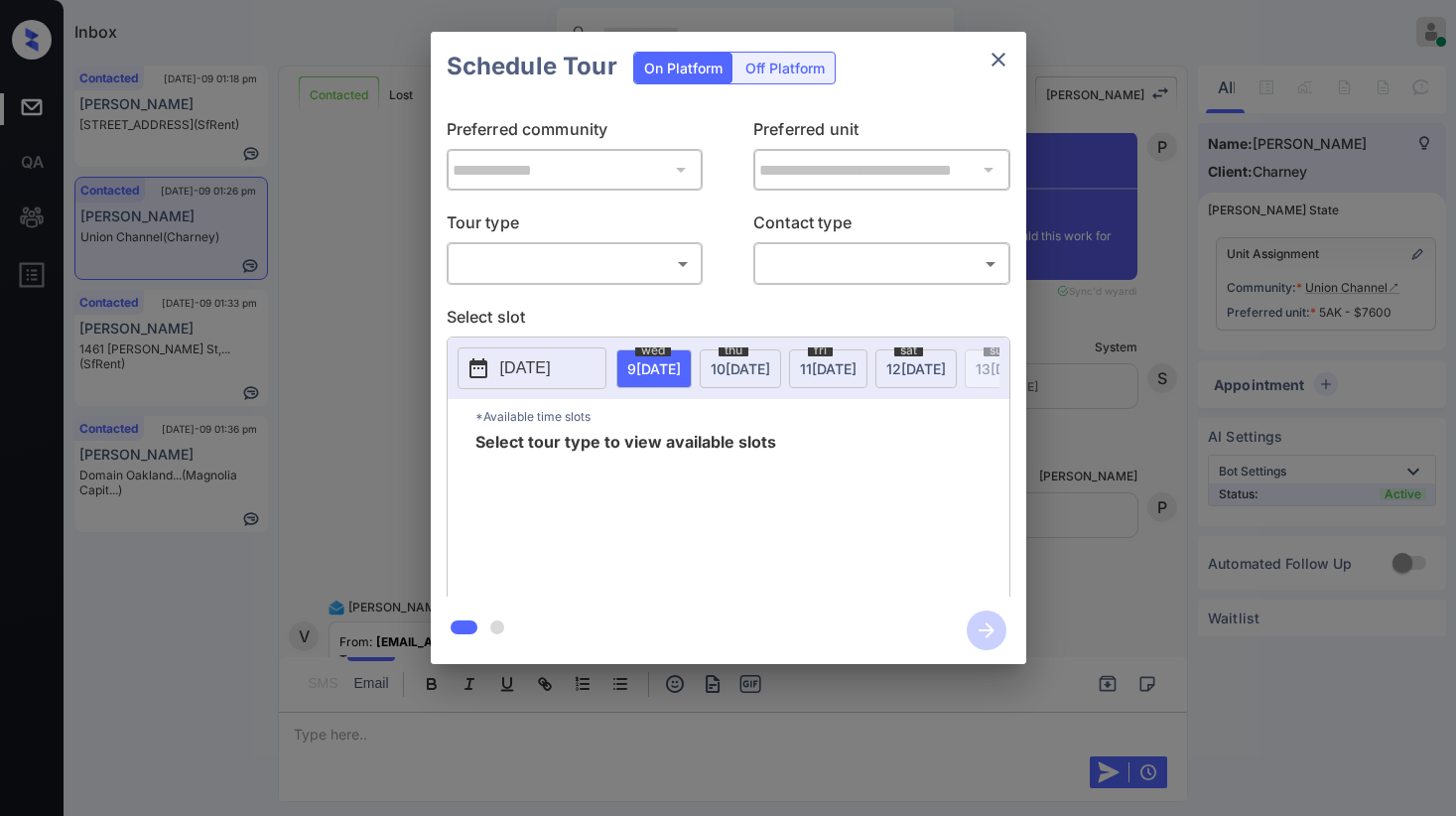 click 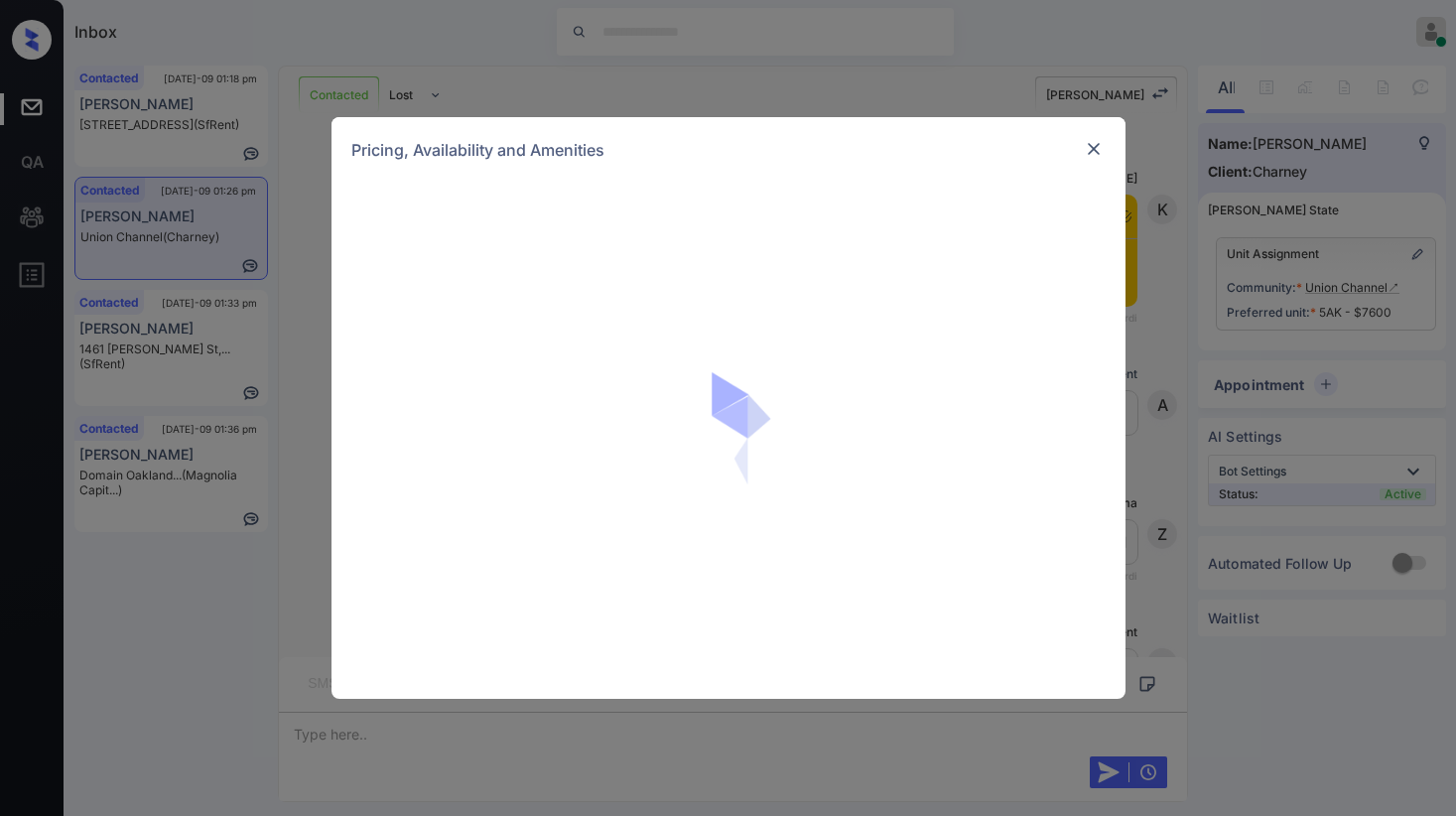 scroll, scrollTop: 0, scrollLeft: 0, axis: both 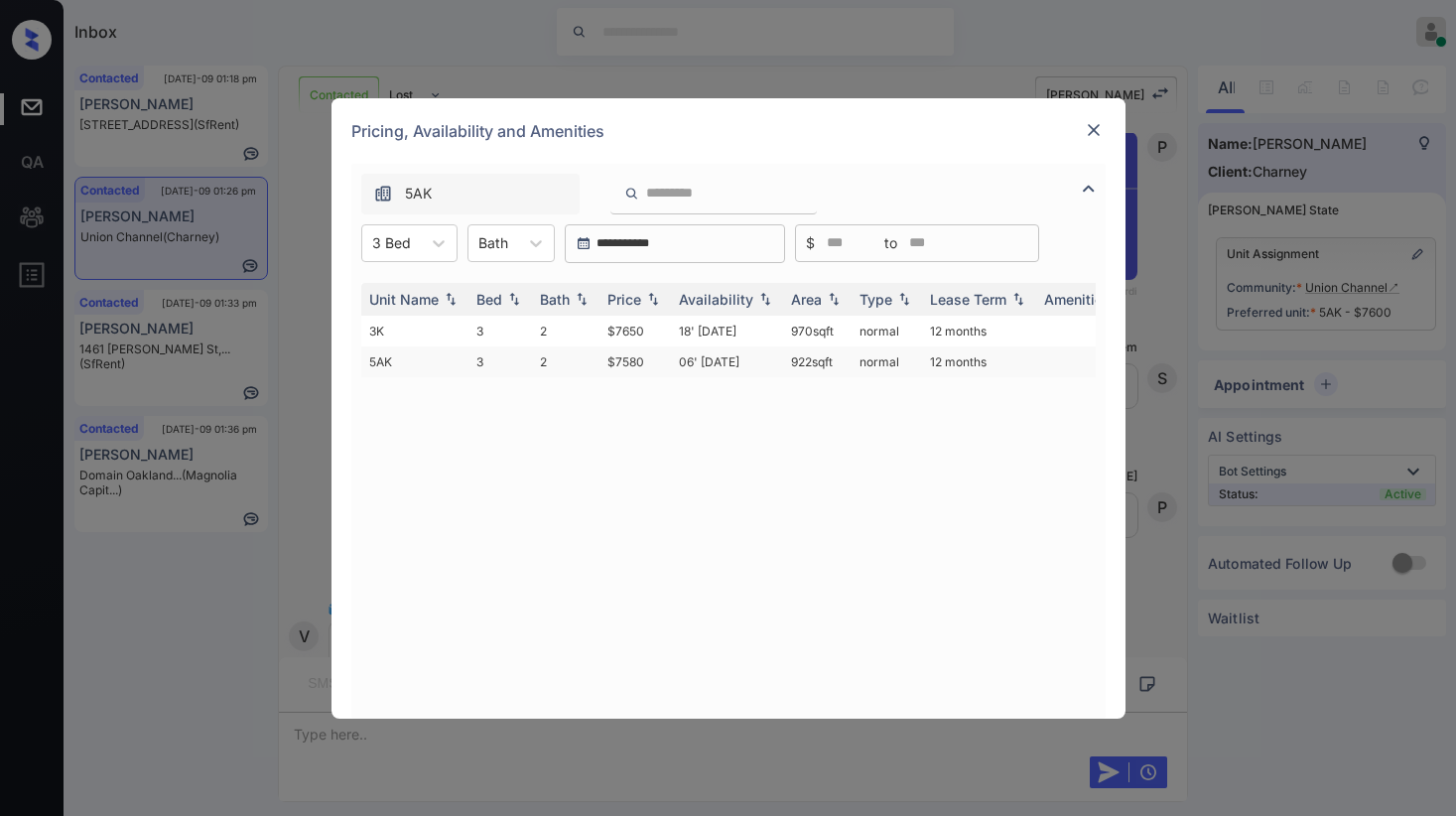 click on "$7580" at bounding box center [635, 361] 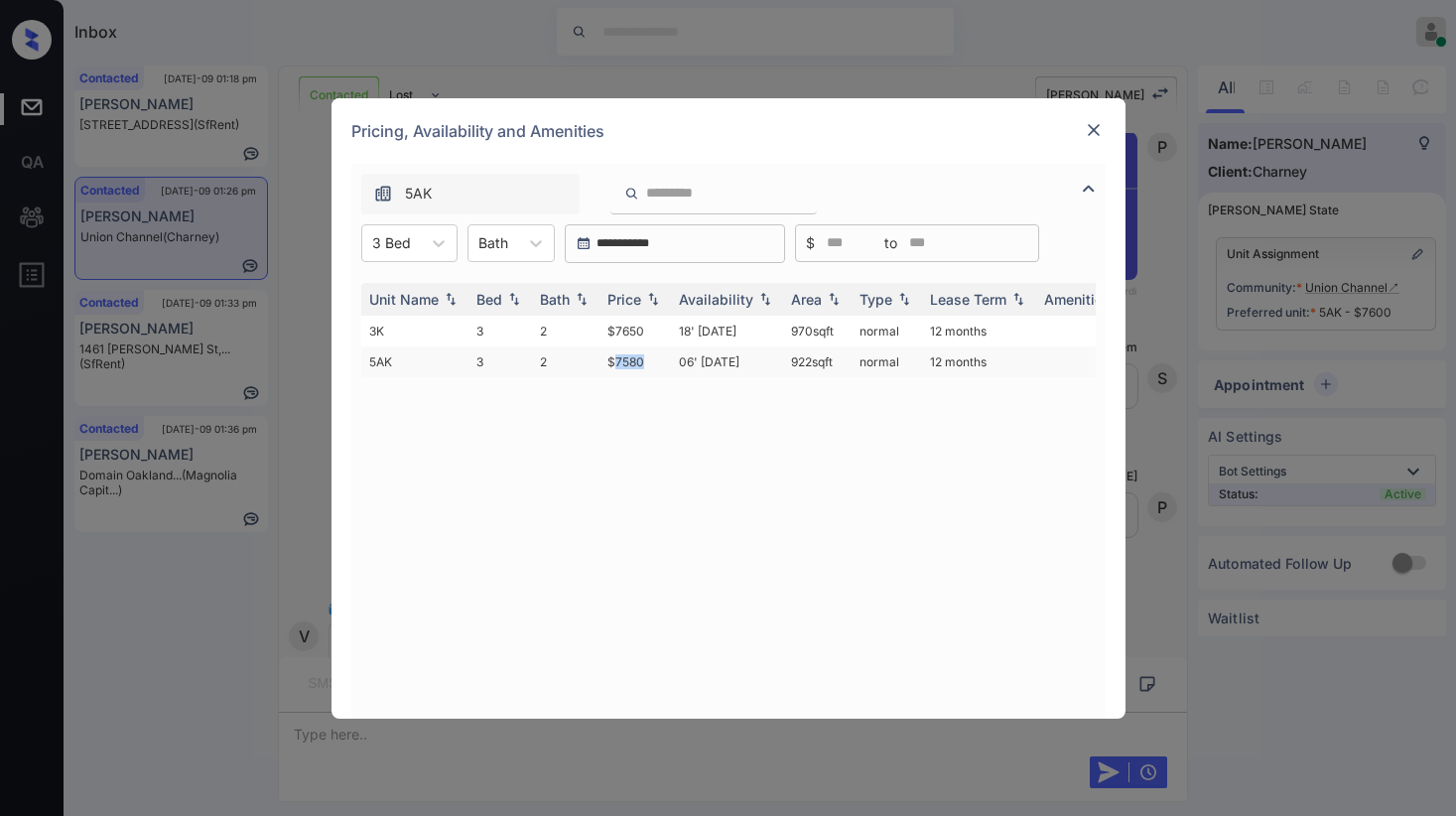 click on "$7580" at bounding box center (635, 361) 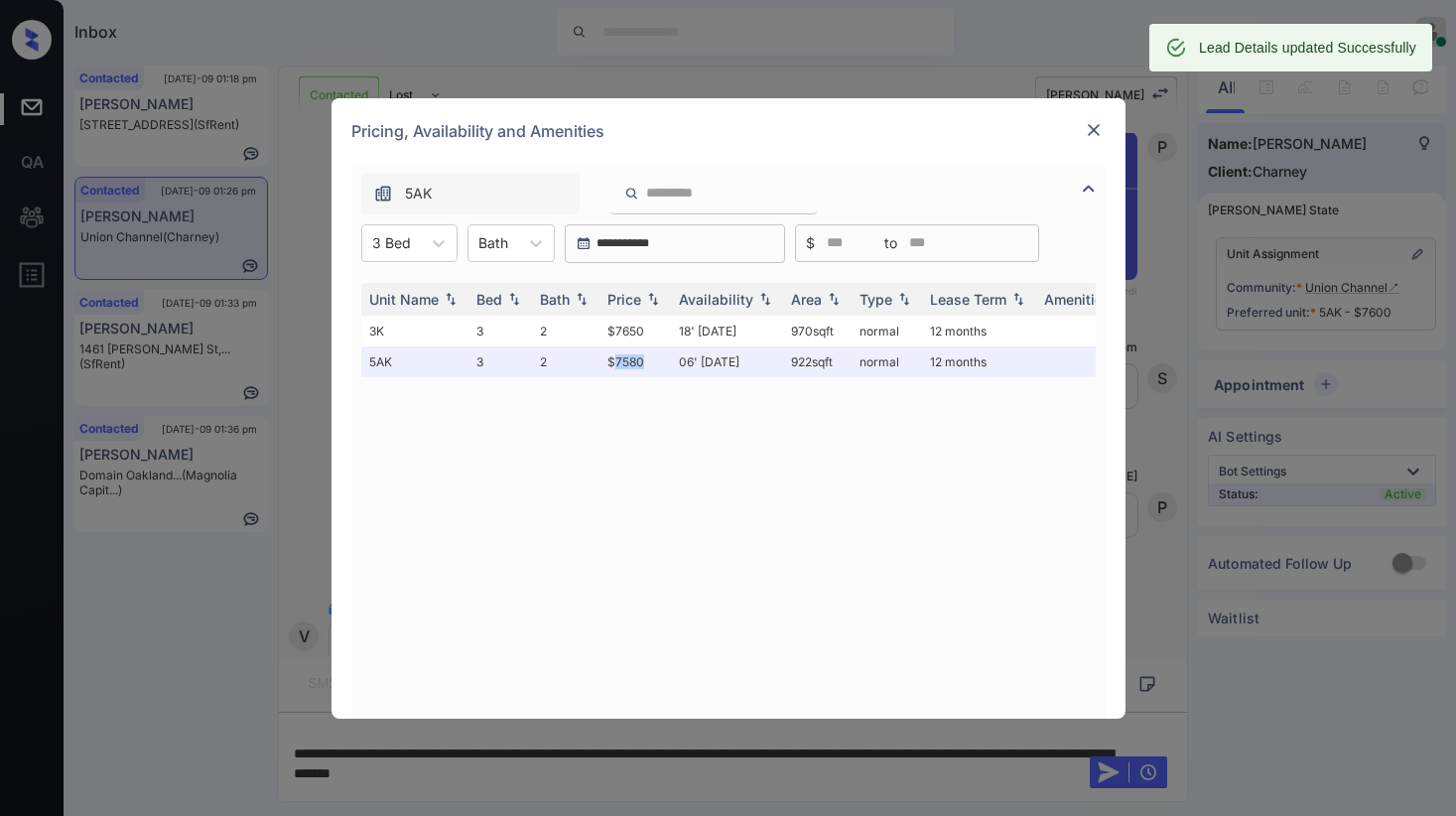 click at bounding box center [1094, 130] 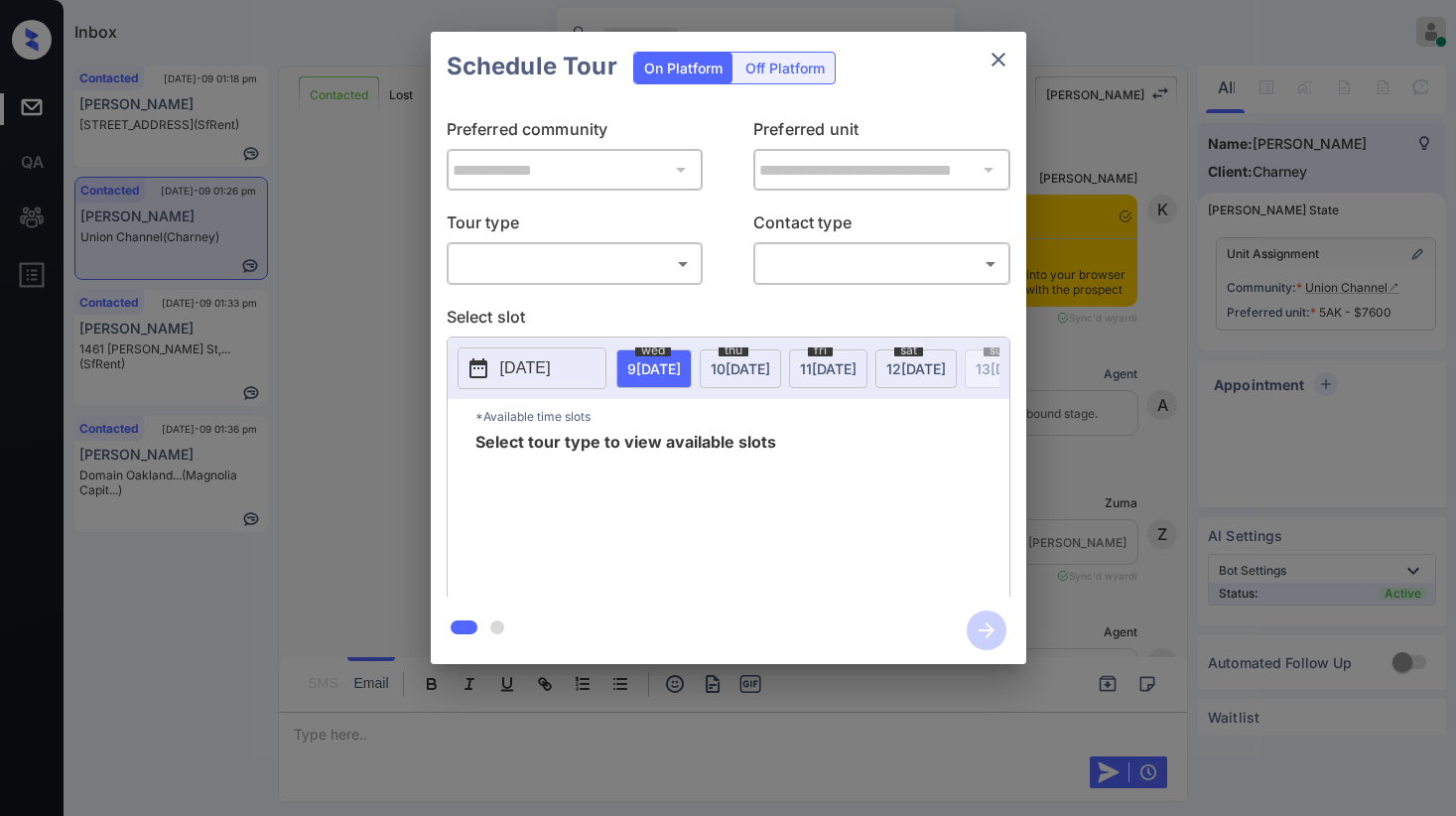 scroll, scrollTop: 0, scrollLeft: 0, axis: both 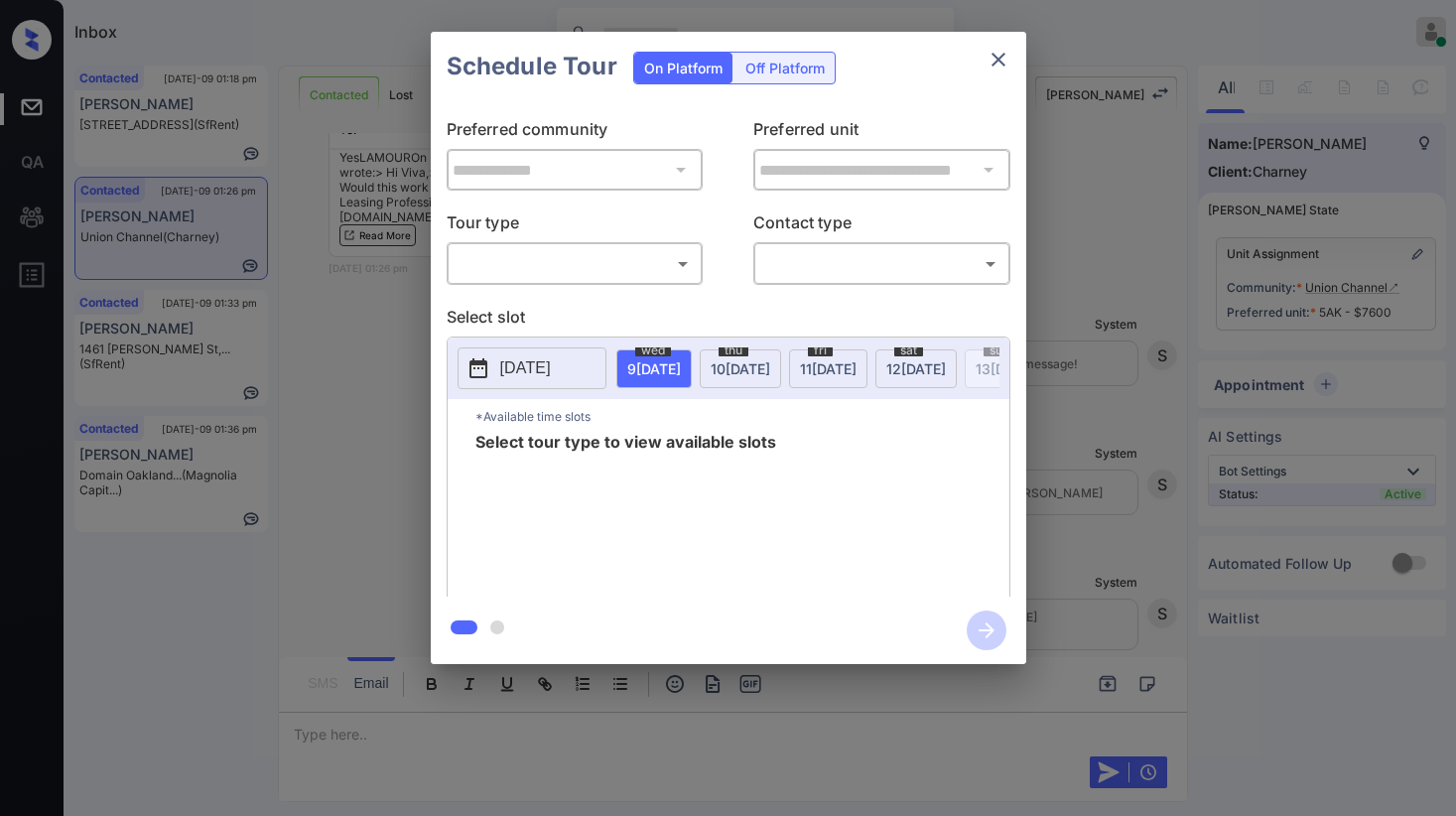 click on "Inbox [PERSON_NAME]  Online Set yourself   offline Set yourself   on break Profile Switch to  dark  mode Sign out Contacted [DATE]-09 01:18 pm   [PERSON_NAME] [STREET_ADDRESS][PERSON_NAME]  (SfRent) Contacted [DATE]-09 01:26 pm   Viva [PERSON_NAME] Union Channel  (Charney) Contacted [DATE]-09 01:33 pm   [PERSON_NAME] 1461 [PERSON_NAME] St,...  (SfRent) Contacted [DATE]-09 01:36 pm   [PERSON_NAME] Domain [GEOGRAPHIC_DATA]...  (Magnolia Capit...) Contacted Lost Lead Sentiment: Angry Upon sliding the acknowledgement:  Lead will move to lost stage. * ​ SMS and call option will be set to opt out. AFM will be turned off for the lead. Kelsey New Message Kelsey Notes Note: [URL][DOMAIN_NAME] - Paste this link into your browser to view [PERSON_NAME] conversation with the prospect [DATE] 11:41 am  Sync'd w  yardi K New Message Agent Lead created via emailParser in Inbound stage. [DATE] 11:41 am A New Message [PERSON_NAME] Lead transferred to leasing agent: [PERSON_NAME] [DATE] 11:41 am  Sync'd w  yardi Z New Message Agent A A" at bounding box center [728, 408] 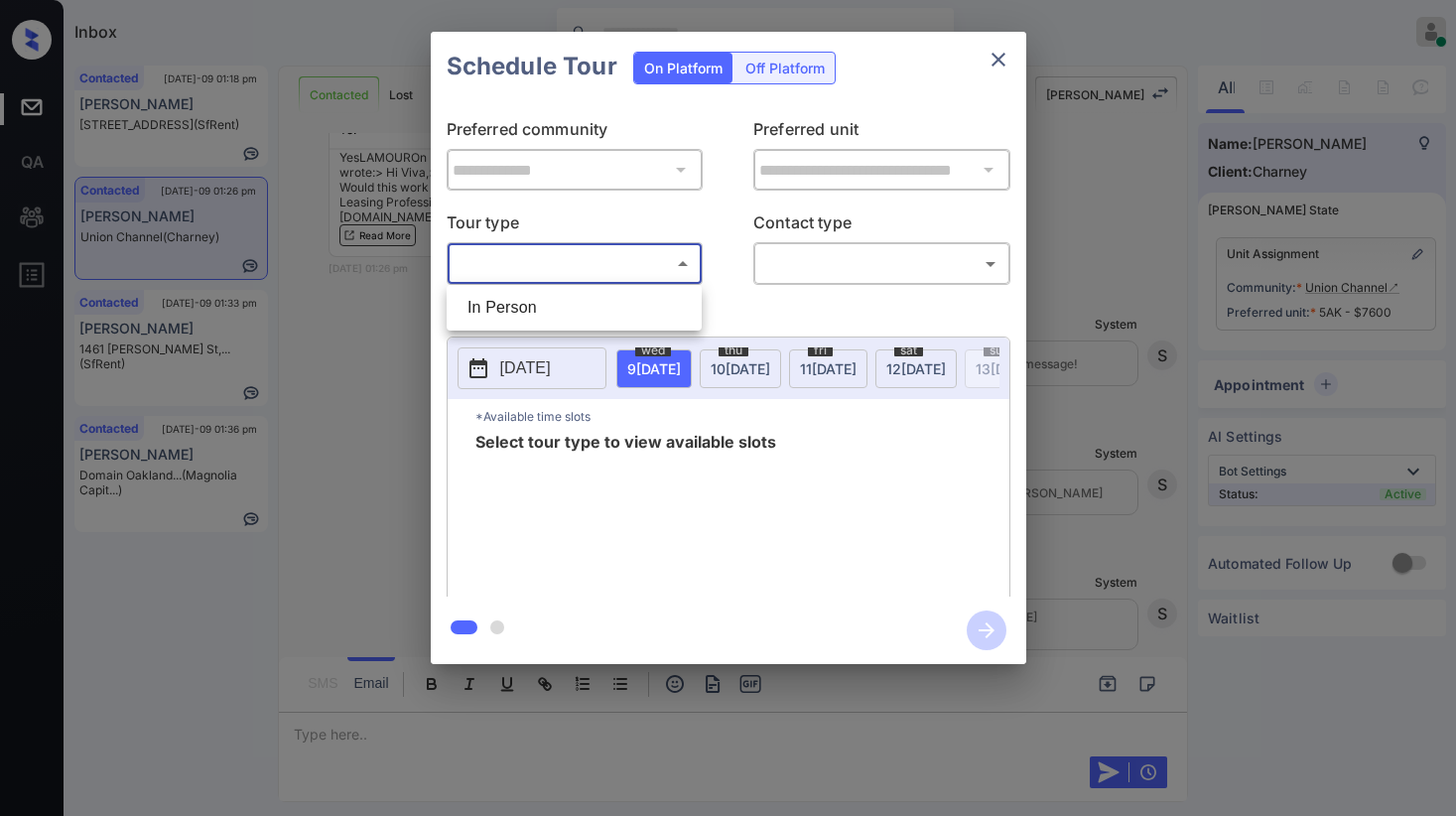 drag, startPoint x: 577, startPoint y: 310, endPoint x: 774, endPoint y: 274, distance: 200.26233 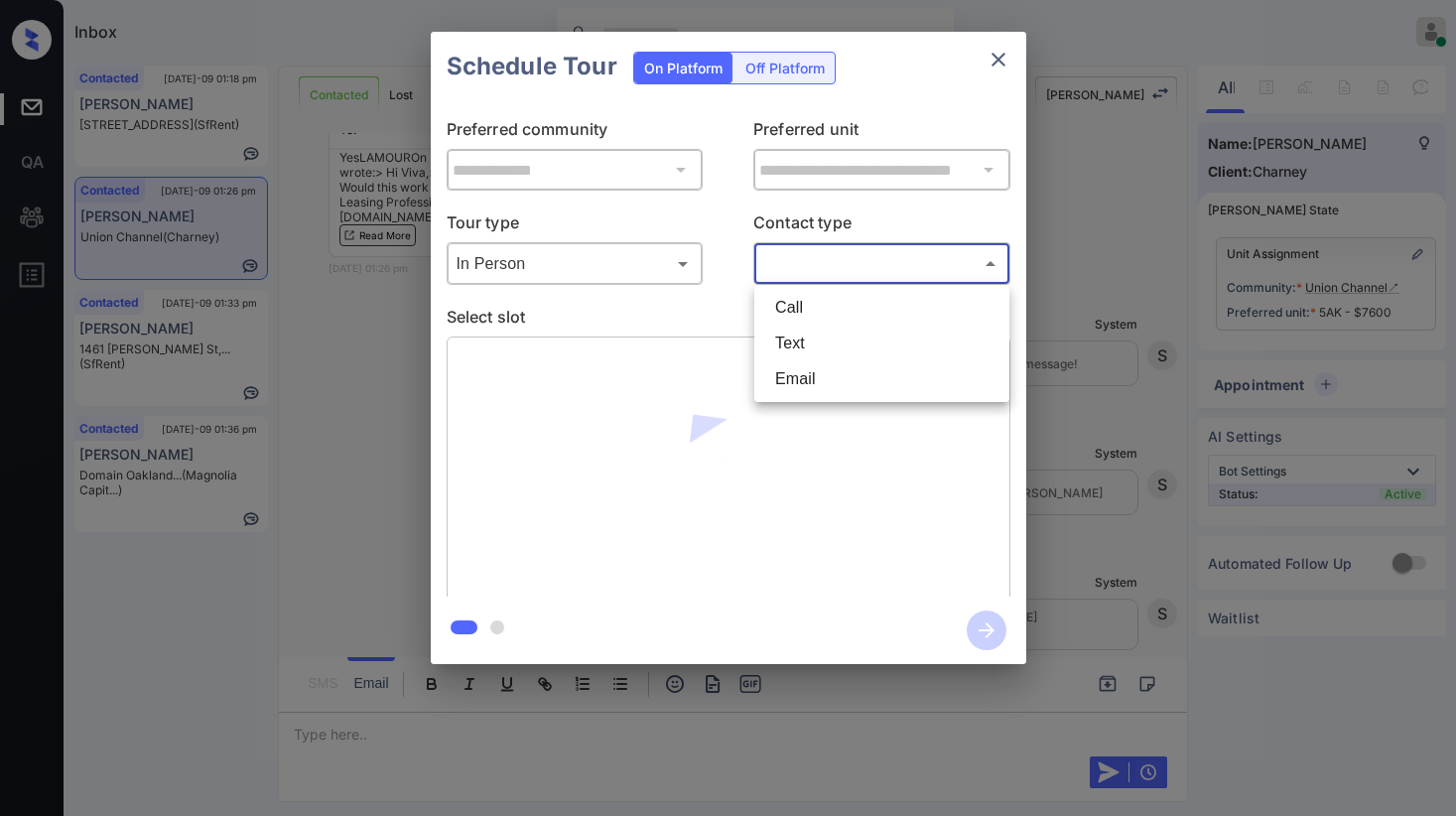 click on "Inbox Paolo Gabriel  Online Set yourself   offline Set yourself   on break Profile Switch to  dark  mode Sign out Contacted Jul-09 01:18 pm   Shirley Davis 360 Hyde St, S...  (SfRent) Contacted Jul-09 01:26 pm   Viva Smith Union Channel  (Charney) Contacted Jul-09 01:33 pm   Aareen Kaler 1461 Alice St,...  (SfRent) Contacted Jul-09 01:36 pm   Marcela Chacon Domain Oakland...  (Magnolia Capit...) Contacted Lost Lead Sentiment: Angry Upon sliding the acknowledgement:  Lead will move to lost stage. * ​ SMS and call option will be set to opt out. AFM will be turned off for the lead. Kelsey New Message Kelsey Notes Note: https://conversation.getzuma.com/686eb7f6d02cd74801f3dd3a - Paste this link into your browser to view Kelsey’s conversation with the prospect Jul 09, 2025 11:41 am  Sync'd w  yardi K New Message Agent Lead created via emailParser in Inbound stage. Jul 09, 2025 11:41 am A New Message Zuma Lead transferred to leasing agent: kelsey Jul 09, 2025 11:41 am  Sync'd w  yardi Z New Message Agent A A" at bounding box center (728, 408) 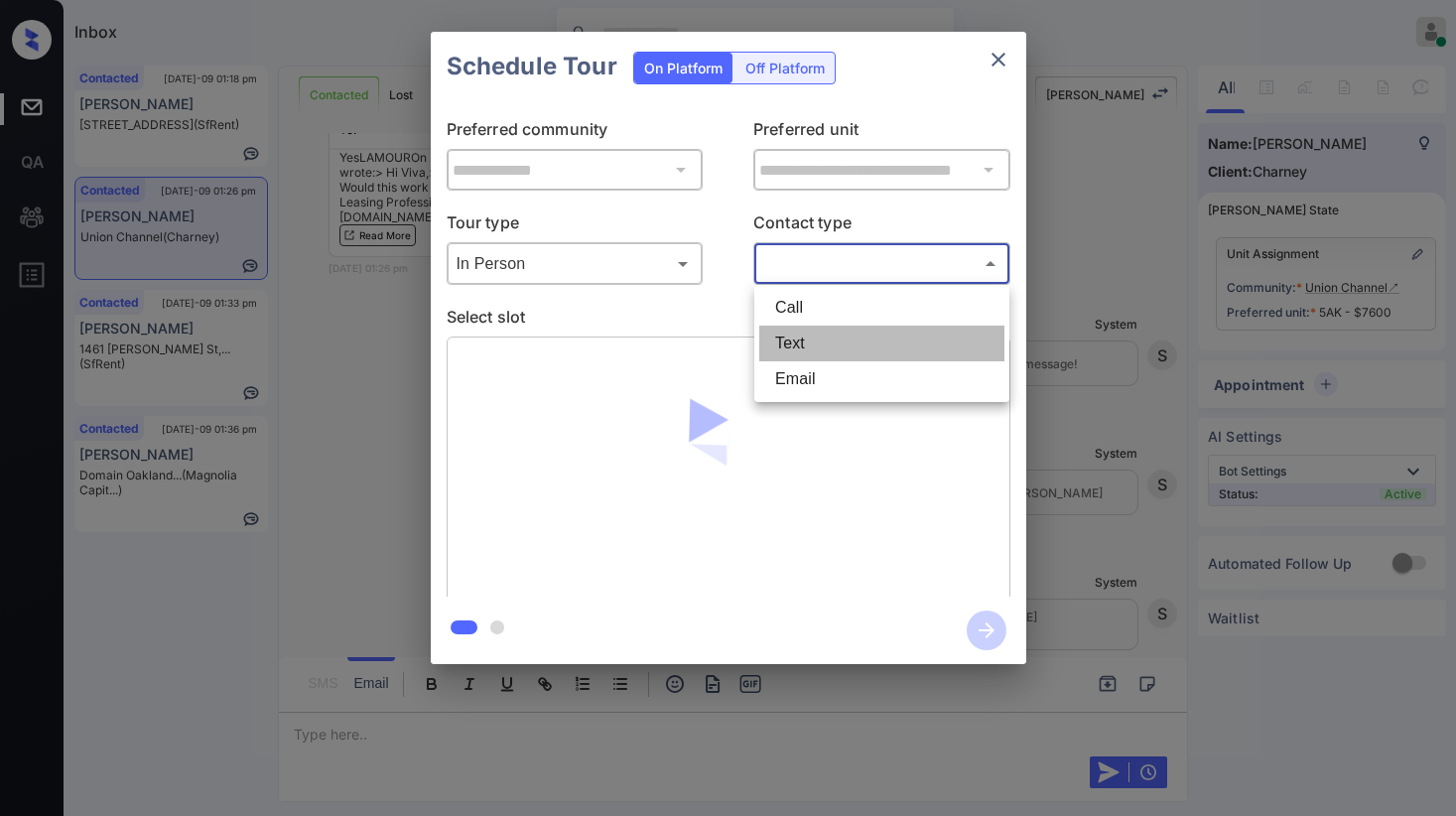 click on "Text" at bounding box center (881, 343) 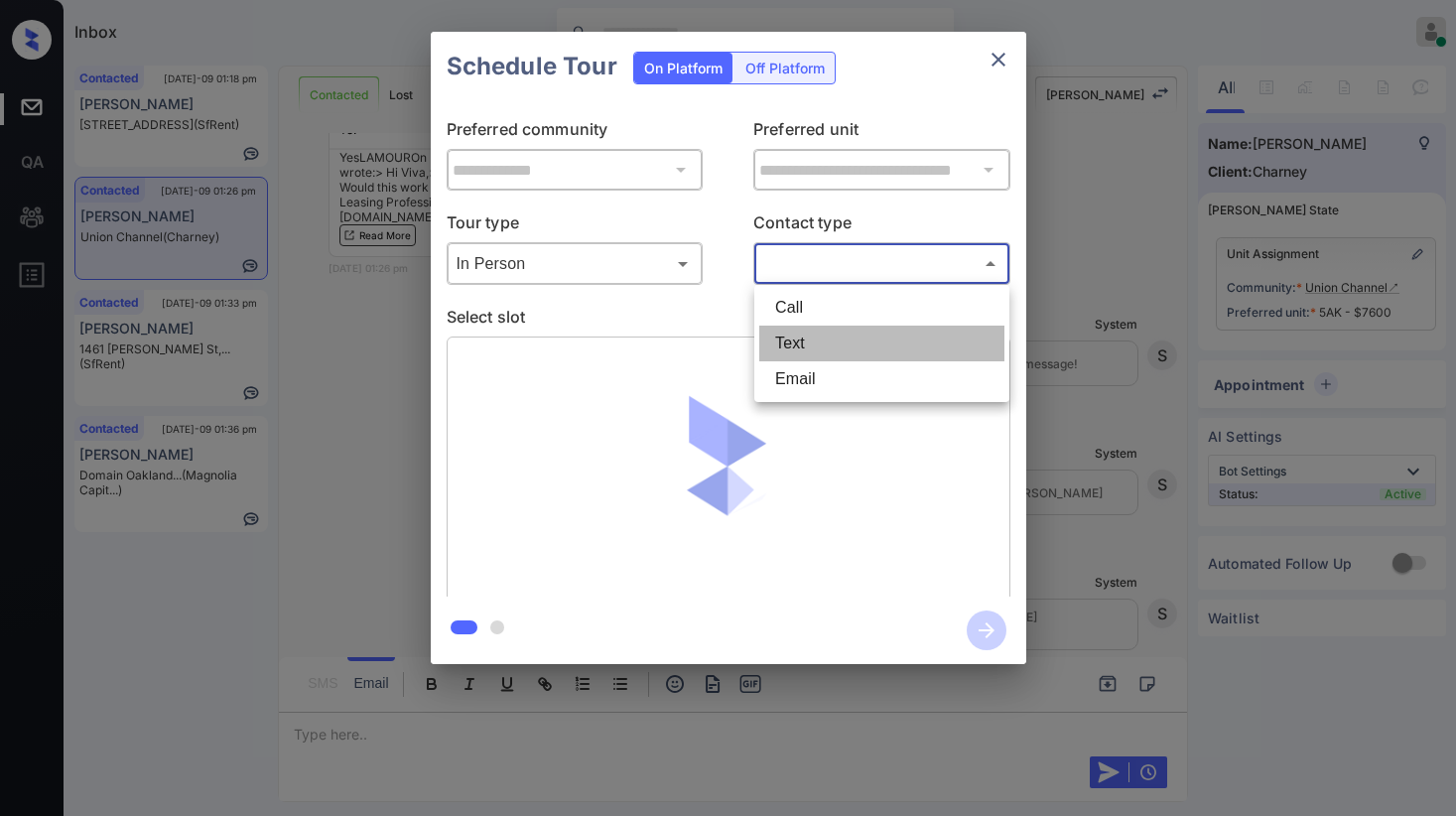 type on "****" 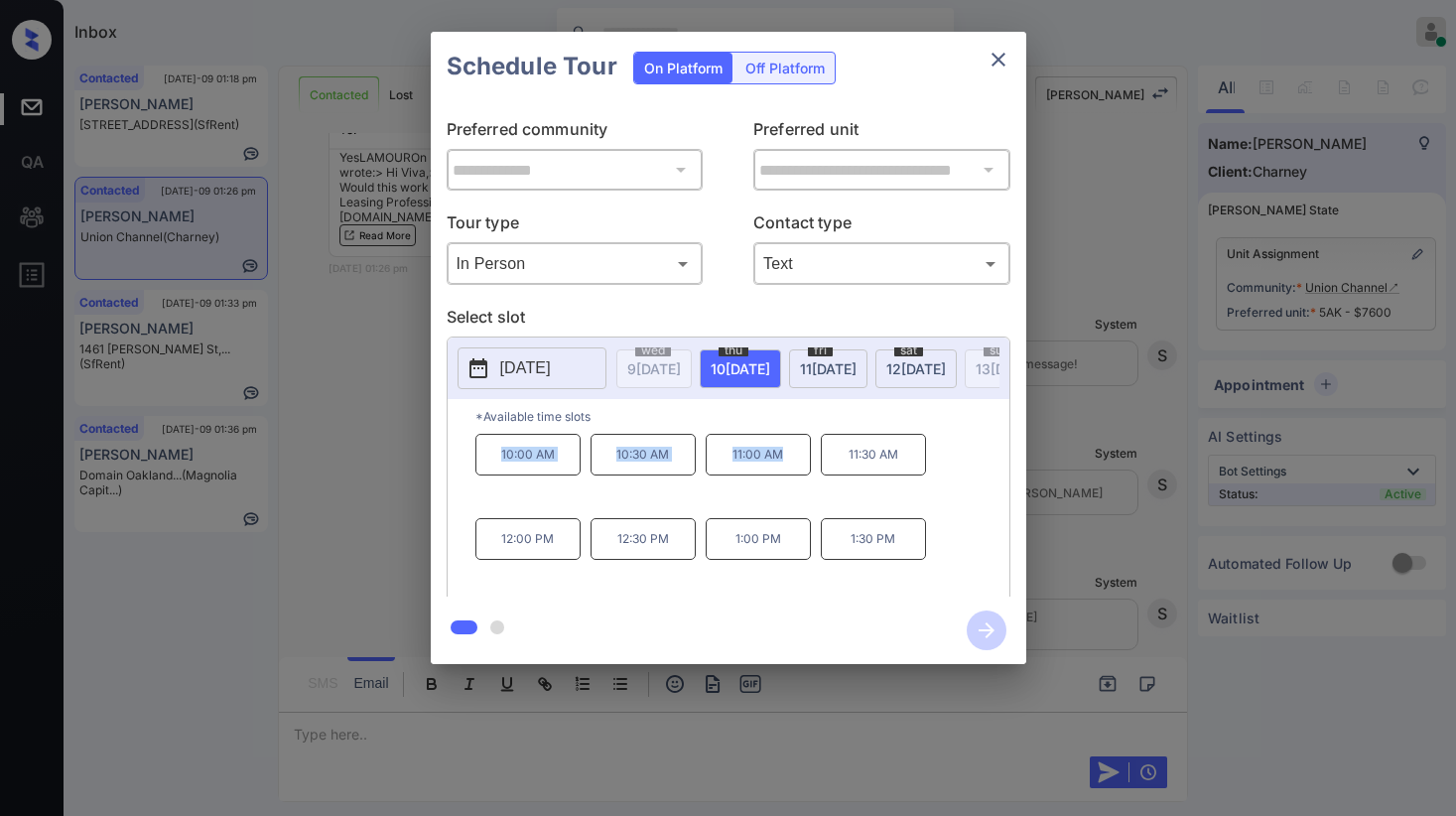 drag, startPoint x: 499, startPoint y: 458, endPoint x: 860, endPoint y: 401, distance: 365.4723 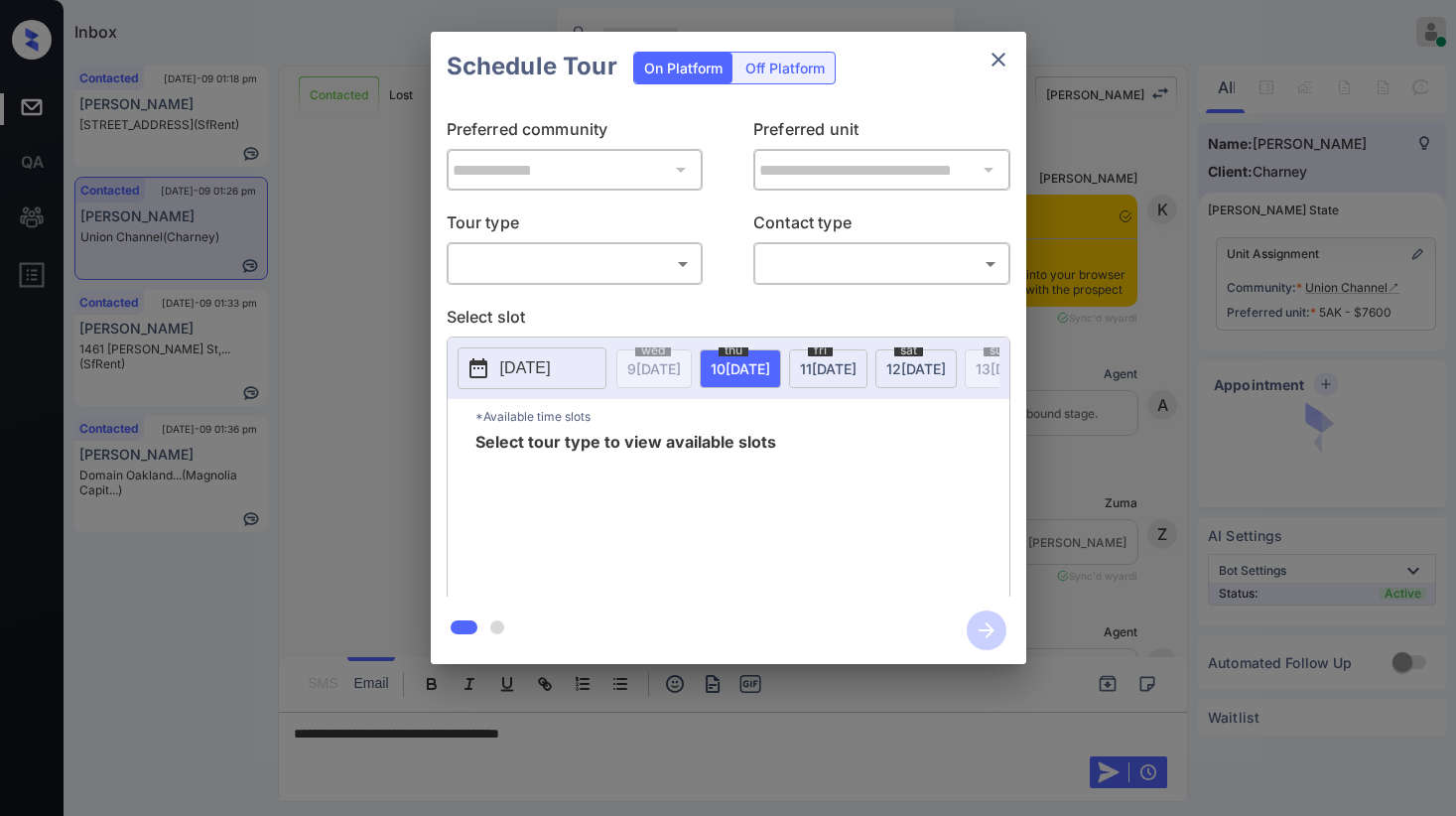 scroll, scrollTop: 0, scrollLeft: 0, axis: both 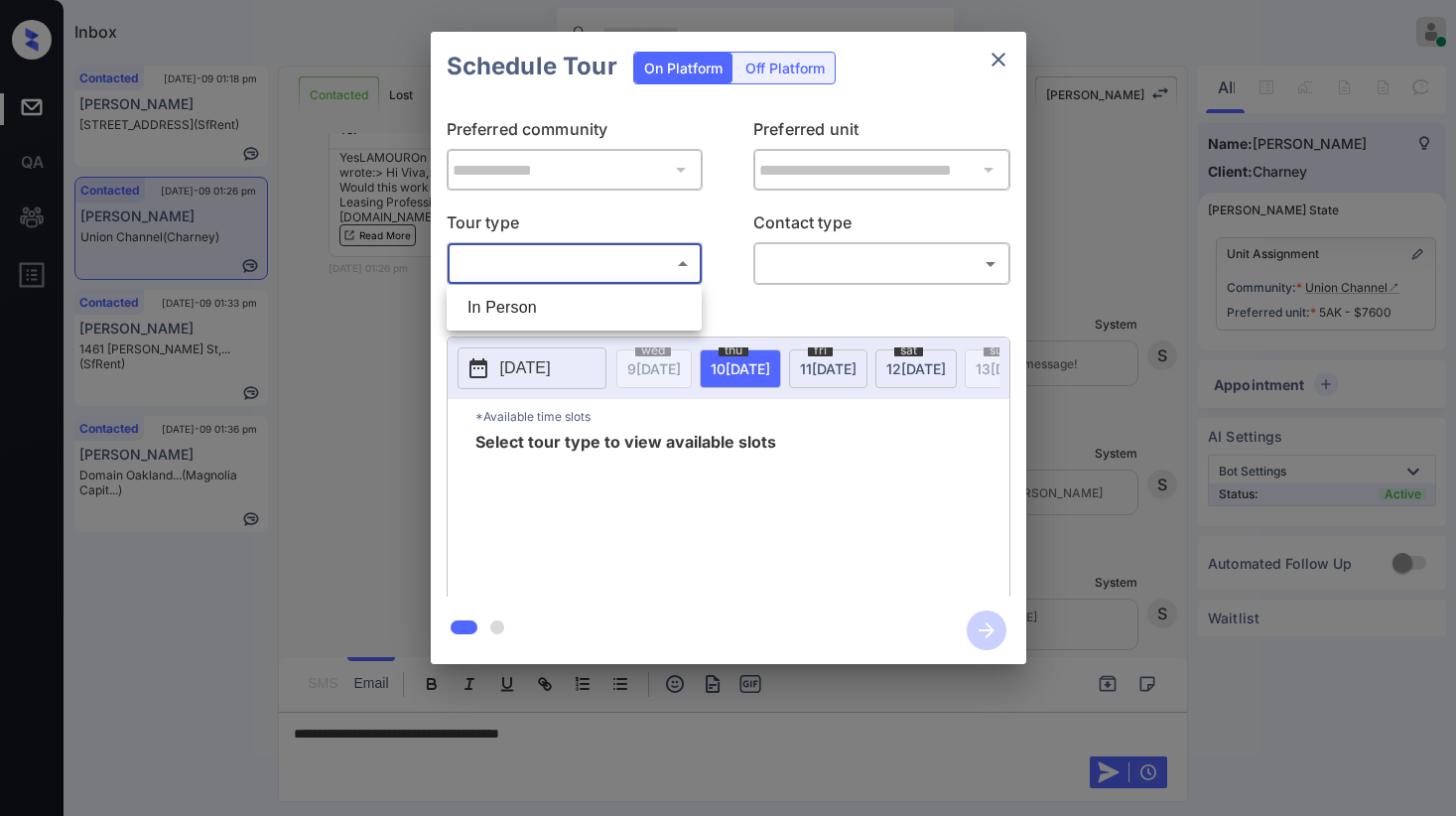click on "Inbox Paolo Gabriel  Online Set yourself   offline Set yourself   on break Profile Switch to  dark  mode Sign out Contacted Jul-09 01:18 pm   Shirley Davis 360 Hyde St, S...  (SfRent) Contacted Jul-09 01:26 pm   Viva Smith Union Channel  (Charney) Contacted Jul-09 01:33 pm   Aareen Kaler 1461 Alice St,...  (SfRent) Contacted Jul-09 01:36 pm   Marcela Chacon Domain Oakland...  (Magnolia Capit...) Contacted Lost Lead Sentiment: Angry Upon sliding the acknowledgement:  Lead will move to lost stage. * ​ SMS and call option will be set to opt out. AFM will be turned off for the lead. Kelsey New Message Kelsey Notes Note: https://conversation.getzuma.com/686eb7f6d02cd74801f3dd3a - Paste this link into your browser to view Kelsey’s conversation with the prospect Jul 09, 2025 11:41 am  Sync'd w  yardi K New Message Agent Lead created via emailParser in Inbound stage. Jul 09, 2025 11:41 am A New Message Zuma Lead transferred to leasing agent: kelsey Jul 09, 2025 11:41 am  Sync'd w  yardi Z New Message Agent A A" at bounding box center [728, 408] 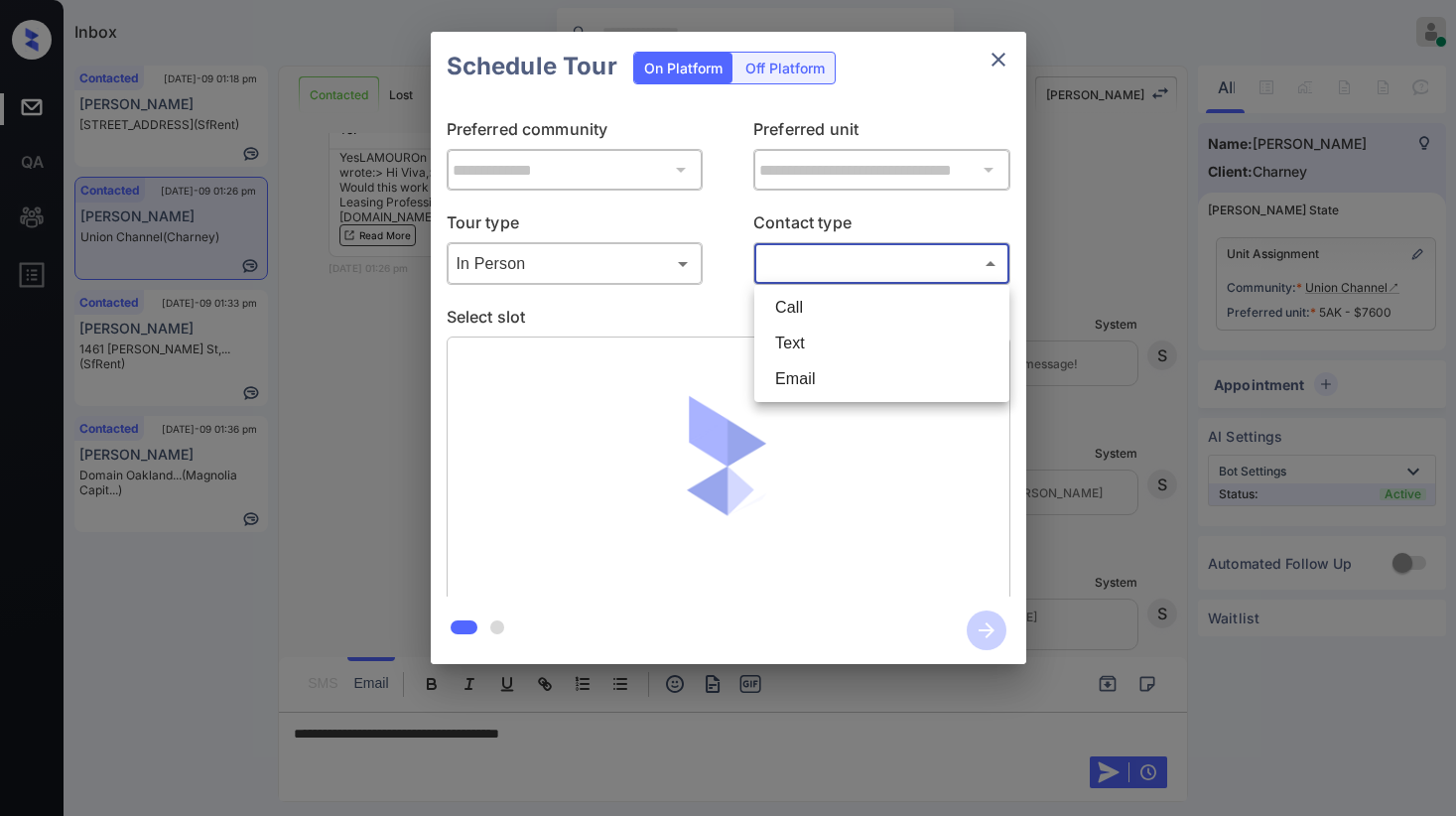 click on "Inbox Paolo Gabriel  Online Set yourself   offline Set yourself   on break Profile Switch to  dark  mode Sign out Contacted Jul-09 01:18 pm   Shirley Davis 360 Hyde St, S...  (SfRent) Contacted Jul-09 01:26 pm   Viva Smith Union Channel  (Charney) Contacted Jul-09 01:33 pm   Aareen Kaler 1461 Alice St,...  (SfRent) Contacted Jul-09 01:36 pm   Marcela Chacon Domain Oakland...  (Magnolia Capit...) Contacted Lost Lead Sentiment: Angry Upon sliding the acknowledgement:  Lead will move to lost stage. * ​ SMS and call option will be set to opt out. AFM will be turned off for the lead. Kelsey New Message Kelsey Notes Note: https://conversation.getzuma.com/686eb7f6d02cd74801f3dd3a - Paste this link into your browser to view Kelsey’s conversation with the prospect Jul 09, 2025 11:41 am  Sync'd w  yardi K New Message Agent Lead created via emailParser in Inbound stage. Jul 09, 2025 11:41 am A New Message Zuma Lead transferred to leasing agent: kelsey Jul 09, 2025 11:41 am  Sync'd w  yardi Z New Message Agent A A" at bounding box center (728, 408) 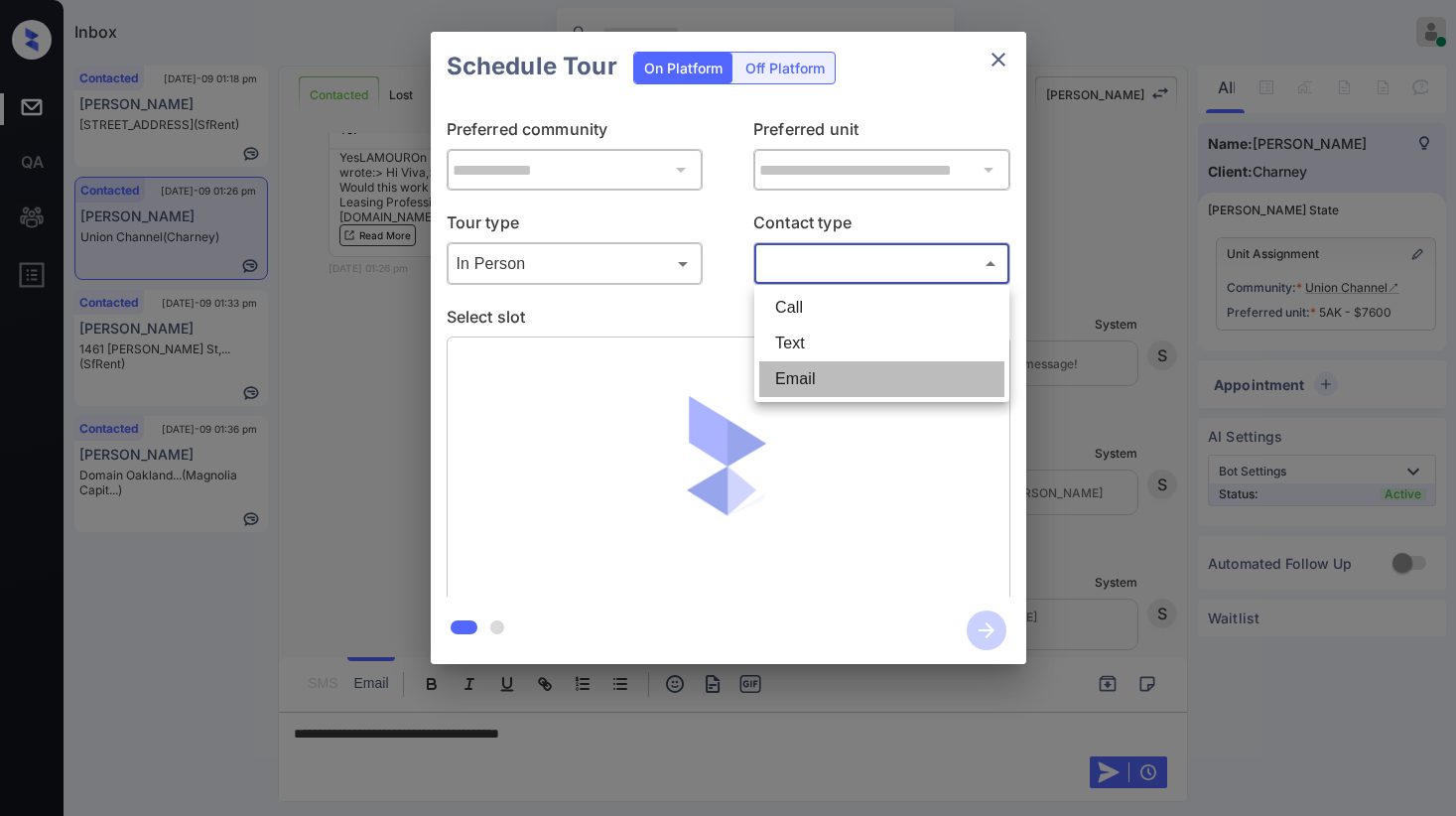 click on "Email" at bounding box center [881, 379] 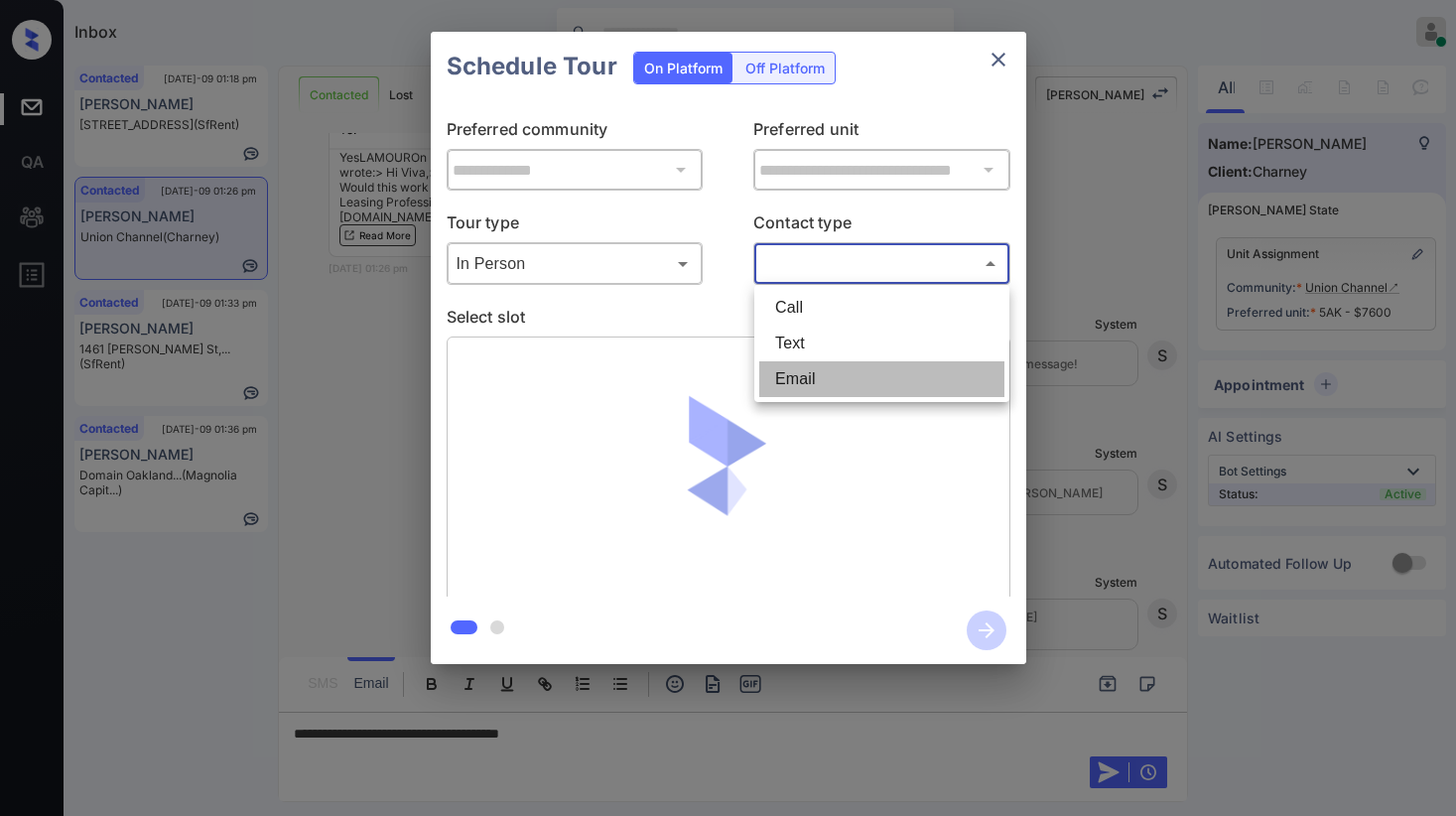 type on "*****" 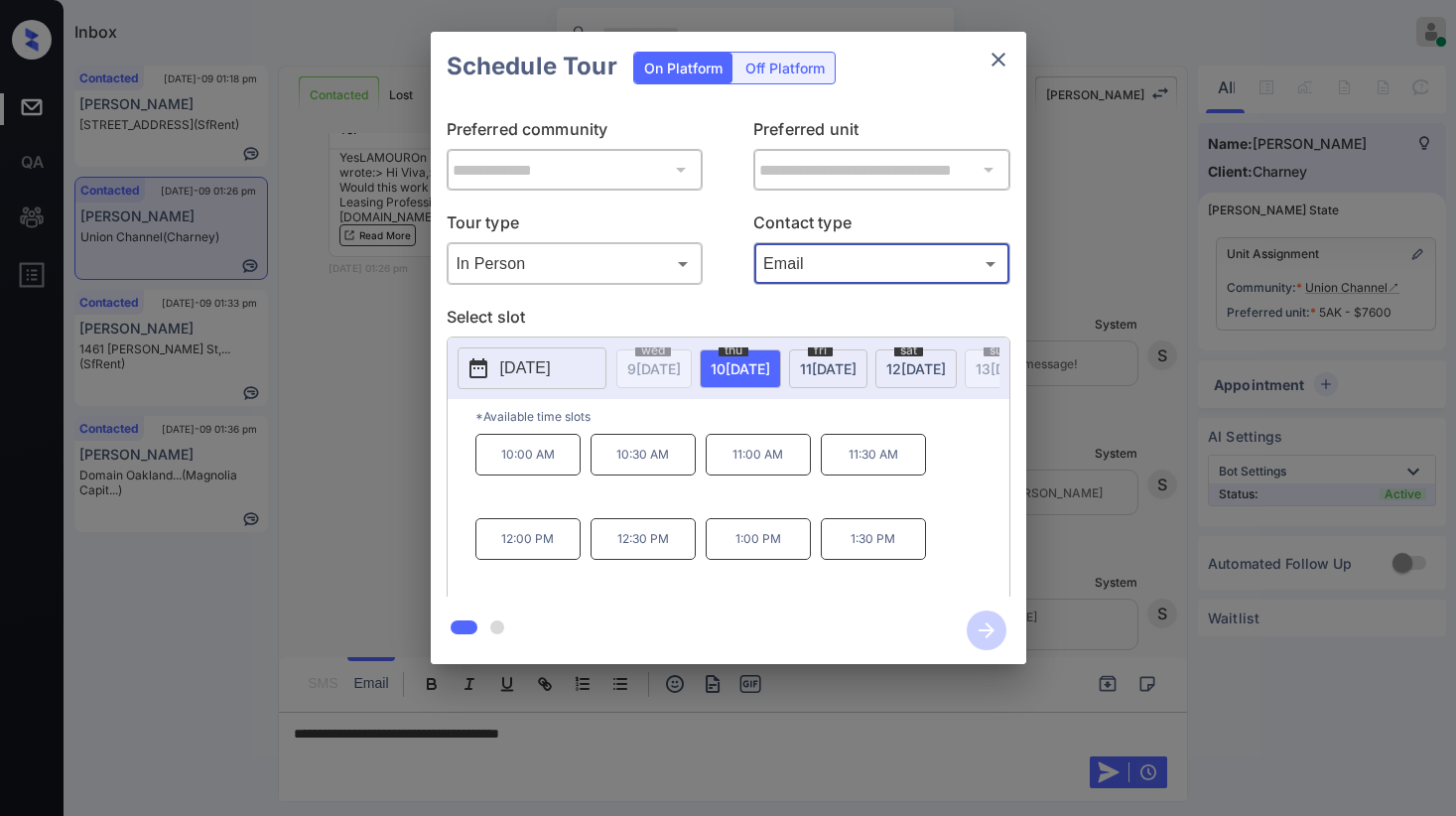 click 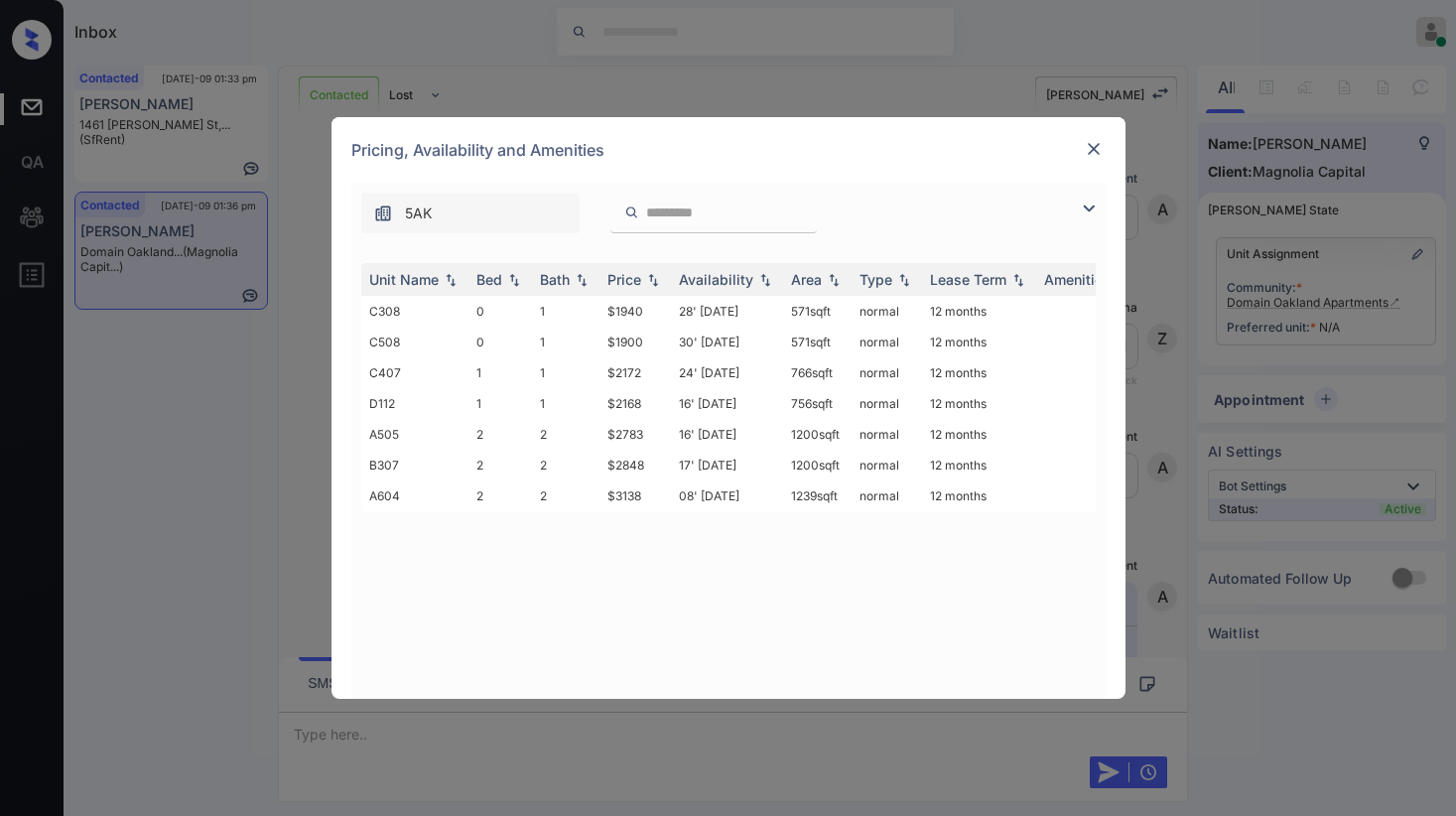 scroll, scrollTop: 0, scrollLeft: 0, axis: both 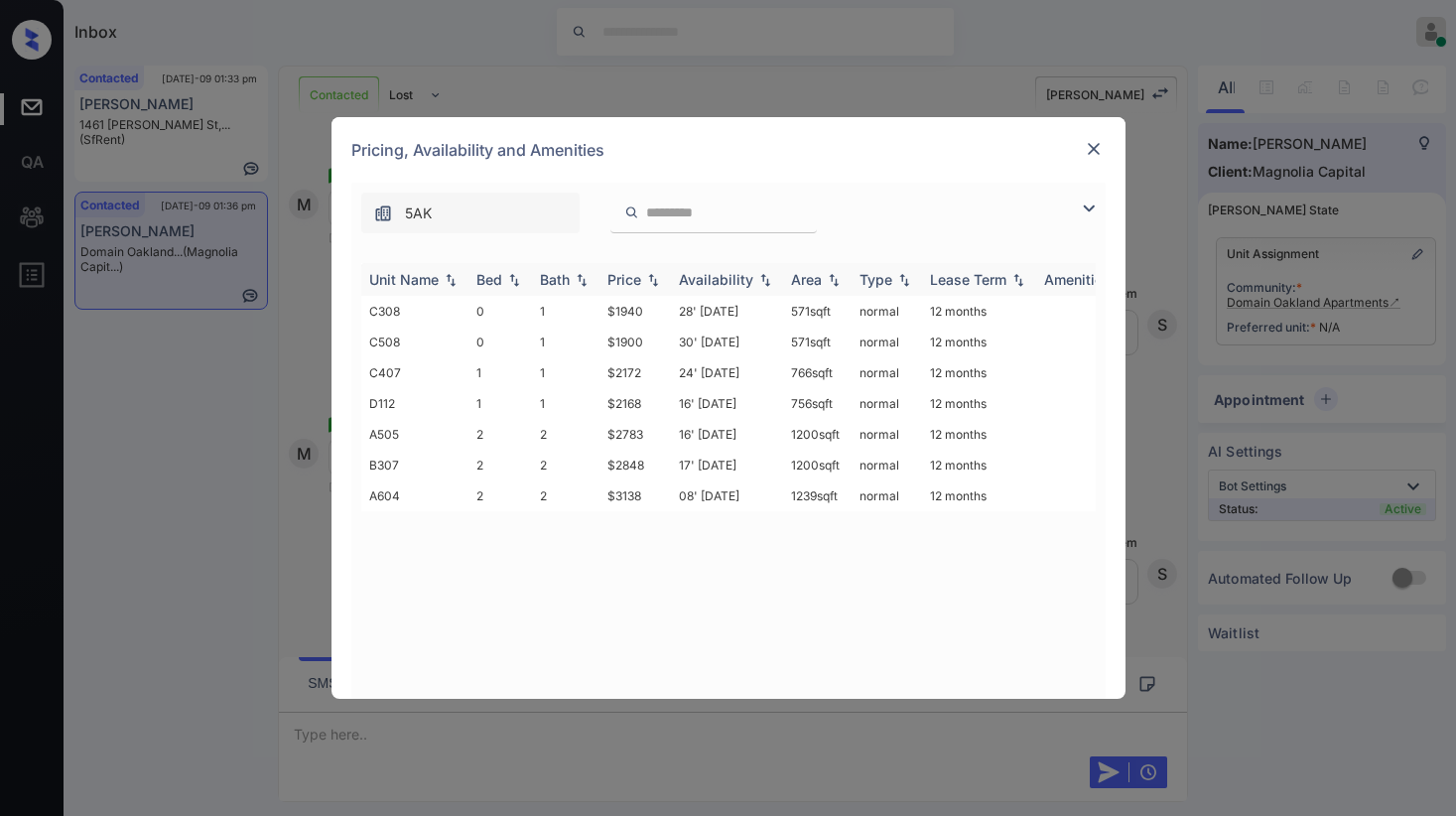 click on "Price" at bounding box center [624, 279] 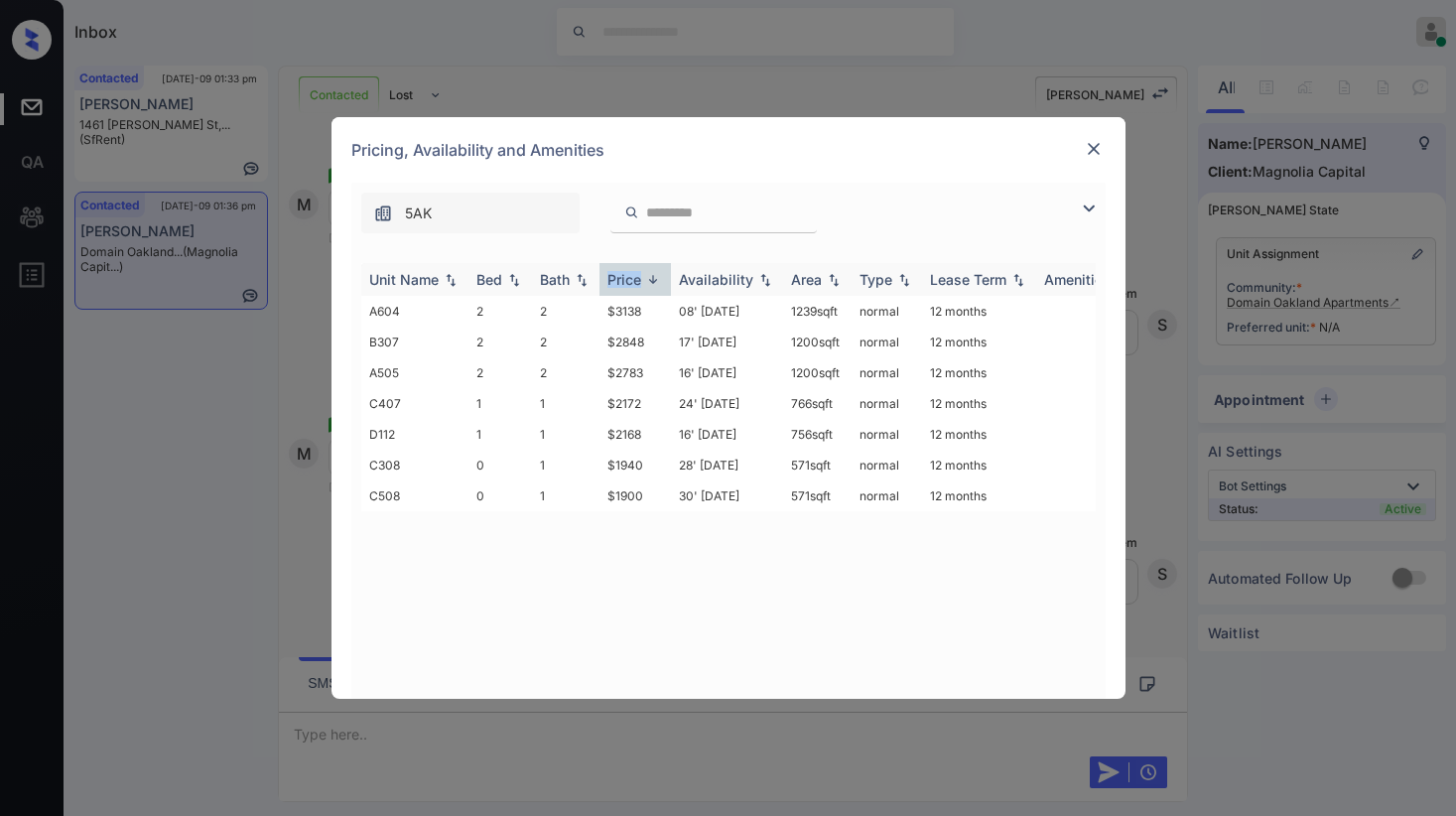 click on "Price" at bounding box center [624, 279] 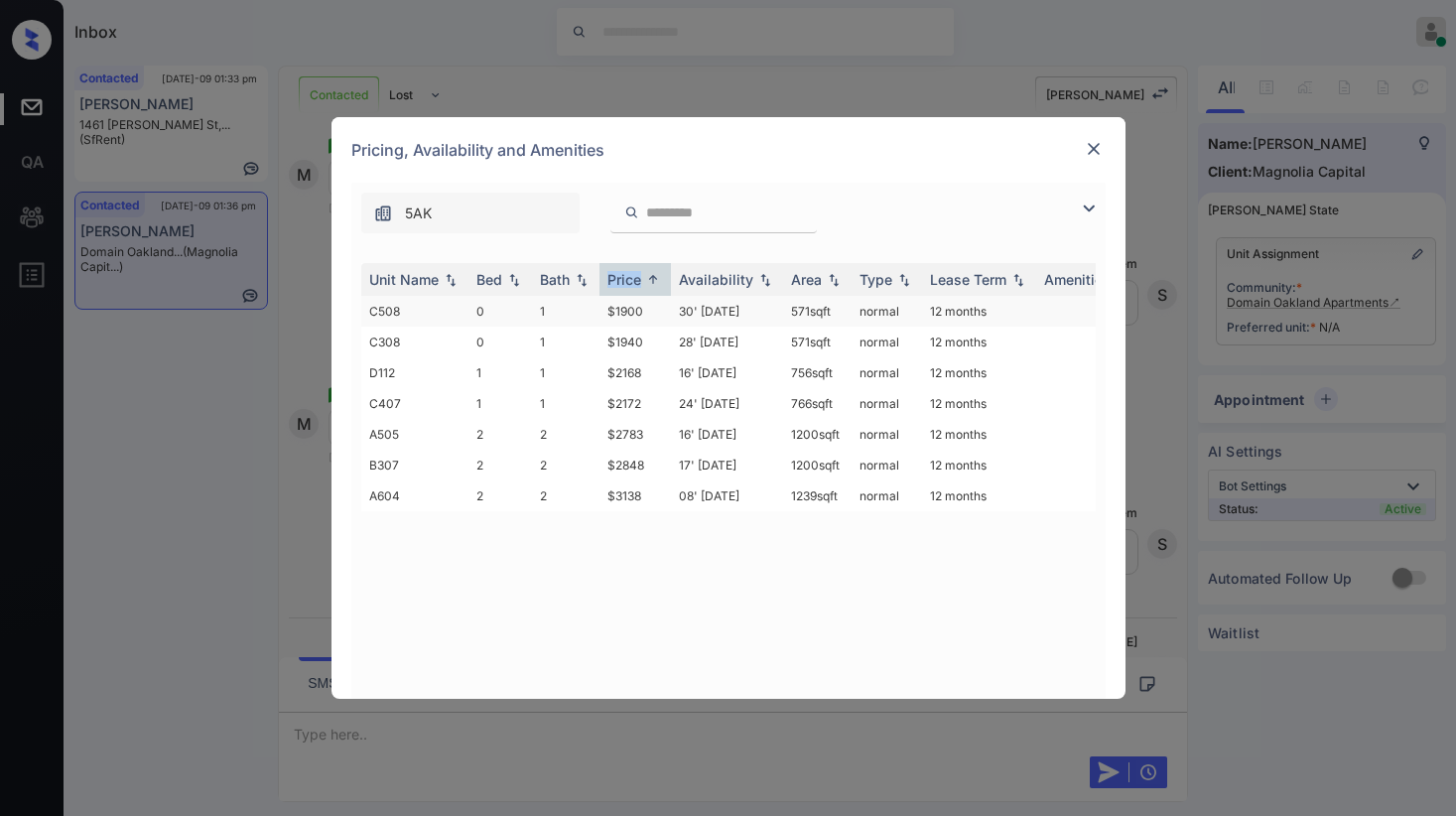 scroll, scrollTop: 2831, scrollLeft: 0, axis: vertical 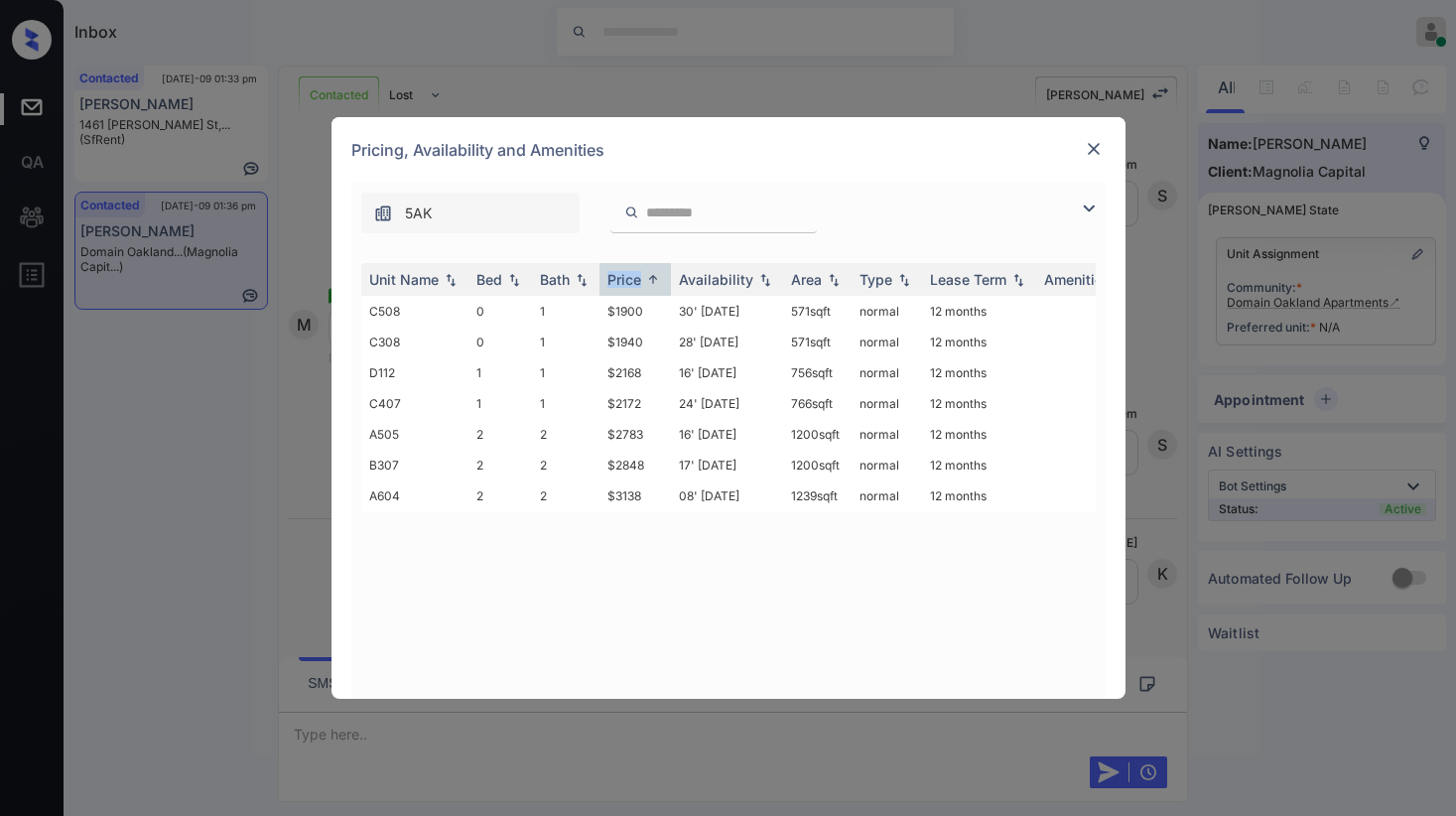 click at bounding box center [1094, 149] 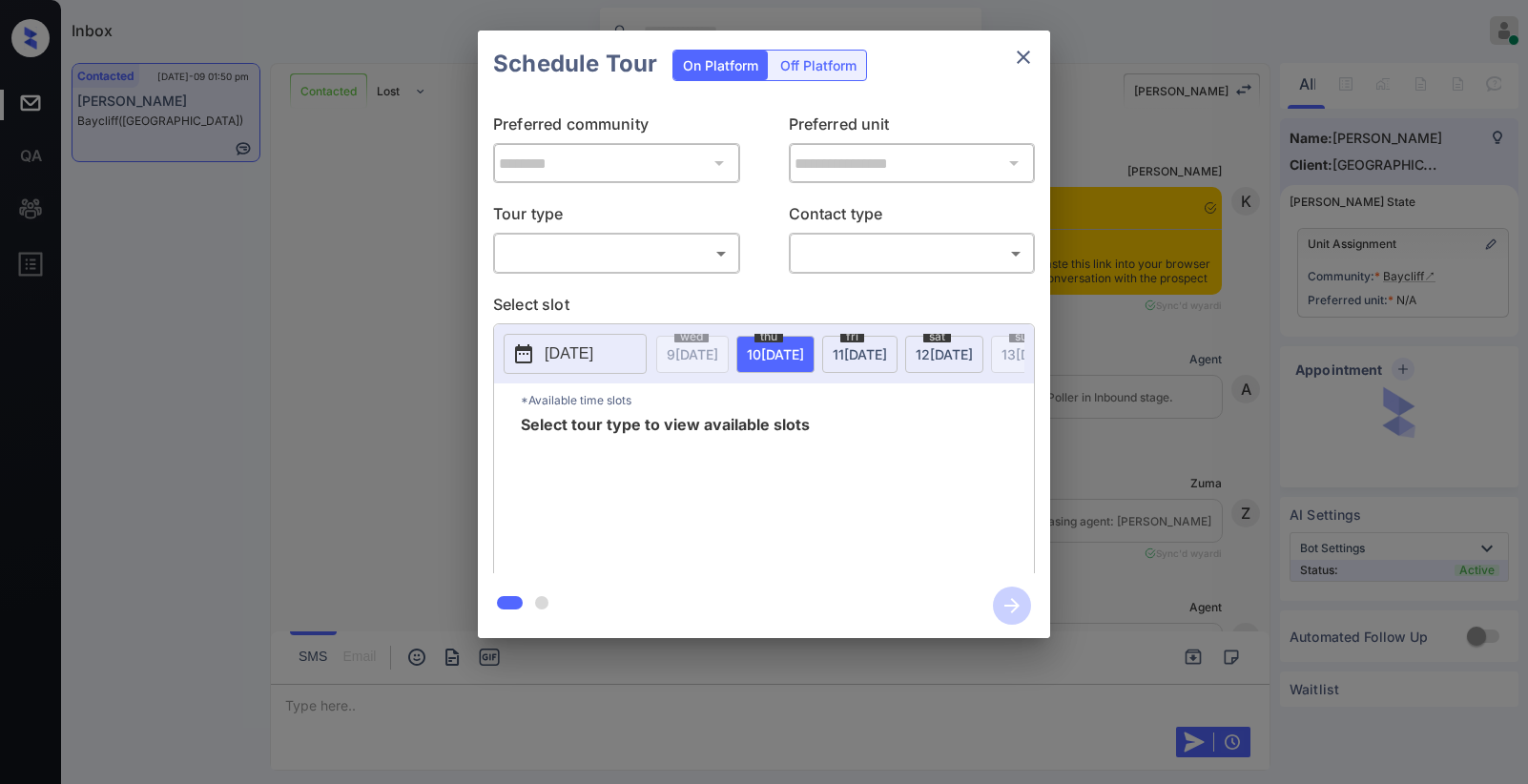 scroll, scrollTop: 0, scrollLeft: 0, axis: both 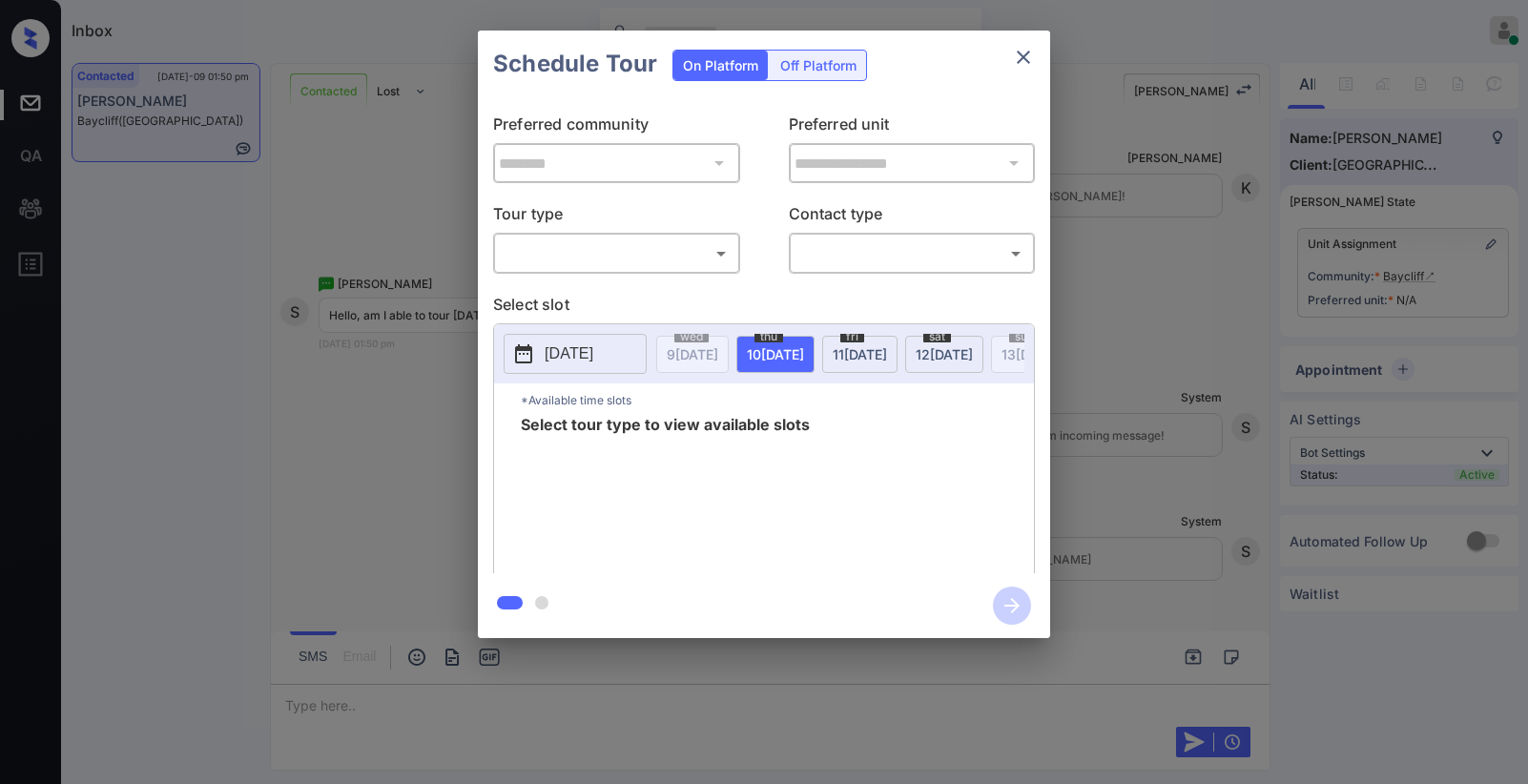 click on "Inbox [PERSON_NAME]  Online Set yourself   offline Set yourself   on break Profile Switch to  dark  mode Sign out Contacted [DATE]-09 01:50 pm   [PERSON_NAME] Baycliff  ([GEOGRAPHIC_DATA]) Contacted Lost Lead Sentiment: Angry Upon sliding the acknowledgement:  Lead will move to lost stage. * ​ SMS and call option will be set to opt out. AFM will be turned off for the lead. Kelsey New Message Kelsey Notes Note: [URL][DOMAIN_NAME] - Paste this link into your browser to view [PERSON_NAME] conversation with the prospect [DATE] 01:46 pm  Sync'd w  yardi K New Message Agent Lead created via leadPoller in Inbound stage. [DATE] 01:46 pm A New Message [PERSON_NAME] Lead transferred to leasing agent: [PERSON_NAME] [DATE] 01:46 pm  Sync'd w  yardi Z New Message Agent AFM Request sent to [PERSON_NAME]. [DATE] 01:46 pm A New Message Agent Notes Note: ILS Note:
I’d like to tour the apartments please [DATE] 01:48 pm A New Message [PERSON_NAME] [DATE] 01:49 pm   | SmarterAFMV2Sms  Sync'd w" at bounding box center [764, 392] 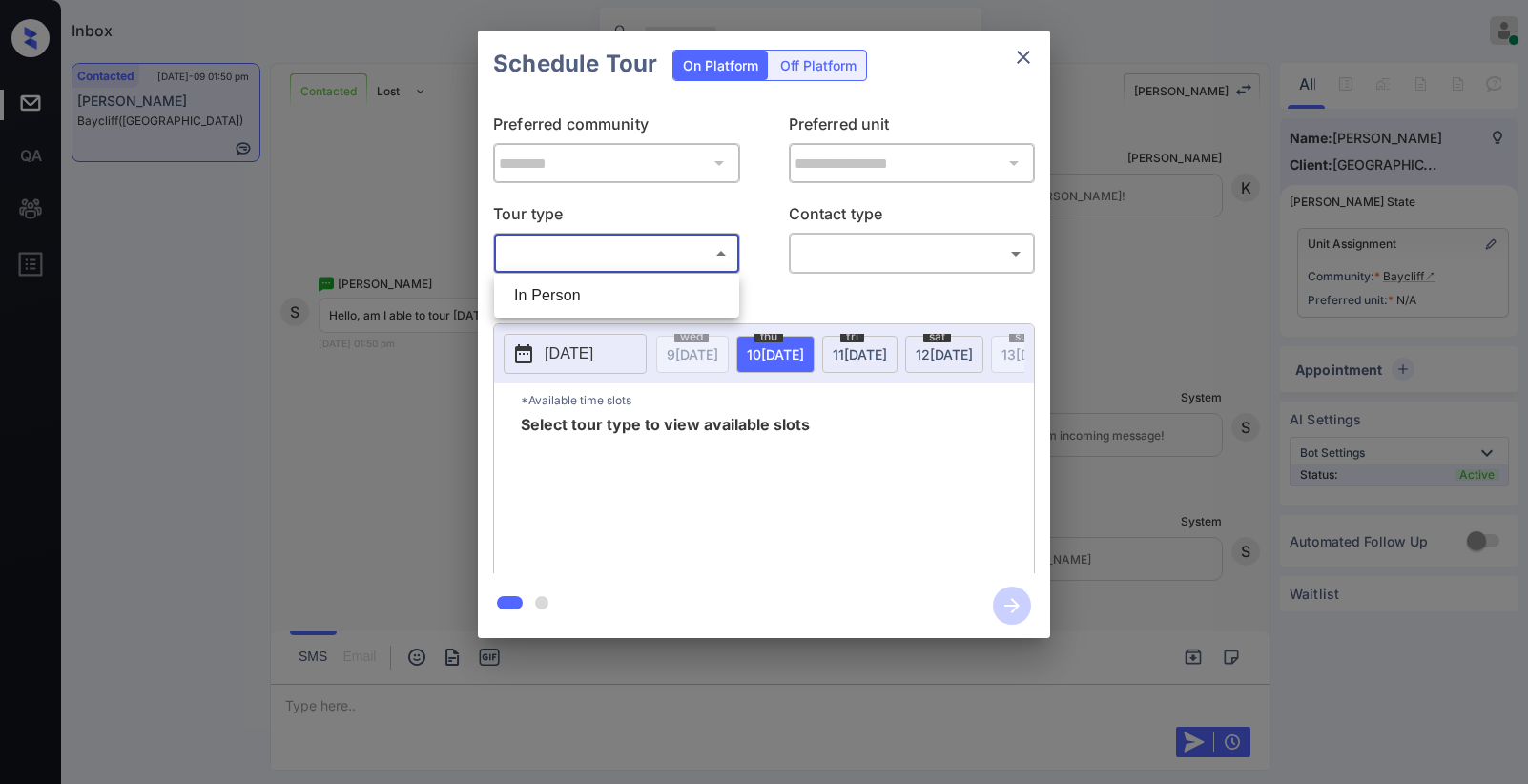 click on "In Person" at bounding box center [616, 296] 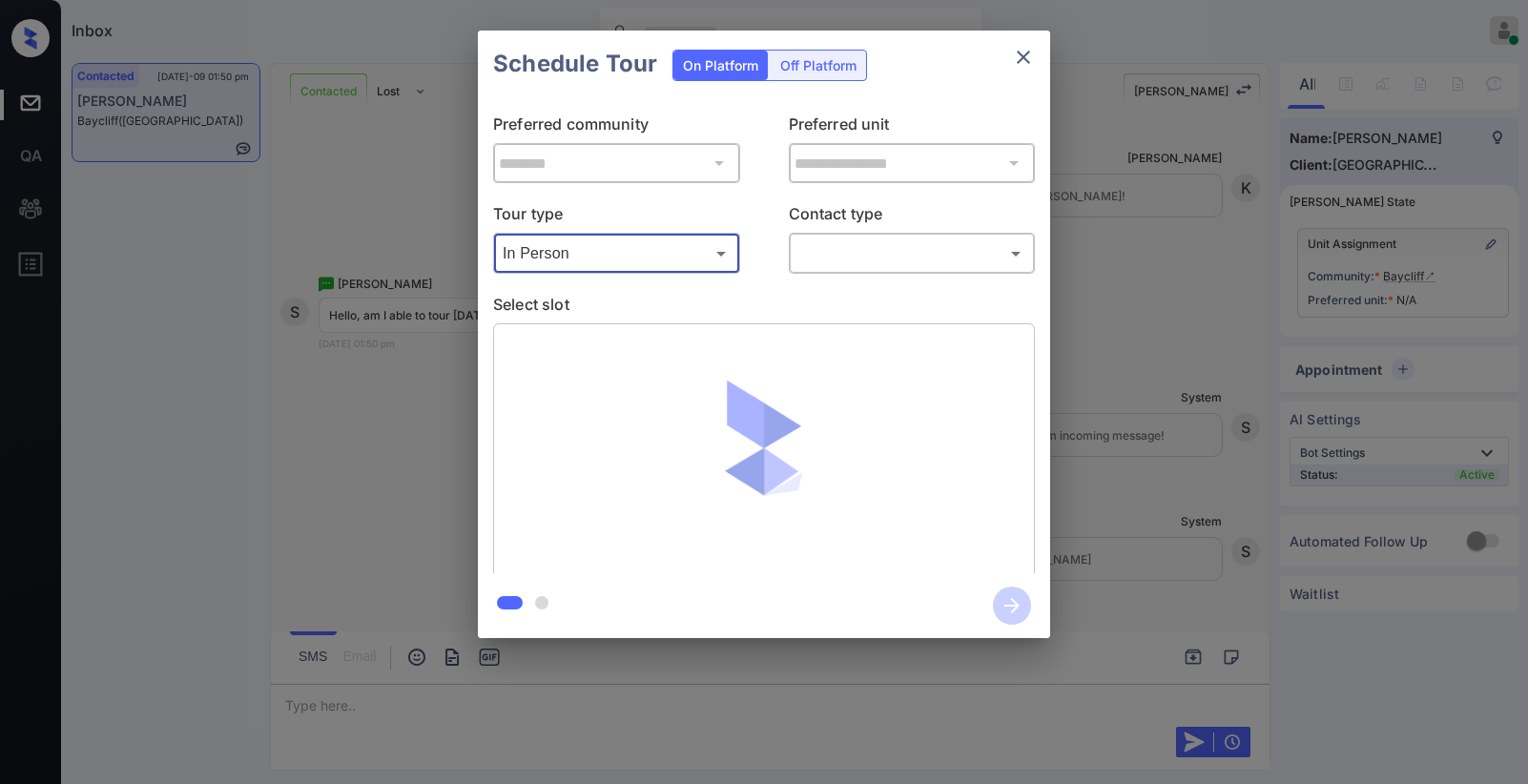 click on "Inbox Paolo Gabriel  Online Set yourself   offline Set yourself   on break Profile Switch to  dark  mode Sign out Contacted Jul-09 01:50 pm   Sacha Serieux Baycliff  (Fairfield) Contacted Lost Lead Sentiment: Angry Upon sliding the acknowledgement:  Lead will move to lost stage. * ​ SMS and call option will be set to opt out. AFM will be turned off for the lead. Kelsey New Message Kelsey Notes Note: https://conversation.getzuma.com/686ed53b7df744f87226d757 - Paste this link into your browser to view Kelsey’s conversation with the prospect Jul 09, 2025 01:46 pm  Sync'd w  yardi K New Message Agent Lead created via leadPoller in Inbound stage. Jul 09, 2025 01:46 pm A New Message Zuma Lead transferred to leasing agent: kelsey Jul 09, 2025 01:46 pm  Sync'd w  yardi Z New Message Agent AFM Request sent to Kelsey. Jul 09, 2025 01:46 pm A New Message Agent Notes Note: ILS Note:
I’d like to tour the apartments please Jul 09, 2025 01:48 pm A New Message Kelsey Jul 09, 2025 01:49 pm   | SmarterAFMV2Sms  Sync'd w" at bounding box center [764, 392] 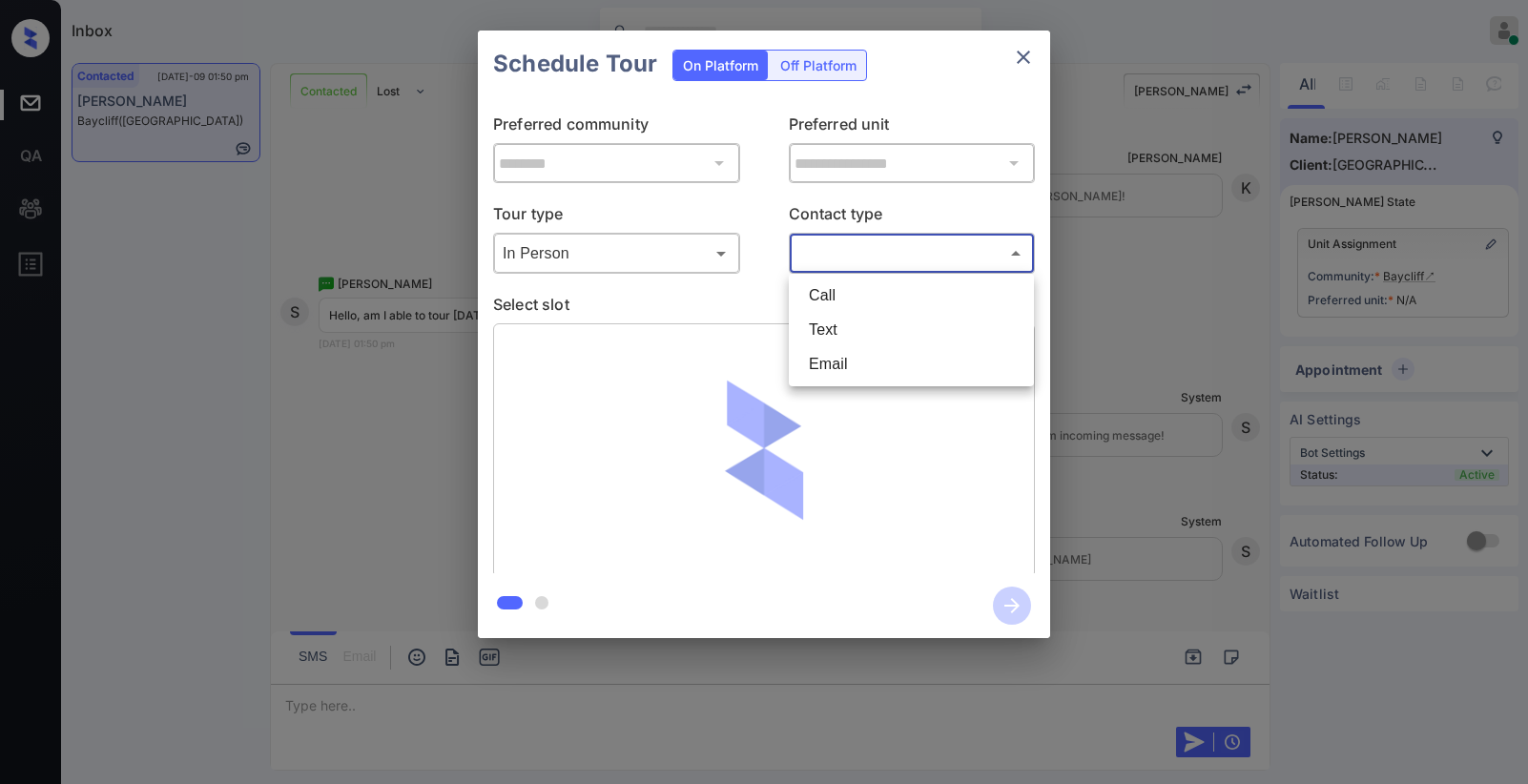click on "Text" at bounding box center [911, 330] 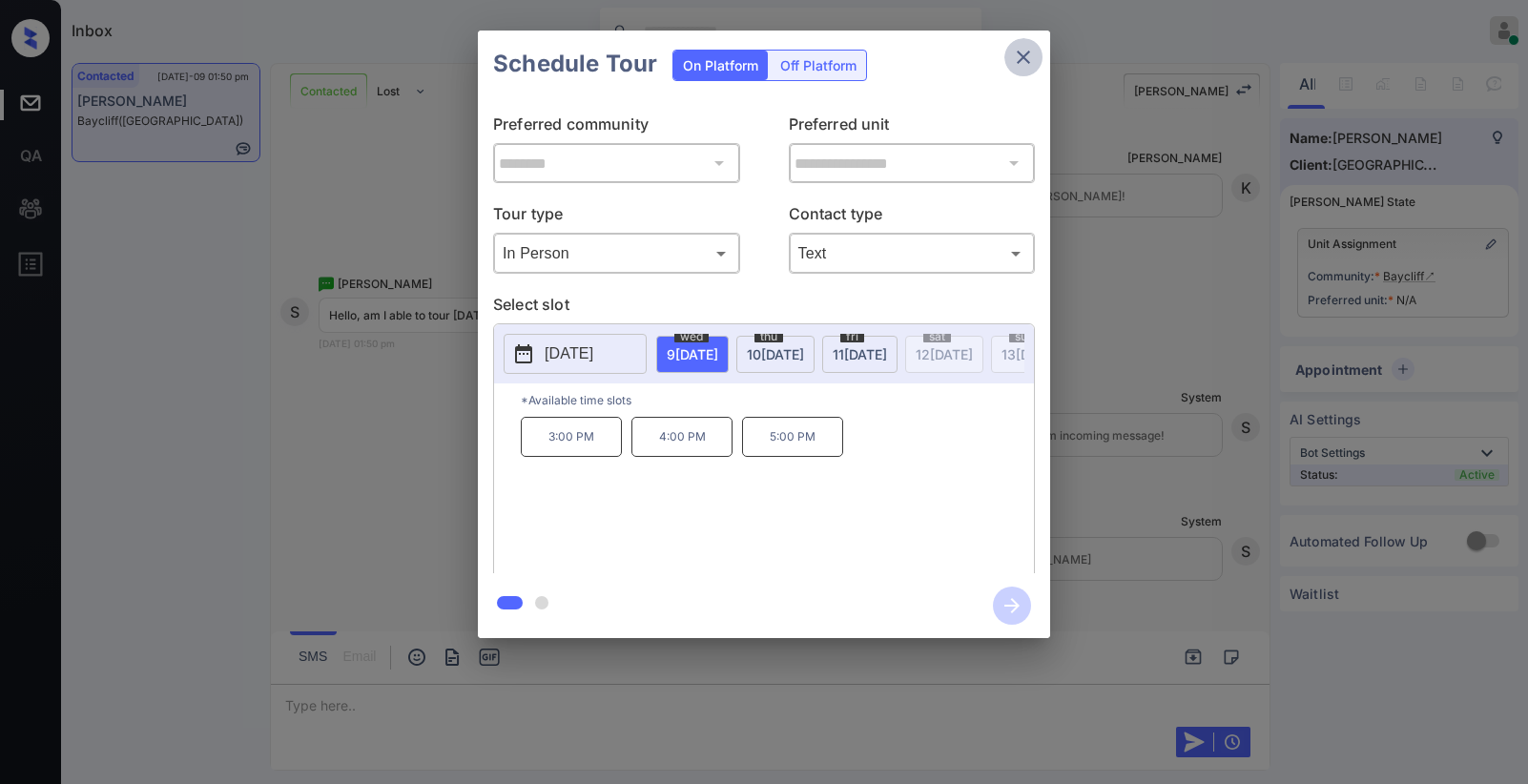 click 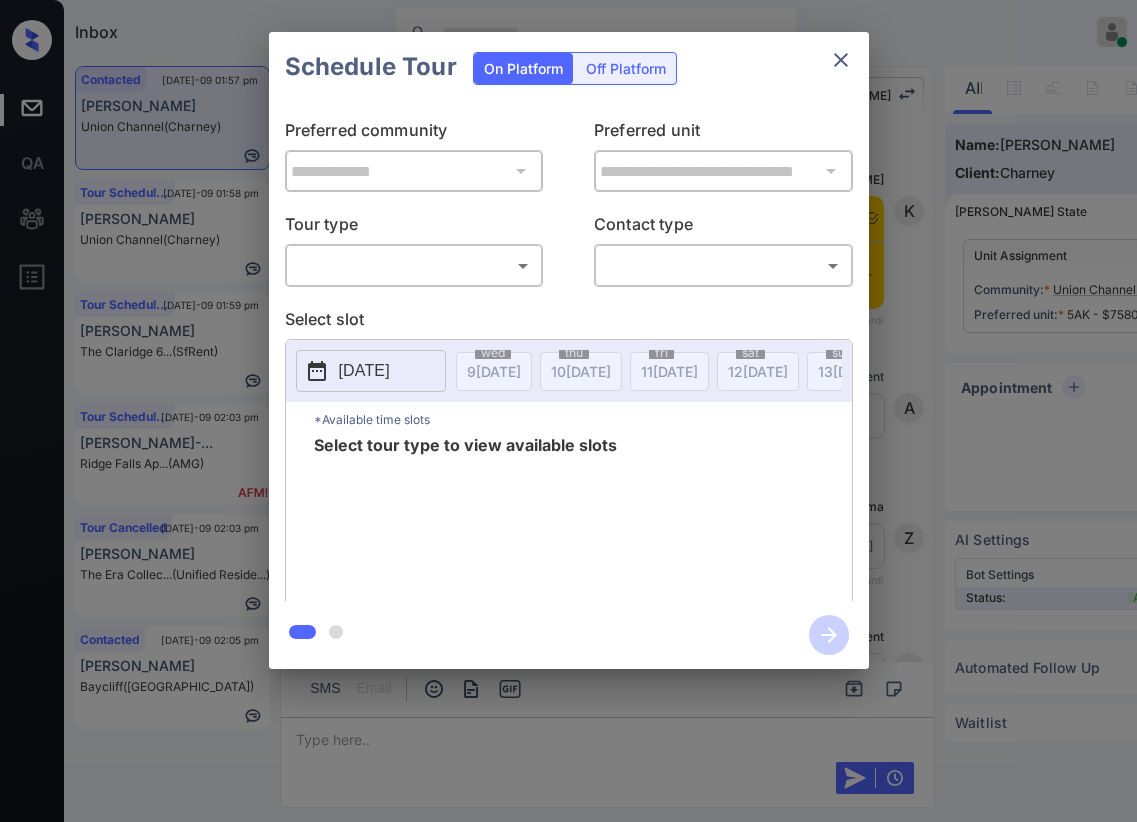 scroll, scrollTop: 0, scrollLeft: 0, axis: both 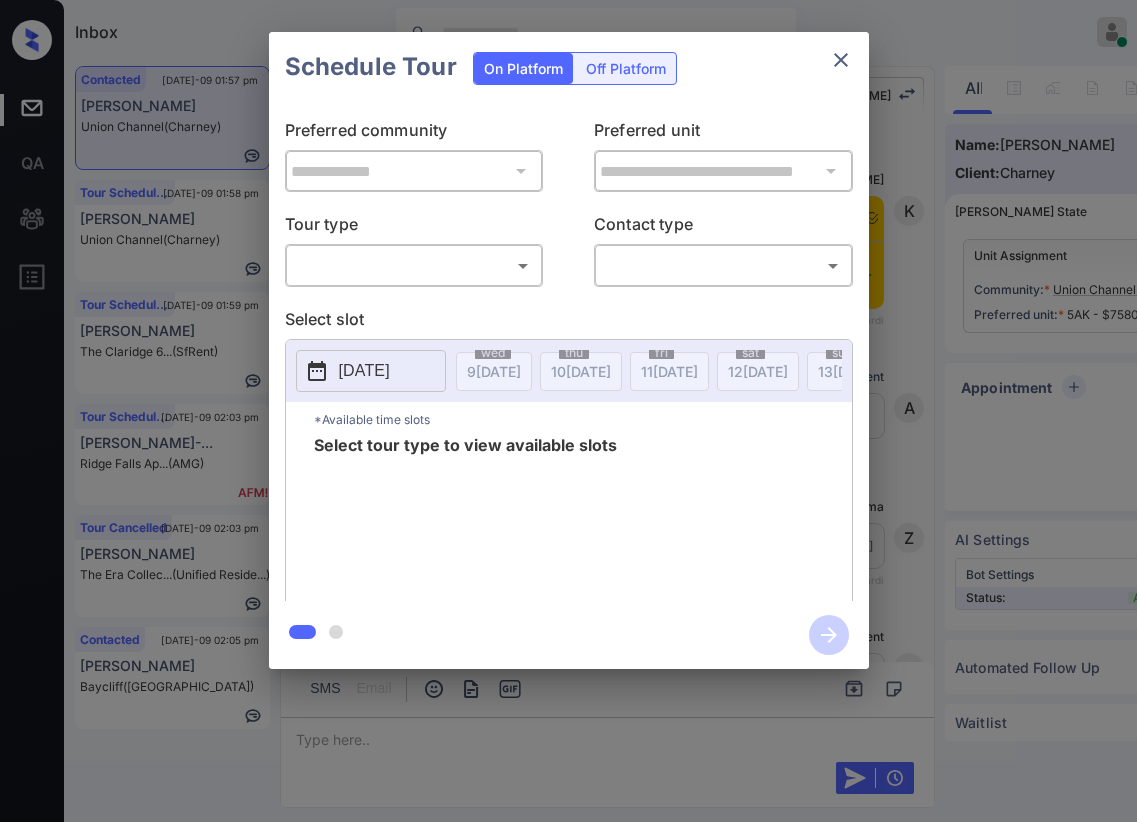 click on "Inbox Paolo Gabriel  Online Set yourself   offline Set yourself   on break Profile Switch to  dark  mode Sign out Contacted Jul-09 01:57 pm   Viva Smith Union Channel  (Charney) Tour Scheduled Jul-09 01:58 pm   Deanna Smith Union Channel  (Charney) Tour Scheduled Jul-09 01:59 pm   JJ Jakes The Claridge 6...  (SfRent) Tour Scheduled Jul-09 02:03 pm   Kelly Montoya-... Ridge Falls Ap...  (AMG) Tour Cancelled Jul-09 02:03 pm   John Lynch The Era Collec...  (Unified Reside...) Contacted Jul-09 02:05 pm   Sacha Serieux Baycliff  (Fairfield) Contacted Lost Lead Sentiment: Angry Upon sliding the acknowledgement:  Lead will move to lost stage. * ​ SMS and call option will be set to opt out. AFM will be turned off for the lead. Kelsey New Message Kelsey Notes Note: https://conversation.getzuma.com/686eb7f6d02cd74801f3dd3a - Paste this link into your browser to view Kelsey’s conversation with the prospect Jul 09, 2025 11:41 am  Sync'd w  yardi K New Message Agent Lead created via emailParser in Inbound stage. A Z A" at bounding box center (568, 411) 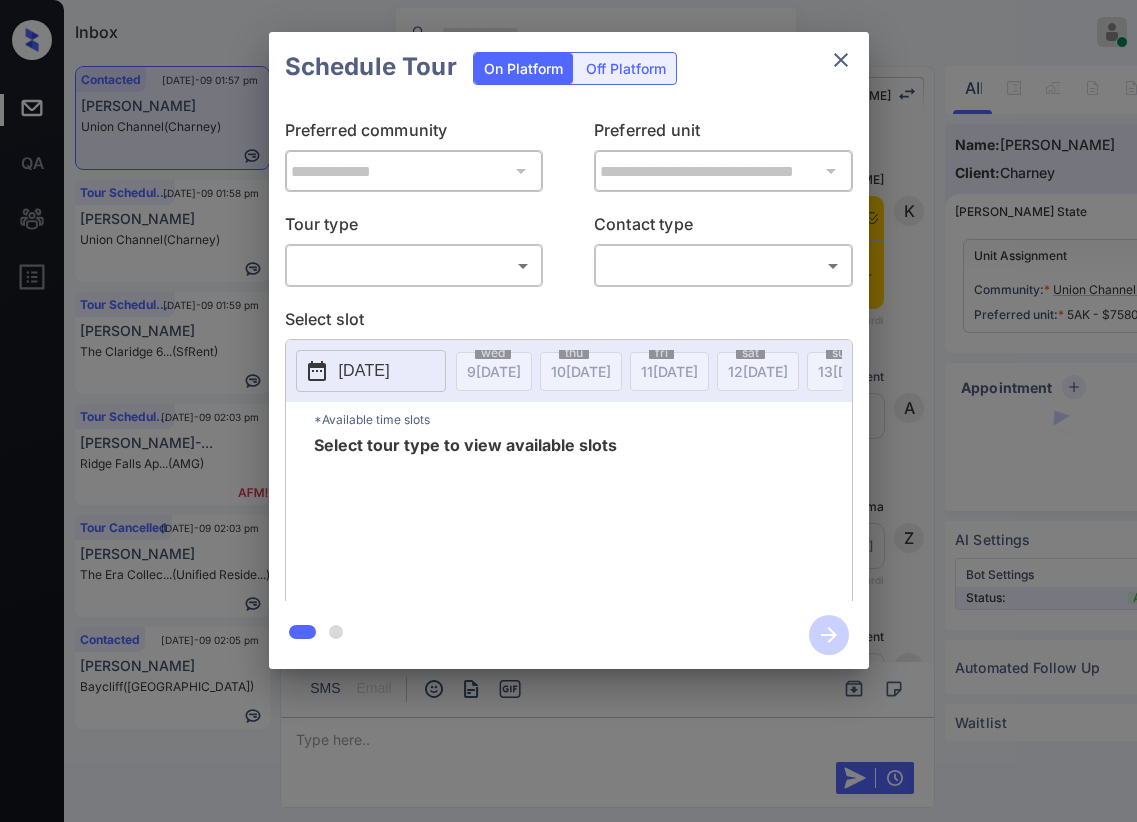 scroll, scrollTop: 10553, scrollLeft: 0, axis: vertical 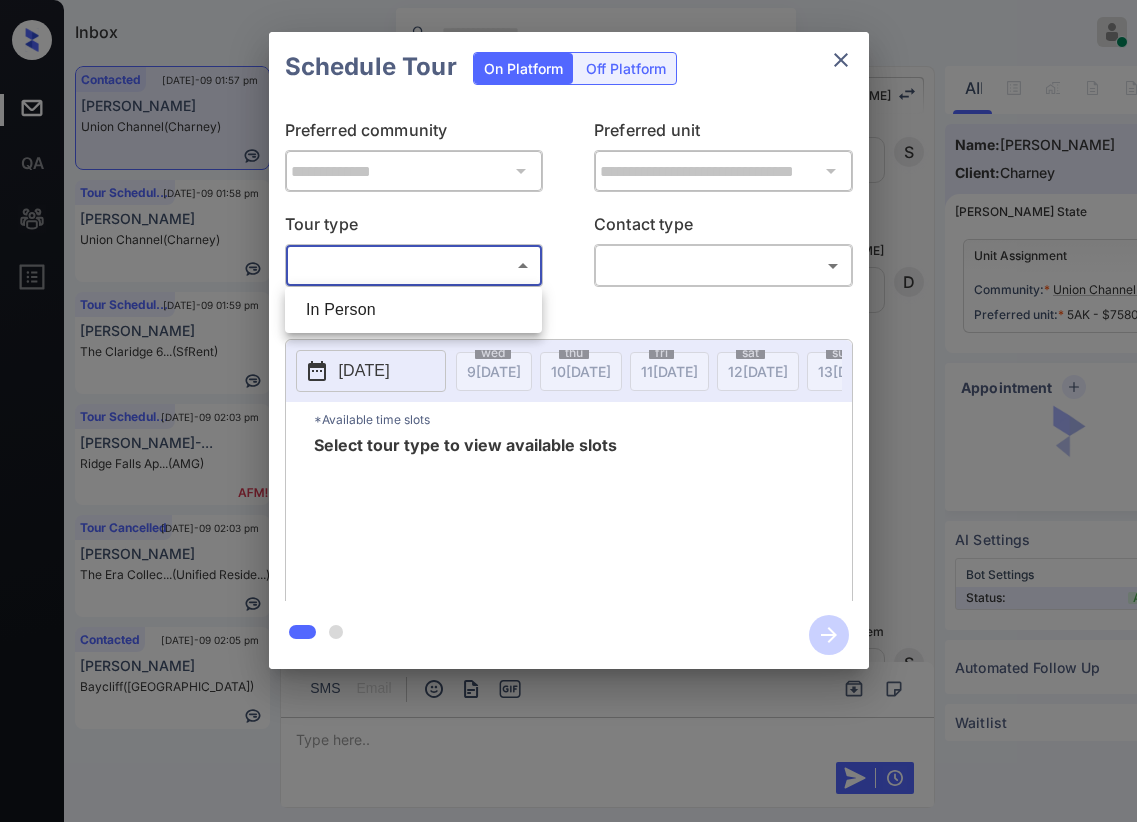 click on "In Person" at bounding box center (413, 310) 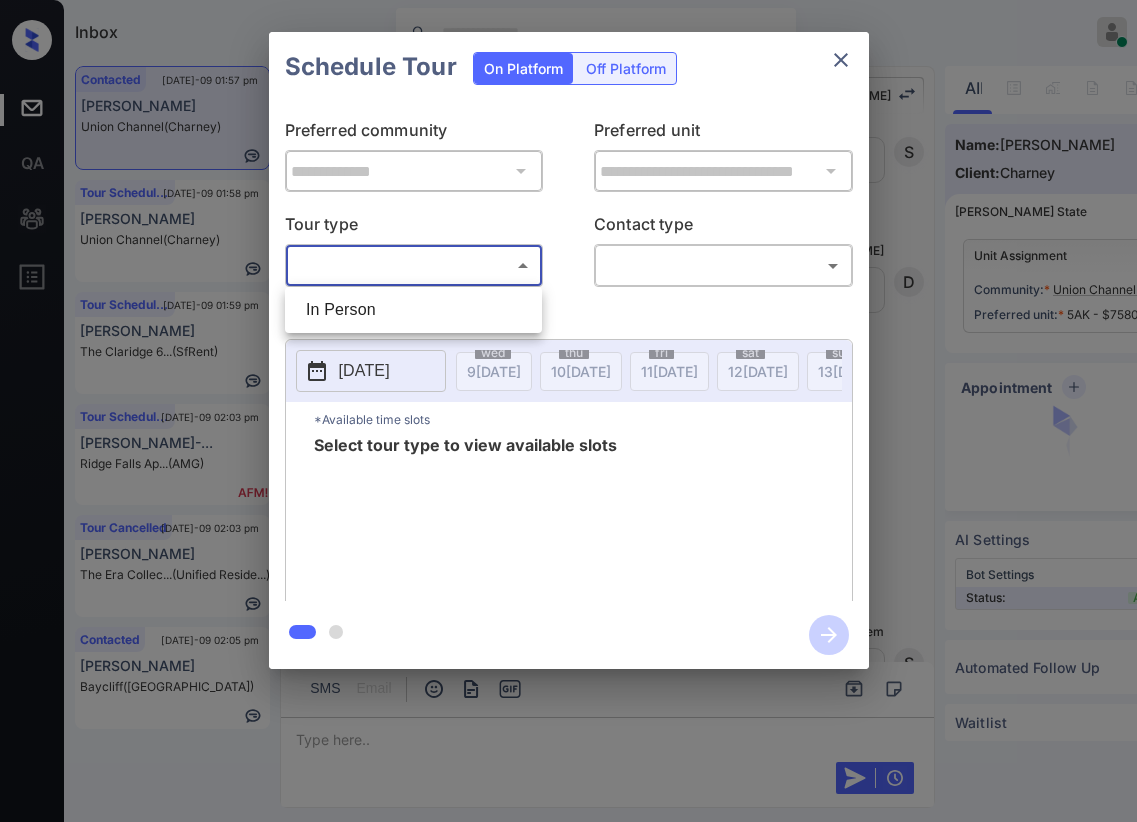 type on "********" 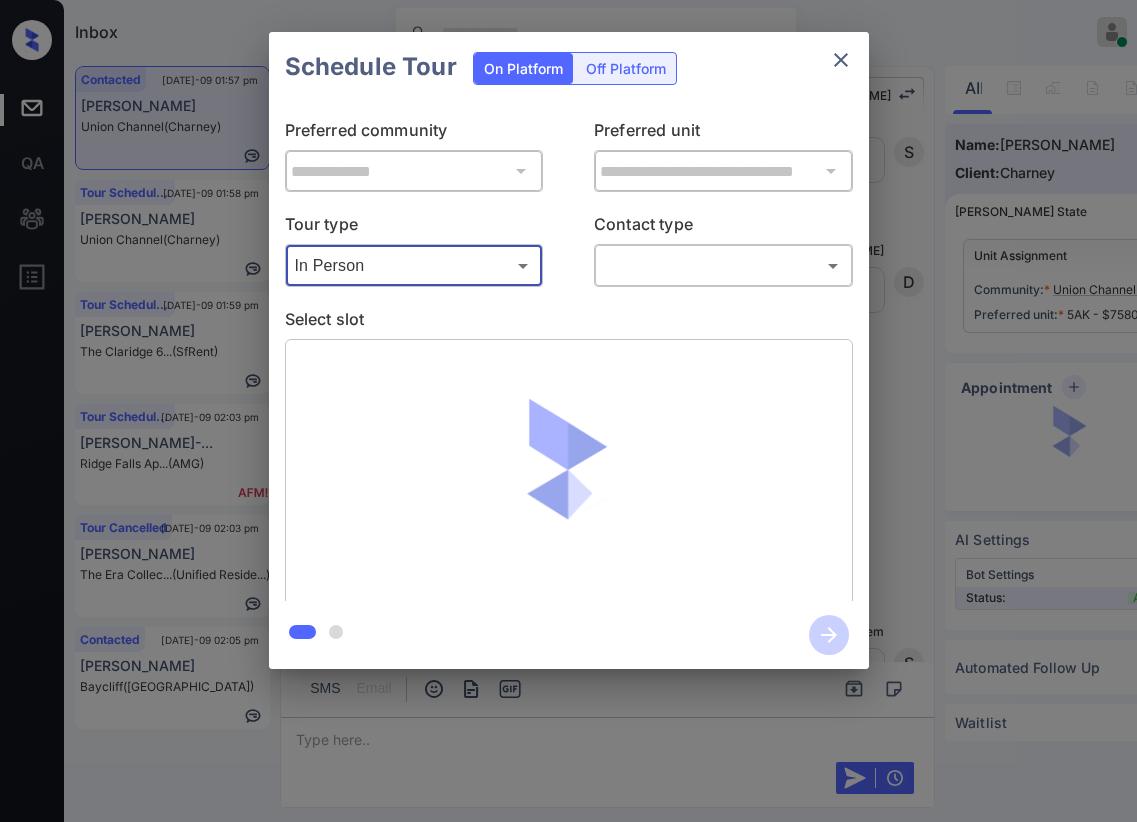 click on "Inbox Paolo Gabriel  Online Set yourself   offline Set yourself   on break Profile Switch to  dark  mode Sign out Contacted Jul-09 01:57 pm   Viva Smith Union Channel  (Charney) Tour Scheduled Jul-09 01:58 pm   Deanna Smith Union Channel  (Charney) Tour Scheduled Jul-09 01:59 pm   JJ Jakes The Claridge 6...  (SfRent) Tour Scheduled Jul-09 02:03 pm   Kelly Montoya-... Ridge Falls Ap...  (AMG) Tour Cancelled Jul-09 02:03 pm   John Lynch The Era Collec...  (Unified Reside...) Contacted Jul-09 02:05 pm   Sacha Serieux Baycliff  (Fairfield) Contacted Lost Lead Sentiment: Angry Upon sliding the acknowledgement:  Lead will move to lost stage. * ​ SMS and call option will be set to opt out. AFM will be turned off for the lead. Kelsey New Message Kelsey Notes Note: https://conversation.getzuma.com/686eb7f6d02cd74801f3dd3a - Paste this link into your browser to view Kelsey’s conversation with the prospect Jul 09, 2025 11:41 am  Sync'd w  yardi K New Message Agent Lead created via emailParser in Inbound stage. A Z A" at bounding box center (568, 411) 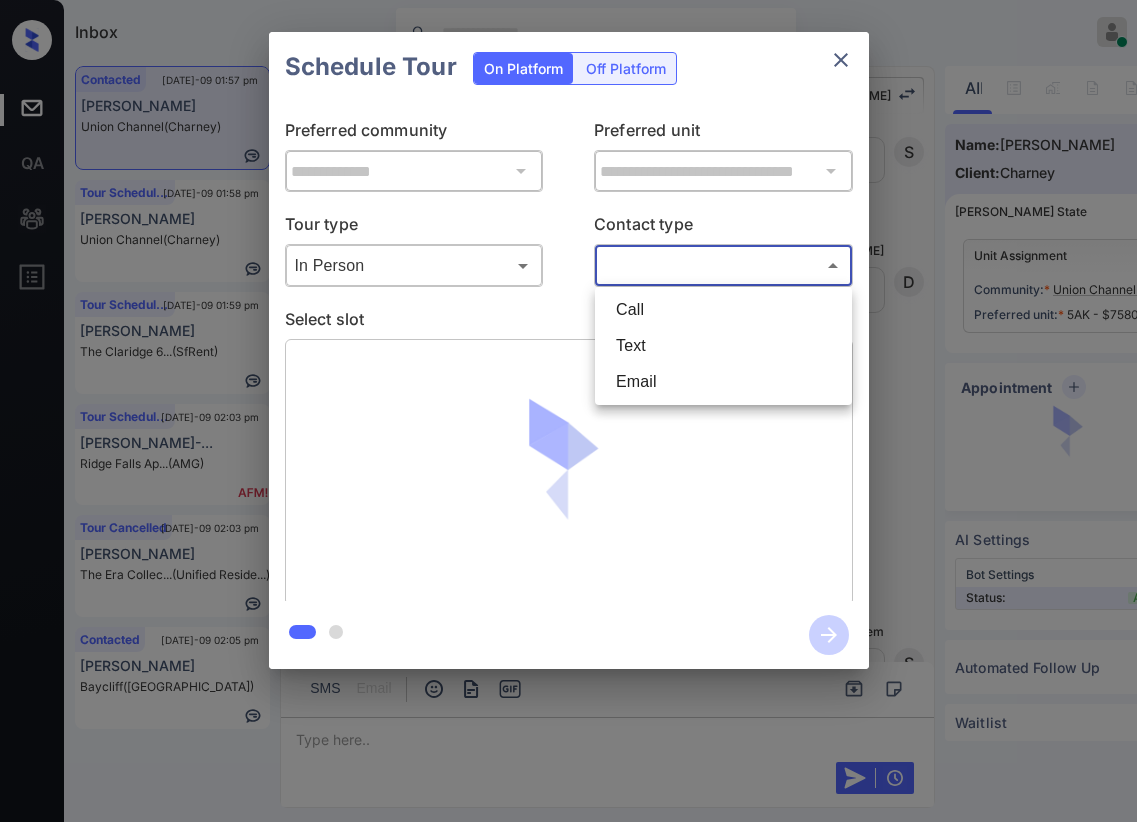 click on "Text" at bounding box center (723, 346) 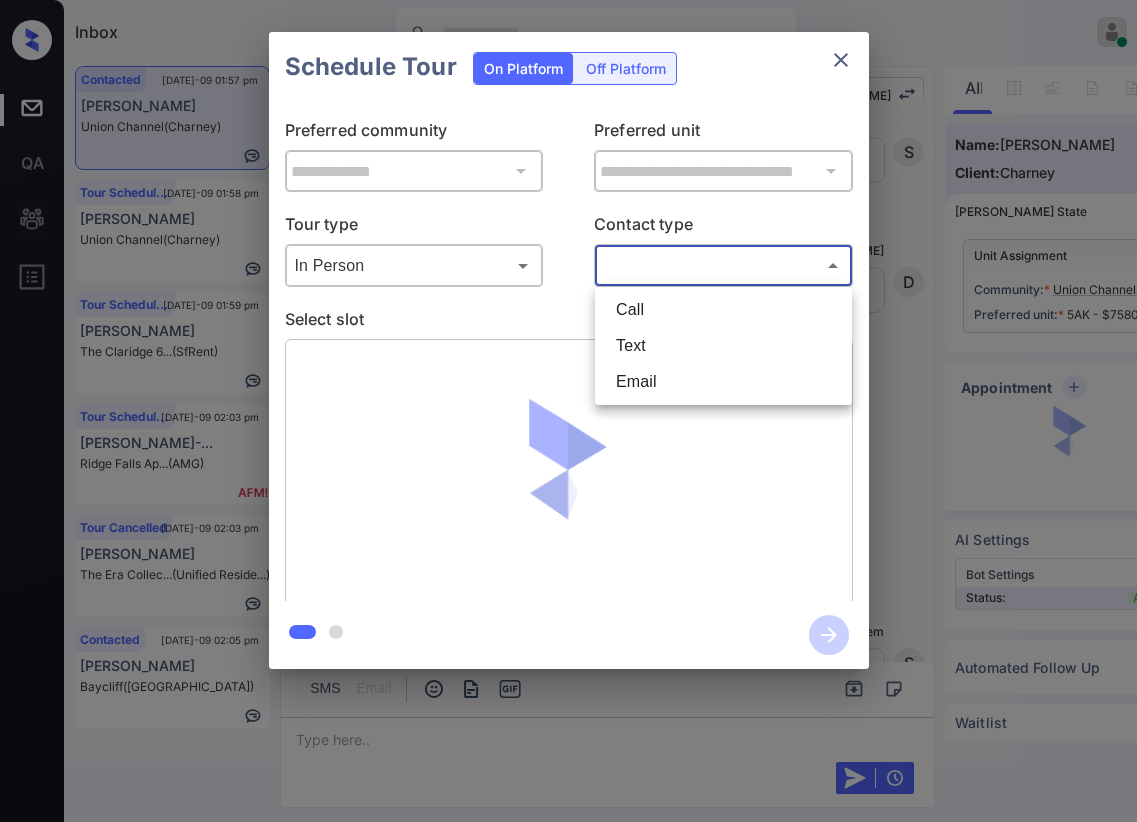 type on "****" 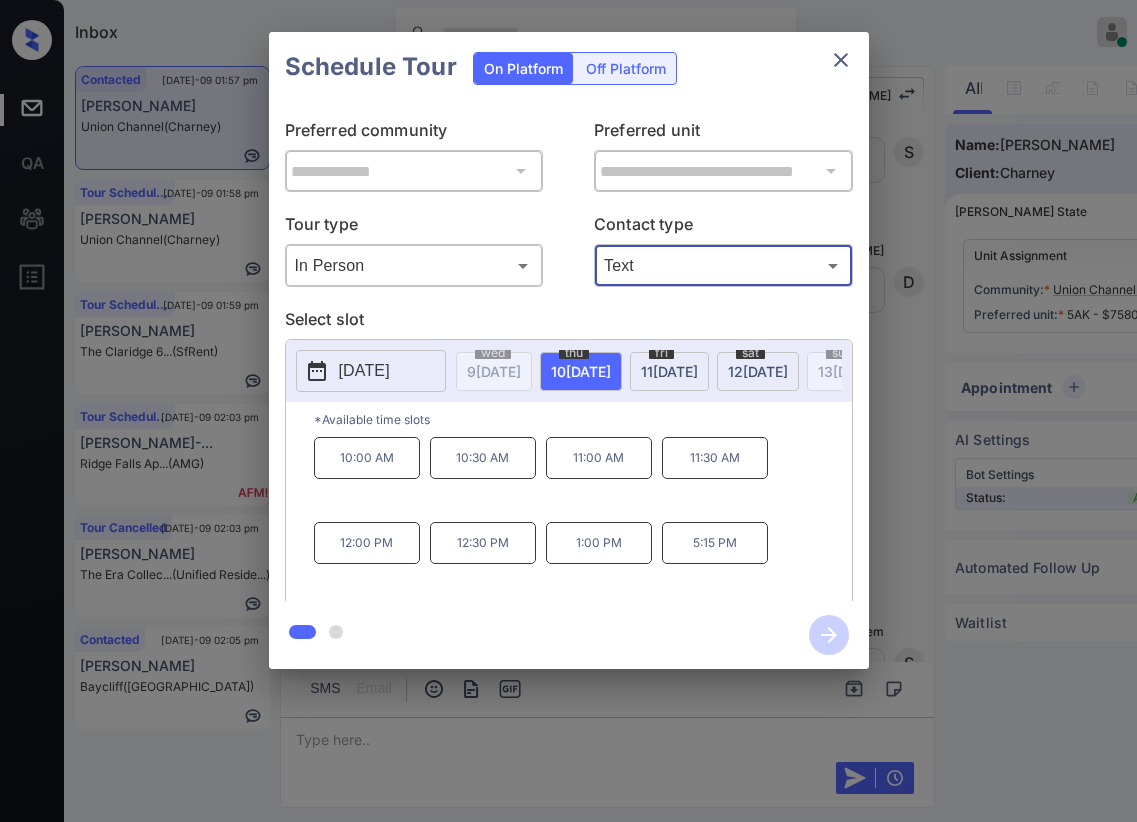 click on "1:00 PM" at bounding box center (599, 543) 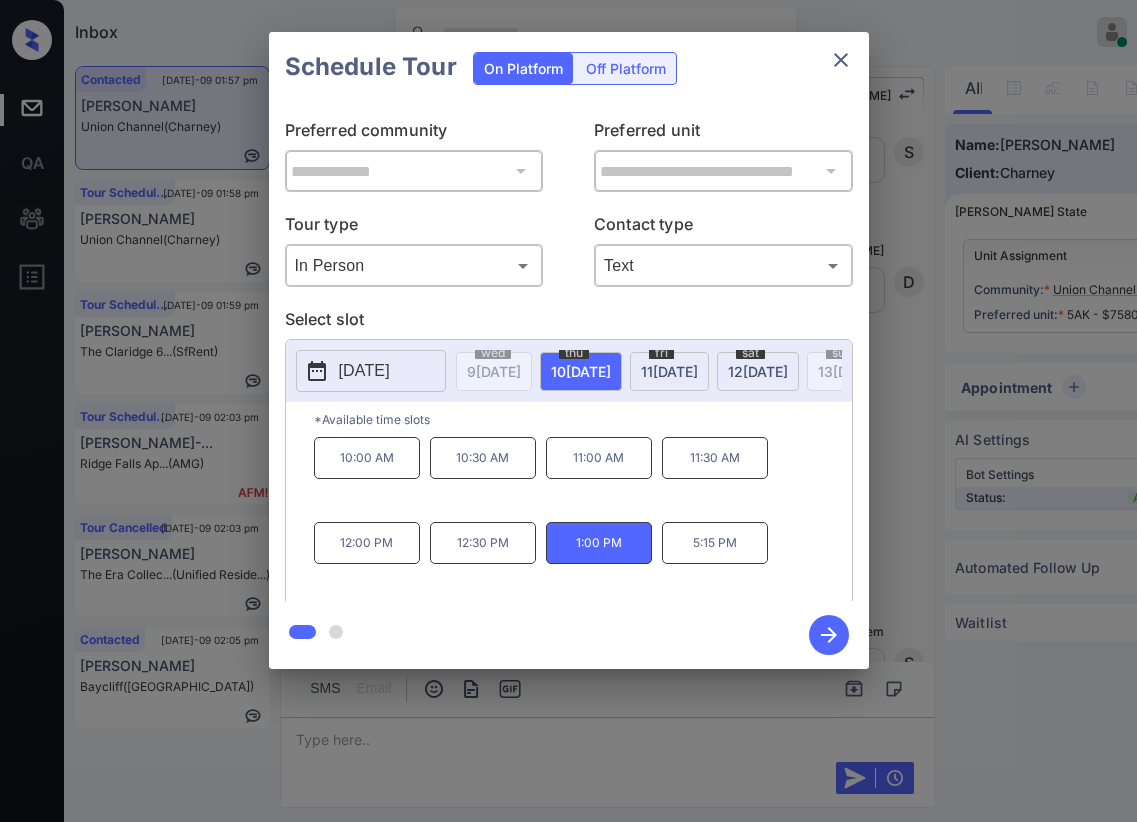 click 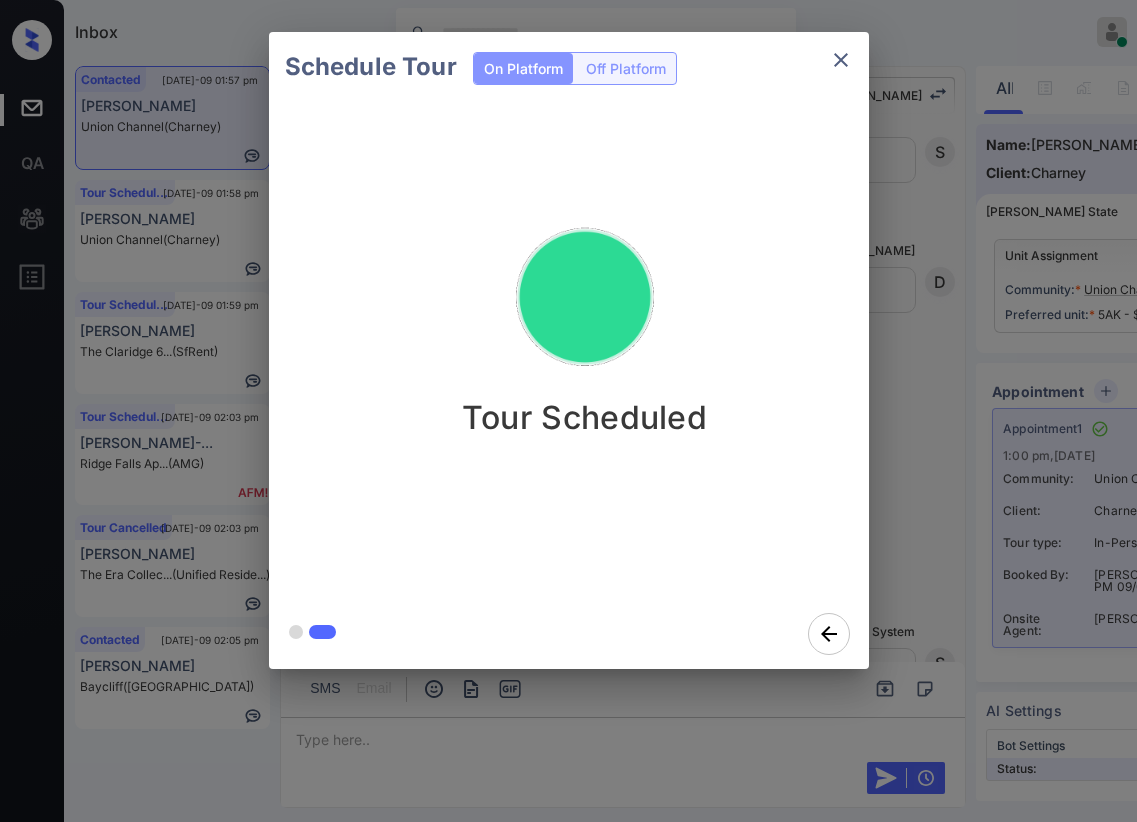 click 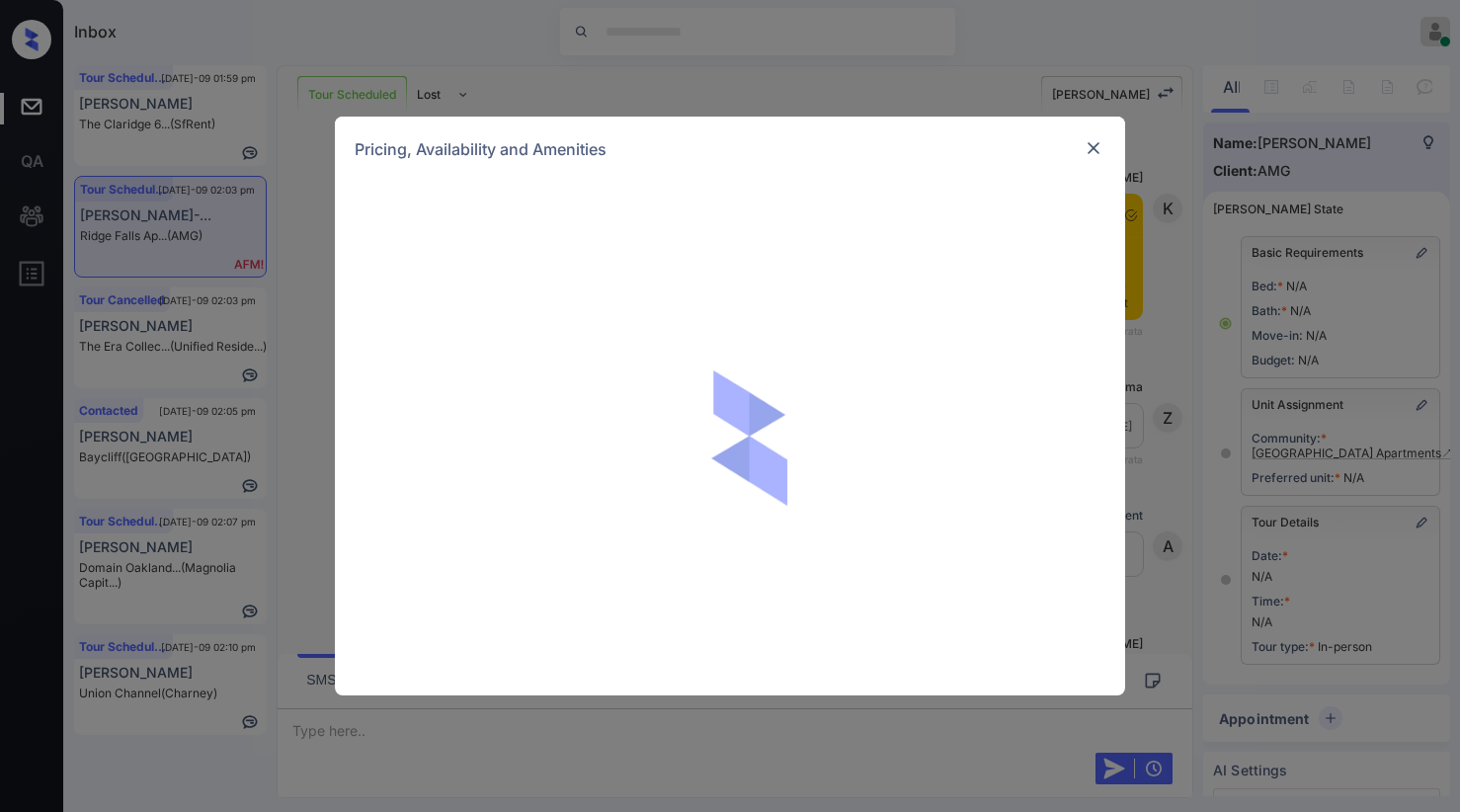 scroll, scrollTop: 0, scrollLeft: 0, axis: both 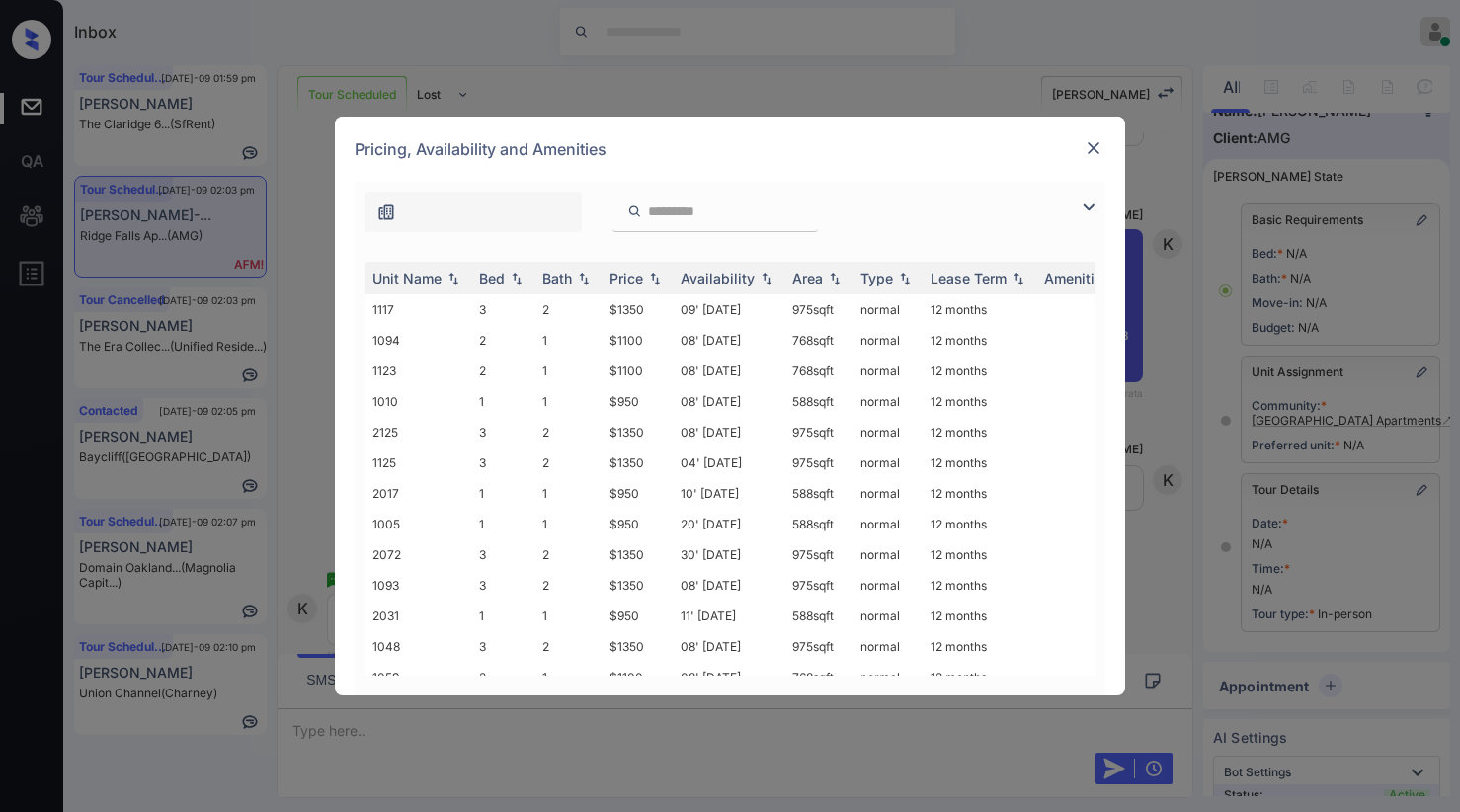 drag, startPoint x: 1094, startPoint y: 207, endPoint x: 1000, endPoint y: 231, distance: 97.015463 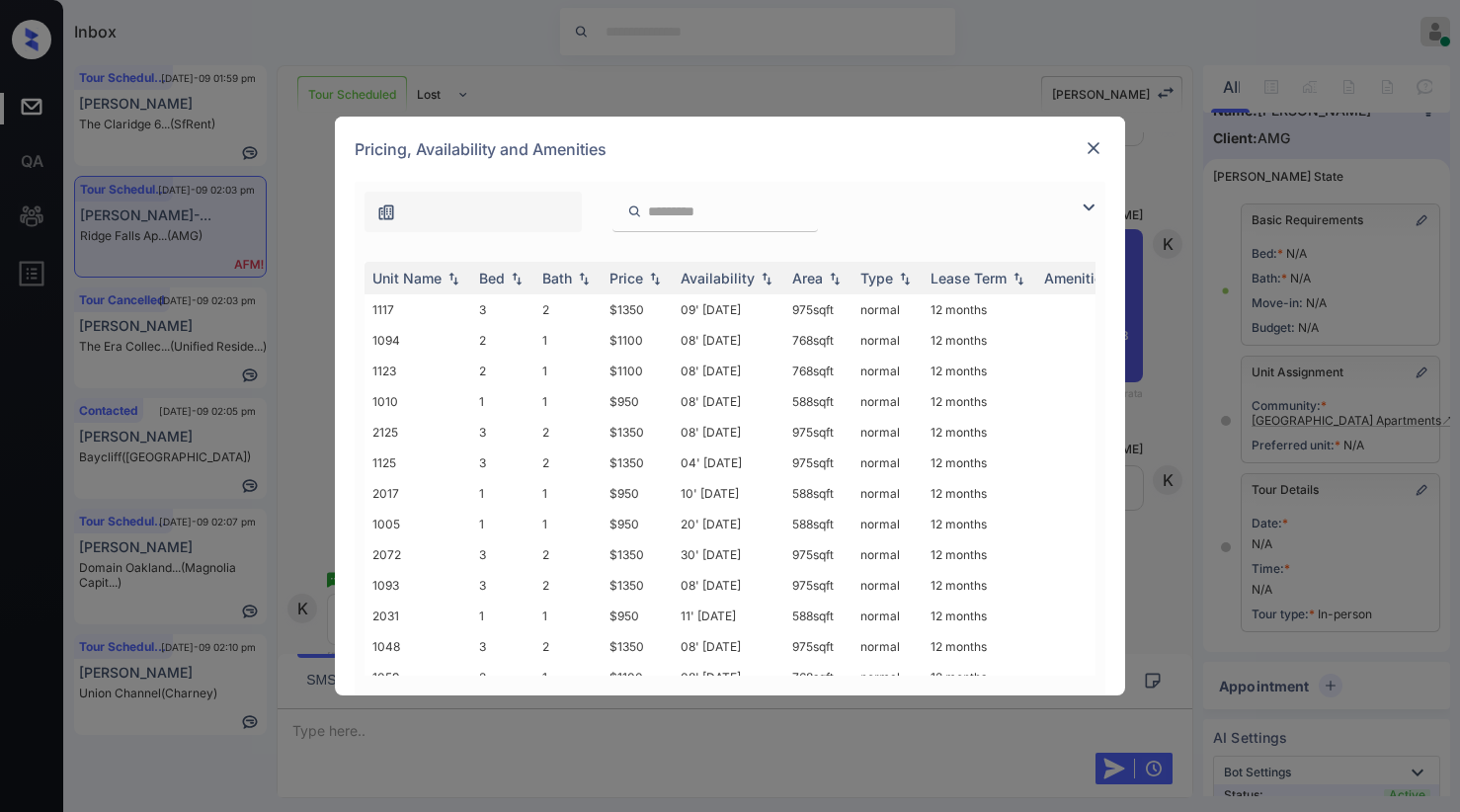 click at bounding box center (1089, 207) 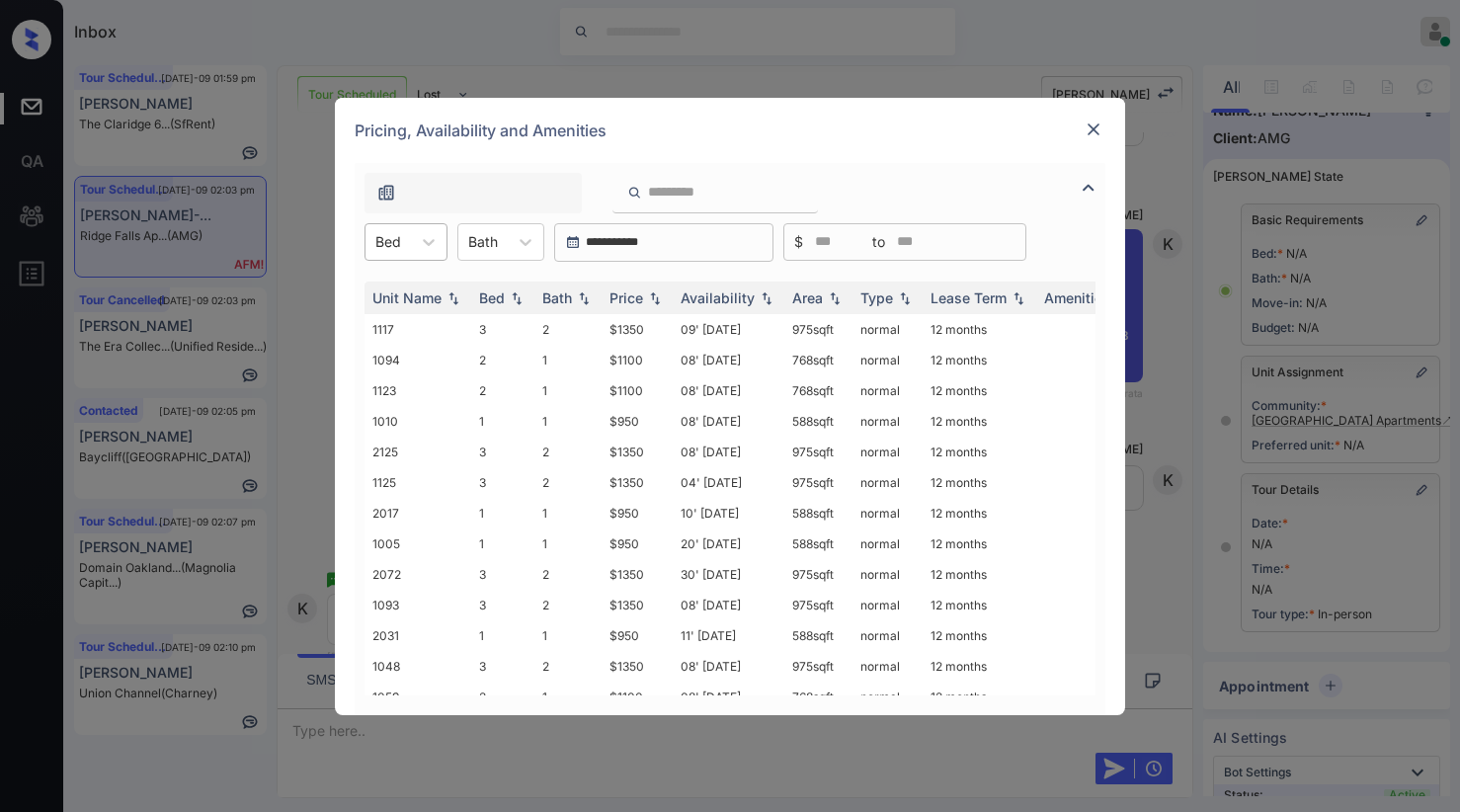 click on "Bed" at bounding box center [388, 241] 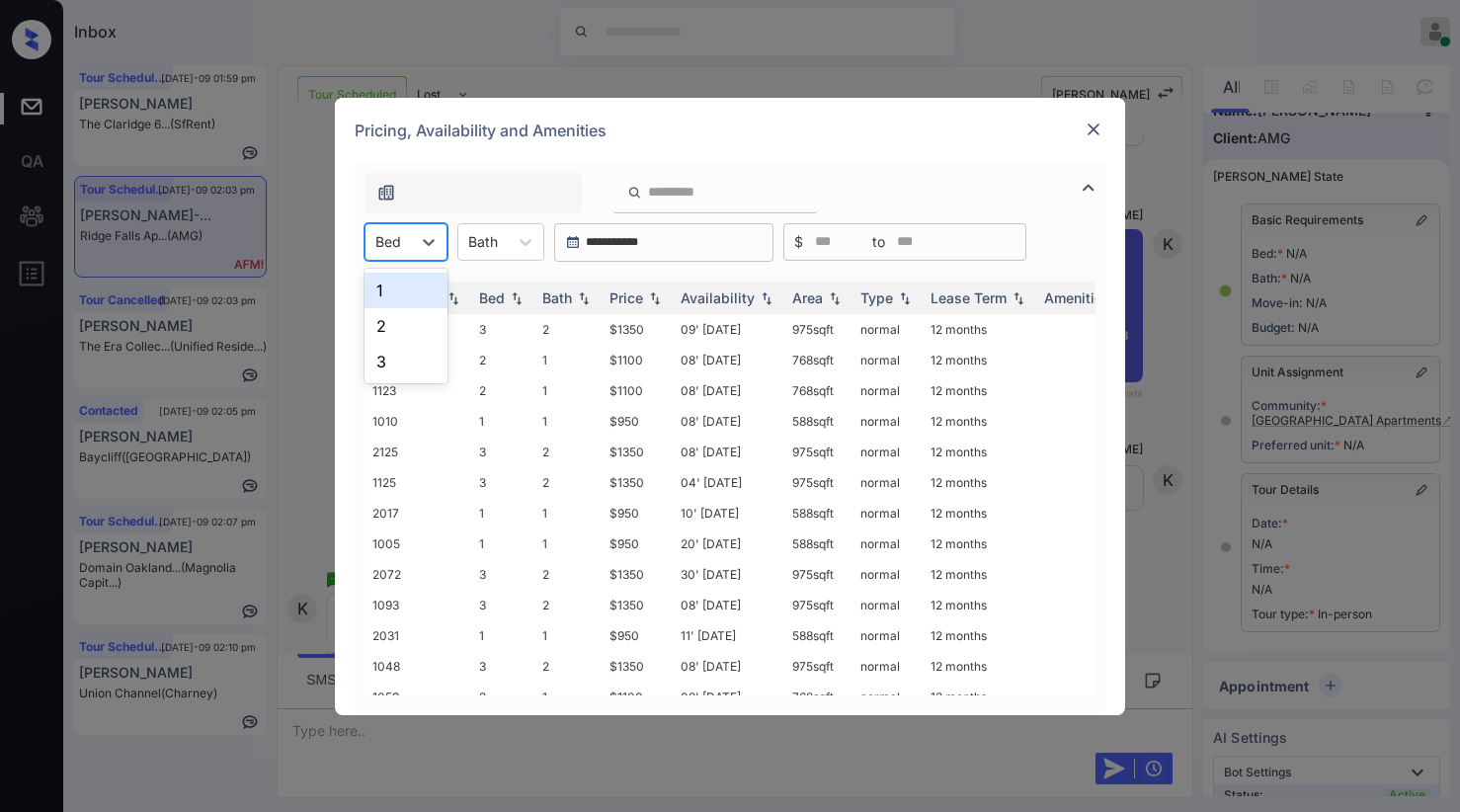 click on "1" at bounding box center [406, 290] 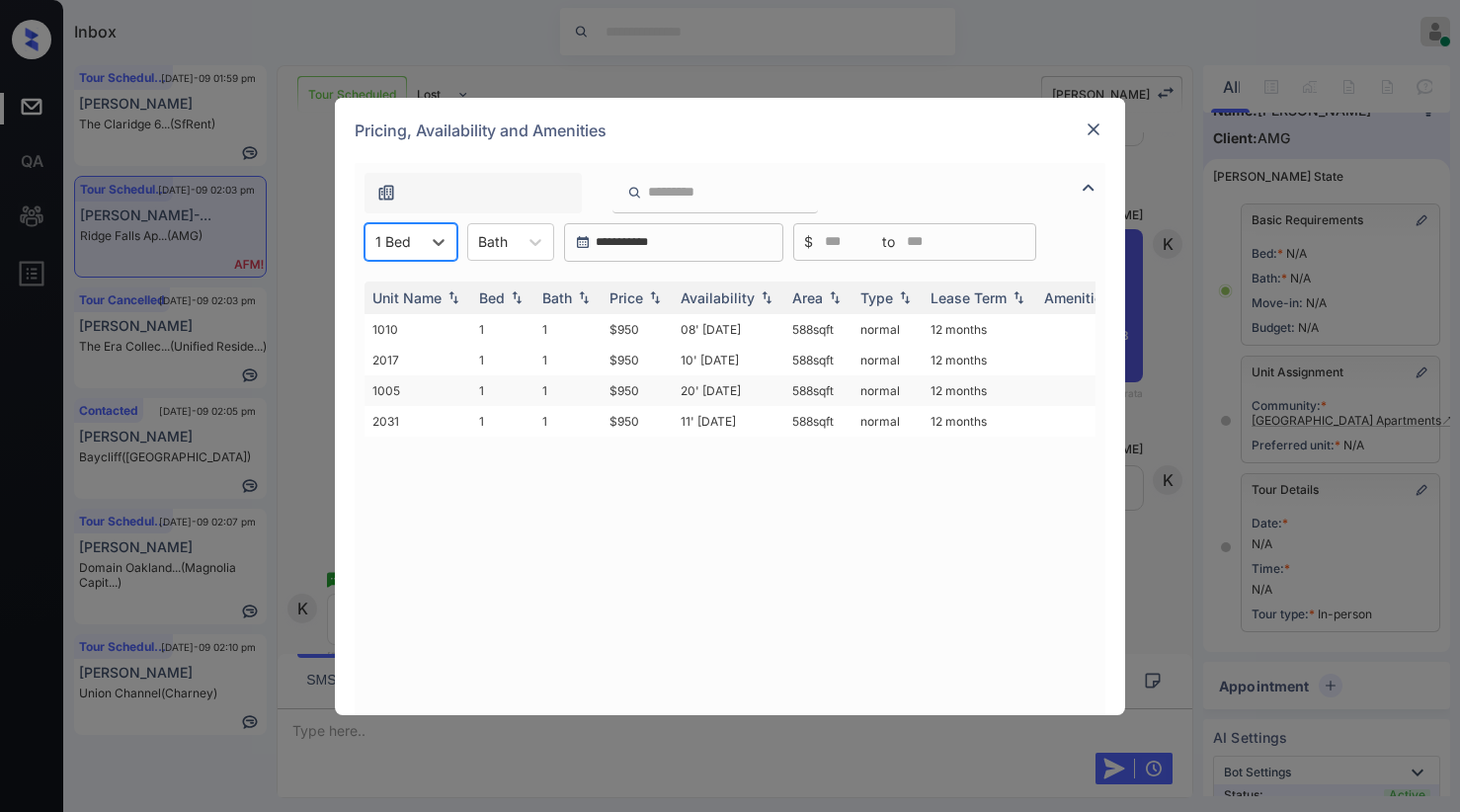 click on "$950" at bounding box center [637, 390] 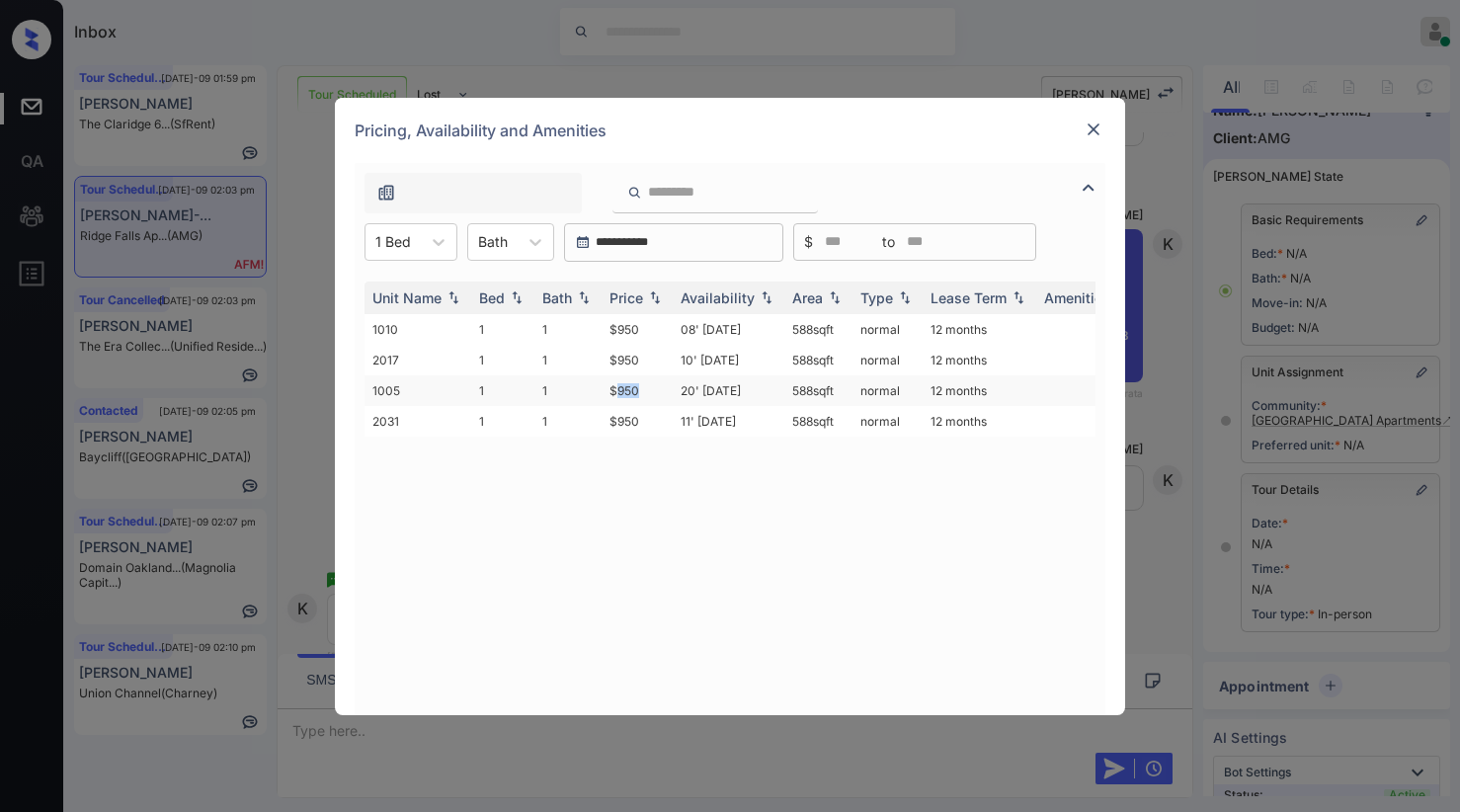 click on "$950" at bounding box center [637, 390] 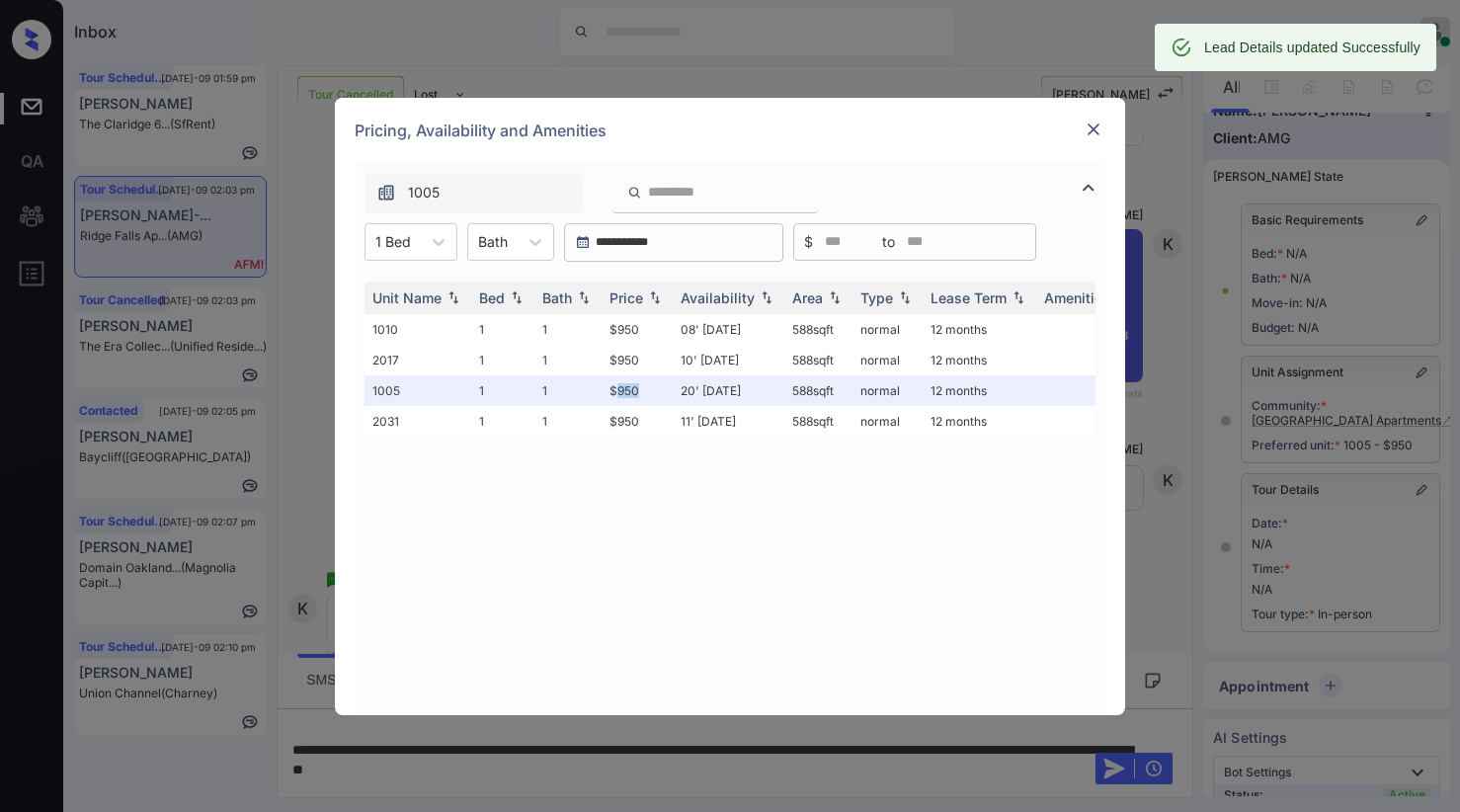 click at bounding box center [1094, 129] 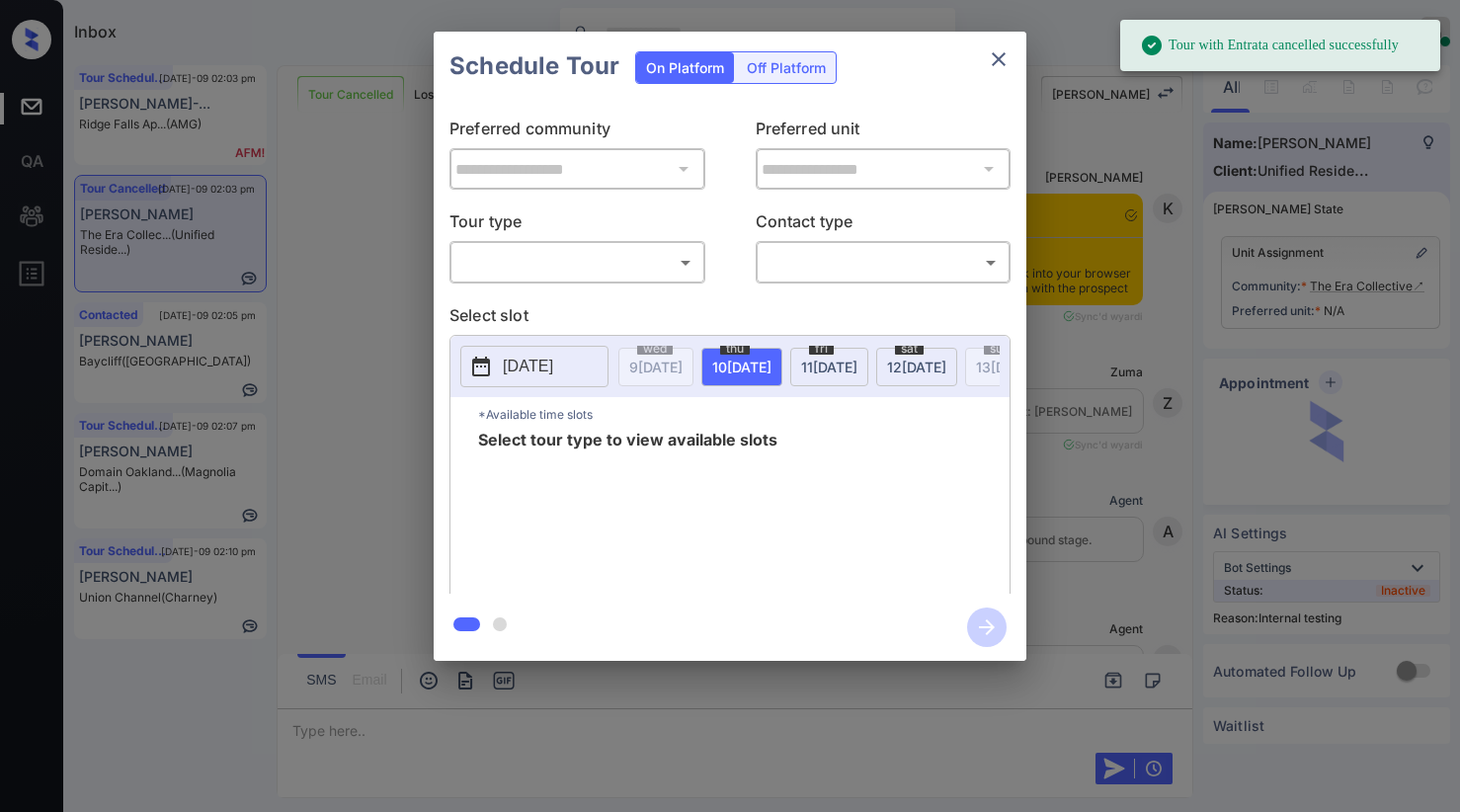 scroll, scrollTop: 0, scrollLeft: 0, axis: both 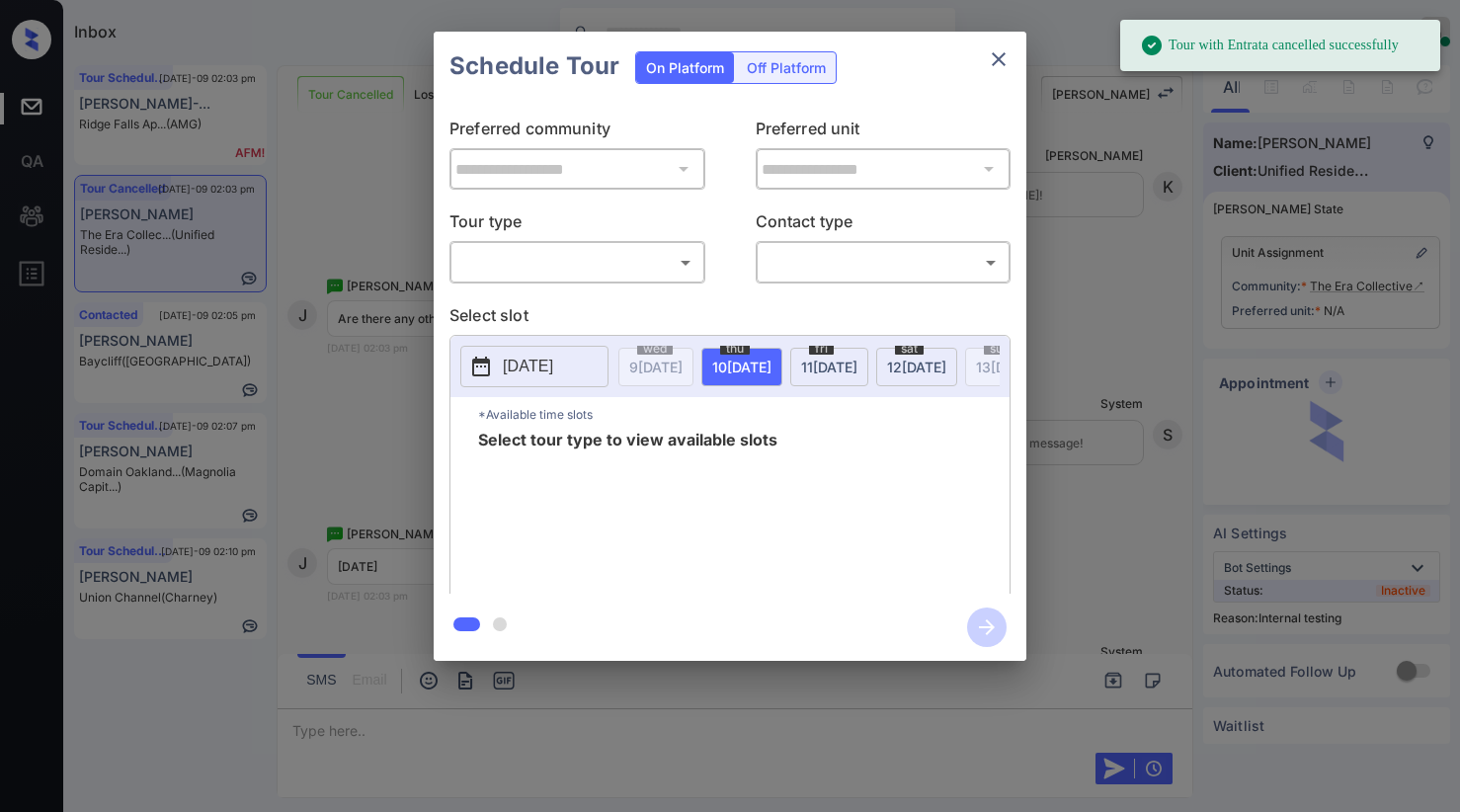 click on "Tour with Entrata cancelled successfully Inbox Paolo Gabriel  Online Set yourself   offline Set yourself   on break Profile Switch to  dark  mode Sign out Tour Scheduled Jul-09 02:03 pm   Kelly Montoya-... Ridge Falls Ap...  (AMG) Tour Cancelled Jul-09 02:03 pm   John Lynch The Era Collec...  (Unified Reside...) Contacted Jul-09 02:05 pm   Sacha Serieux Baycliff  (Fairfield) Tour Scheduled Jul-09 02:07 pm   Marcela Chacon Domain Oakland...  (Magnolia Capit...) Tour Scheduled Jul-09 02:10 pm   Viva Smith Union Channel  (Charney) Tour Cancelled Lost Lead Sentiment: Angry Upon sliding the acknowledgement:  Lead will move to lost stage. * ​ SMS and call option will be set to opt out. AFM will be turned off for the lead. Kelsey New Message Kelsey Notes Note: https://conversation.getzuma.com/686d8cf4ea508f84f6c0cde2 - Paste this link into your browser to view Kelsey’s conversation with the prospect Jul 08, 2025 02:26 pm  Sync'd w  yardi K New Message Zuma Lead transferred to leasing agent: kelsey  Sync'd w  Z A" at bounding box center (730, 406) 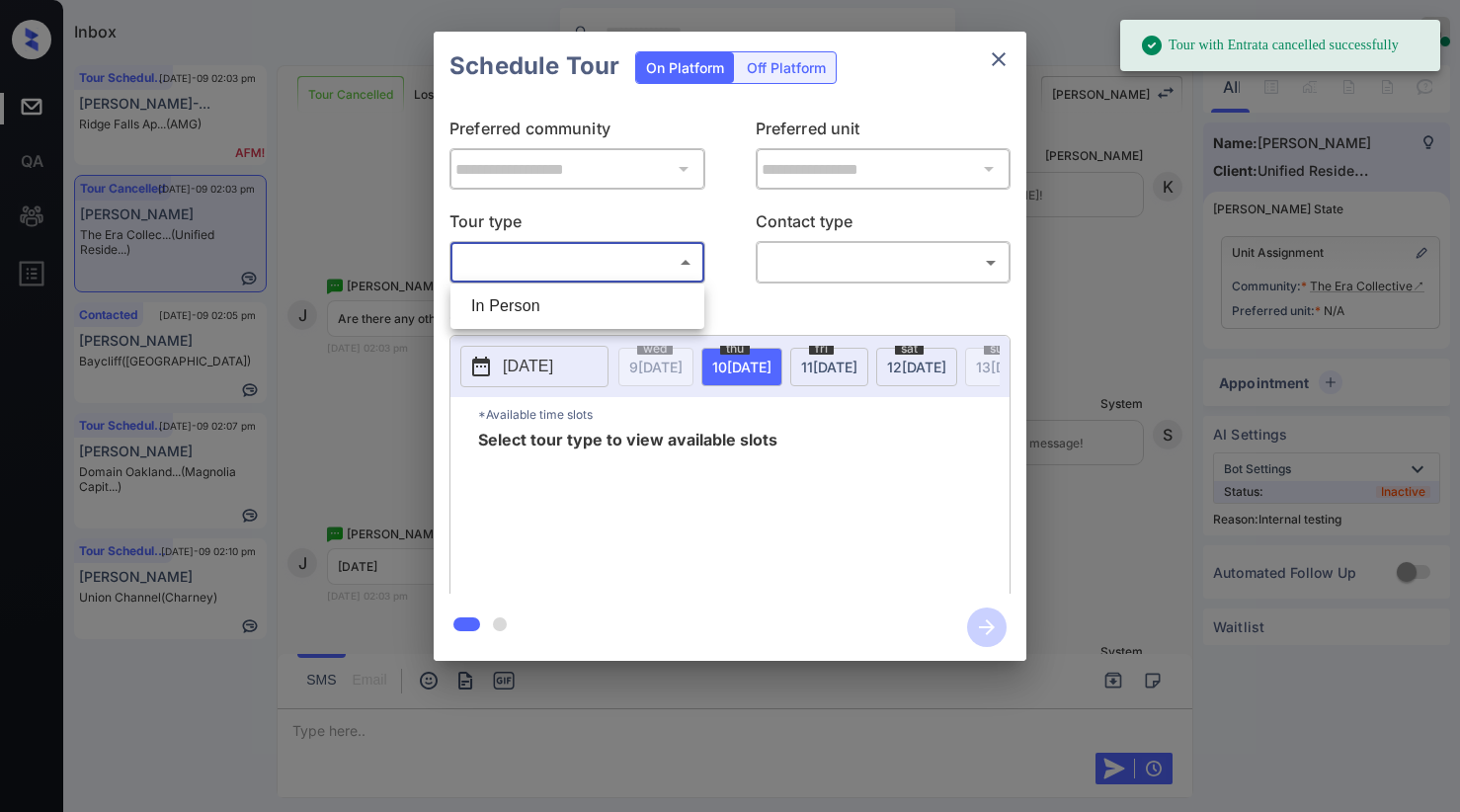 click on "In Person" at bounding box center [577, 306] 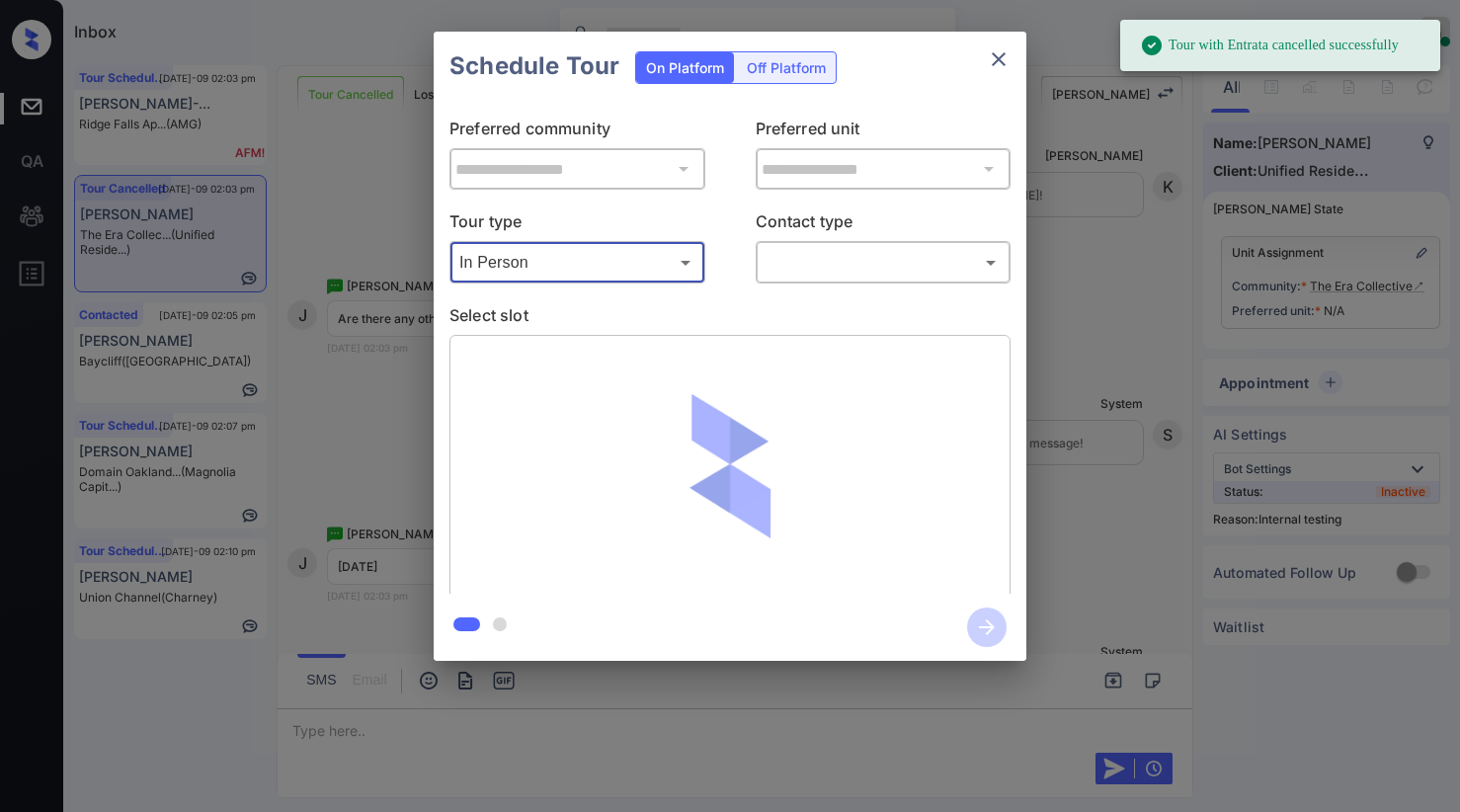 click on "Tour with Entrata cancelled successfully Inbox Paolo Gabriel  Online Set yourself   offline Set yourself   on break Profile Switch to  dark  mode Sign out Tour Scheduled Jul-09 02:03 pm   Kelly Montoya-... Ridge Falls Ap...  (AMG) Tour Cancelled Jul-09 02:03 pm   John Lynch The Era Collec...  (Unified Reside...) Contacted Jul-09 02:05 pm   Sacha Serieux Baycliff  (Fairfield) Tour Scheduled Jul-09 02:07 pm   Marcela Chacon Domain Oakland...  (Magnolia Capit...) Tour Scheduled Jul-09 02:10 pm   Viva Smith Union Channel  (Charney) Tour Cancelled Lost Lead Sentiment: Angry Upon sliding the acknowledgement:  Lead will move to lost stage. * ​ SMS and call option will be set to opt out. AFM will be turned off for the lead. Kelsey New Message Kelsey Notes Note: https://conversation.getzuma.com/686d8cf4ea508f84f6c0cde2 - Paste this link into your browser to view Kelsey’s conversation with the prospect Jul 08, 2025 02:26 pm  Sync'd w  yardi K New Message Zuma Lead transferred to leasing agent: kelsey  Sync'd w  Z A" at bounding box center [730, 406] 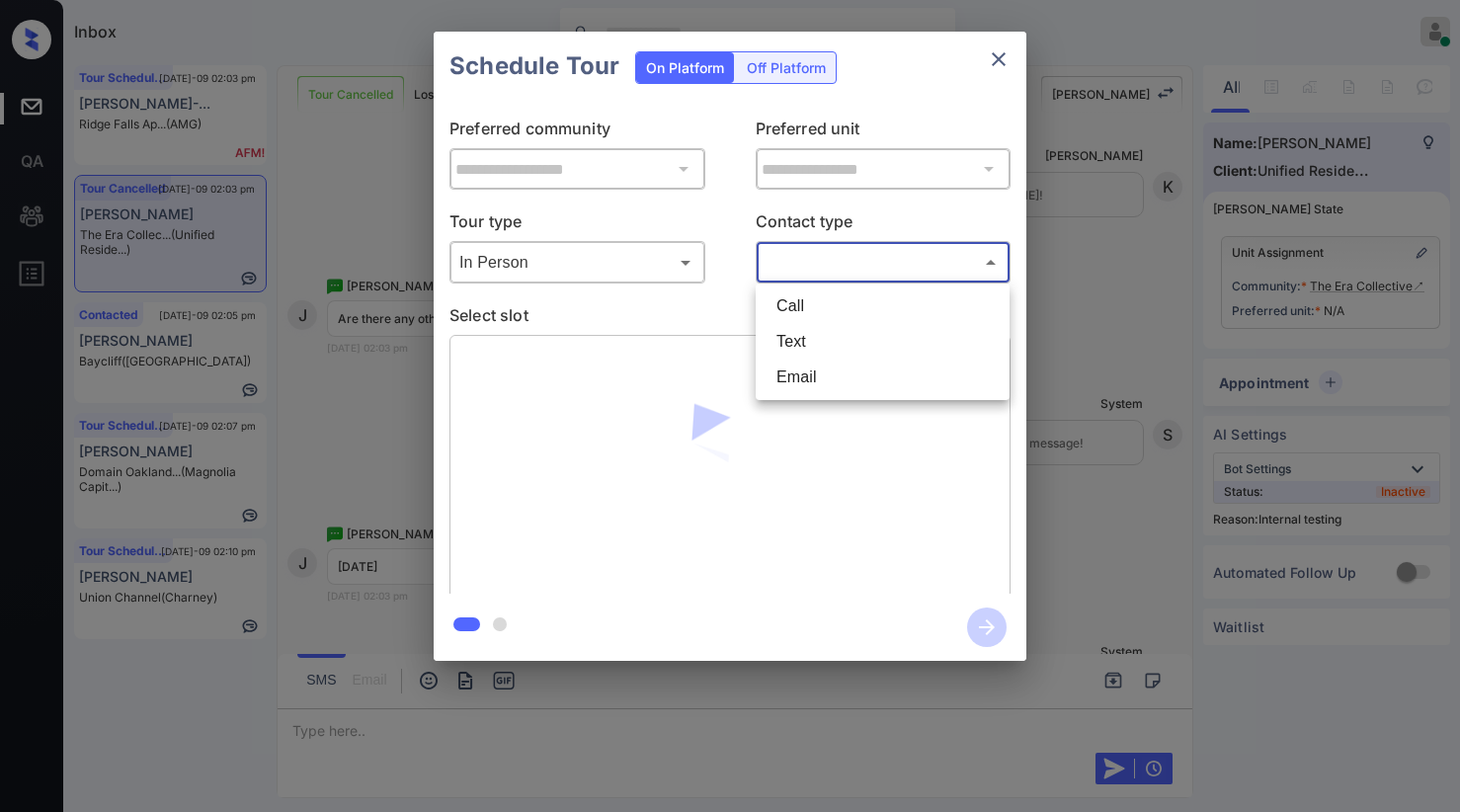 click on "Text" at bounding box center (882, 342) 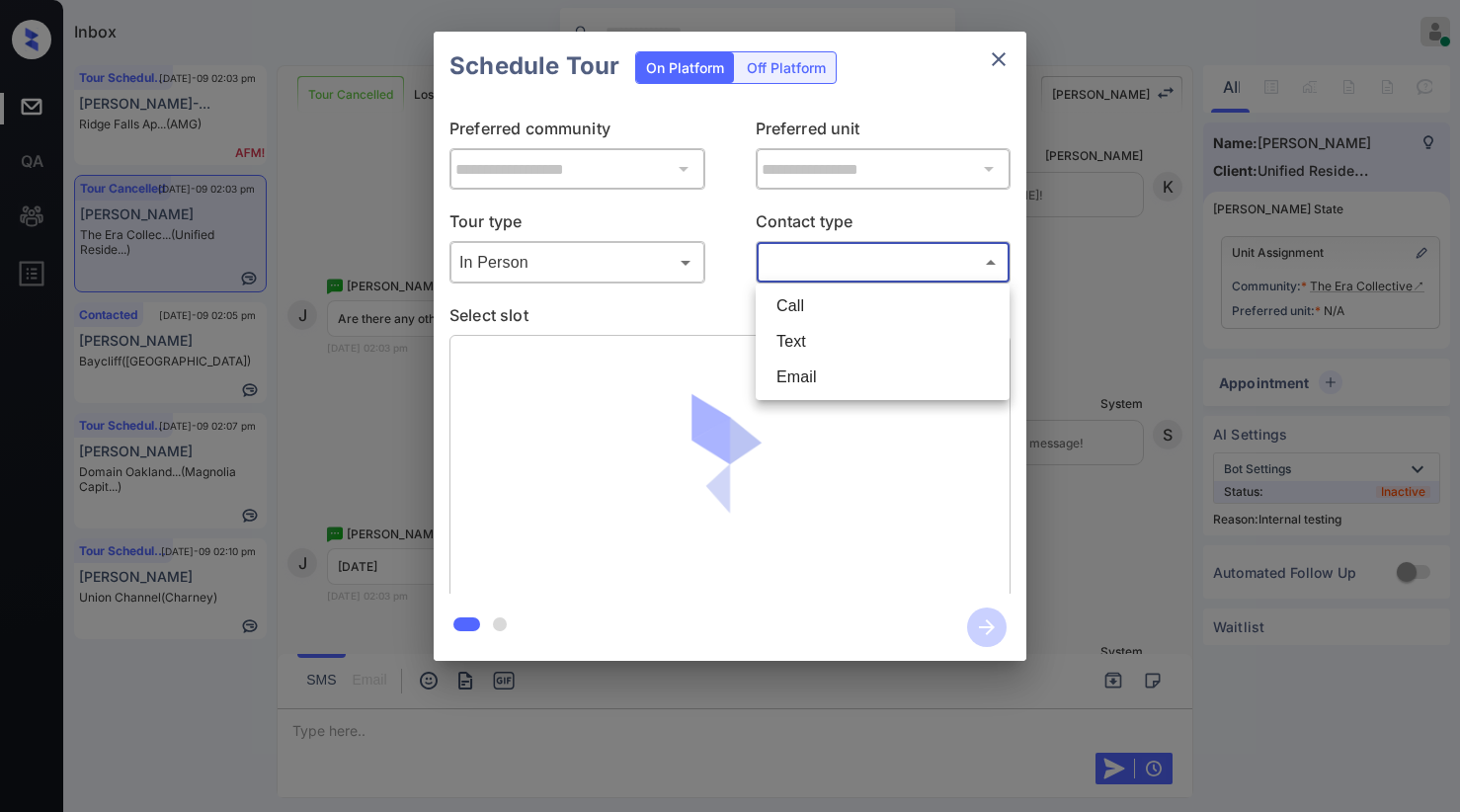 type on "****" 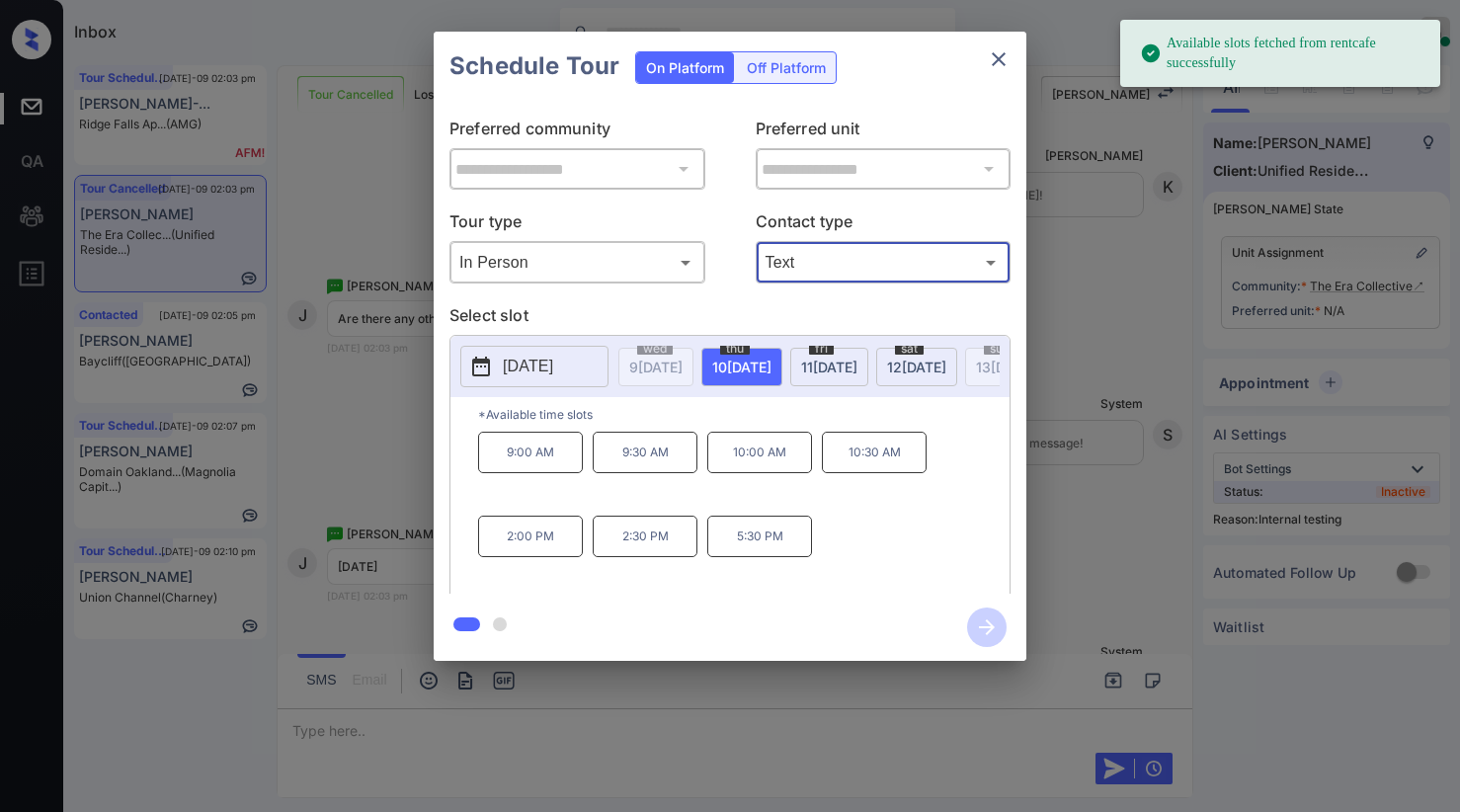 click 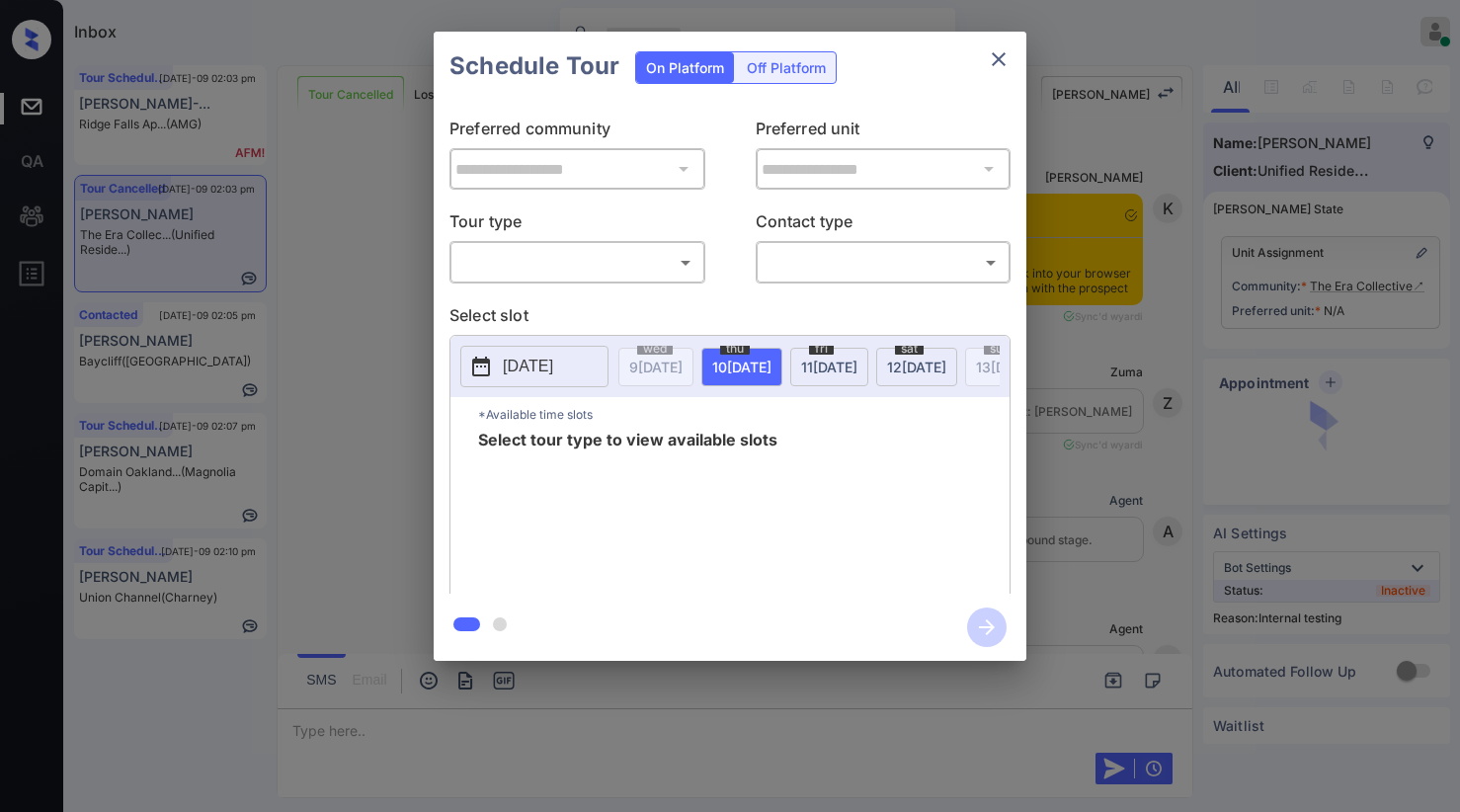 scroll, scrollTop: 0, scrollLeft: 0, axis: both 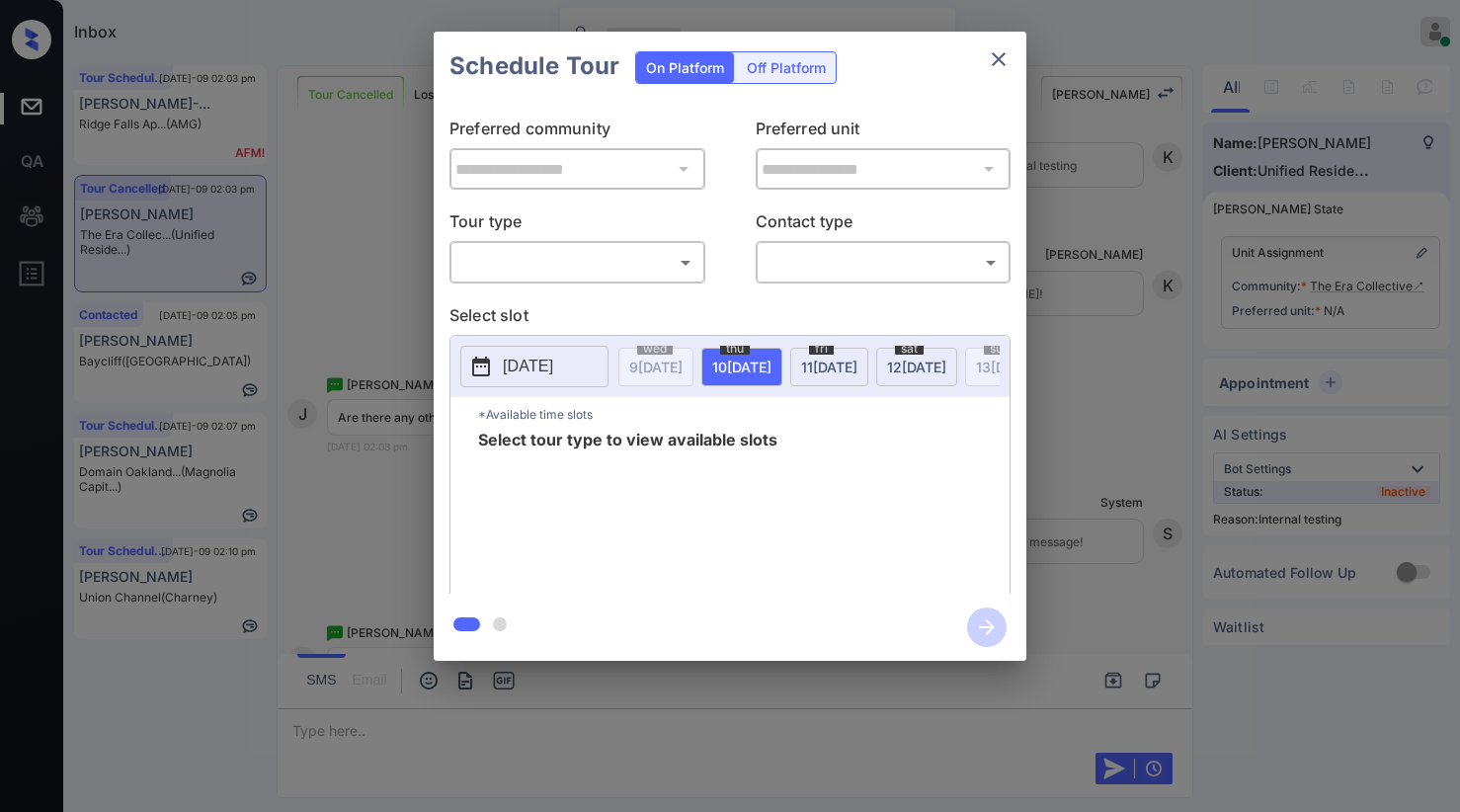 click on "Inbox Paolo Gabriel  Online Set yourself   offline Set yourself   on break Profile Switch to  dark  mode Sign out Tour Scheduled Jul-09 02:03 pm   Kelly Montoya-... Ridge Falls Ap...  (AMG) Tour Cancelled Jul-09 02:03 pm   John Lynch The Era Collec...  (Unified Reside...) Contacted Jul-09 02:05 pm   Sacha Serieux Baycliff  (Fairfield) Tour Scheduled Jul-09 02:07 pm   Marcela Chacon Domain Oakland...  (Magnolia Capit...) Tour Scheduled Jul-09 02:10 pm   Viva Smith Union Channel  (Charney) Tour Cancelled Lost Lead Sentiment: Angry Upon sliding the acknowledgement:  Lead will move to lost stage. * ​ SMS and call option will be set to opt out. AFM will be turned off for the lead. Kelsey New Message Kelsey Notes Note: https://conversation.getzuma.com/686d8cf4ea508f84f6c0cde2 - Paste this link into your browser to view Kelsey’s conversation with the prospect Jul 08, 2025 02:26 pm  Sync'd w  yardi K New Message Zuma Lead transferred to leasing agent: kelsey Jul 08, 2025 02:26 pm  Sync'd w  yardi Z New Message A" at bounding box center (730, 406) 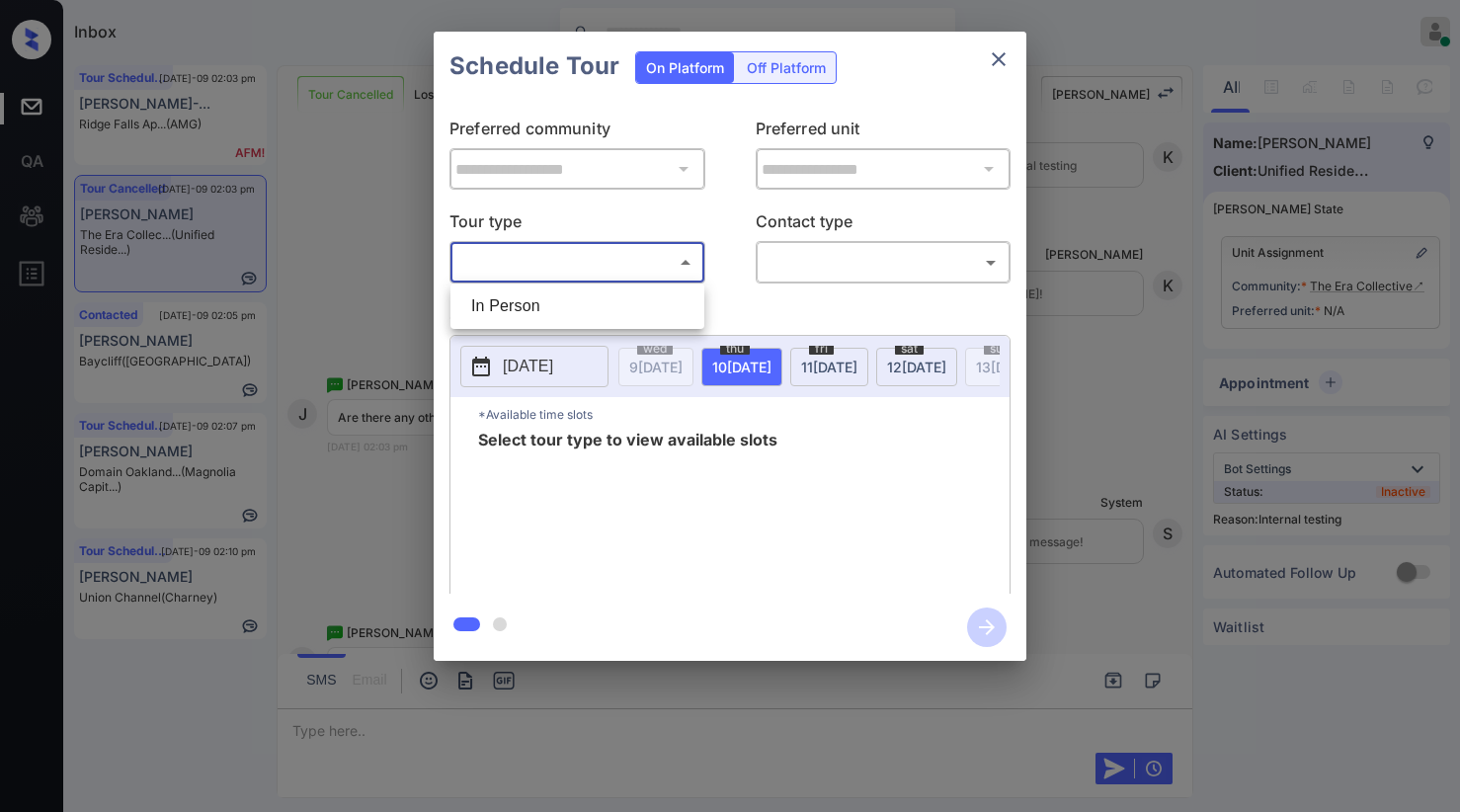 click on "In Person" at bounding box center [577, 306] 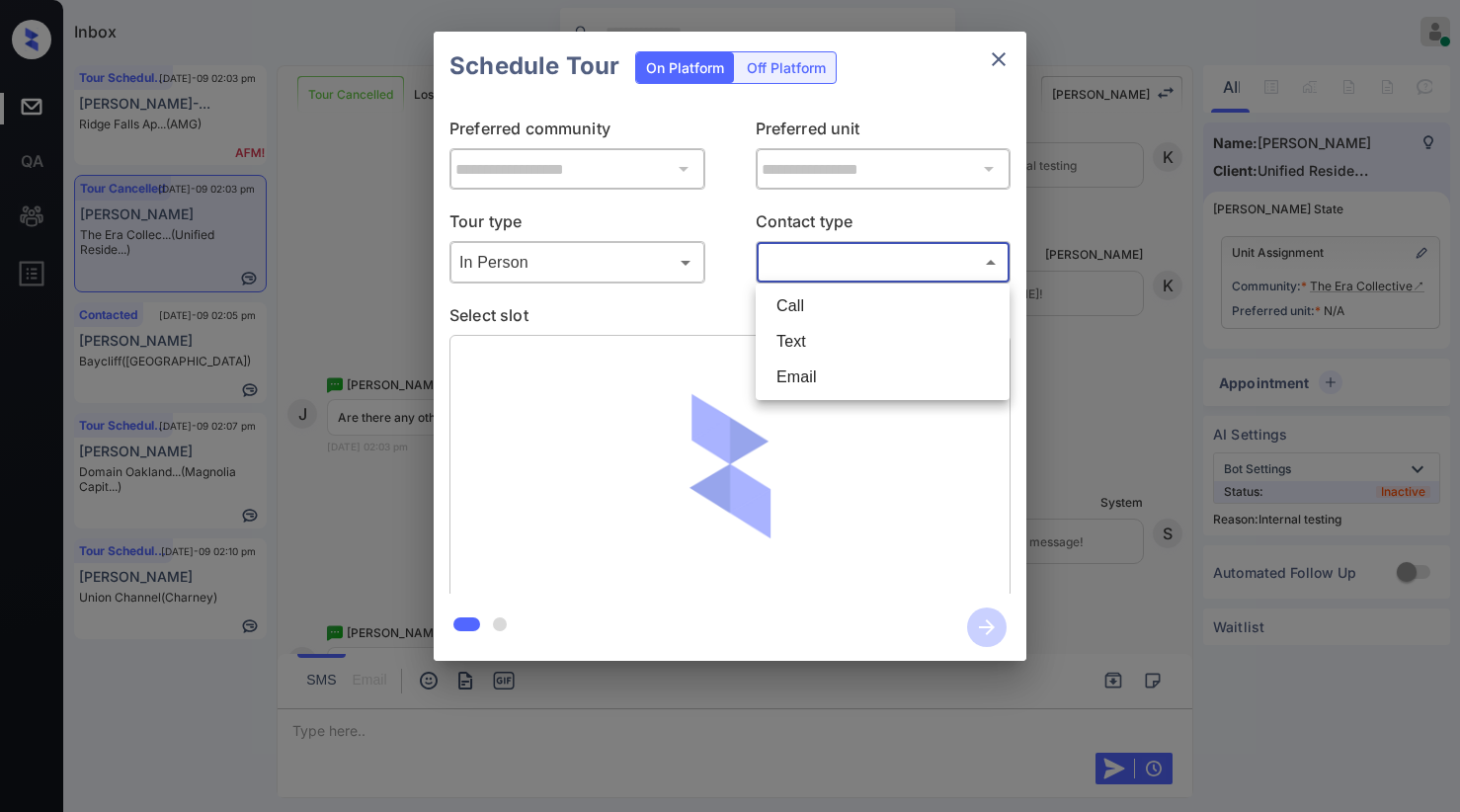 click on "Inbox Paolo Gabriel  Online Set yourself   offline Set yourself   on break Profile Switch to  dark  mode Sign out Tour Scheduled Jul-09 02:03 pm   Kelly Montoya-... Ridge Falls Ap...  (AMG) Tour Cancelled Jul-09 02:03 pm   John Lynch The Era Collec...  (Unified Reside...) Contacted Jul-09 02:05 pm   Sacha Serieux Baycliff  (Fairfield) Tour Scheduled Jul-09 02:07 pm   Marcela Chacon Domain Oakland...  (Magnolia Capit...) Tour Scheduled Jul-09 02:10 pm   Viva Smith Union Channel  (Charney) Tour Cancelled Lost Lead Sentiment: Angry Upon sliding the acknowledgement:  Lead will move to lost stage. * ​ SMS and call option will be set to opt out. AFM will be turned off for the lead. Kelsey New Message Kelsey Notes Note: https://conversation.getzuma.com/686d8cf4ea508f84f6c0cde2 - Paste this link into your browser to view Kelsey’s conversation with the prospect Jul 08, 2025 02:26 pm  Sync'd w  yardi K New Message Zuma Lead transferred to leasing agent: kelsey Jul 08, 2025 02:26 pm  Sync'd w  yardi Z New Message A" at bounding box center (730, 406) 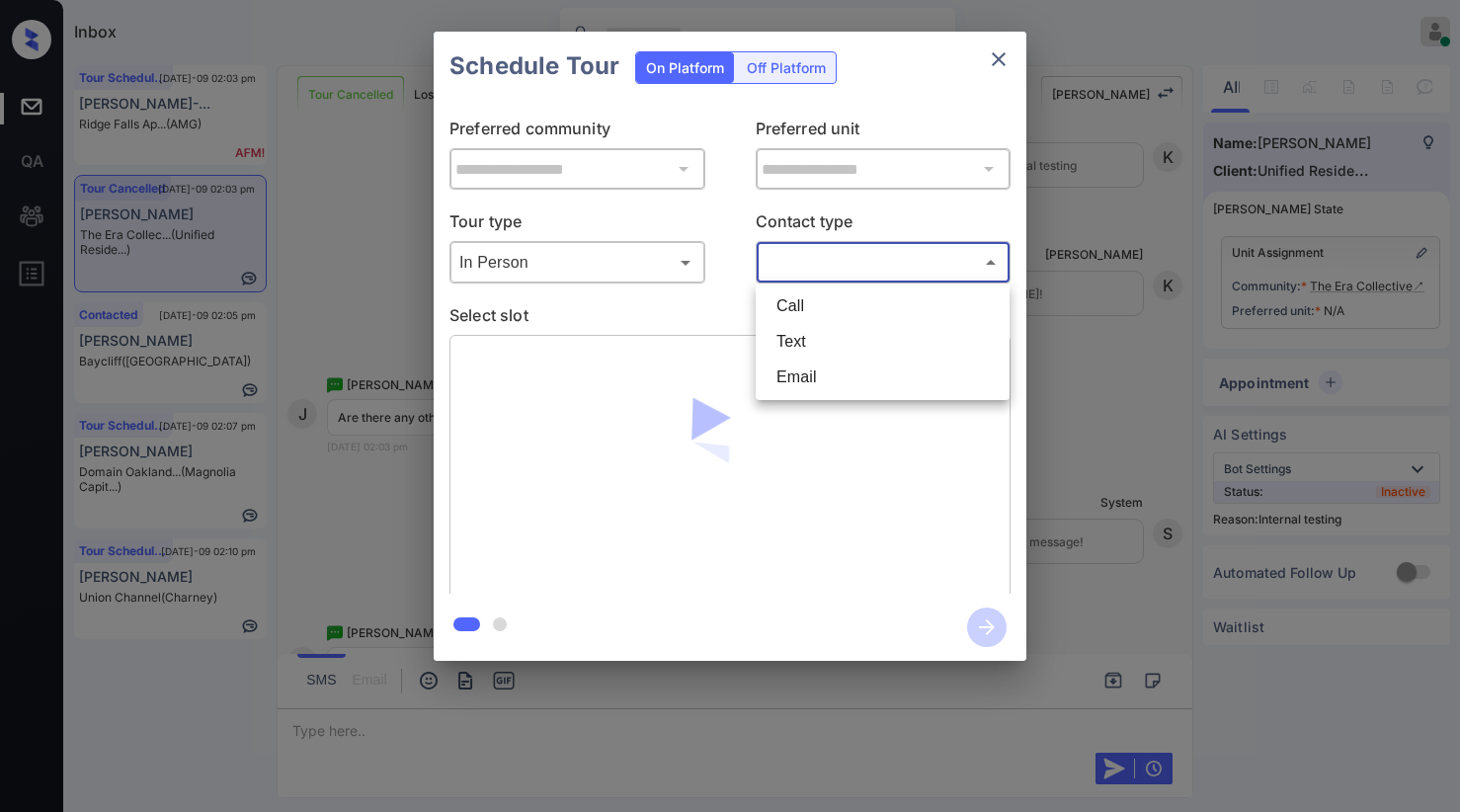 click on "Text" at bounding box center (882, 342) 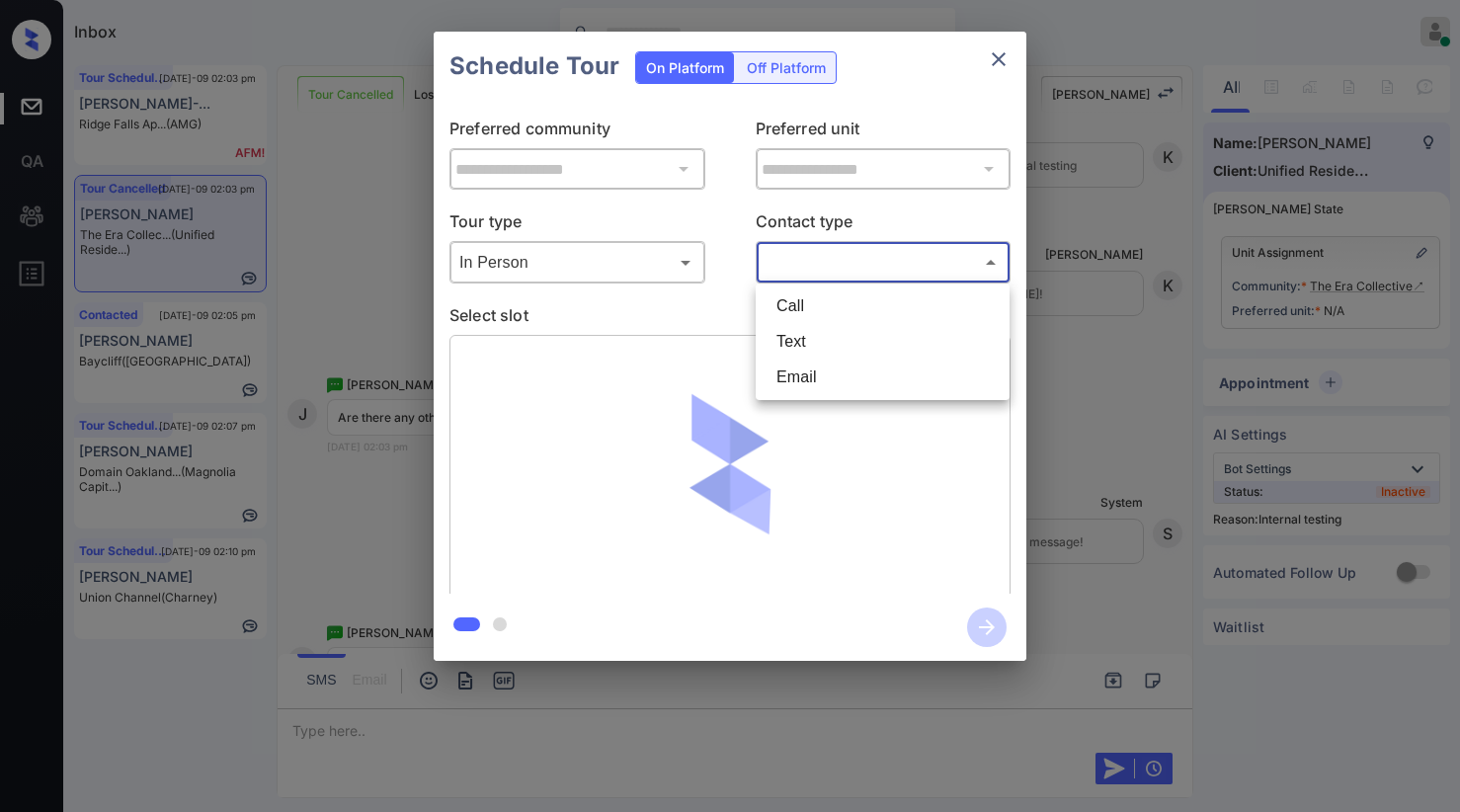 type on "****" 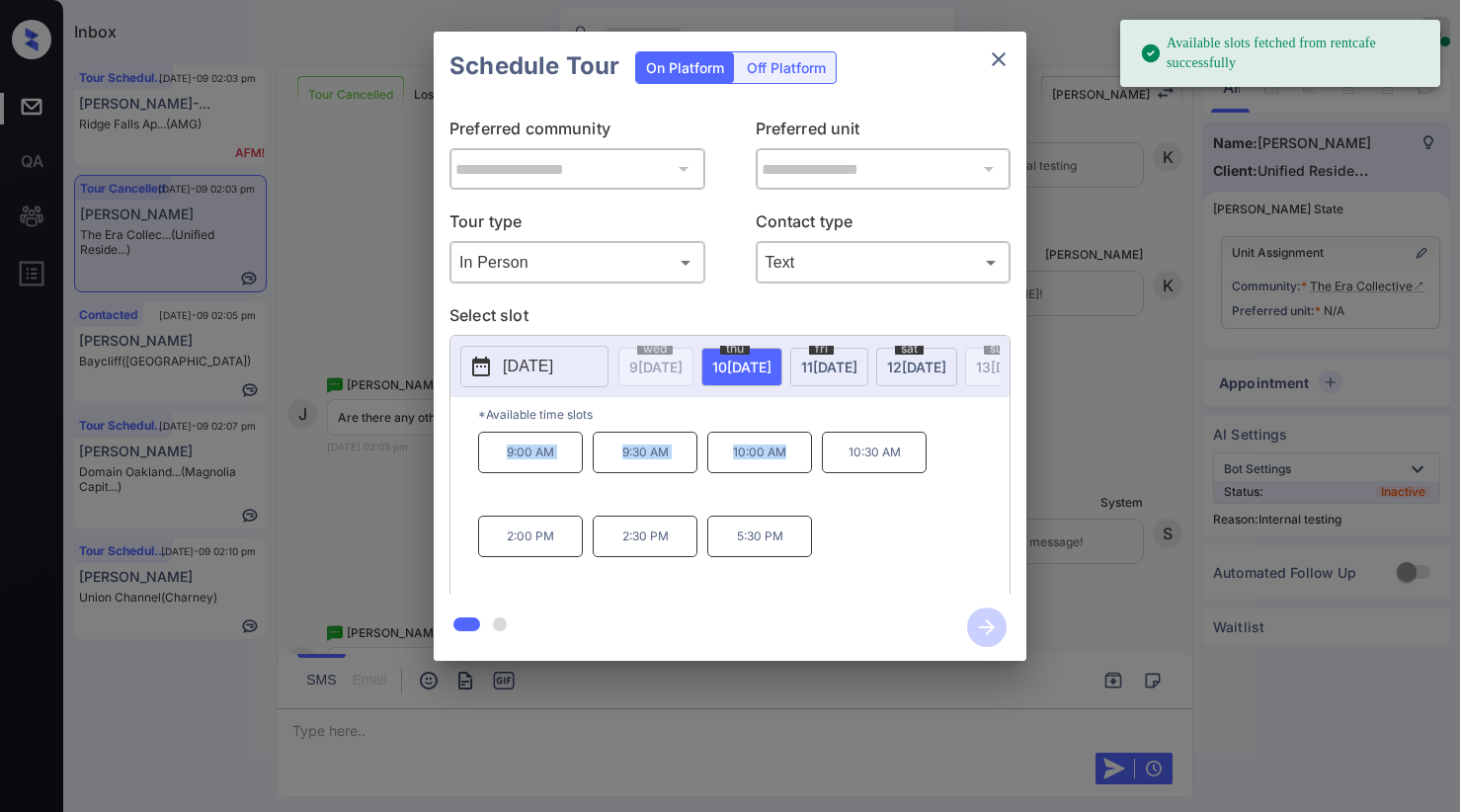 drag, startPoint x: 491, startPoint y: 449, endPoint x: 799, endPoint y: 458, distance: 308.1315 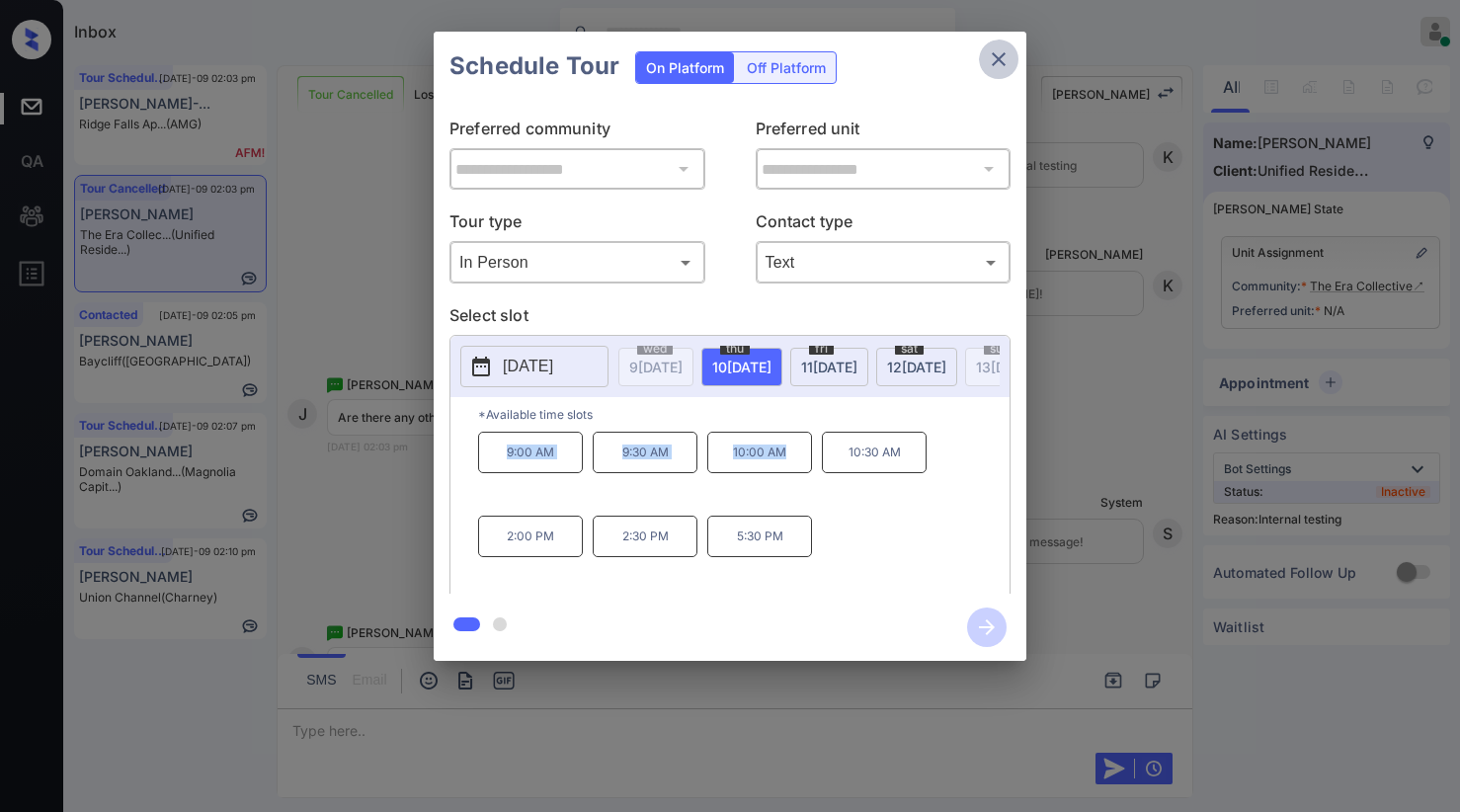 click 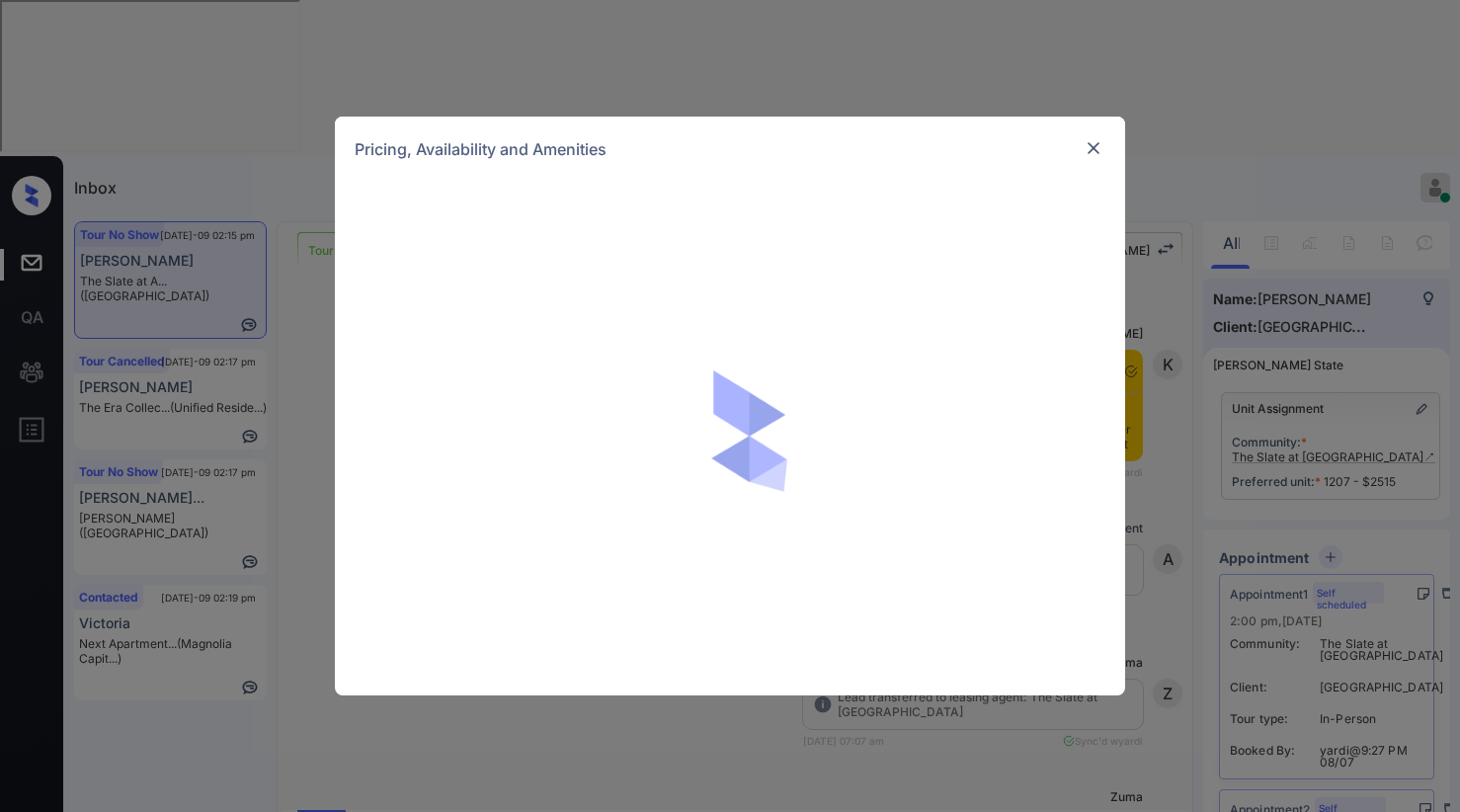 scroll, scrollTop: 0, scrollLeft: 0, axis: both 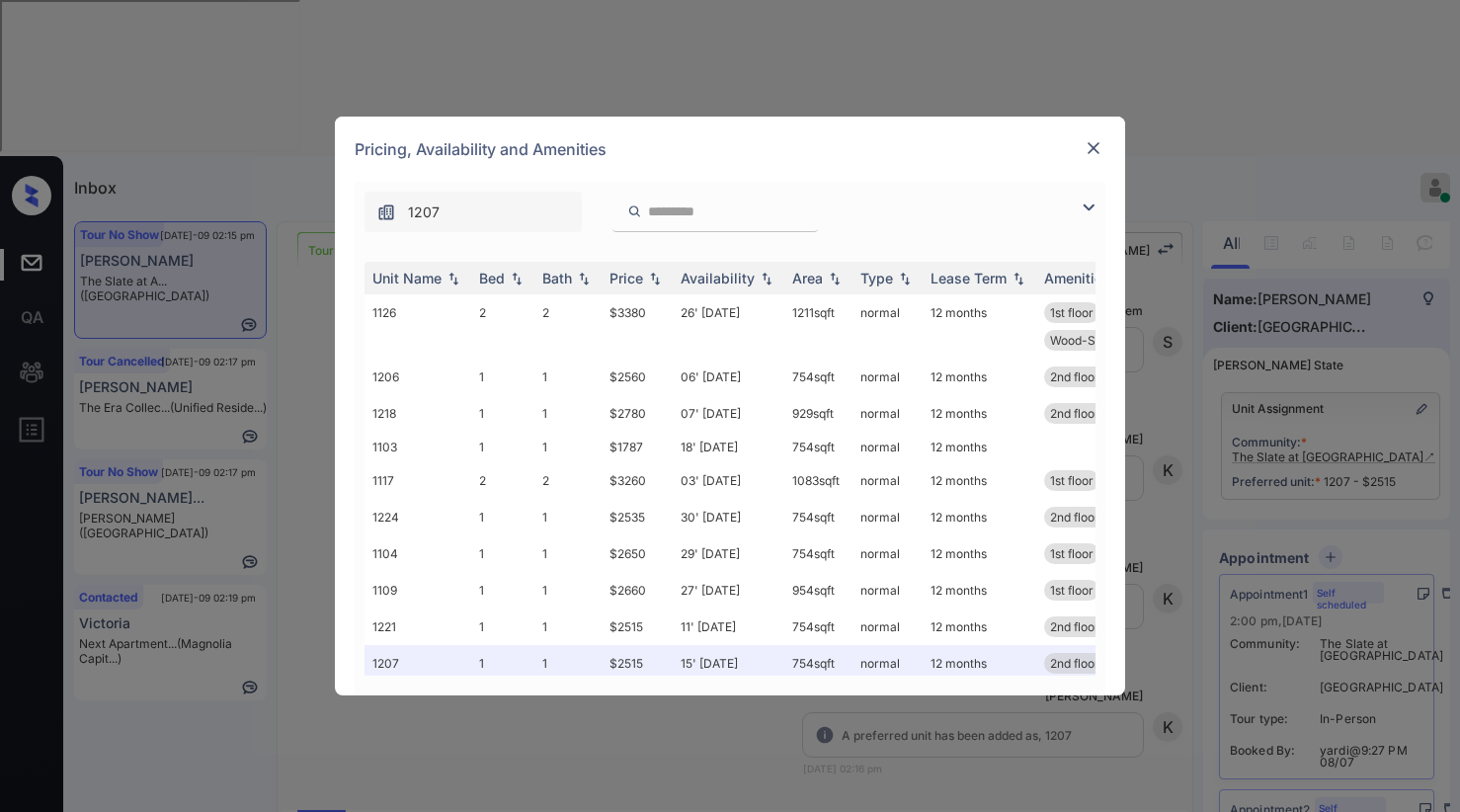 drag, startPoint x: 1091, startPoint y: 211, endPoint x: 540, endPoint y: 219, distance: 551.05807 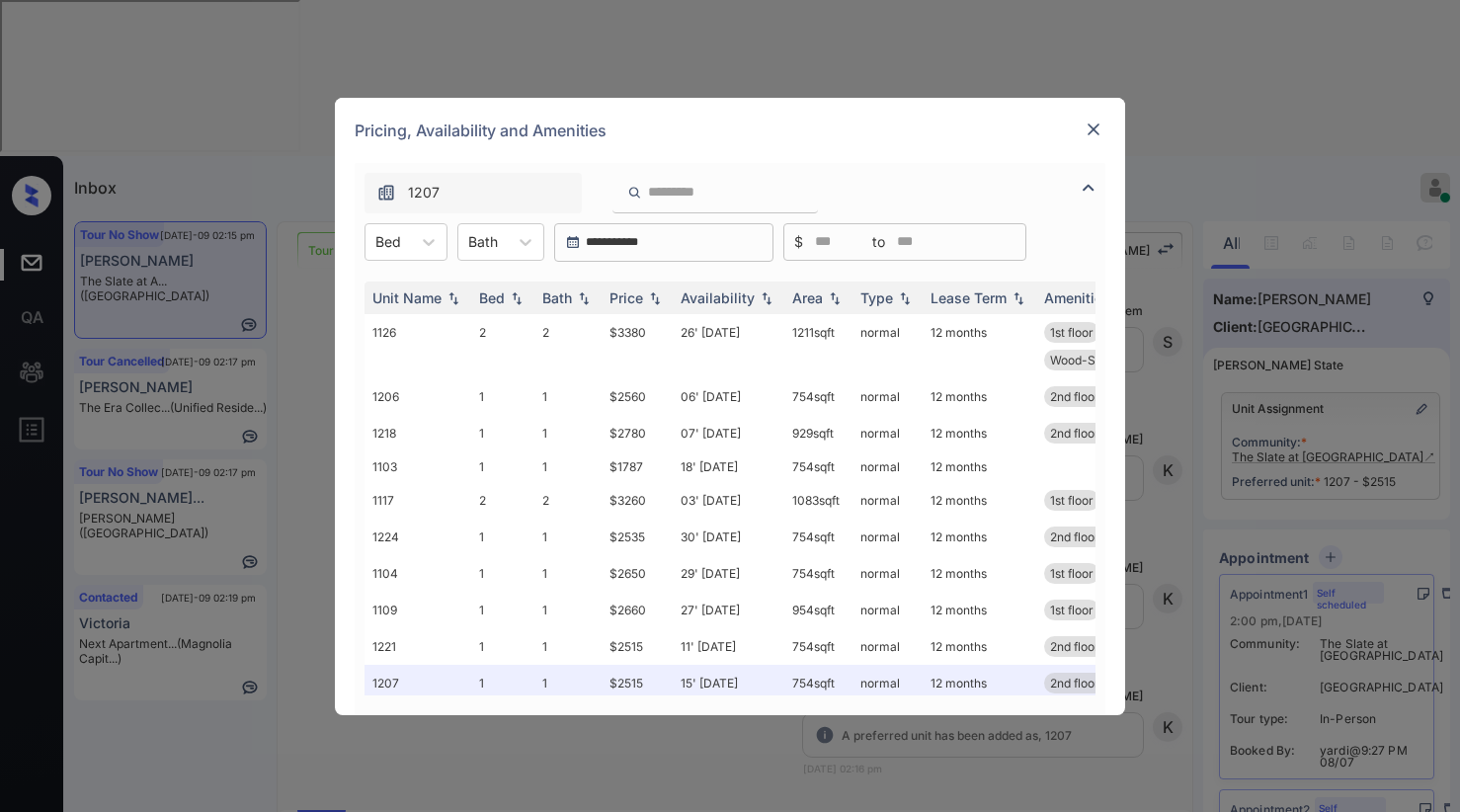 drag, startPoint x: 437, startPoint y: 240, endPoint x: 423, endPoint y: 262, distance: 26.07681 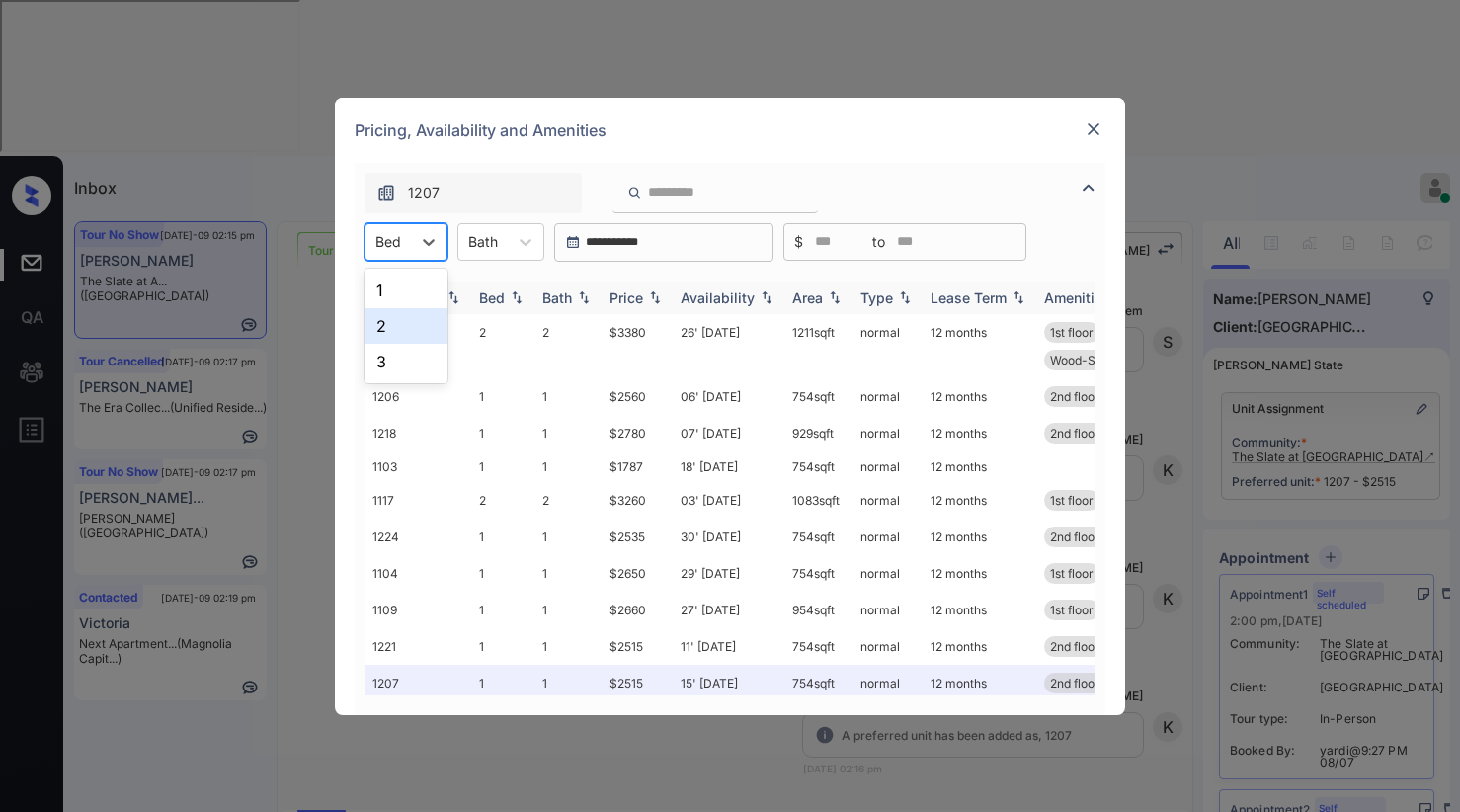 click on "1" at bounding box center [406, 290] 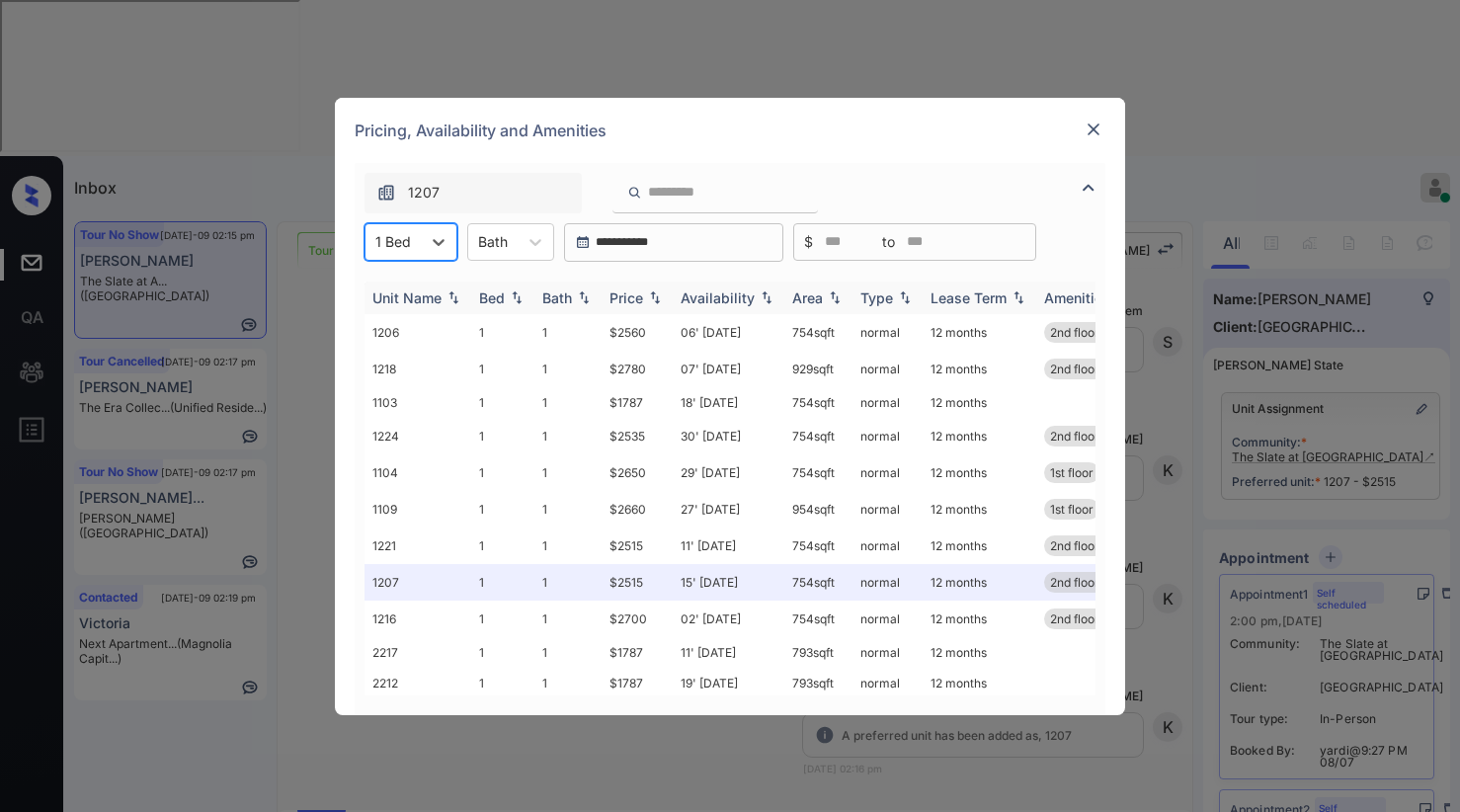 click on "Price" at bounding box center [626, 297] 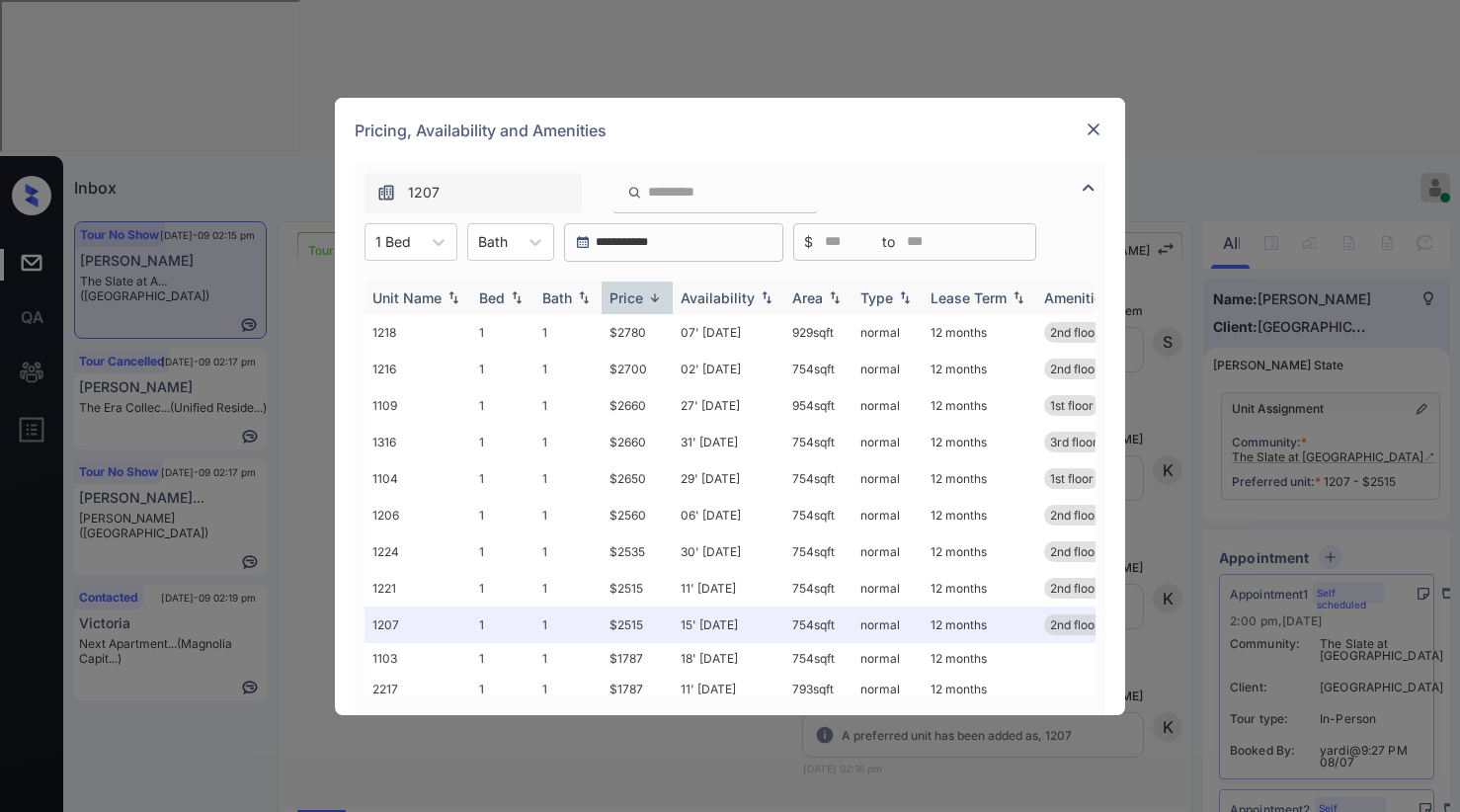 click on "Price" at bounding box center (626, 297) 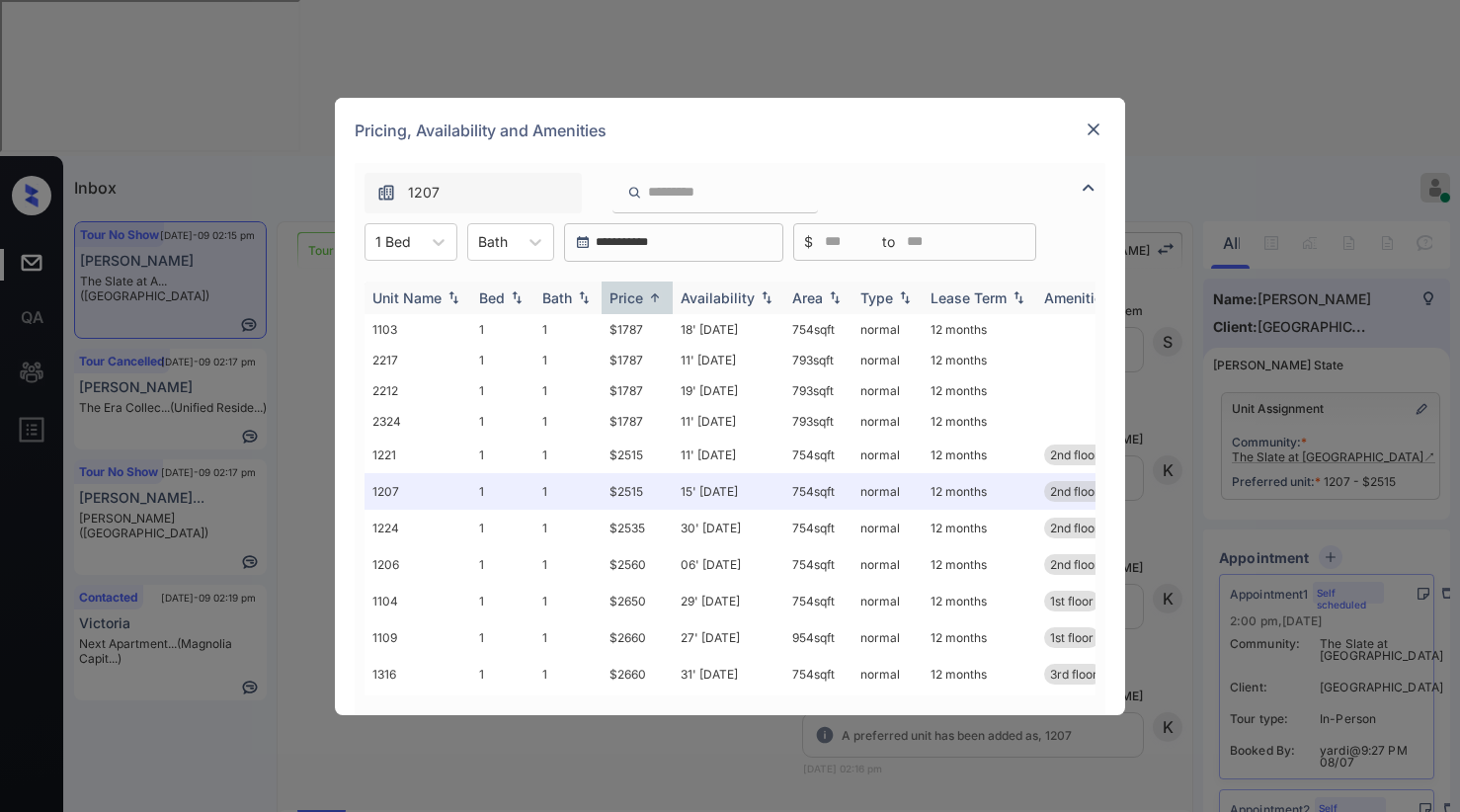click on "Price" at bounding box center [626, 297] 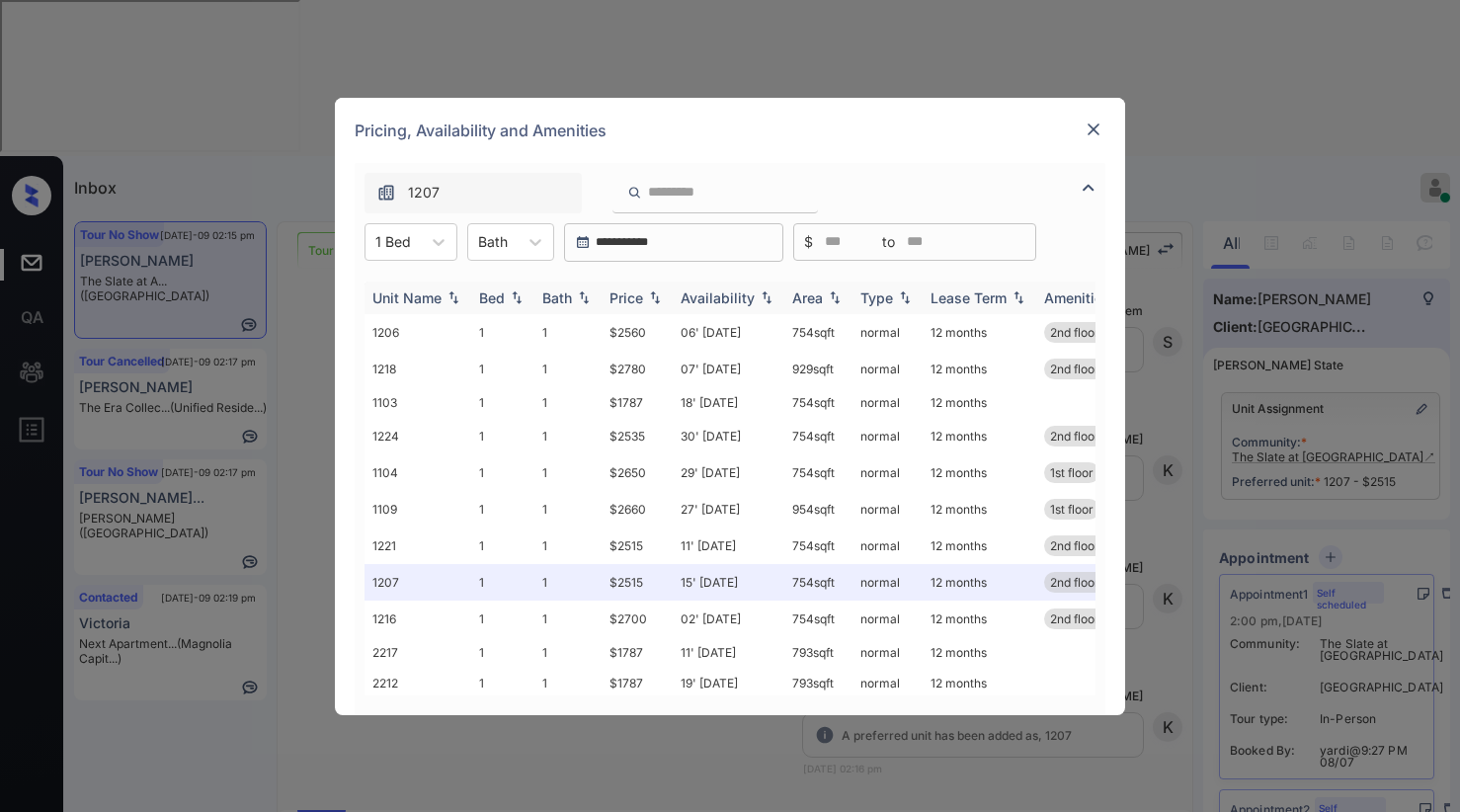 click on "Price" at bounding box center [637, 297] 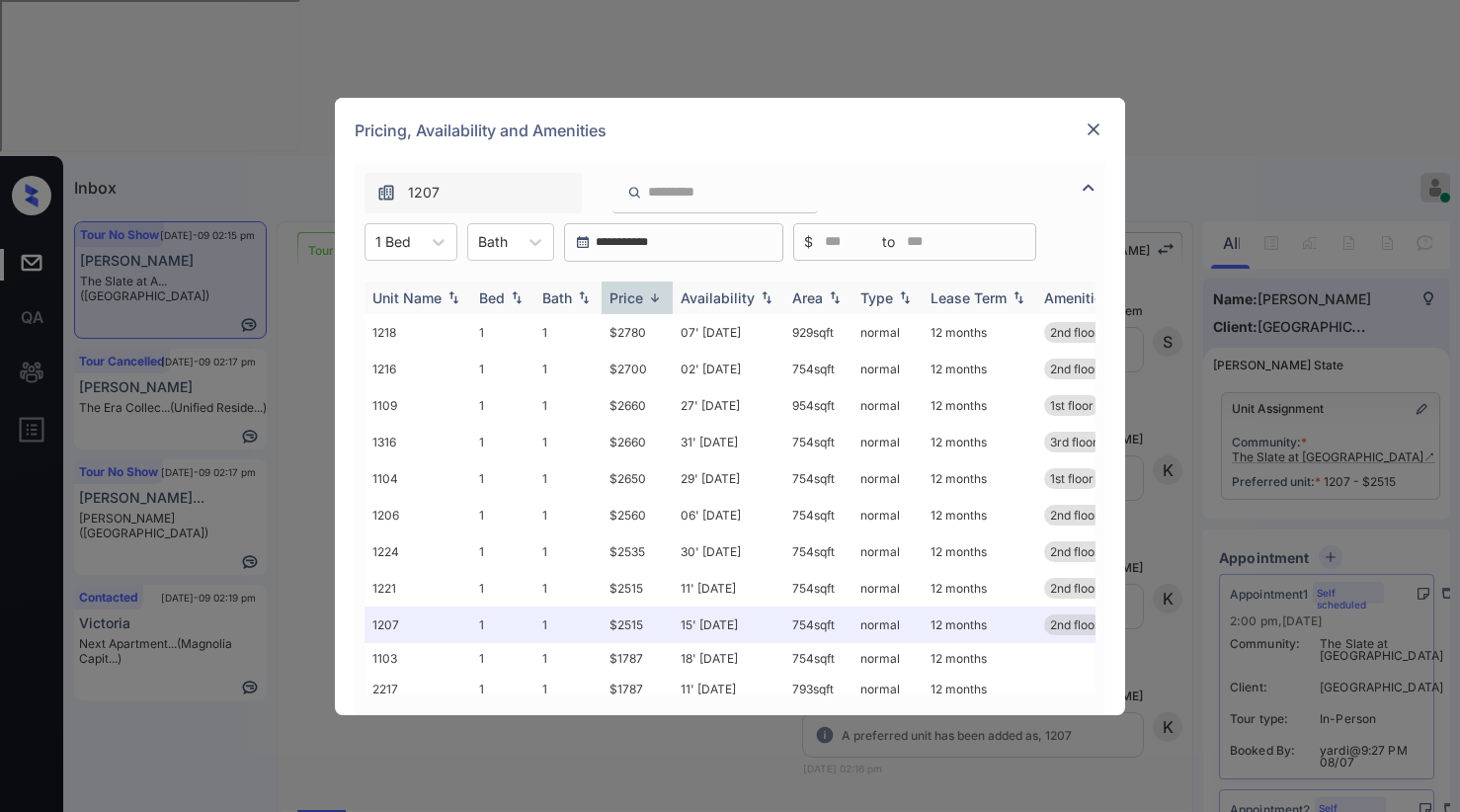 click on "Price" at bounding box center (637, 297) 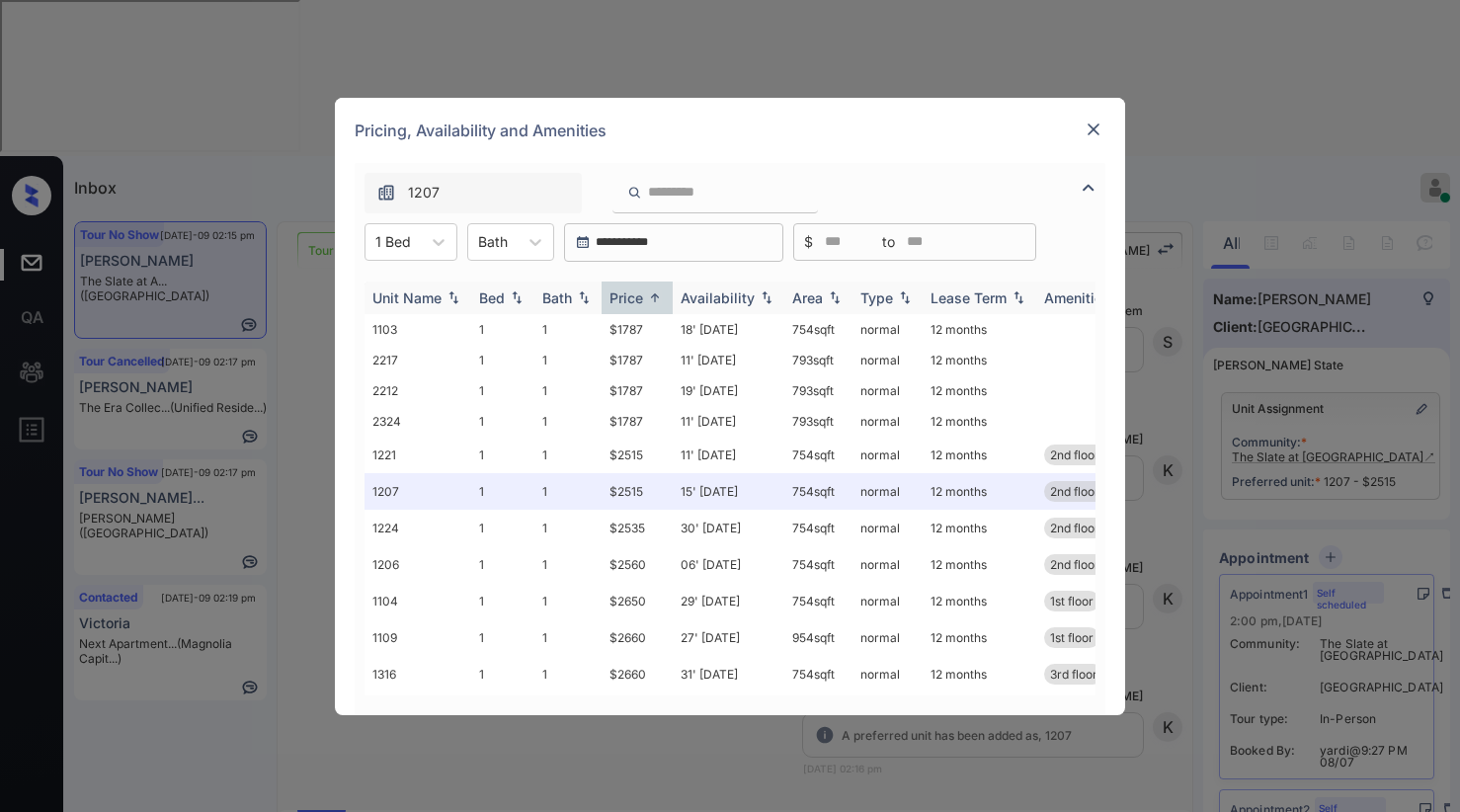 click on "Price" at bounding box center (637, 297) 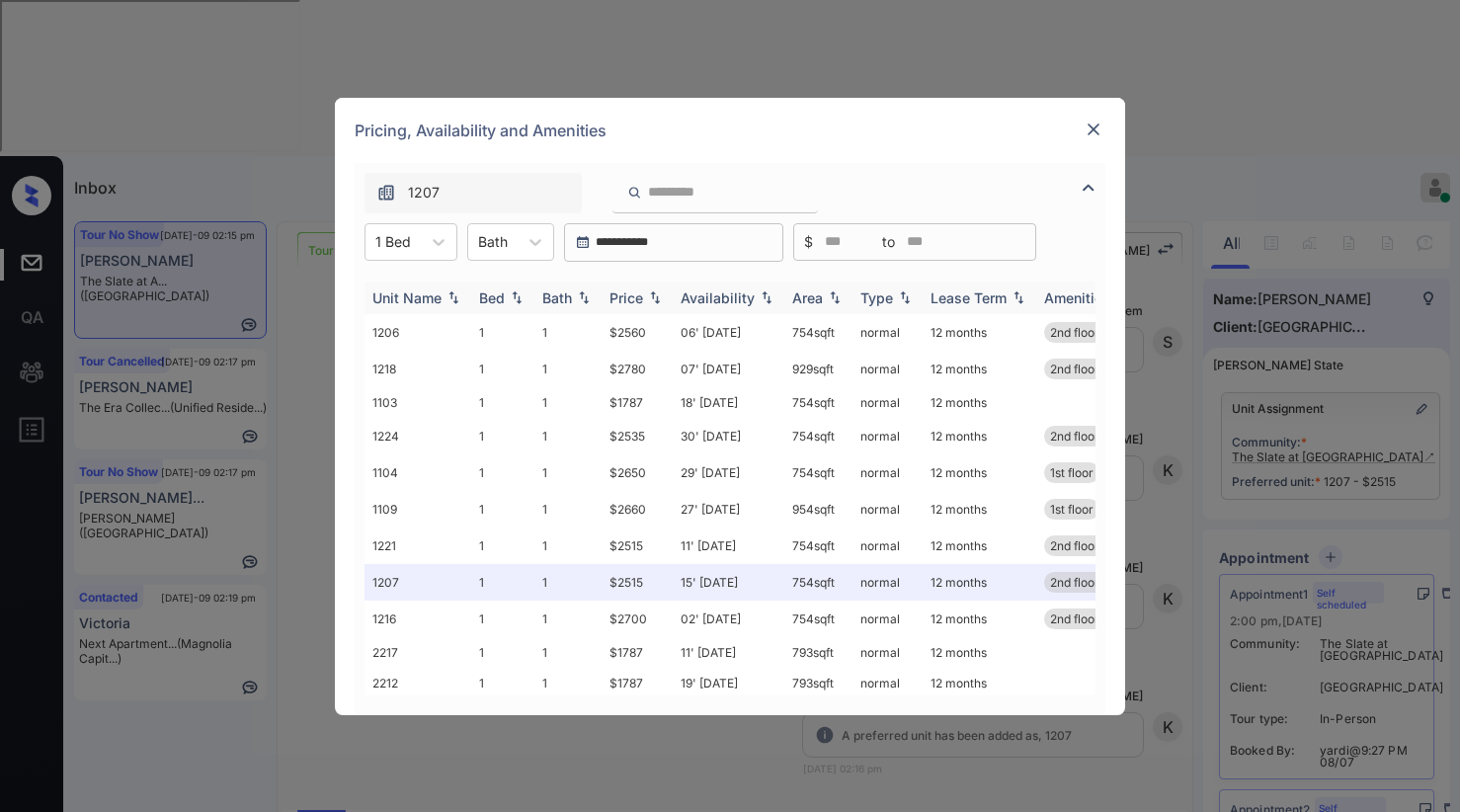 click on "Price" at bounding box center (637, 297) 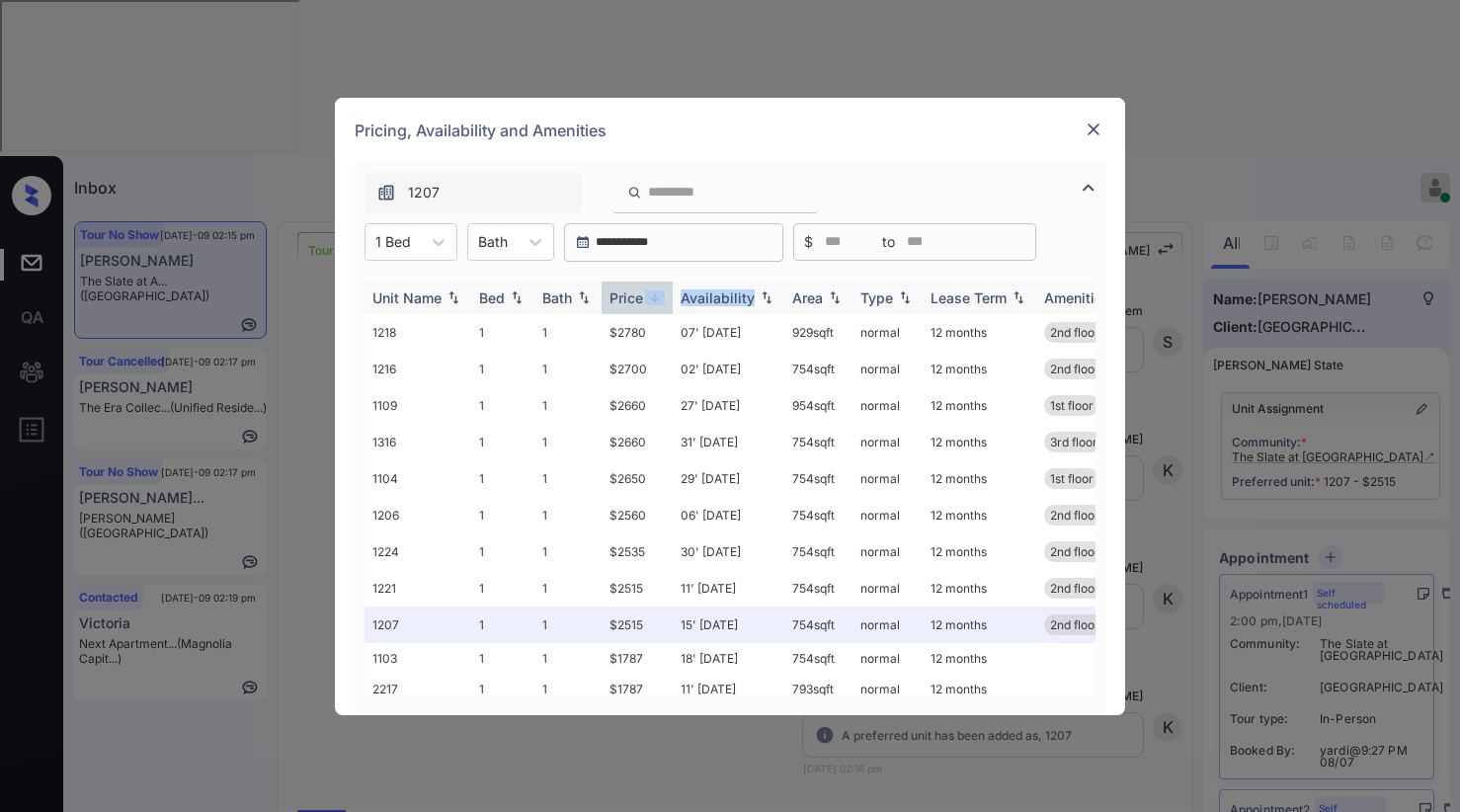 click on "Price" at bounding box center [637, 297] 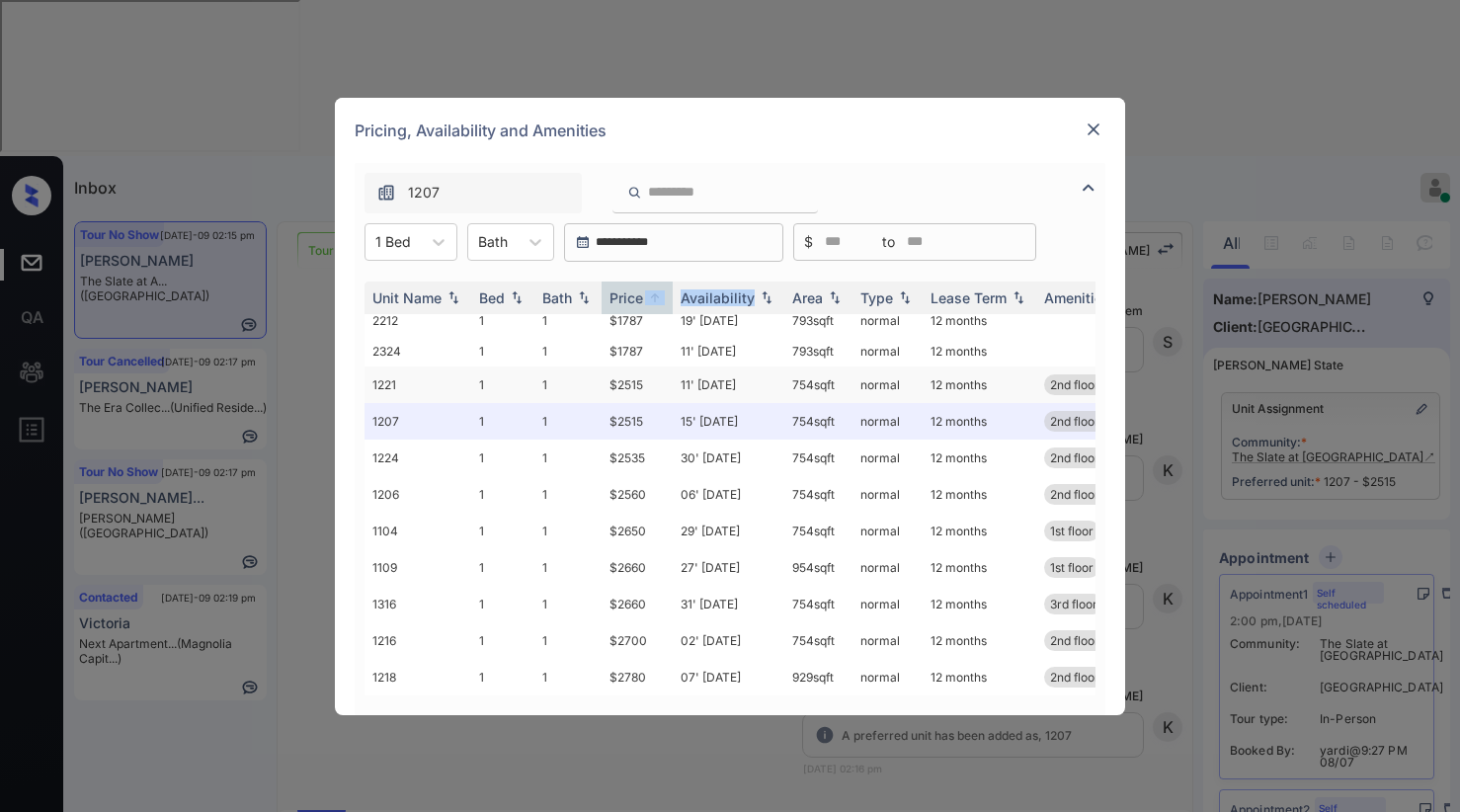 scroll, scrollTop: 0, scrollLeft: 0, axis: both 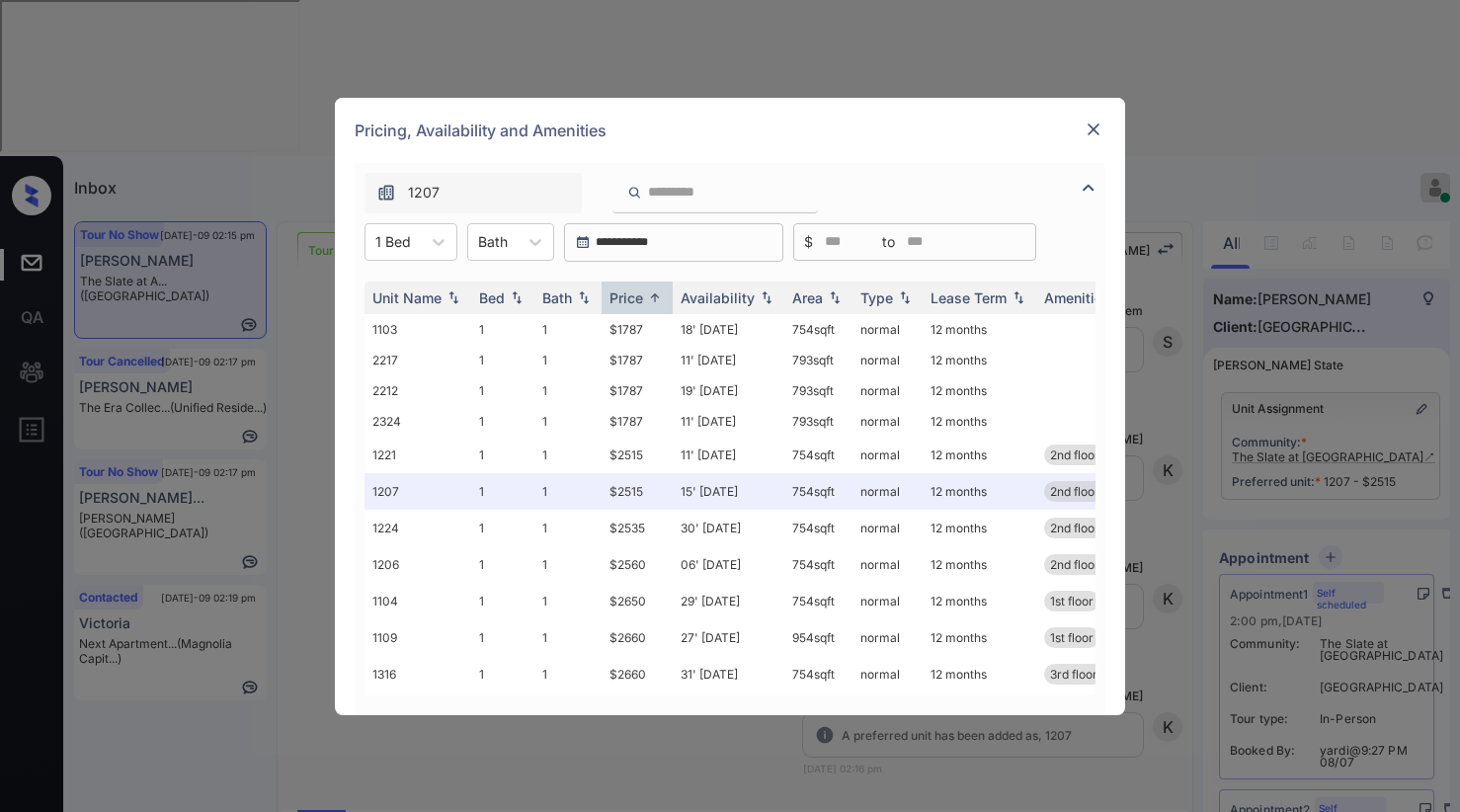 click at bounding box center (1094, 129) 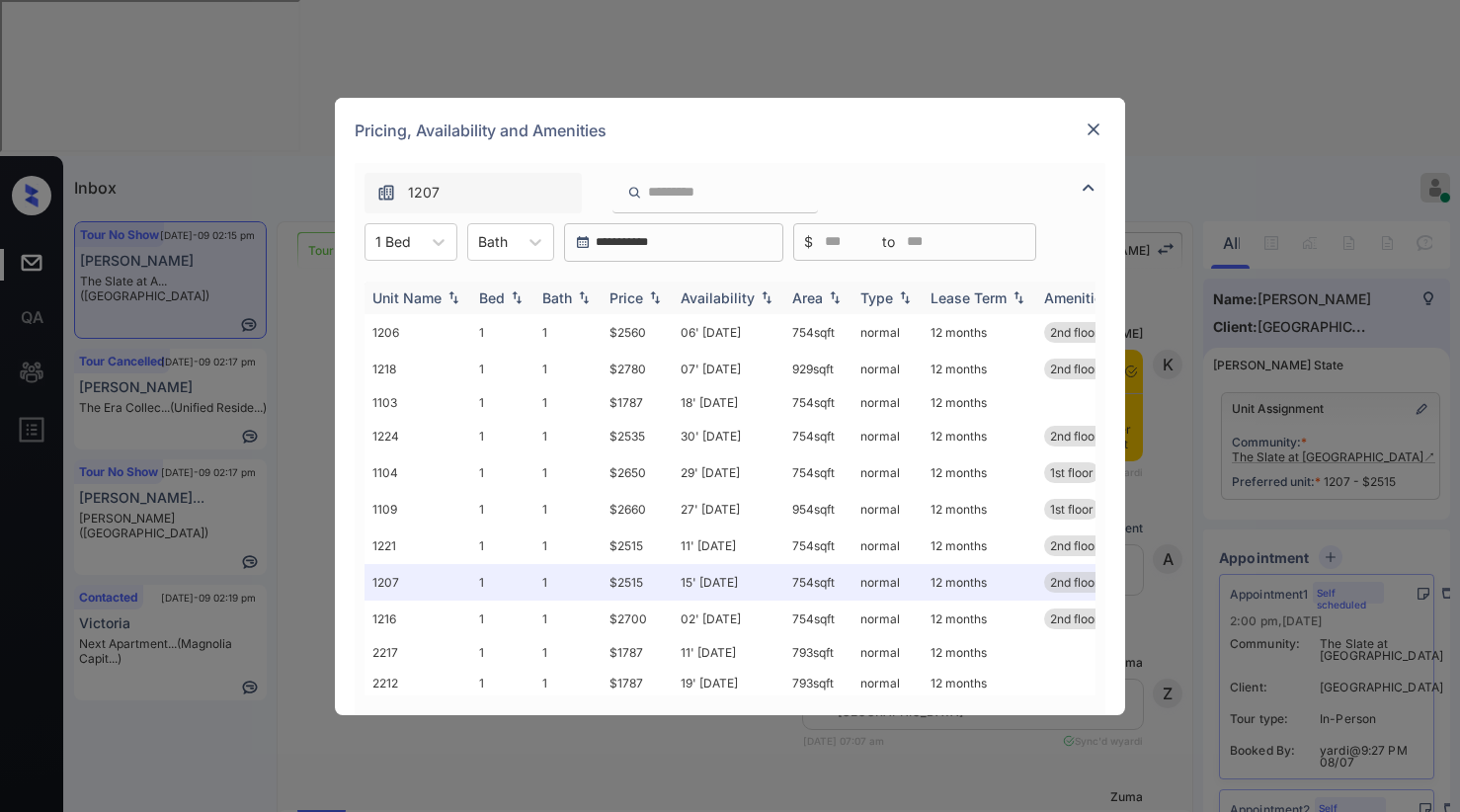 scroll, scrollTop: 0, scrollLeft: 0, axis: both 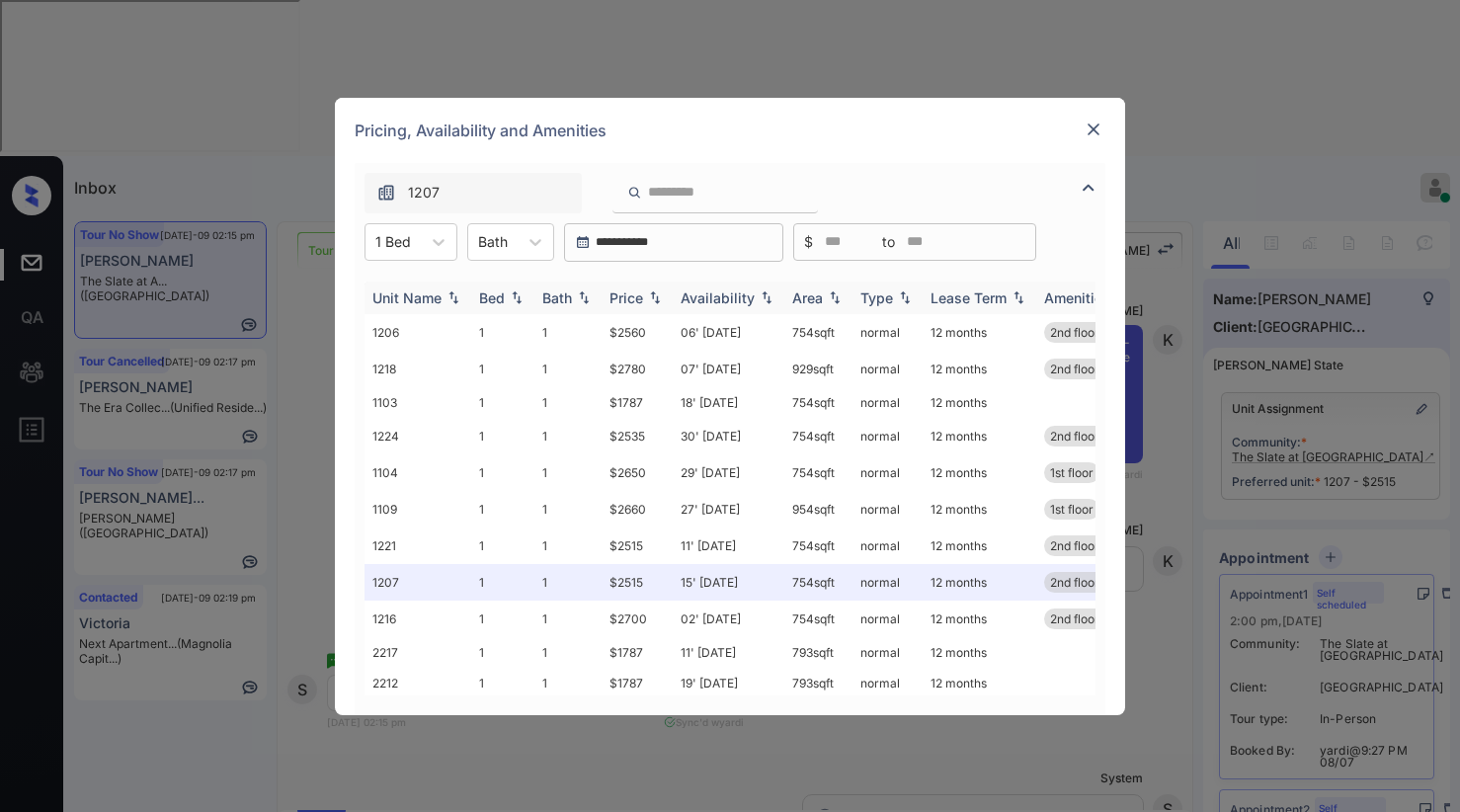 click on "Price" at bounding box center [626, 297] 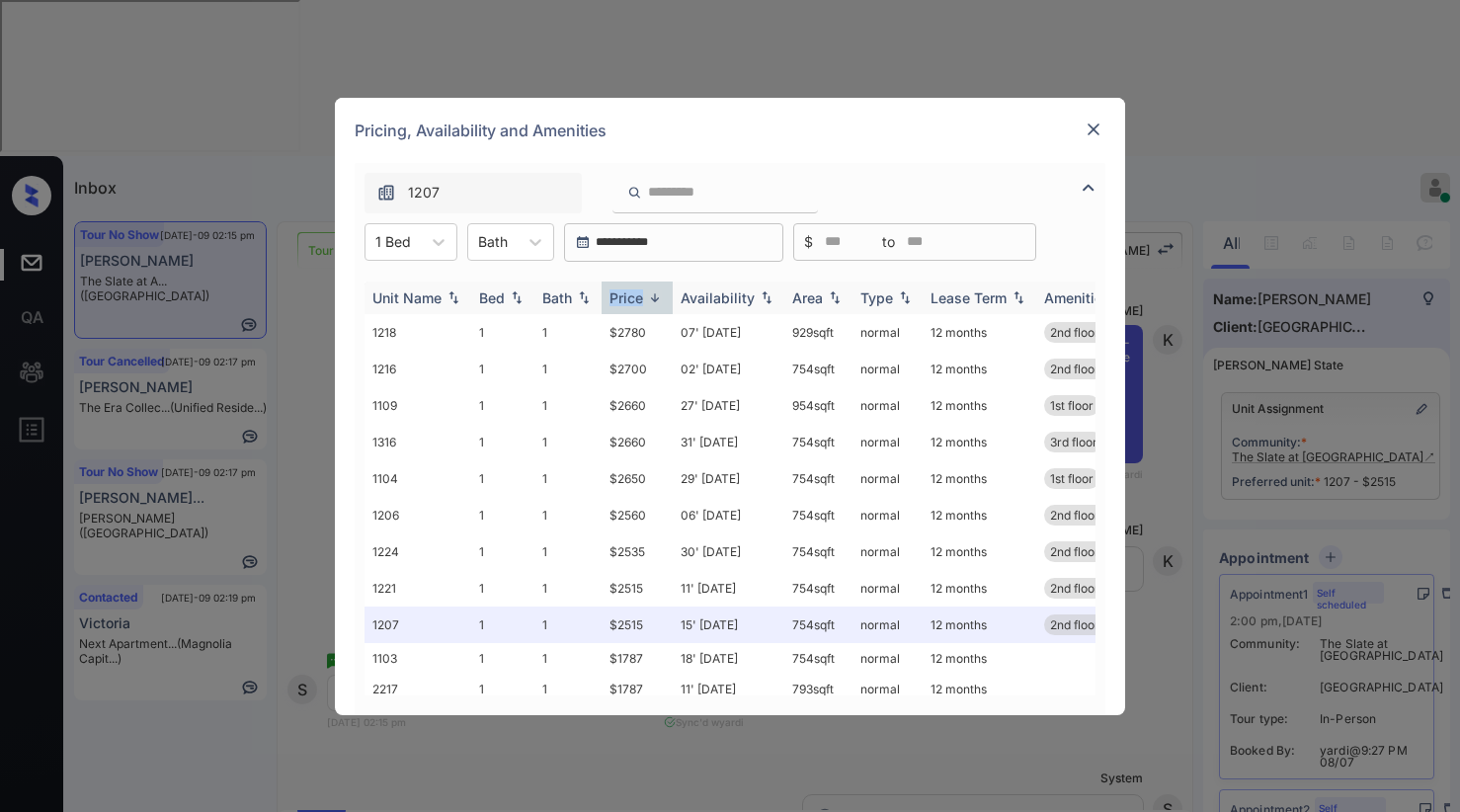 click on "Price" at bounding box center [626, 297] 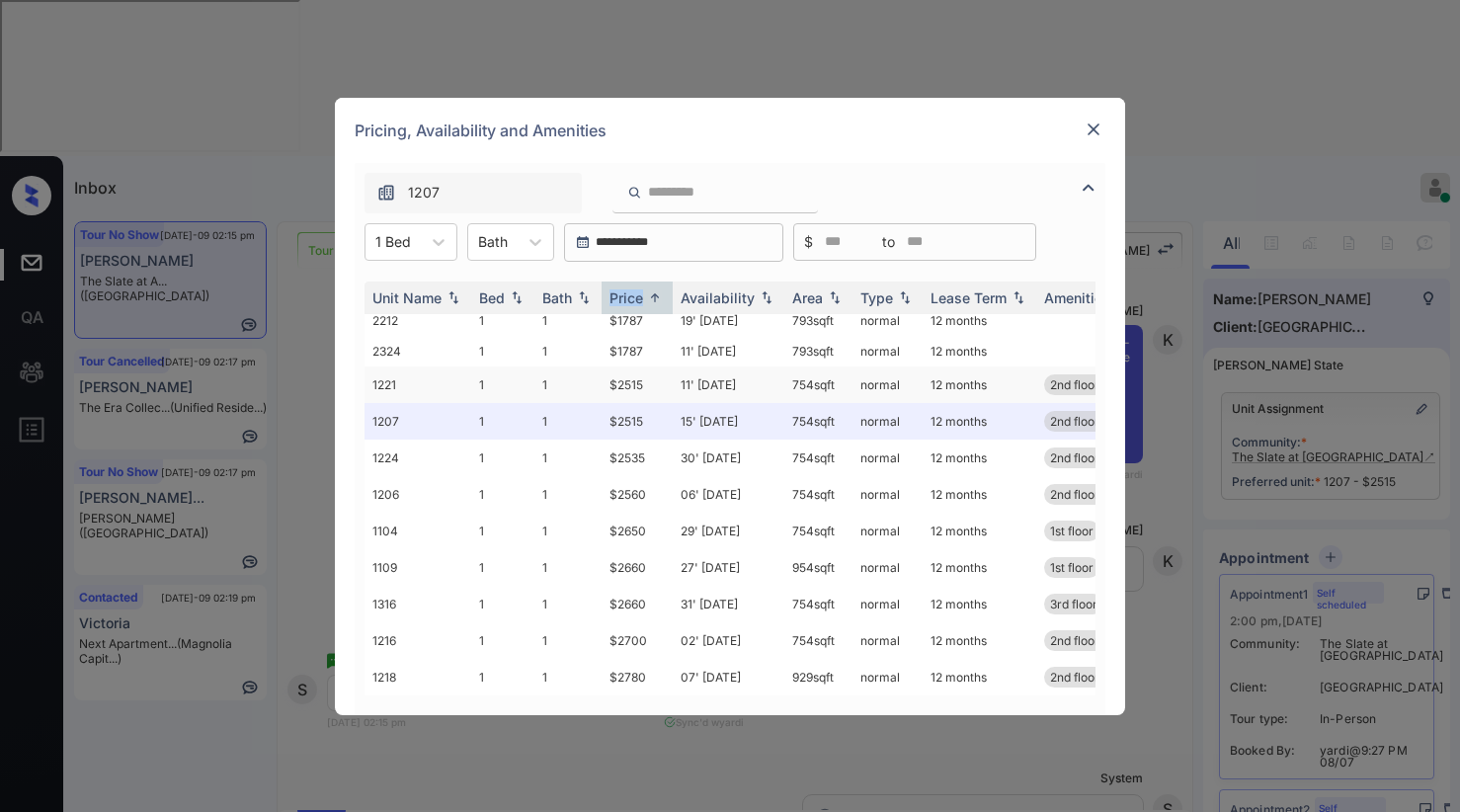 scroll, scrollTop: 0, scrollLeft: 0, axis: both 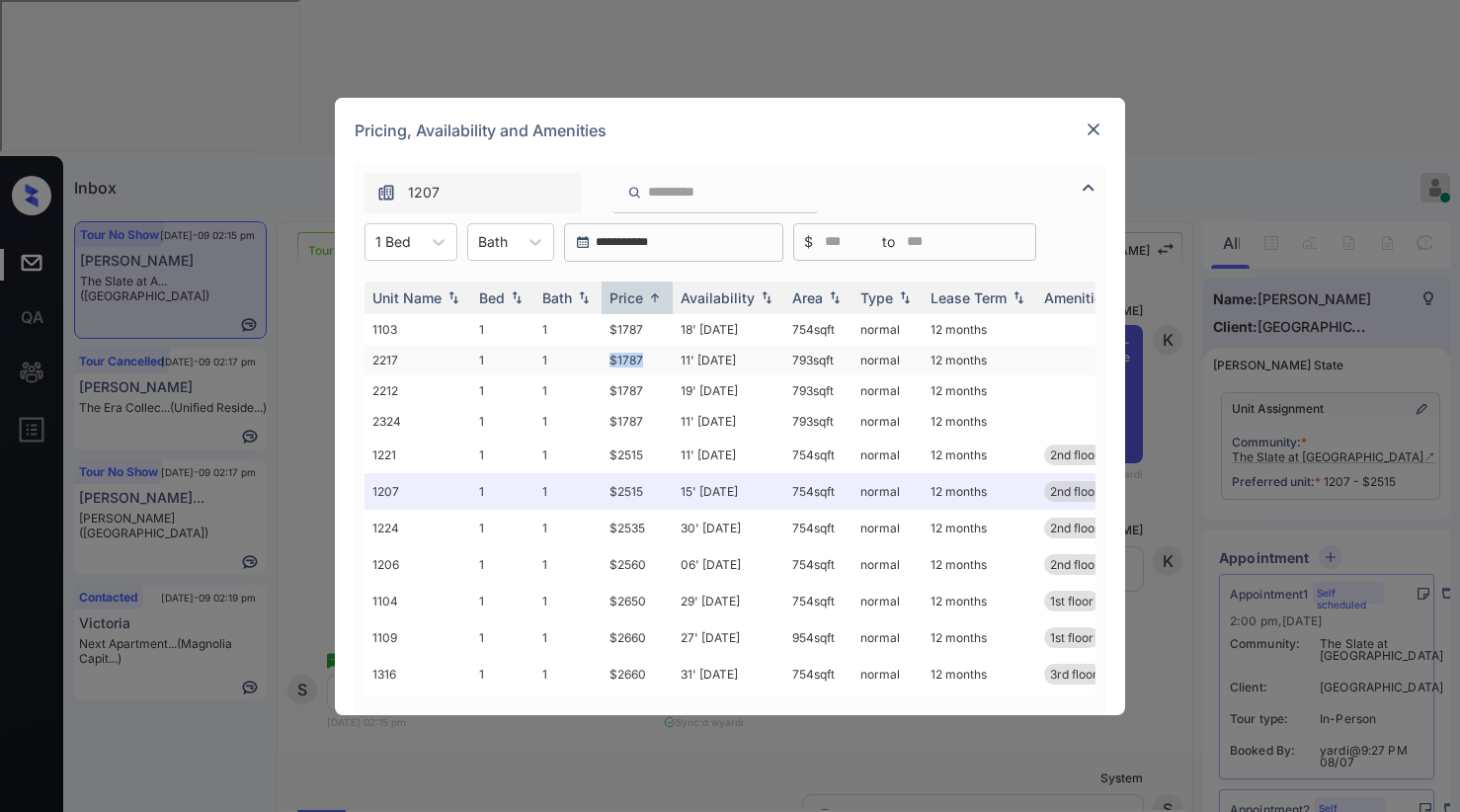 drag, startPoint x: 610, startPoint y: 359, endPoint x: 656, endPoint y: 363, distance: 46.173586 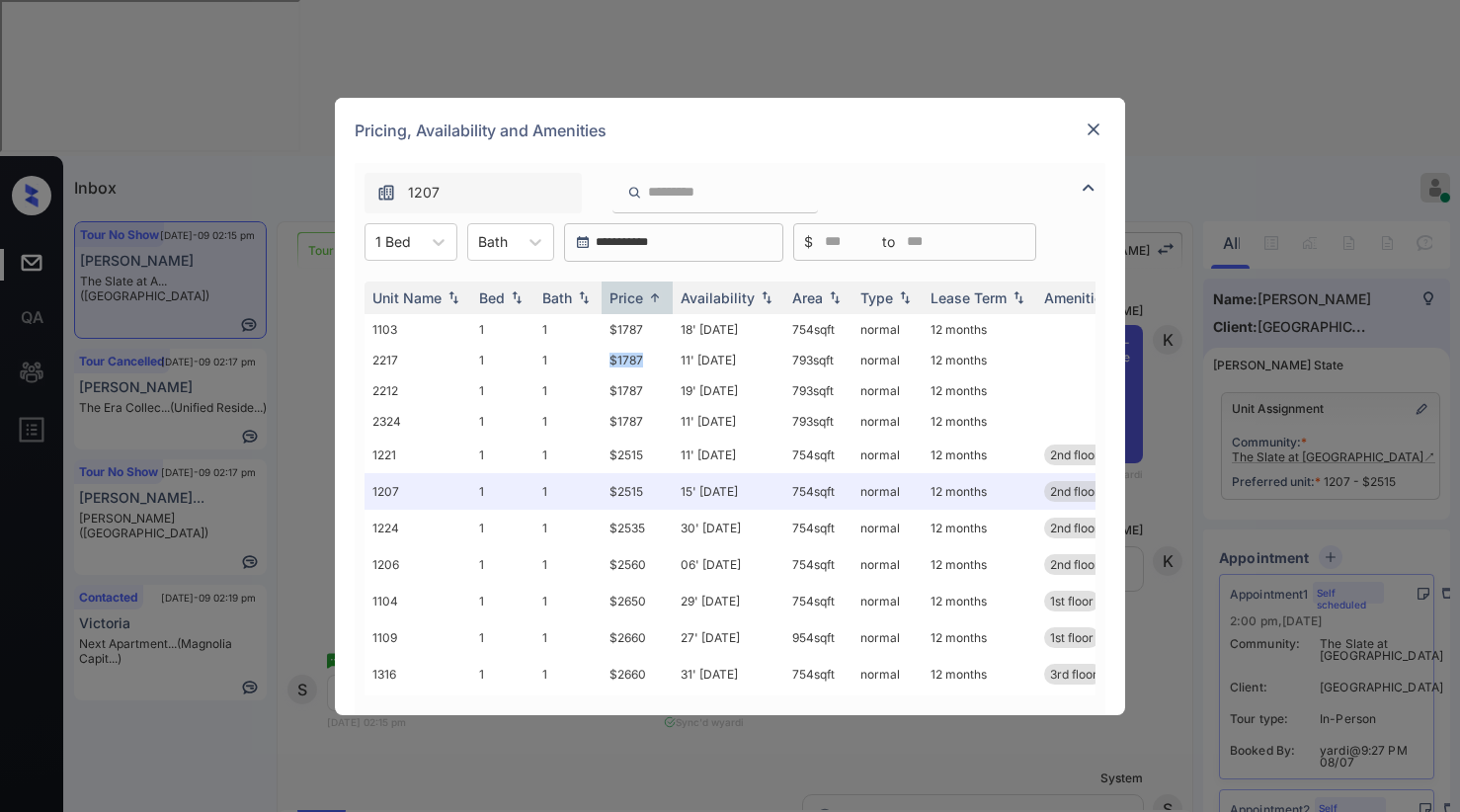 click at bounding box center [1094, 129] 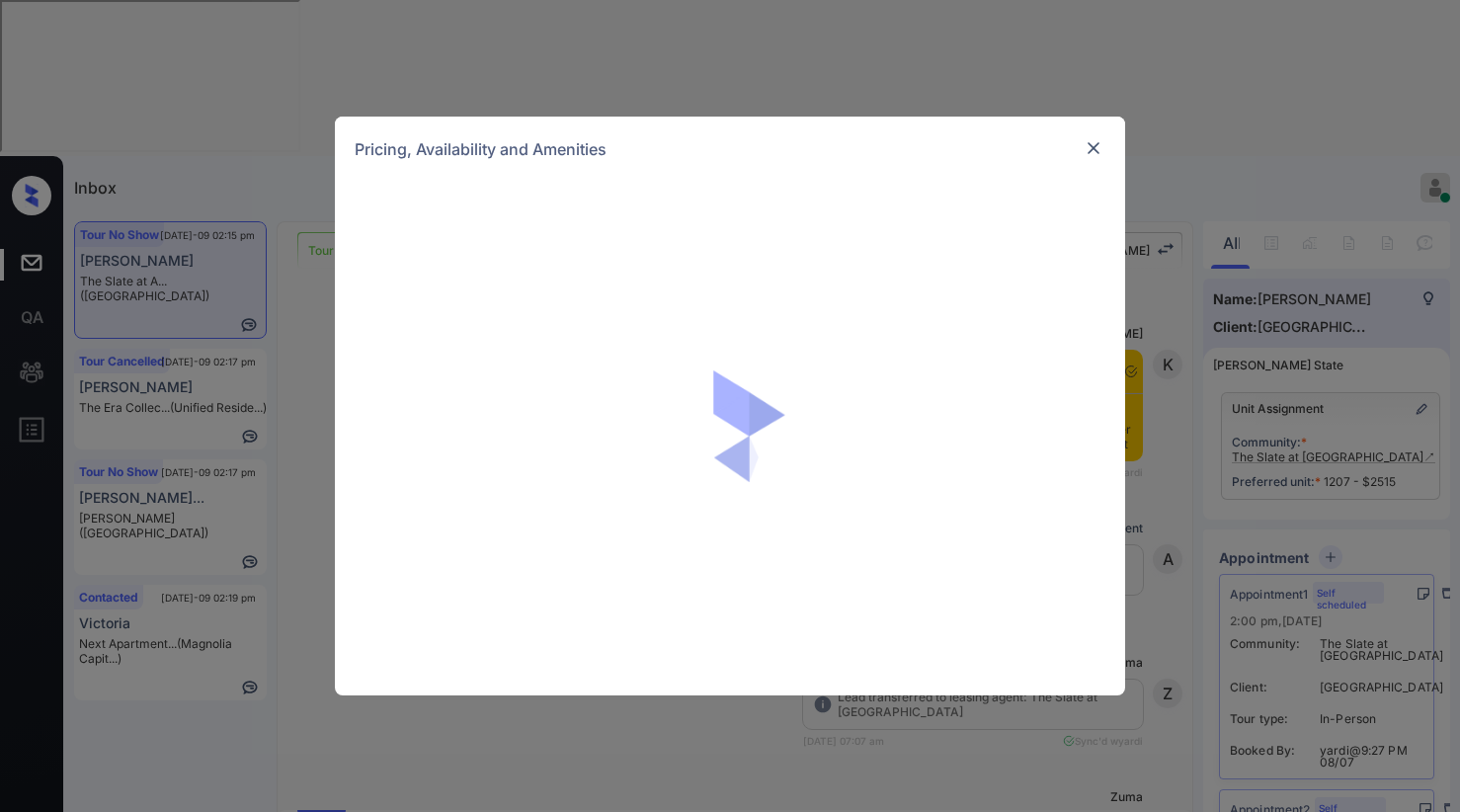 scroll, scrollTop: 0, scrollLeft: 0, axis: both 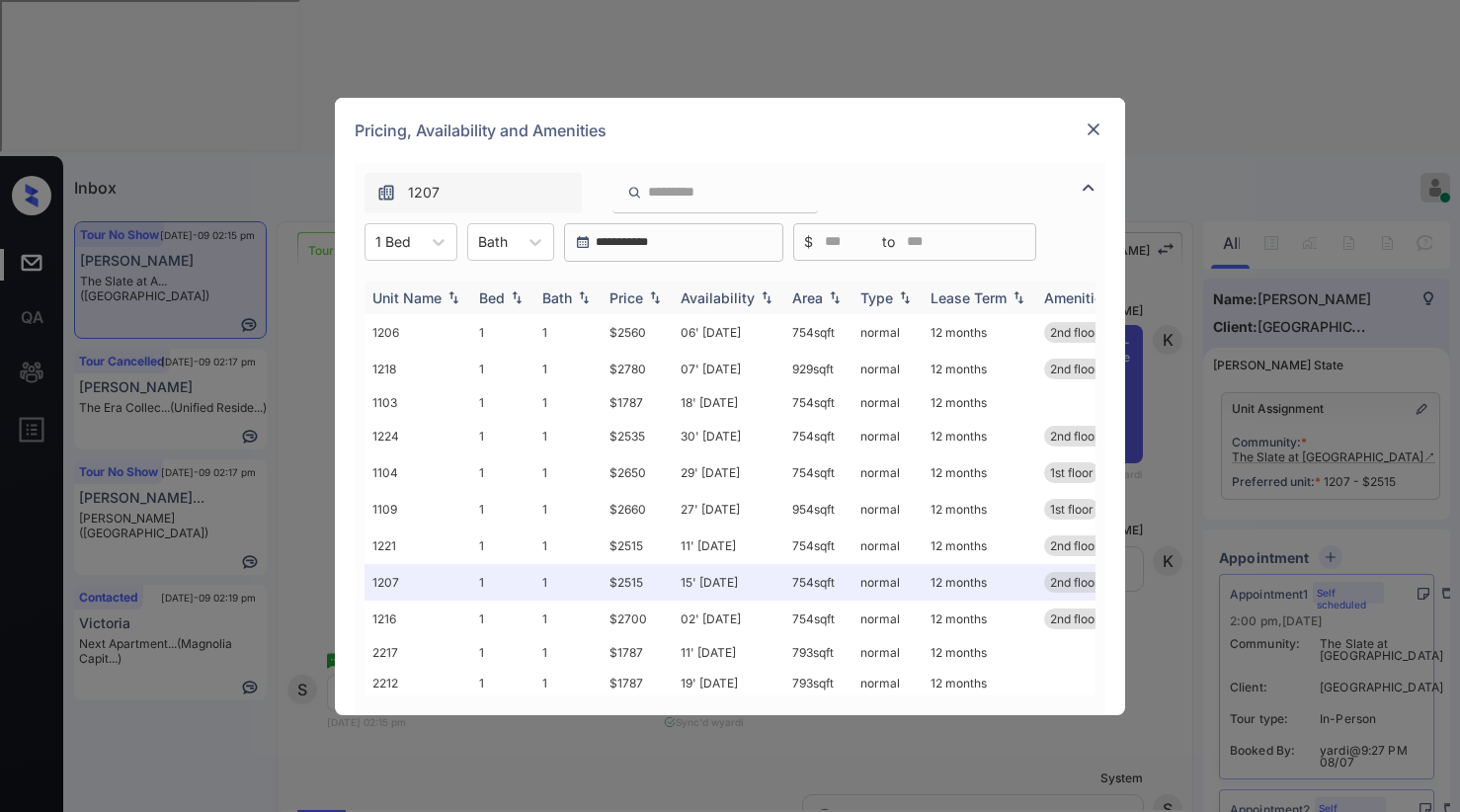 click on "Price" at bounding box center [637, 297] 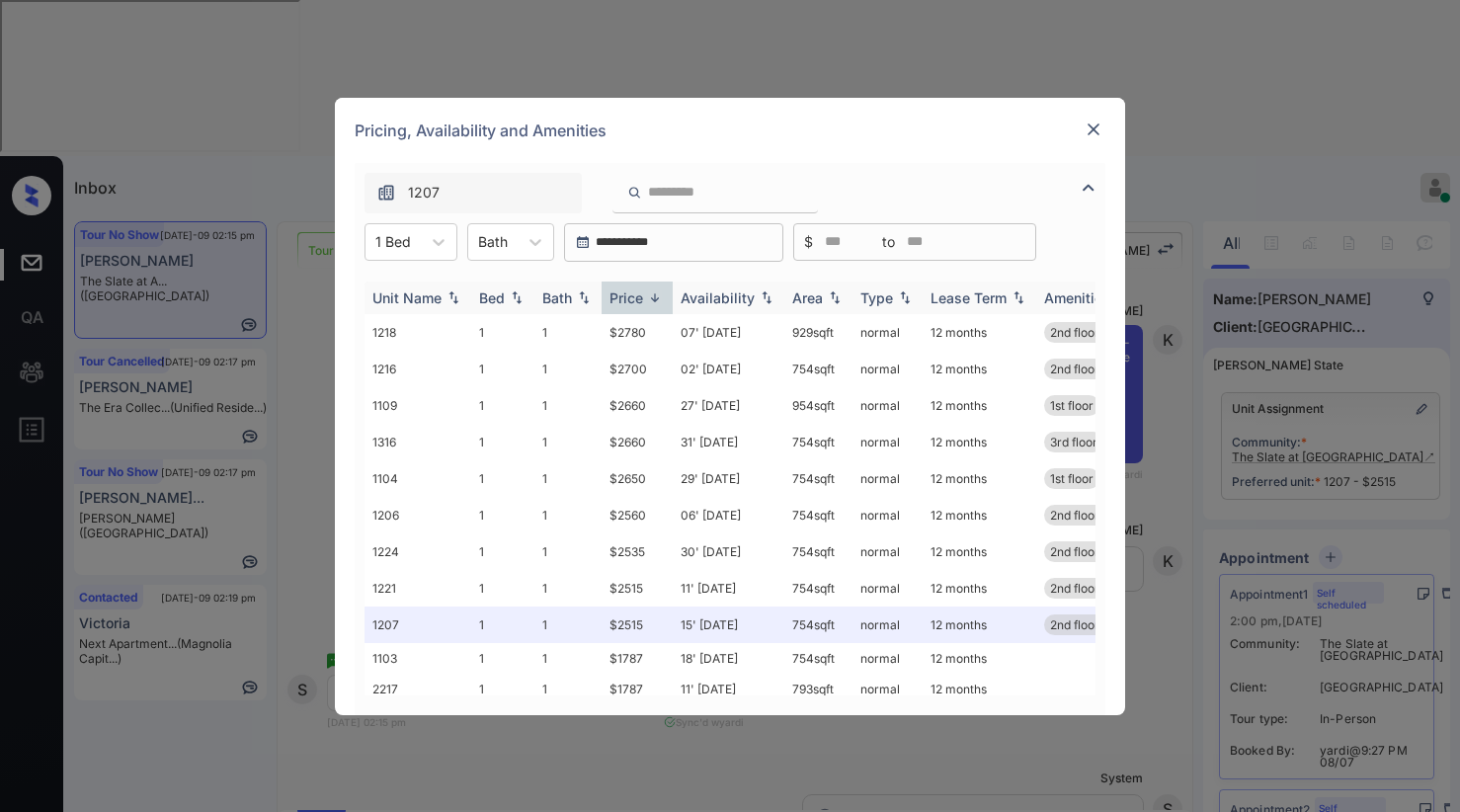 click at bounding box center (655, 297) 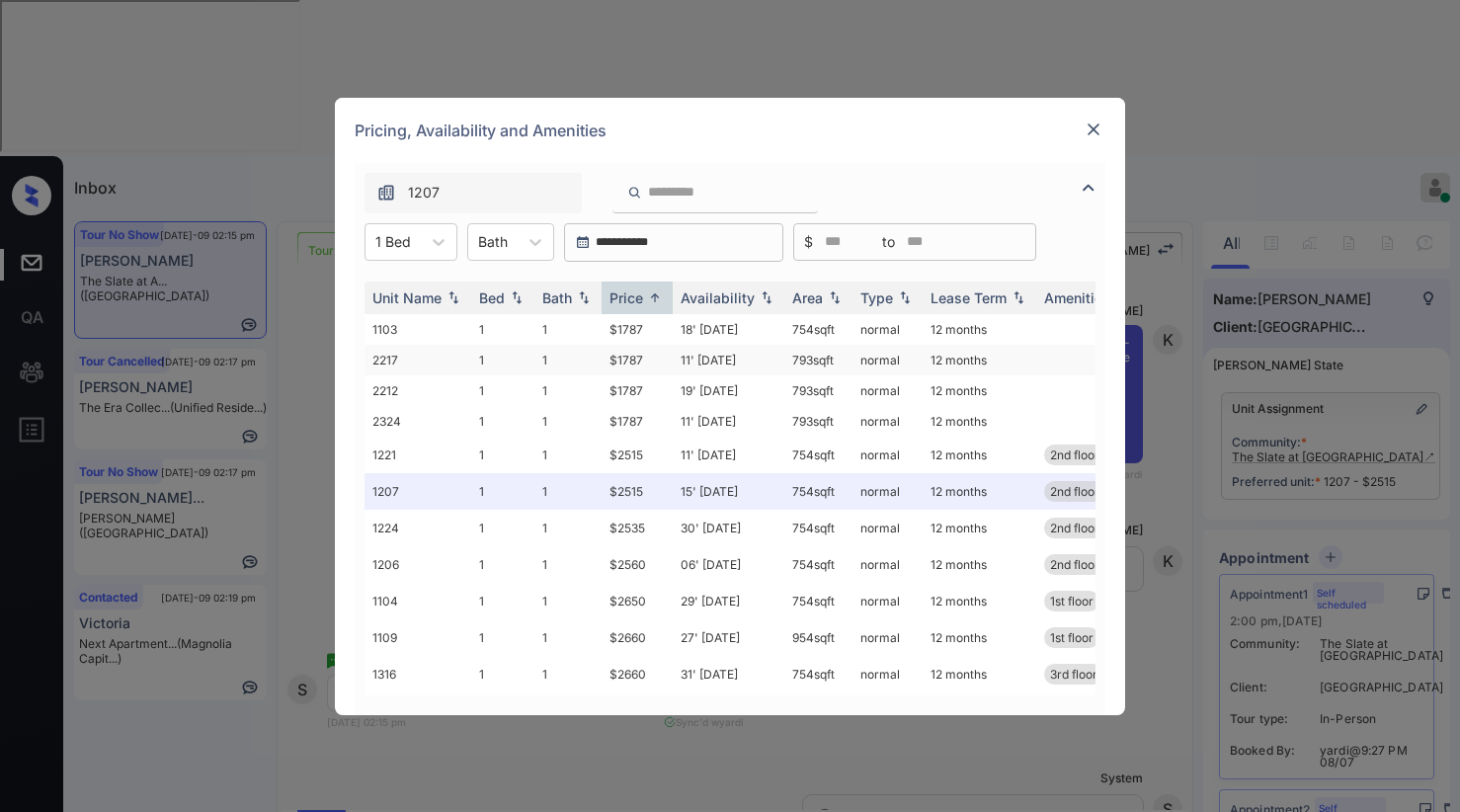 click on "$1787" at bounding box center (637, 360) 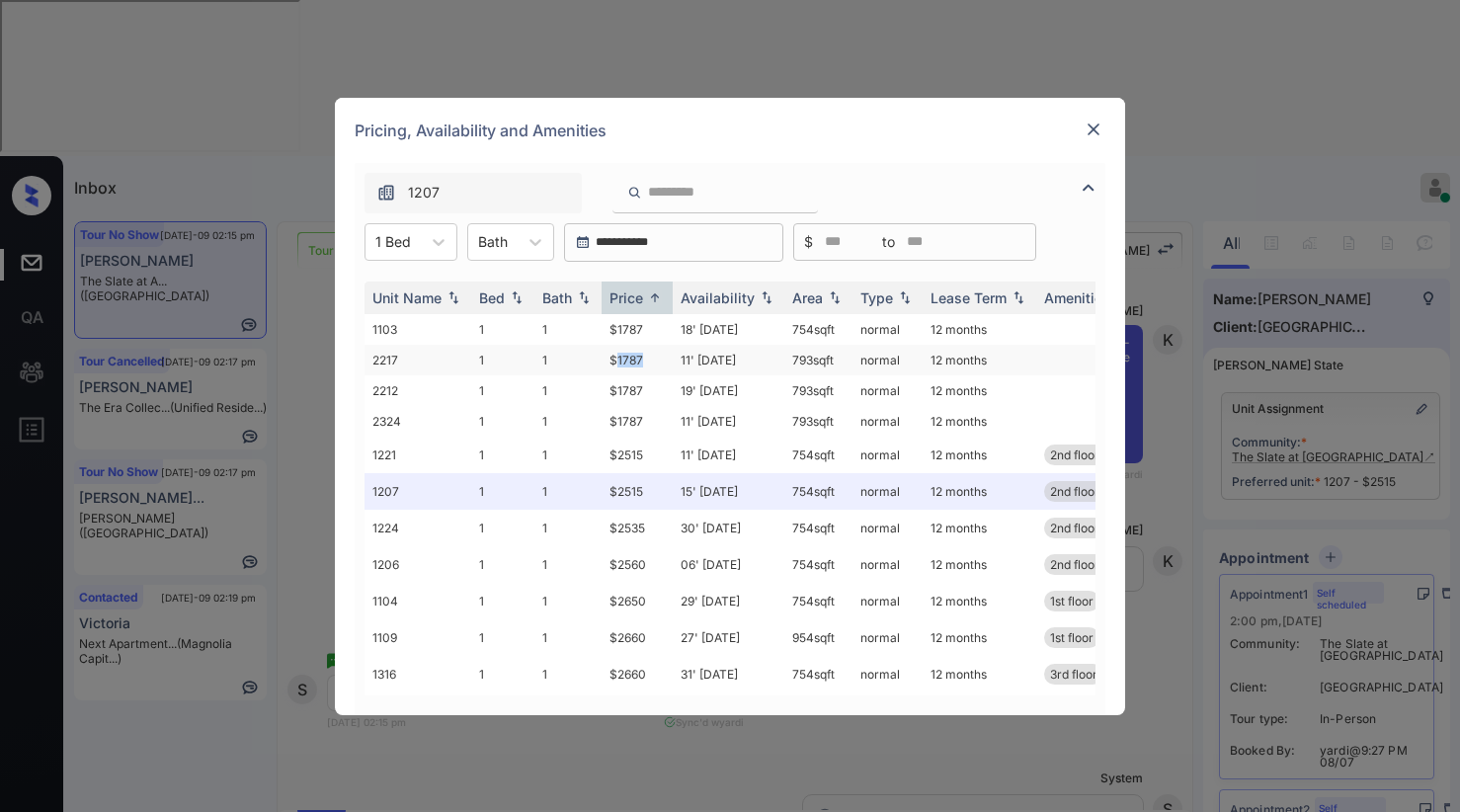 click on "$1787" at bounding box center (637, 360) 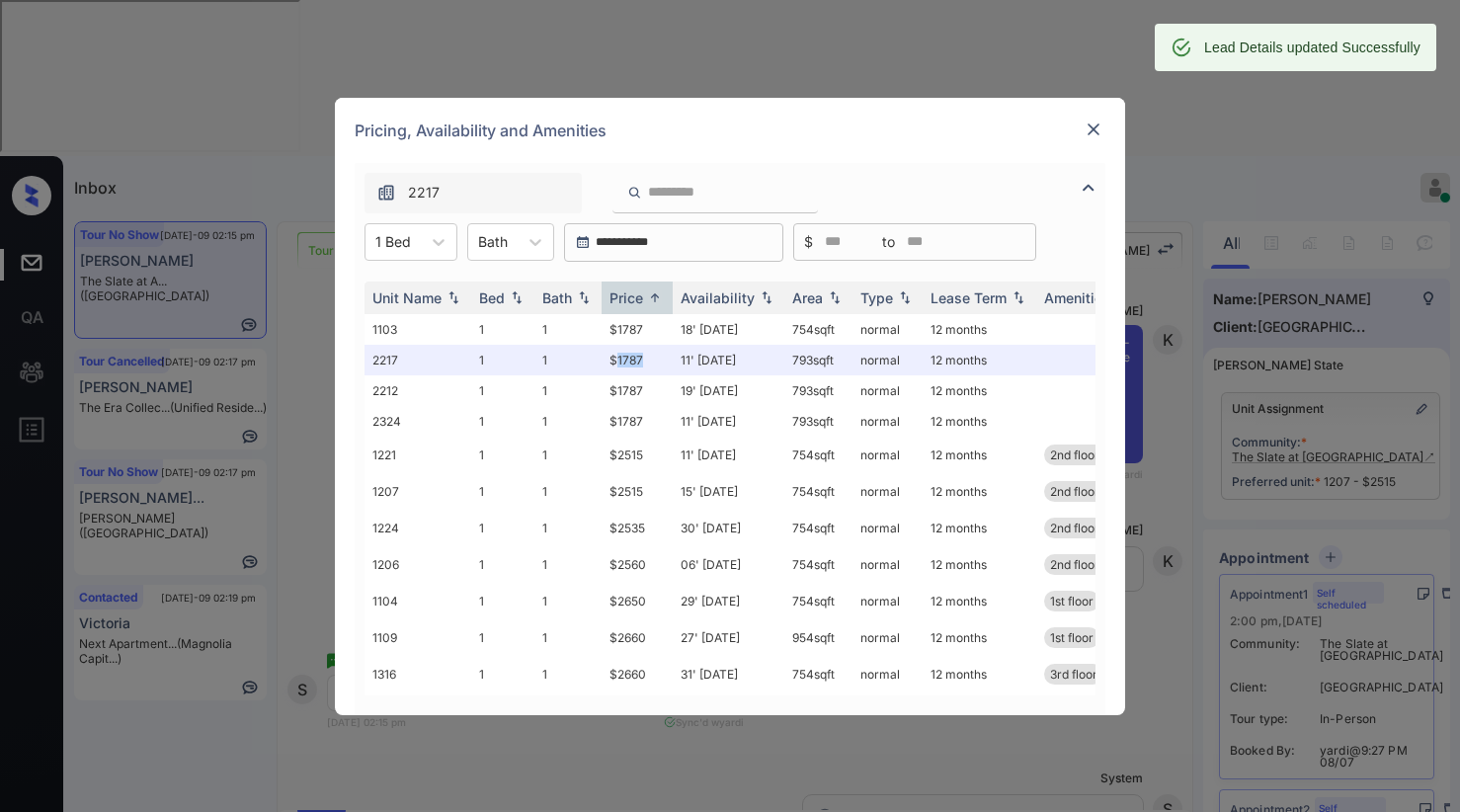 click at bounding box center [1094, 129] 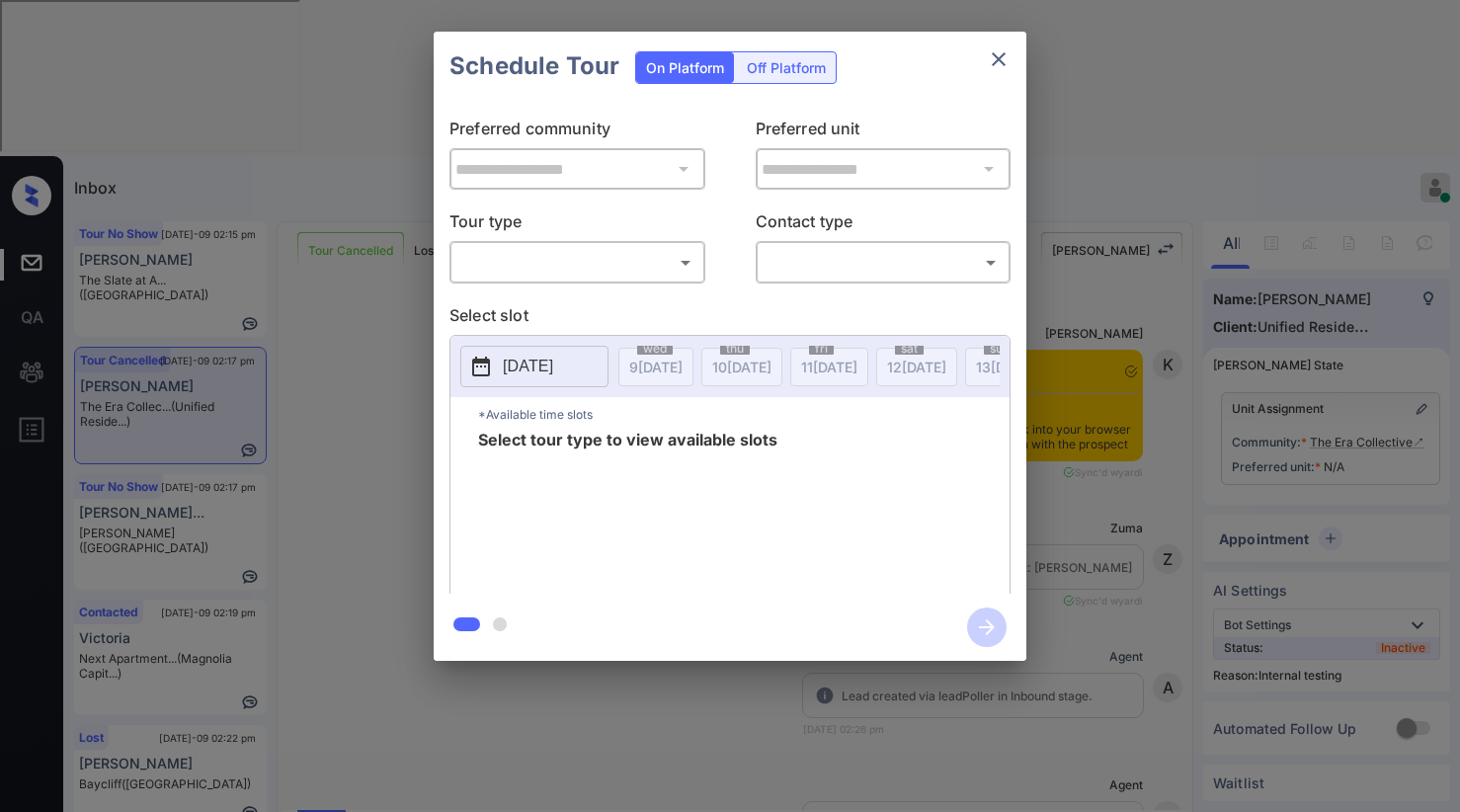 scroll, scrollTop: 0, scrollLeft: 0, axis: both 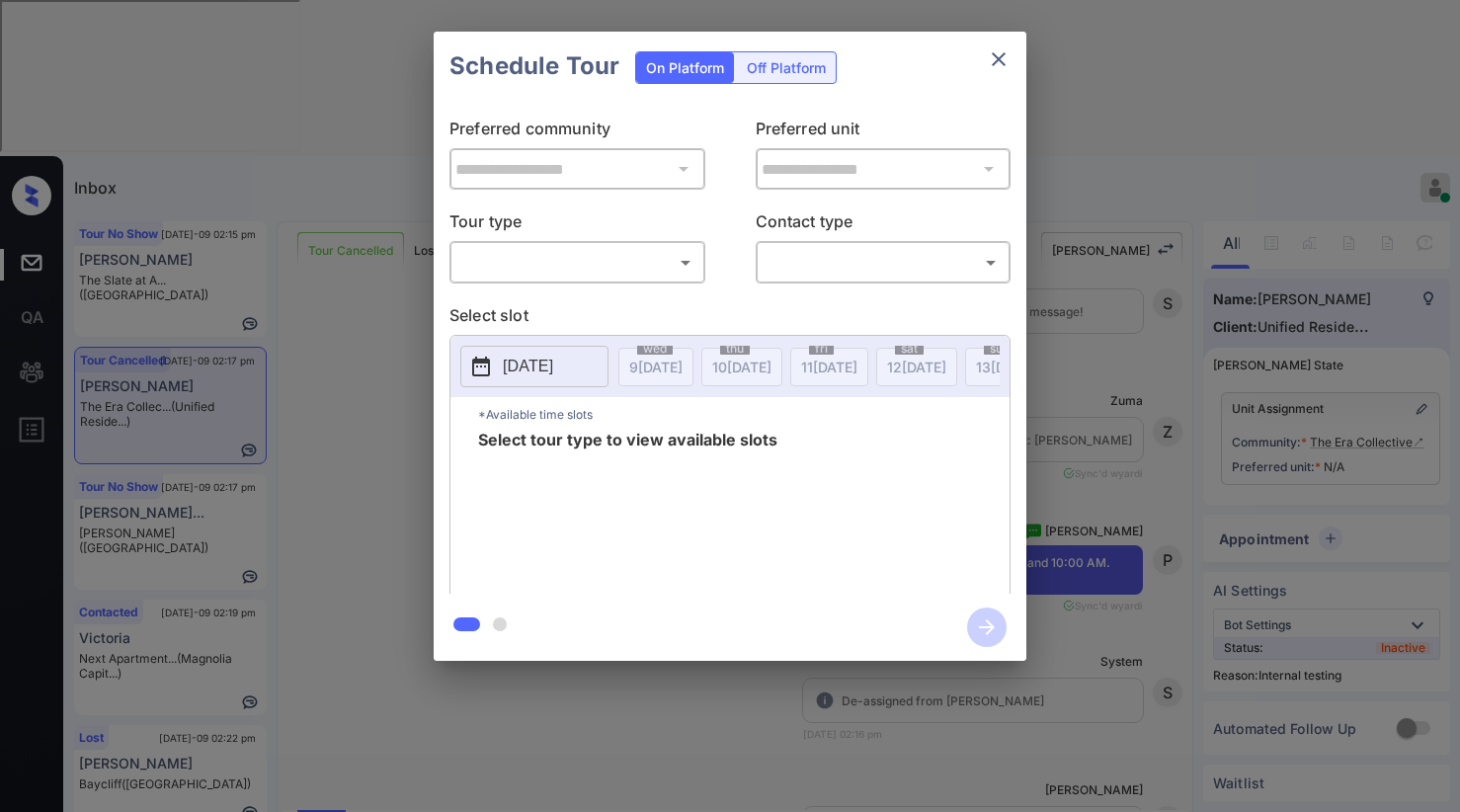 click on "Inbox [PERSON_NAME]  Online Set yourself   offline Set yourself   on break Profile Switch to  dark  mode Sign out Tour No Show [DATE]-09 02:15 pm   [PERSON_NAME] The Slate at A...  (Fairfield) Tour Cancelled [DATE]-09 02:17 pm   [PERSON_NAME] The Era Collec...  (Unified Reside...) Tour No Show [DATE]-09 02:17 pm   [PERSON_NAME]... [PERSON_NAME]  ([GEOGRAPHIC_DATA]) Contacted [DATE]-09 02:19 pm   [GEOGRAPHIC_DATA] Next Apartment...  (Magnolia Capit...) Lost [DATE]-09 02:22 pm   [PERSON_NAME] Baycliff  ([GEOGRAPHIC_DATA]) Contacted [DATE]-09 02:20 pm   [PERSON_NAME] Tolent... Paradise Royal...  (AMG) Tour Cancelled Lost Lead Sentiment: Angry Upon sliding the acknowledgement:  Lead will move to lost stage. * ​ SMS and call option will be set to opt out. AFM will be turned off for the lead. Kelsey New Message [PERSON_NAME] Notes Note: [URL][DOMAIN_NAME] - Paste this link into your browser to view [PERSON_NAME] conversation with the prospect [DATE] 02:26 pm  Sync'd w  yardi K New Message Zuma Lead transferred to leasing agent: [PERSON_NAME]" at bounding box center (730, 406) 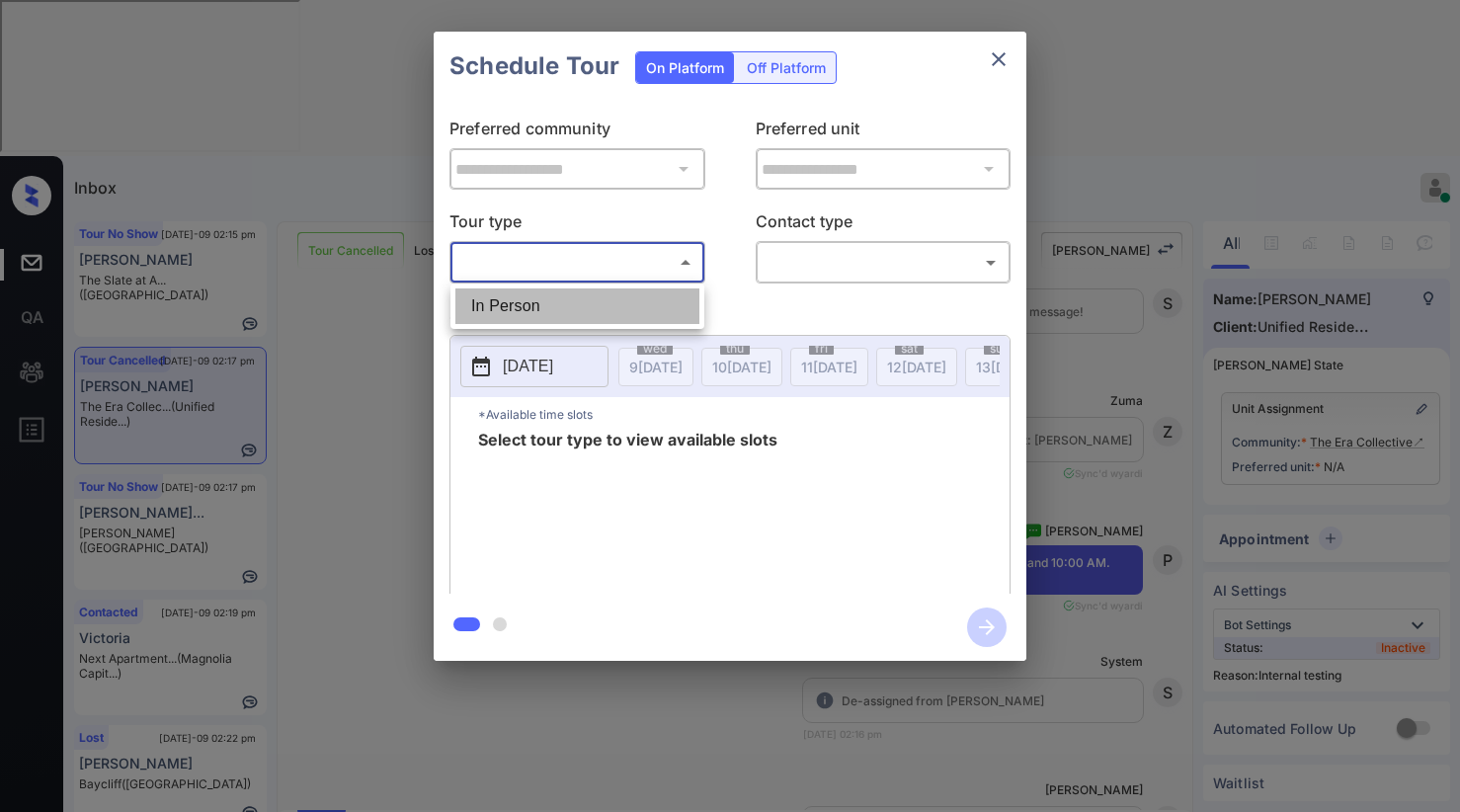 click on "In Person" at bounding box center (577, 306) 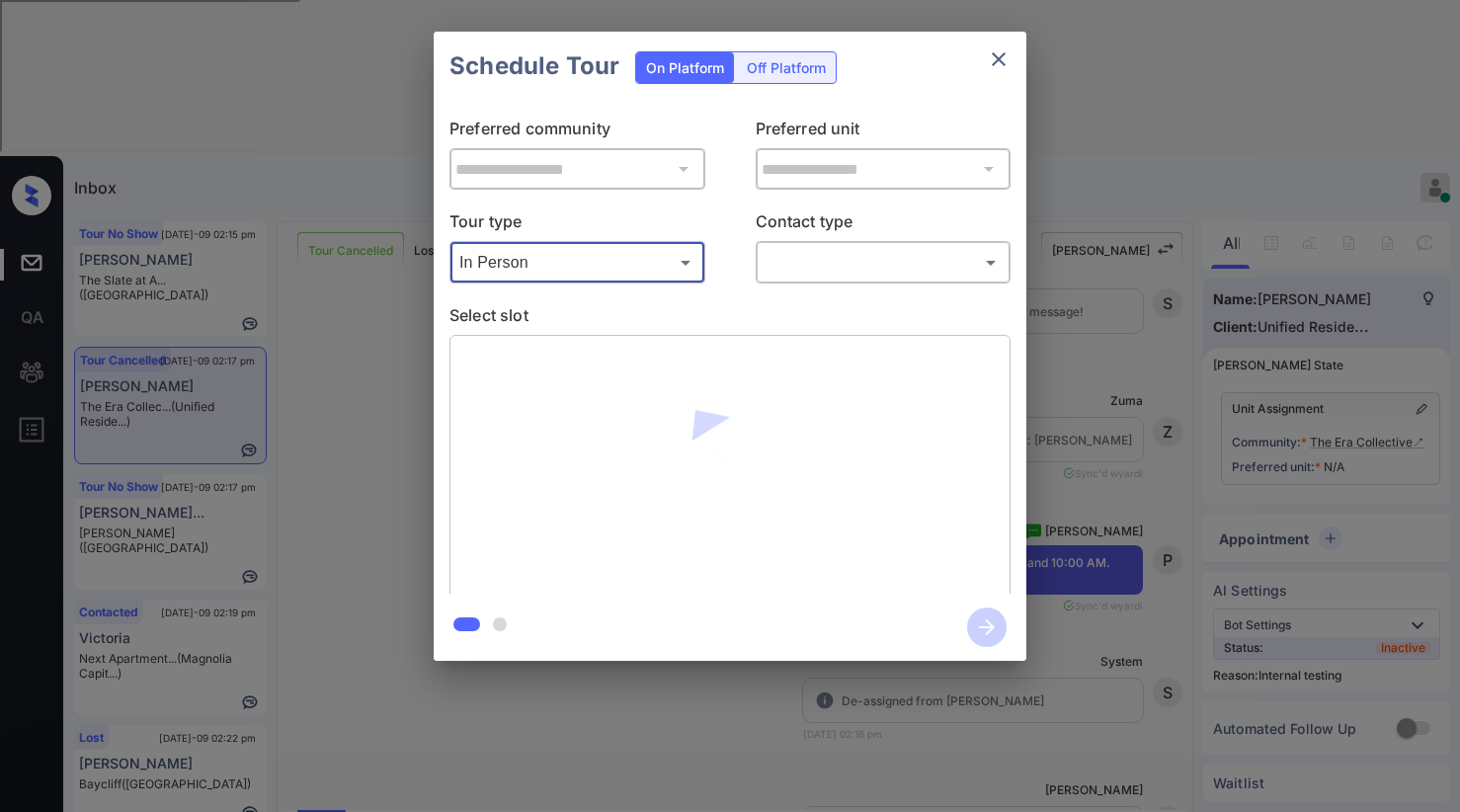 click on "Inbox Paolo Gabriel  Online Set yourself   offline Set yourself   on break Profile Switch to  dark  mode Sign out Tour No Show Jul-09 02:15 pm   Sandra Sabino The Slate at A...  (Fairfield) Tour Cancelled Jul-09 02:17 pm   John Lynch The Era Collec...  (Unified Reside...) Tour No Show Jul-09 02:17 pm   Toneshia Benne... Collins  (Brookside) Contacted Jul-09 02:19 pm   Victoria Next Apartment...  (Magnolia Capit...) Lost Jul-09 02:22 pm   Sacha Serieux Baycliff  (Fairfield) Contacted Jul-09 02:20 pm   Marites Tolent... Paradise Royal...  (AMG) Tour Cancelled Lost Lead Sentiment: Angry Upon sliding the acknowledgement:  Lead will move to lost stage. * ​ SMS and call option will be set to opt out. AFM will be turned off for the lead. Kelsey New Message Kelsey Notes Note: https://conversation.getzuma.com/686d8cf4ea508f84f6c0cde2 - Paste this link into your browser to view Kelsey’s conversation with the prospect Jul 08, 2025 02:26 pm  Sync'd w  yardi K New Message Zuma Lead transferred to leasing agent: kelsey" at bounding box center [730, 406] 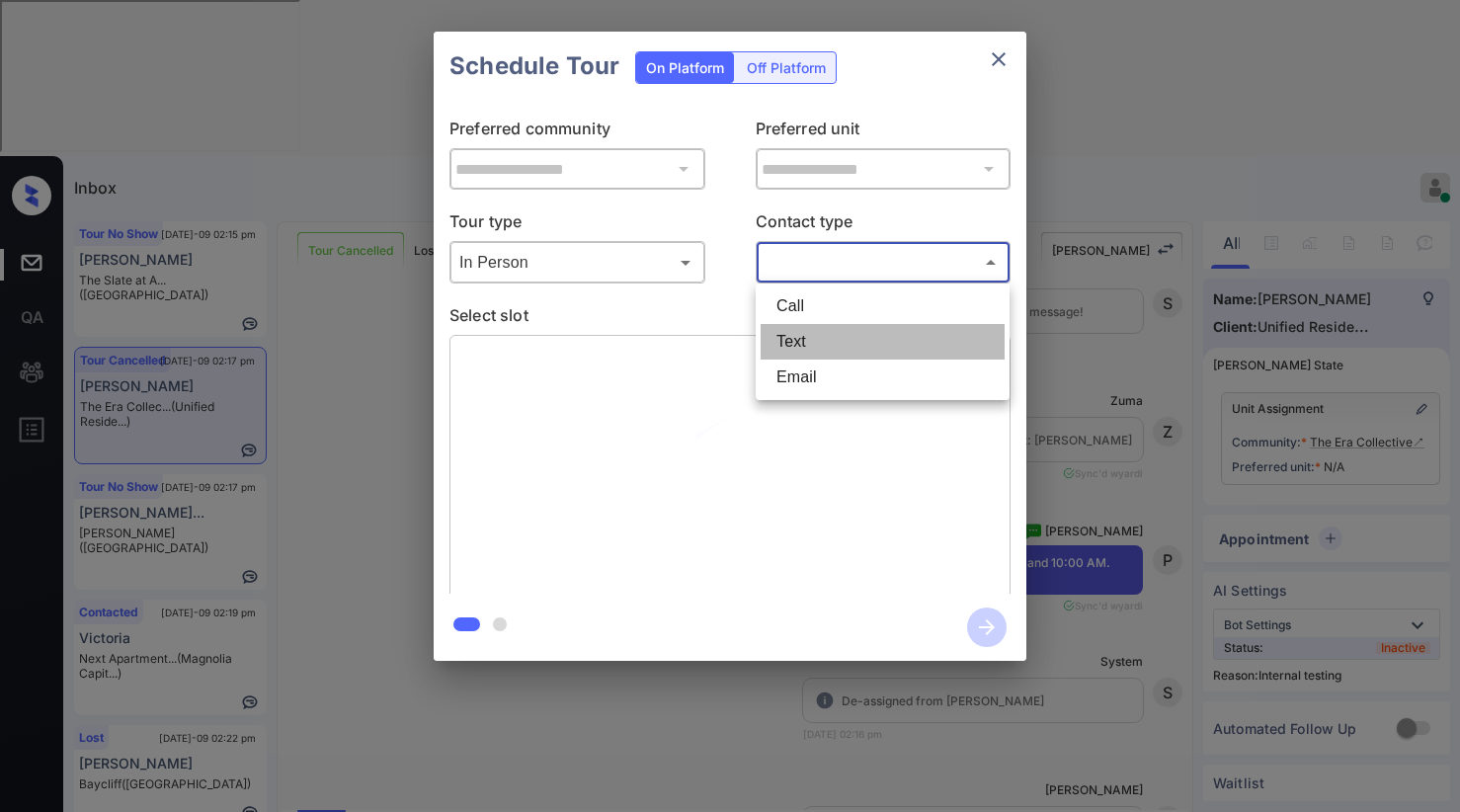 click on "Text" at bounding box center [882, 342] 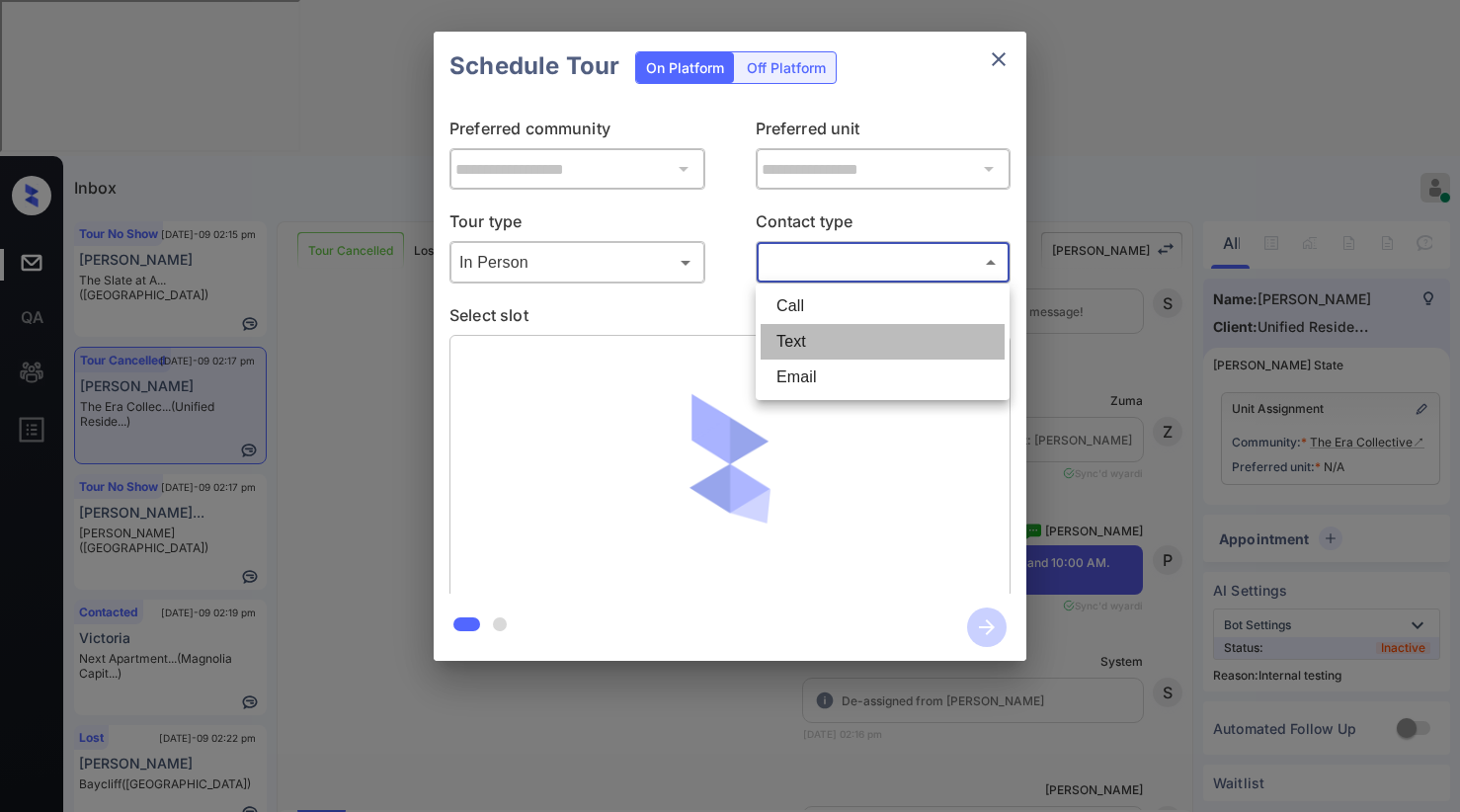 type on "****" 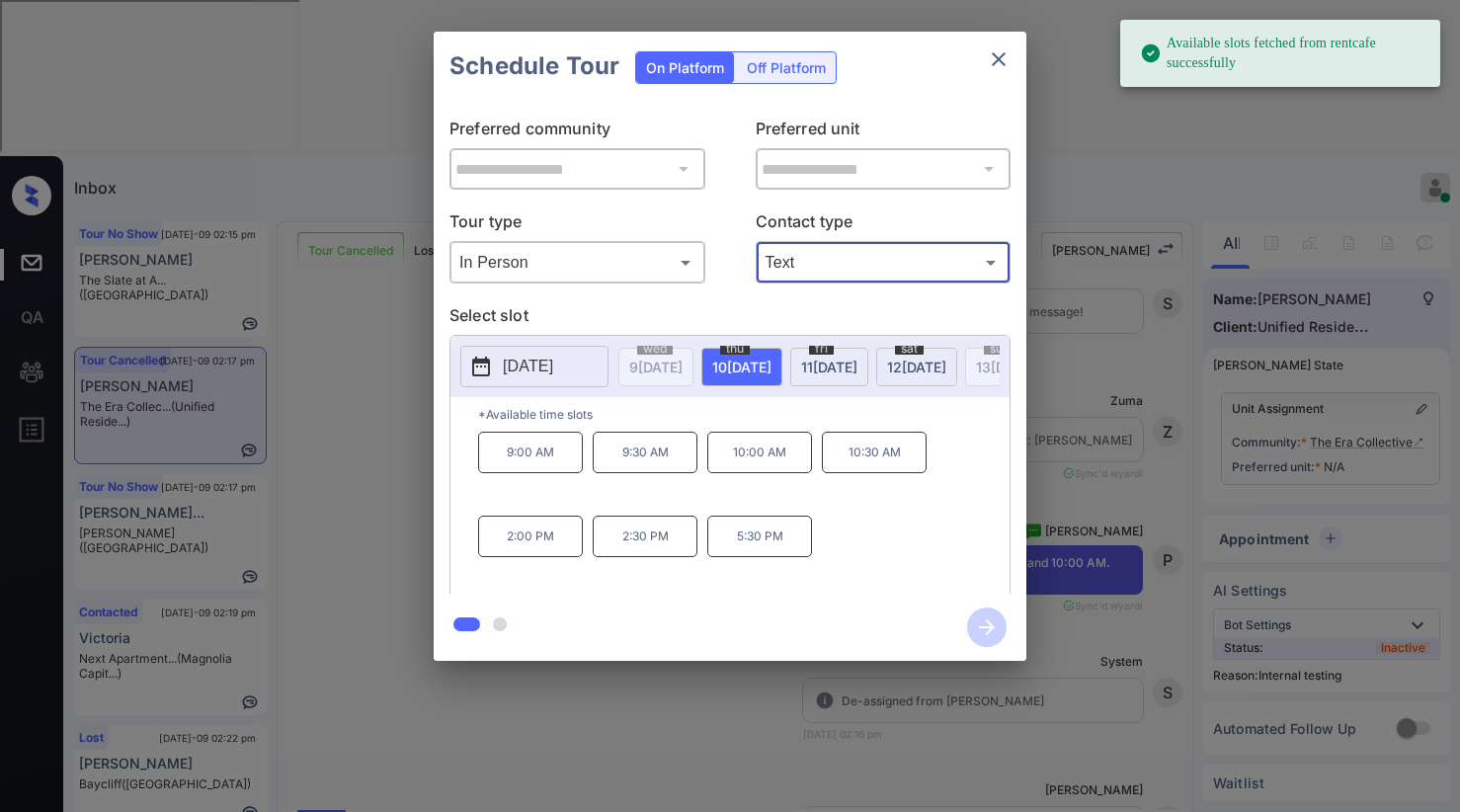 click 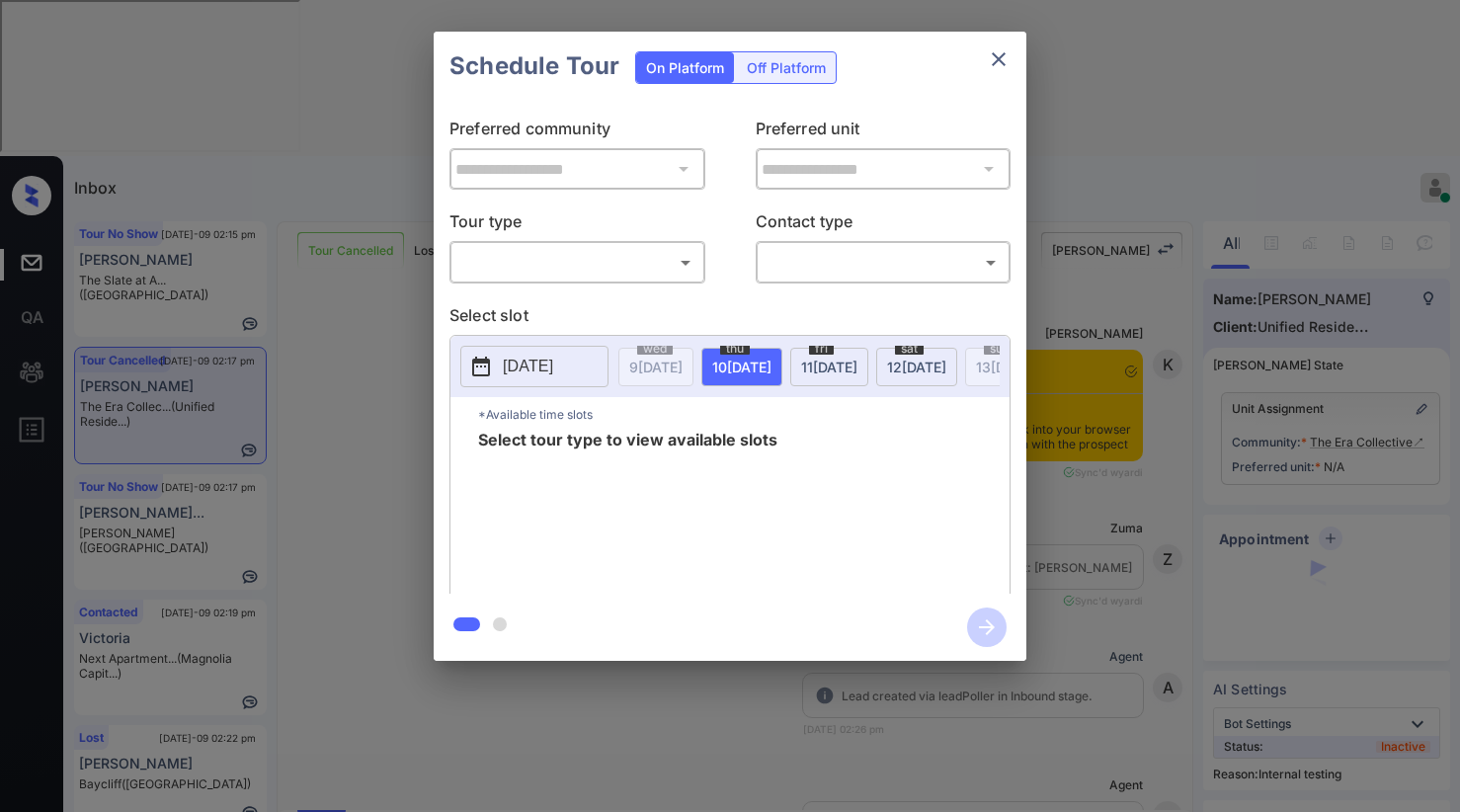 scroll, scrollTop: 0, scrollLeft: 0, axis: both 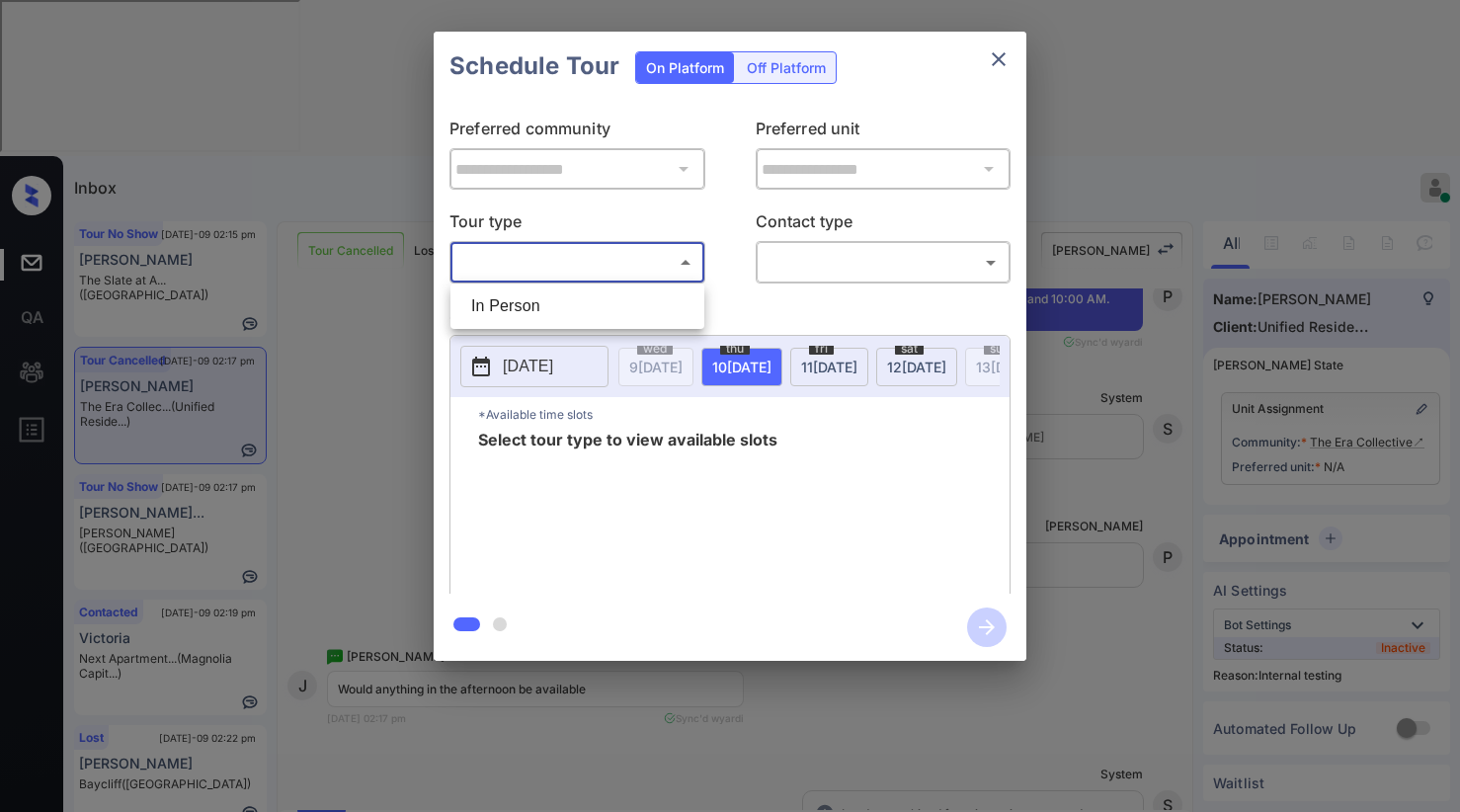 click on "Inbox [PERSON_NAME]  Online Set yourself   offline Set yourself   on break Profile Switch to  dark  mode Sign out Tour No Show [DATE]-09 02:15 pm   [PERSON_NAME] The Slate at A...  (Fairfield) Tour Cancelled [DATE]-09 02:17 pm   [PERSON_NAME] The Era Collec...  (Unified Reside...) Tour No Show [DATE]-09 02:17 pm   [PERSON_NAME]... [PERSON_NAME]  ([GEOGRAPHIC_DATA]) Contacted [DATE]-09 02:19 pm   [GEOGRAPHIC_DATA] Next Apartment...  (Magnolia Capit...) Lost [DATE]-09 02:22 pm   [PERSON_NAME] Baycliff  ([GEOGRAPHIC_DATA]) Contacted [DATE]-09 02:20 pm   [PERSON_NAME] Tolent... Paradise Royal...  (AMG) Tour Cancelled Lost Lead Sentiment: Angry Upon sliding the acknowledgement:  Lead will move to lost stage. * ​ SMS and call option will be set to opt out. AFM will be turned off for the lead. Kelsey New Message [PERSON_NAME] Notes Note: [URL][DOMAIN_NAME] - Paste this link into your browser to view [PERSON_NAME] conversation with the prospect [DATE] 02:26 pm  Sync'd w  yardi K New Message Zuma Lead transferred to leasing agent: [PERSON_NAME]" at bounding box center (730, 406) 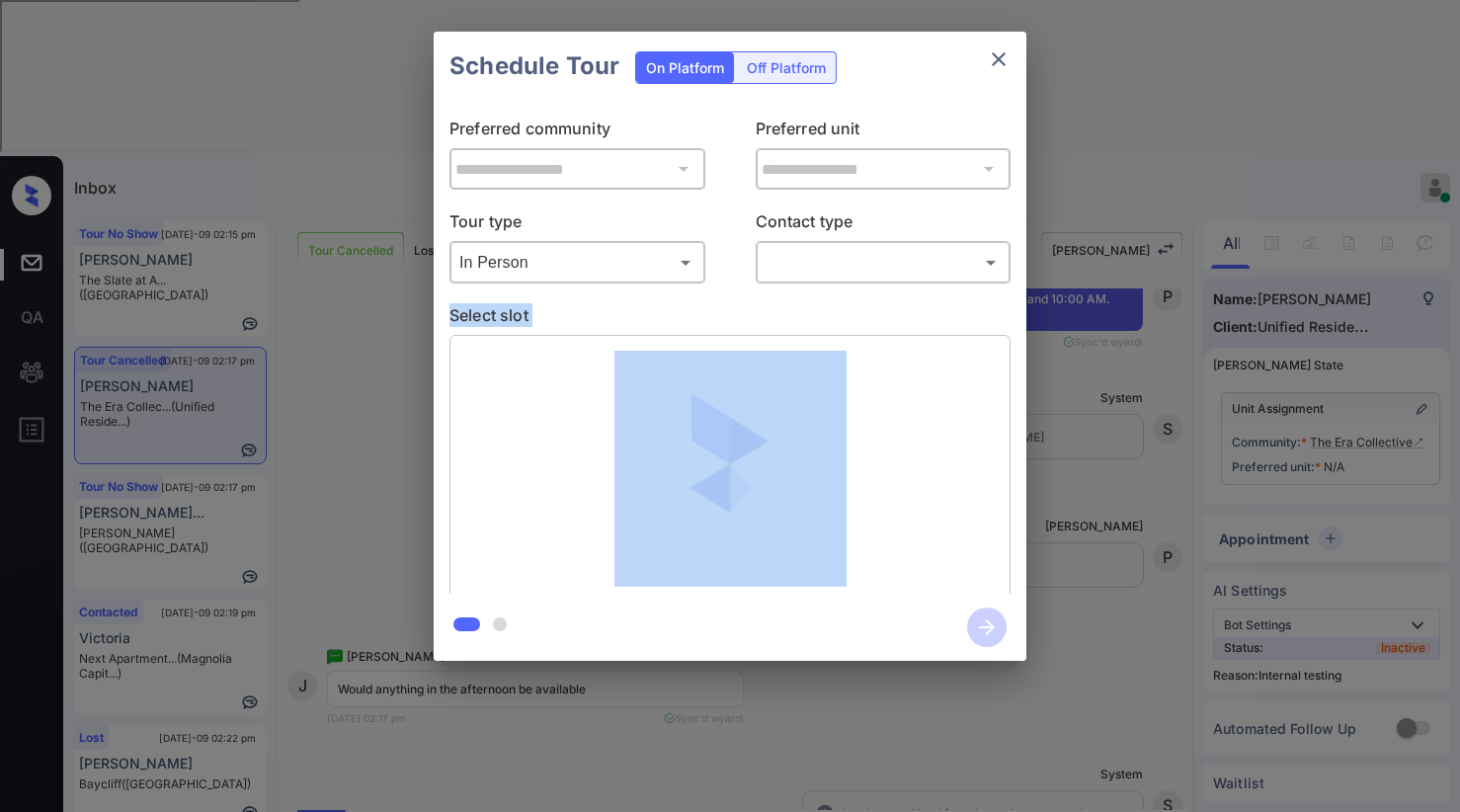 click on "Inbox Paolo Gabriel  Online Set yourself   offline Set yourself   on break Profile Switch to  dark  mode Sign out Tour No Show Jul-09 02:15 pm   Sandra Sabino The Slate at A...  (Fairfield) Tour Cancelled Jul-09 02:17 pm   John Lynch The Era Collec...  (Unified Reside...) Tour No Show Jul-09 02:17 pm   Toneshia Benne... Collins  (Brookside) Contacted Jul-09 02:19 pm   Victoria Next Apartment...  (Magnolia Capit...) Lost Jul-09 02:22 pm   Sacha Serieux Baycliff  (Fairfield) Contacted Jul-09 02:20 pm   Marites Tolent... Paradise Royal...  (AMG) Tour Cancelled Lost Lead Sentiment: Angry Upon sliding the acknowledgement:  Lead will move to lost stage. * ​ SMS and call option will be set to opt out. AFM will be turned off for the lead. Kelsey New Message Kelsey Notes Note: https://conversation.getzuma.com/686d8cf4ea508f84f6c0cde2 - Paste this link into your browser to view Kelsey’s conversation with the prospect Jul 08, 2025 02:26 pm  Sync'd w  yardi K New Message Zuma Lead transferred to leasing agent: kelsey" at bounding box center (730, 406) 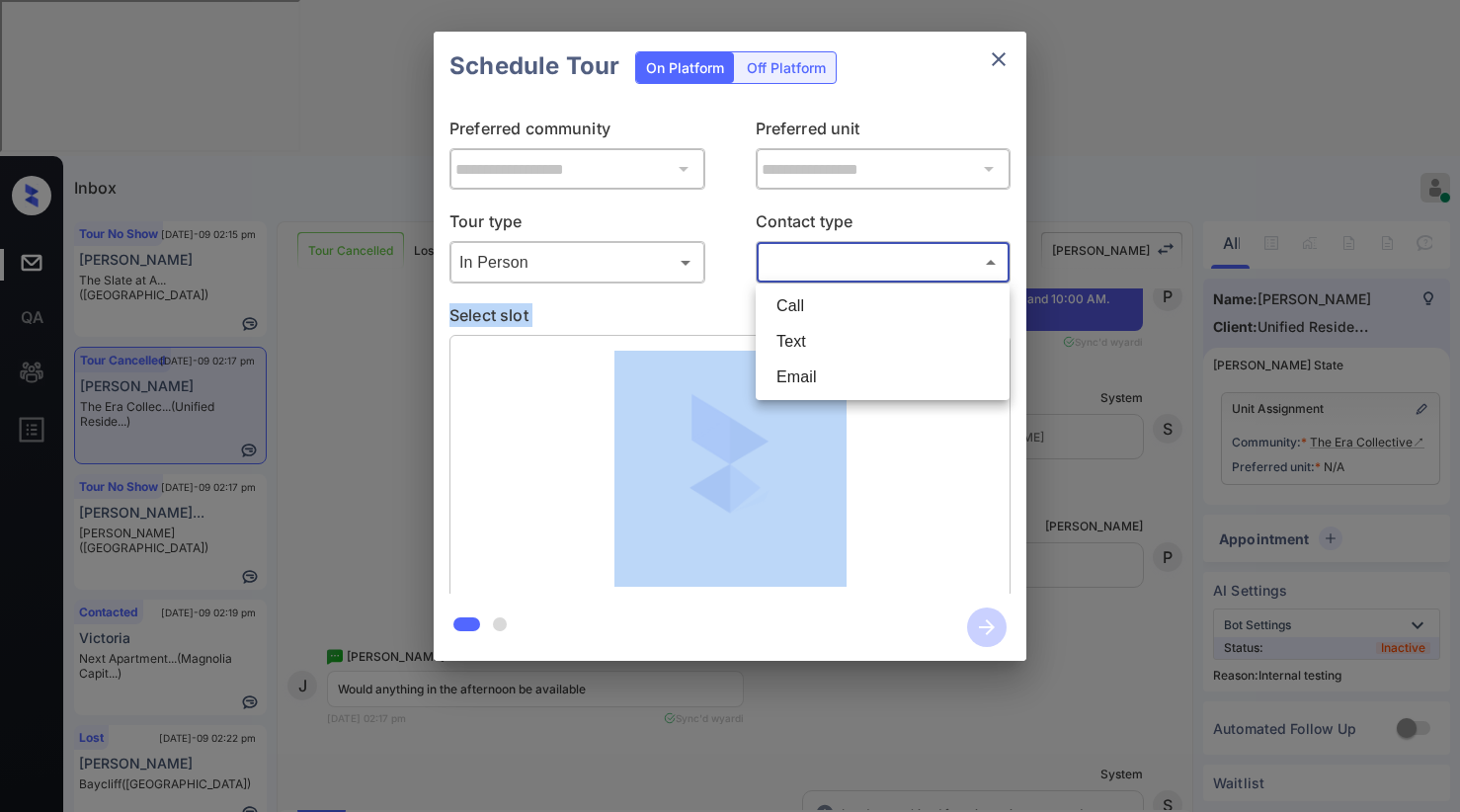 click on "Text" at bounding box center (882, 342) 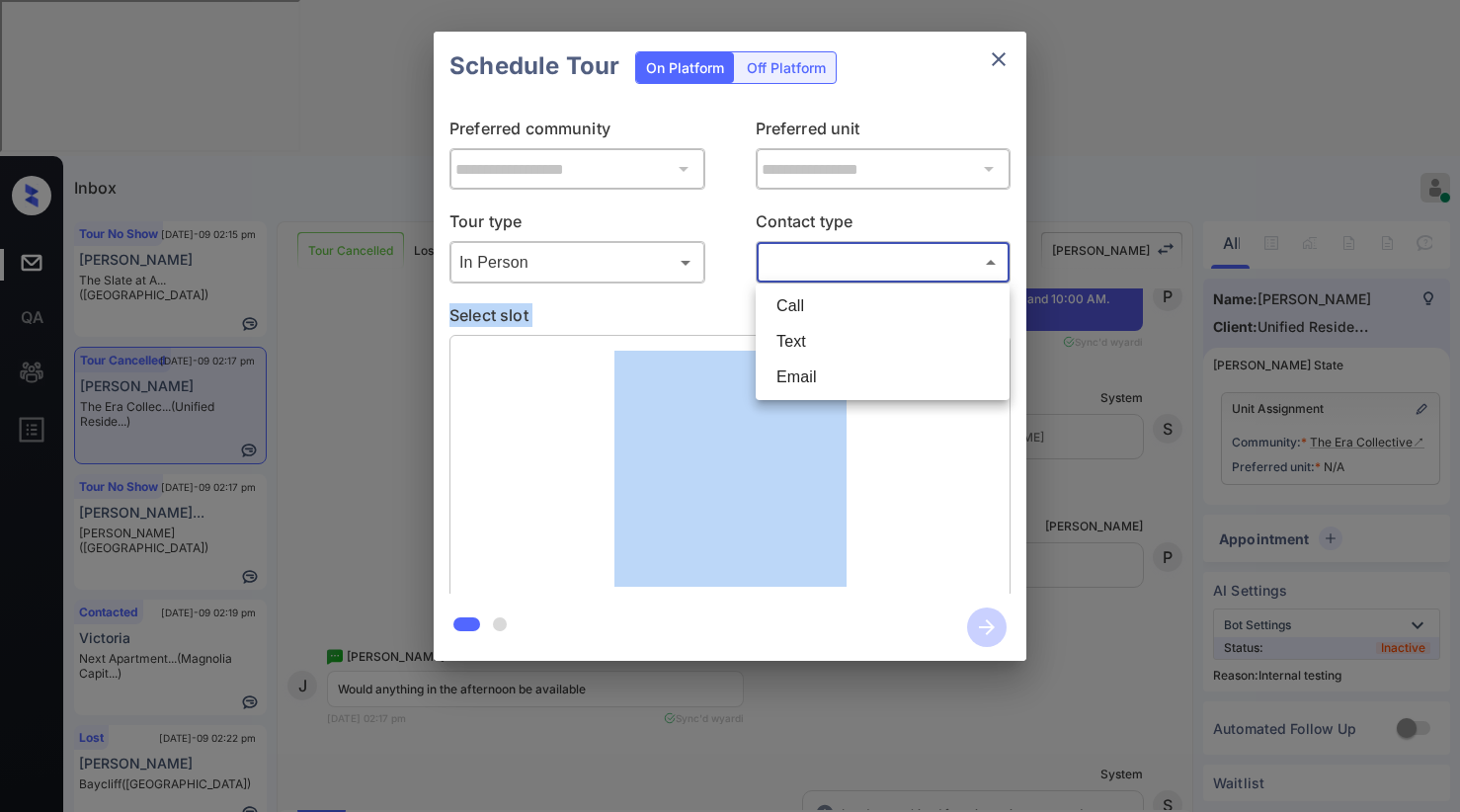 type on "****" 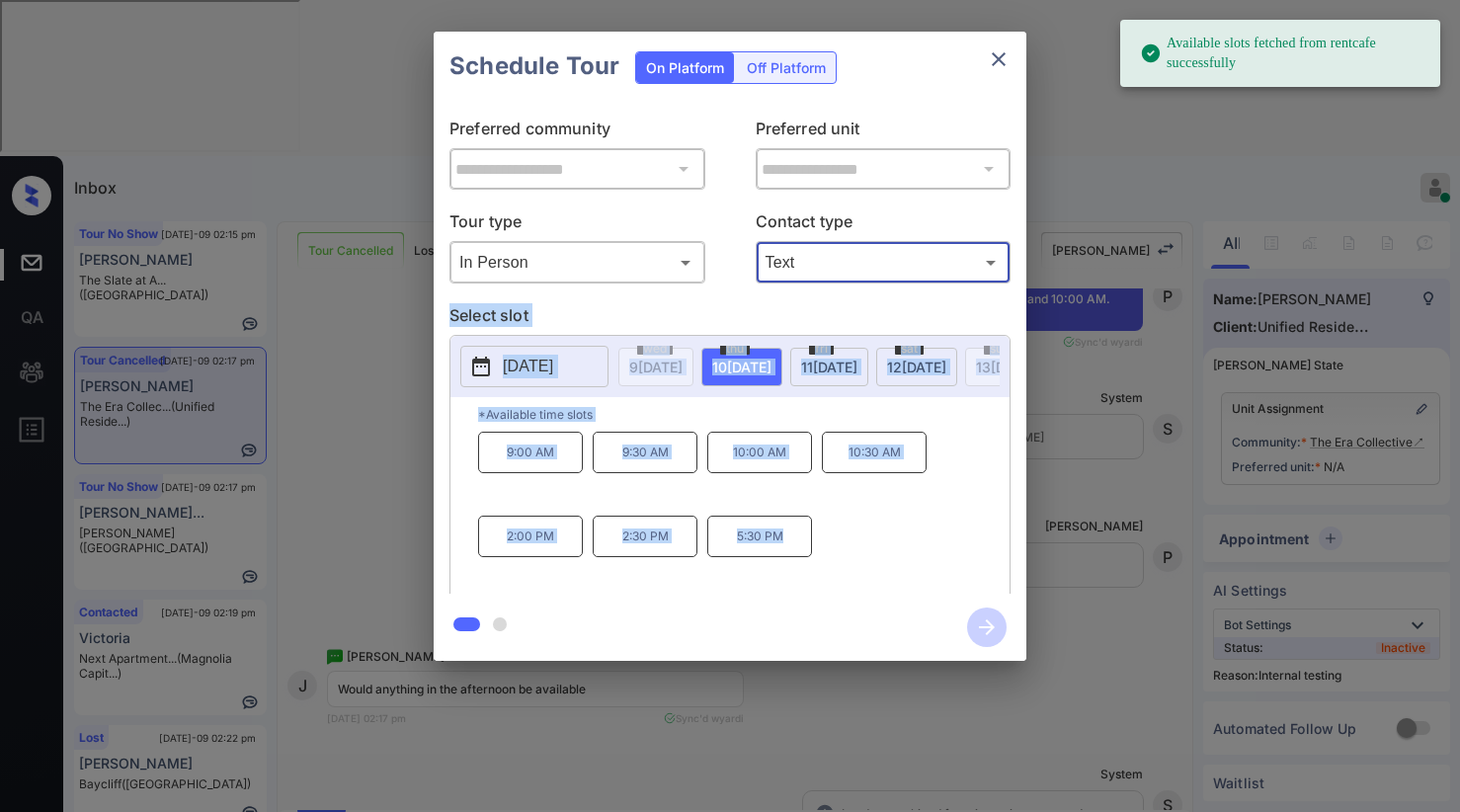 click on "Select slot" at bounding box center (730, 319) 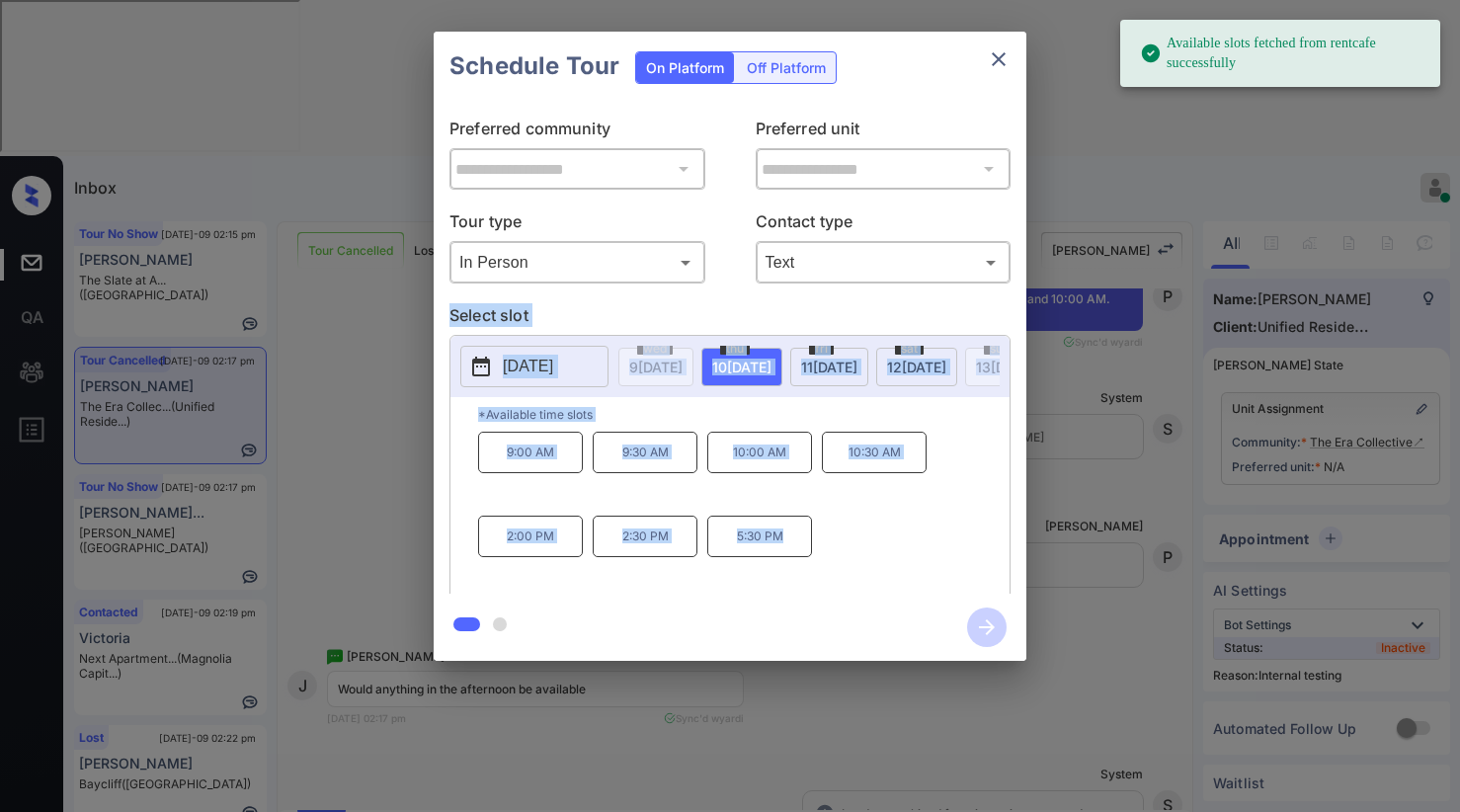 click on "**********" at bounding box center (730, 347) 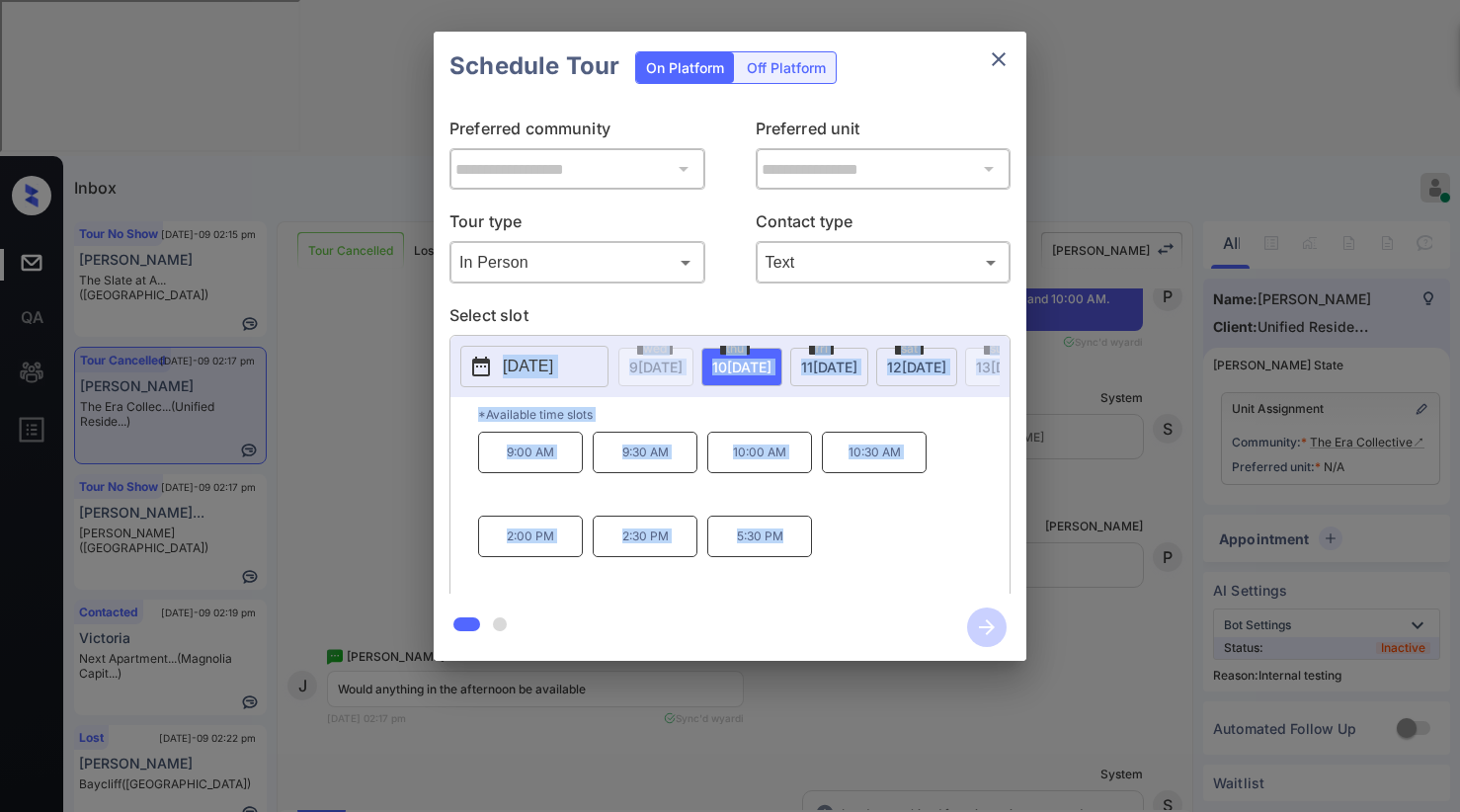 click on "**********" at bounding box center (730, 347) 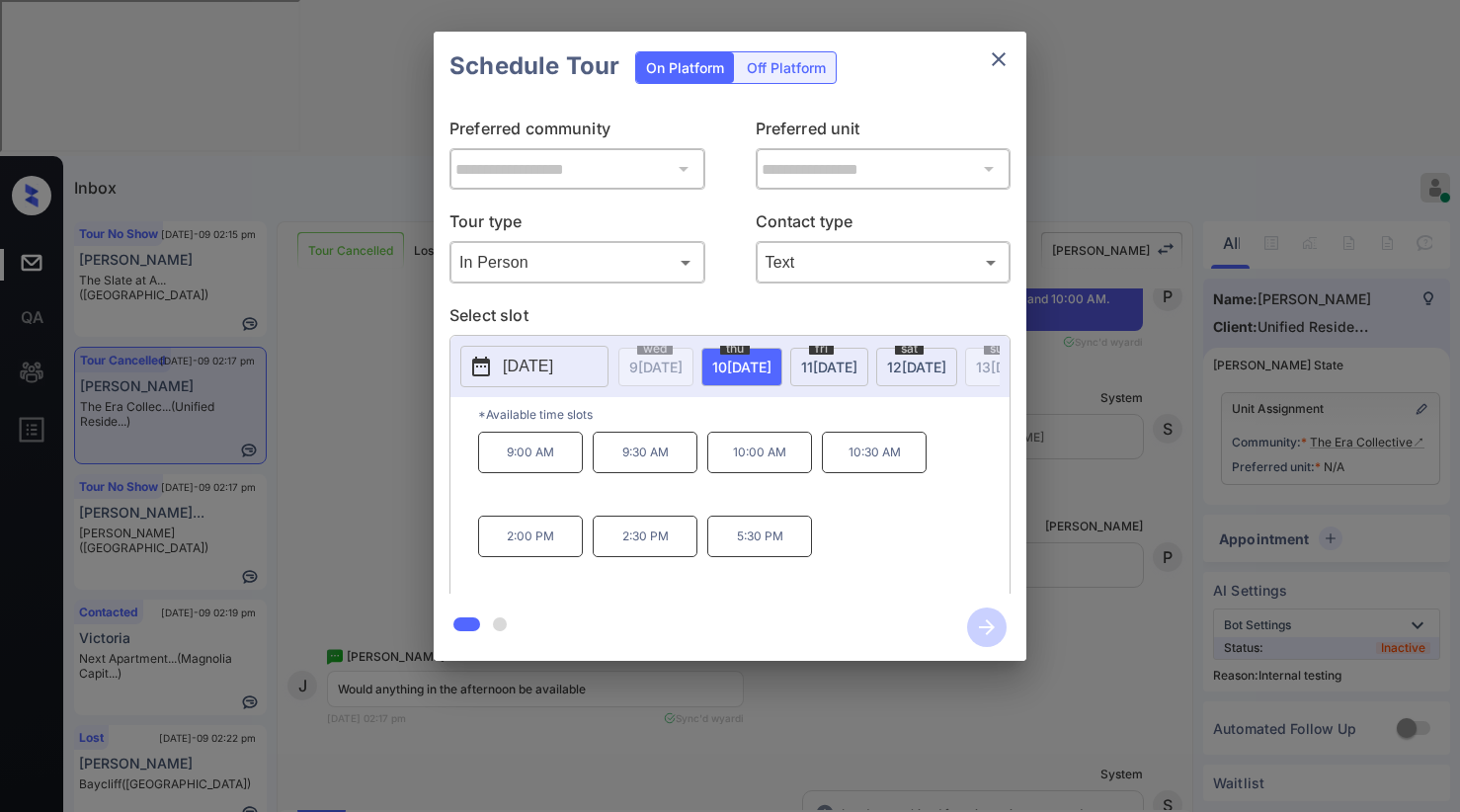 click on "**********" at bounding box center [730, 347] 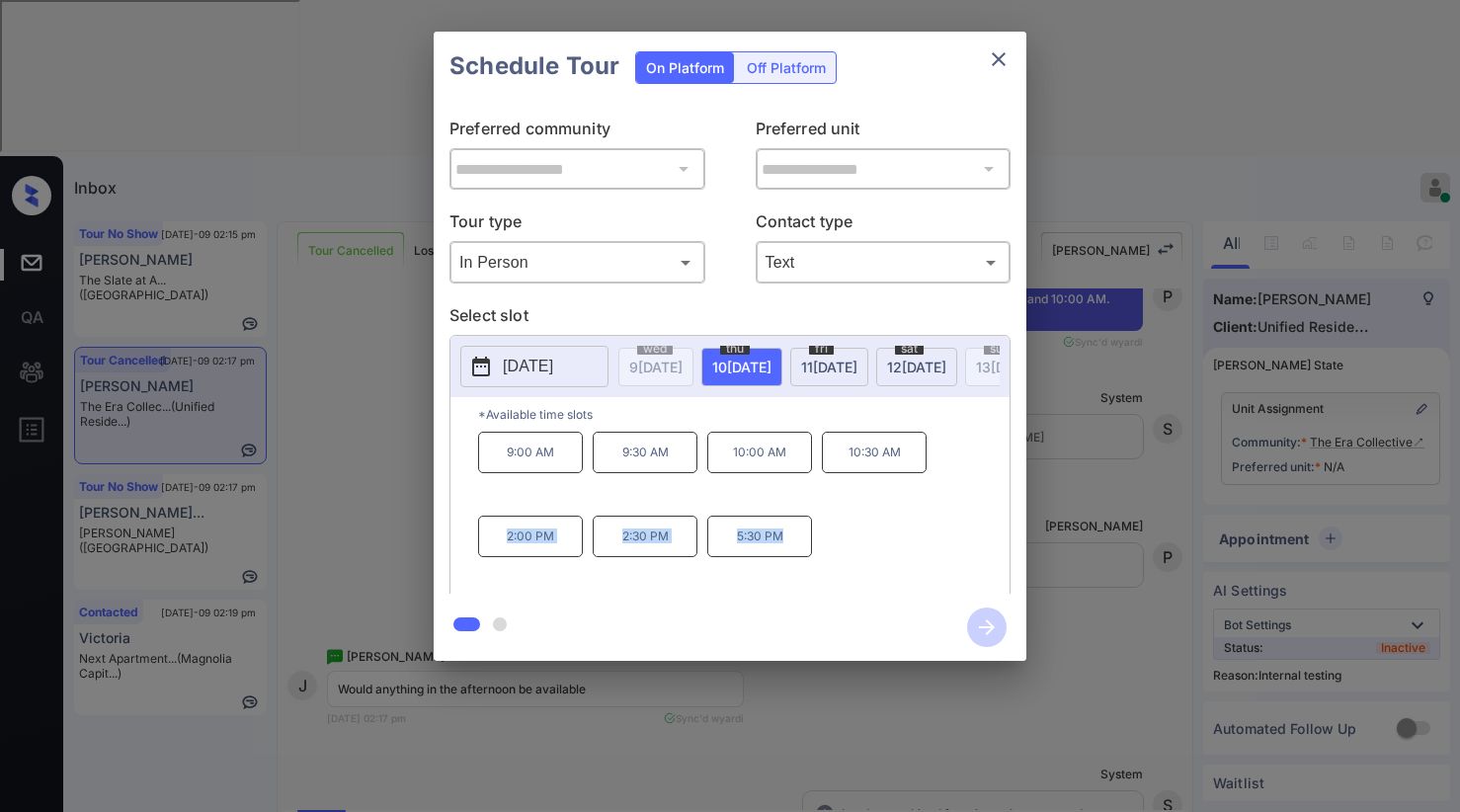 drag, startPoint x: 506, startPoint y: 543, endPoint x: 892, endPoint y: 469, distance: 393.0293 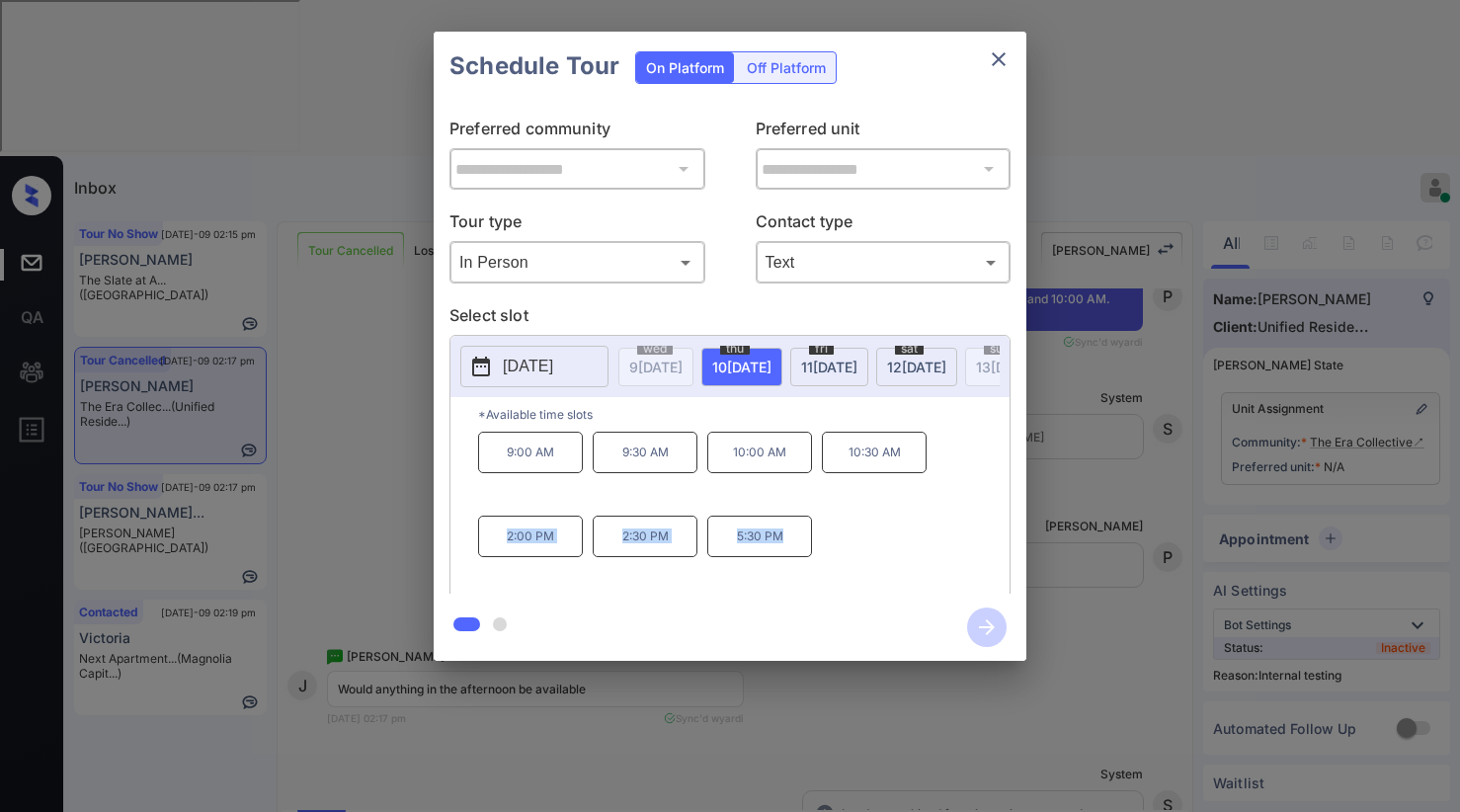 click 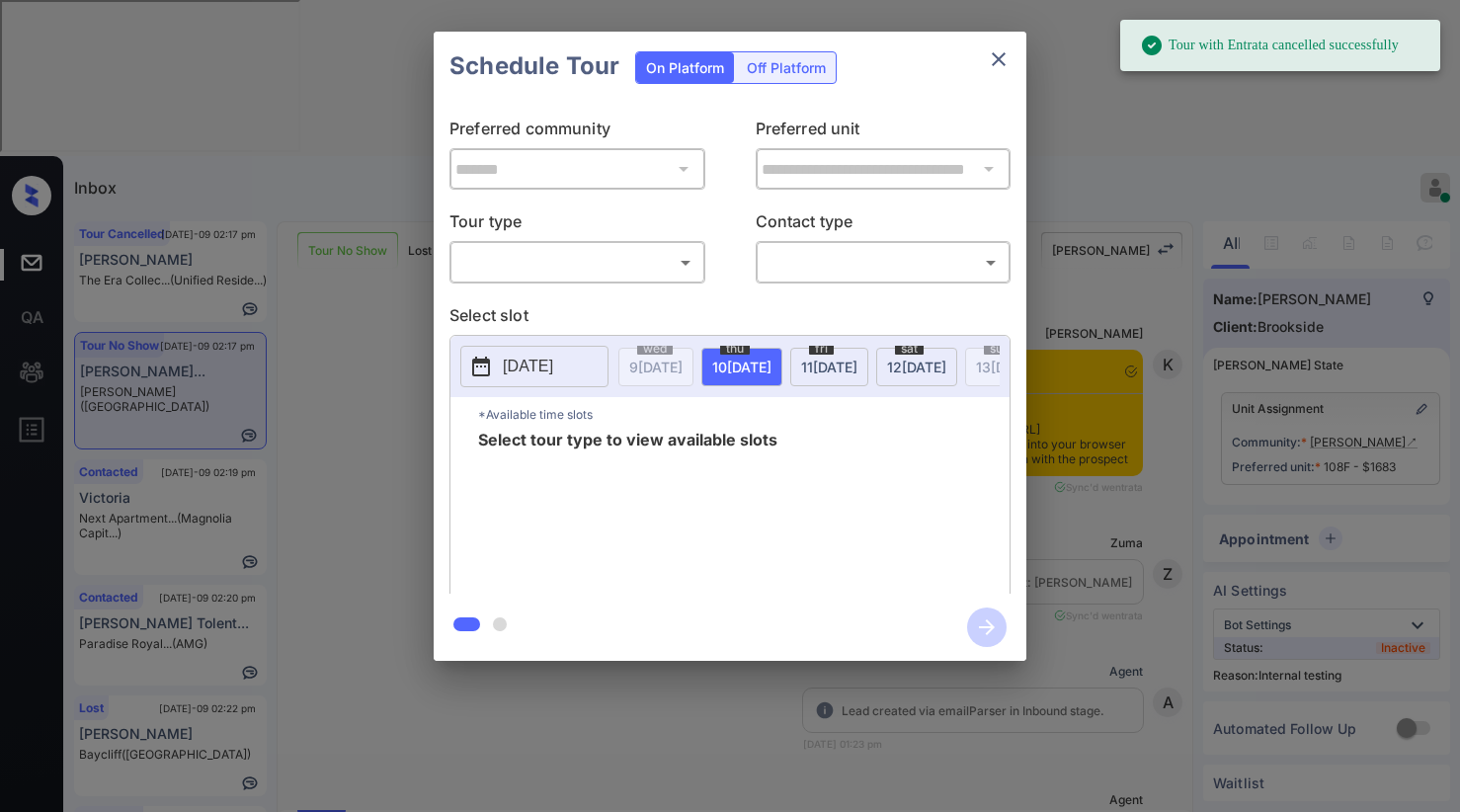 scroll, scrollTop: 0, scrollLeft: 0, axis: both 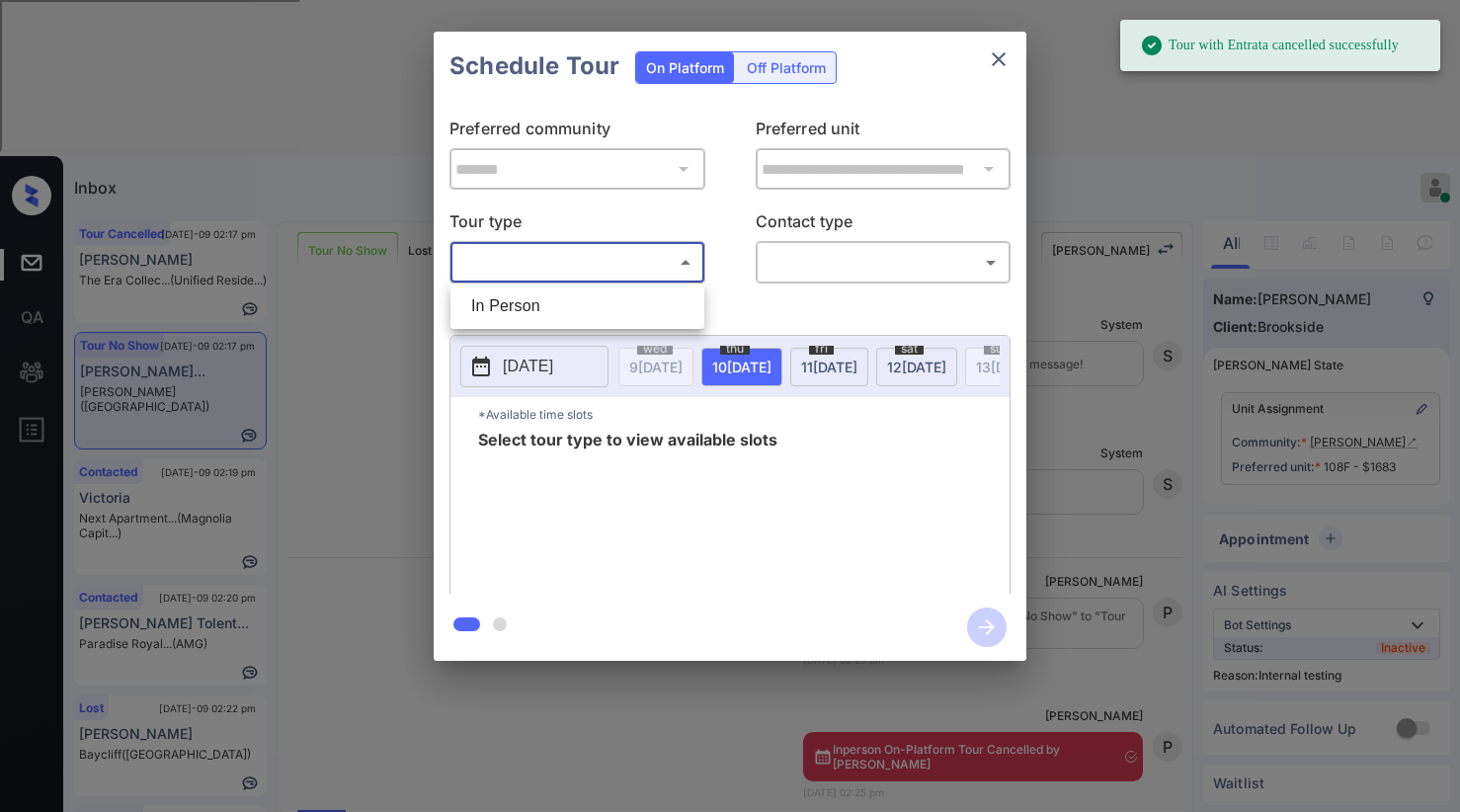 click on "Tour with Entrata cancelled successfully Inbox [PERSON_NAME]  Online Set yourself   offline Set yourself   on break Profile Switch to  dark  mode Sign out Tour Cancelled [DATE]-09 02:17 pm   [PERSON_NAME] The Era Collec...  (Unified Reside...) Tour No Show [DATE]-09 02:17 pm   [PERSON_NAME]... [PERSON_NAME]  ([GEOGRAPHIC_DATA]) Contacted [DATE]-09 02:19 pm   [GEOGRAPHIC_DATA] Next Apartment...  (Magnolia Capit...) Contacted [DATE]-09 02:20 pm   [PERSON_NAME] Tolent... Paradise Royal...  (AMG) Lost [DATE]-09 02:22 pm   [PERSON_NAME] Baycliff  ([GEOGRAPHIC_DATA]) Contacted [DATE]-09 02:24 pm   [PERSON_NAME] Coasterra Apar...  (Fairfield) Tour No Show Lost Lead Sentiment: Angry Upon sliding the acknowledgement:  Lead will move to lost stage. * ​ SMS and call option will be set to opt out. AFM will be turned off for the lead. Kelsey New Message Kelsey Notes Note: [DATE] 01:23 pm  Sync'd w  entrata K New Message Zuma Lead transferred to leasing agent: [PERSON_NAME] [DATE] 01:23 pm  Sync'd w  entrata Z New Message Agent Lead created via emailParser in Inbound stage." at bounding box center [730, 406] 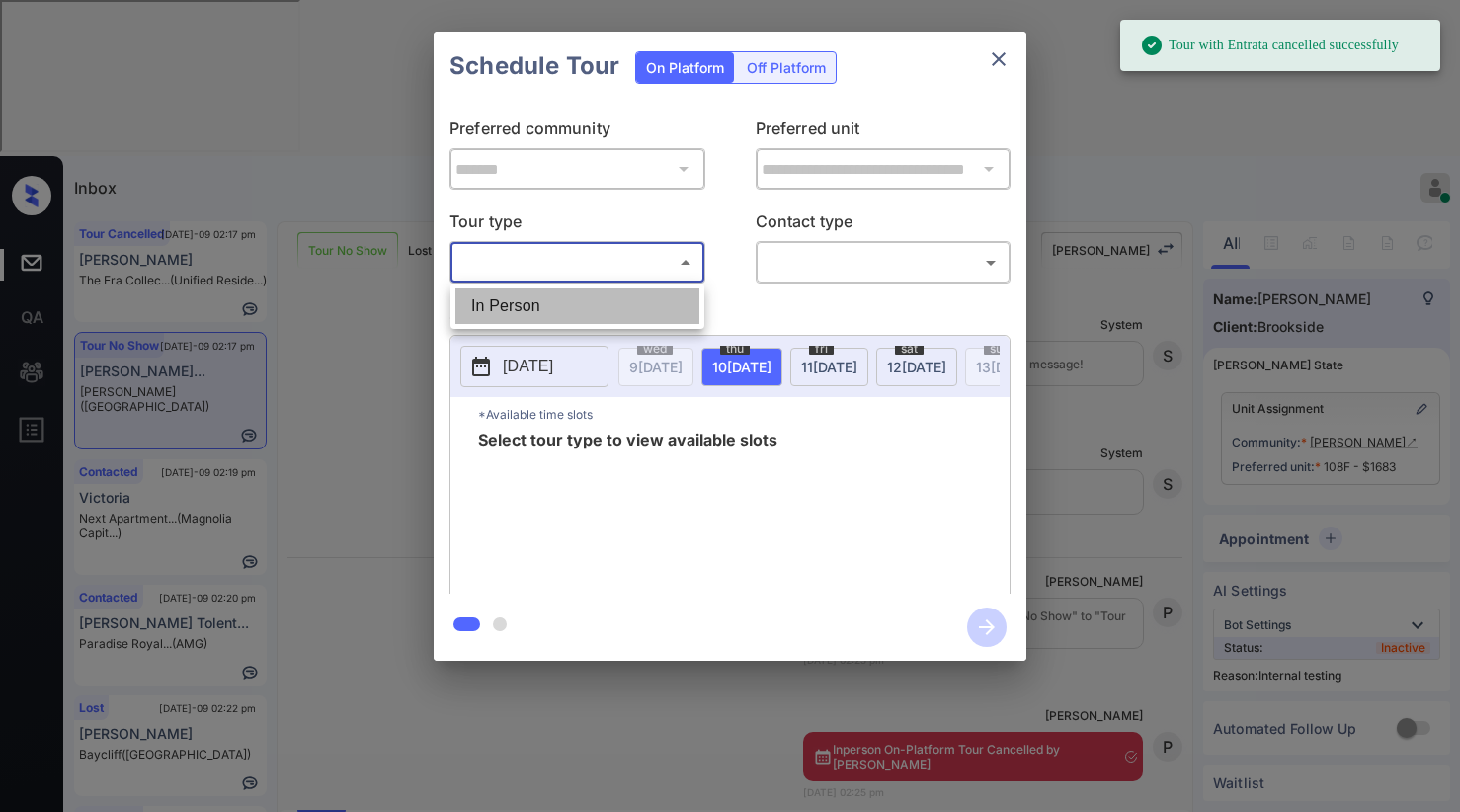 click on "In Person" at bounding box center [577, 306] 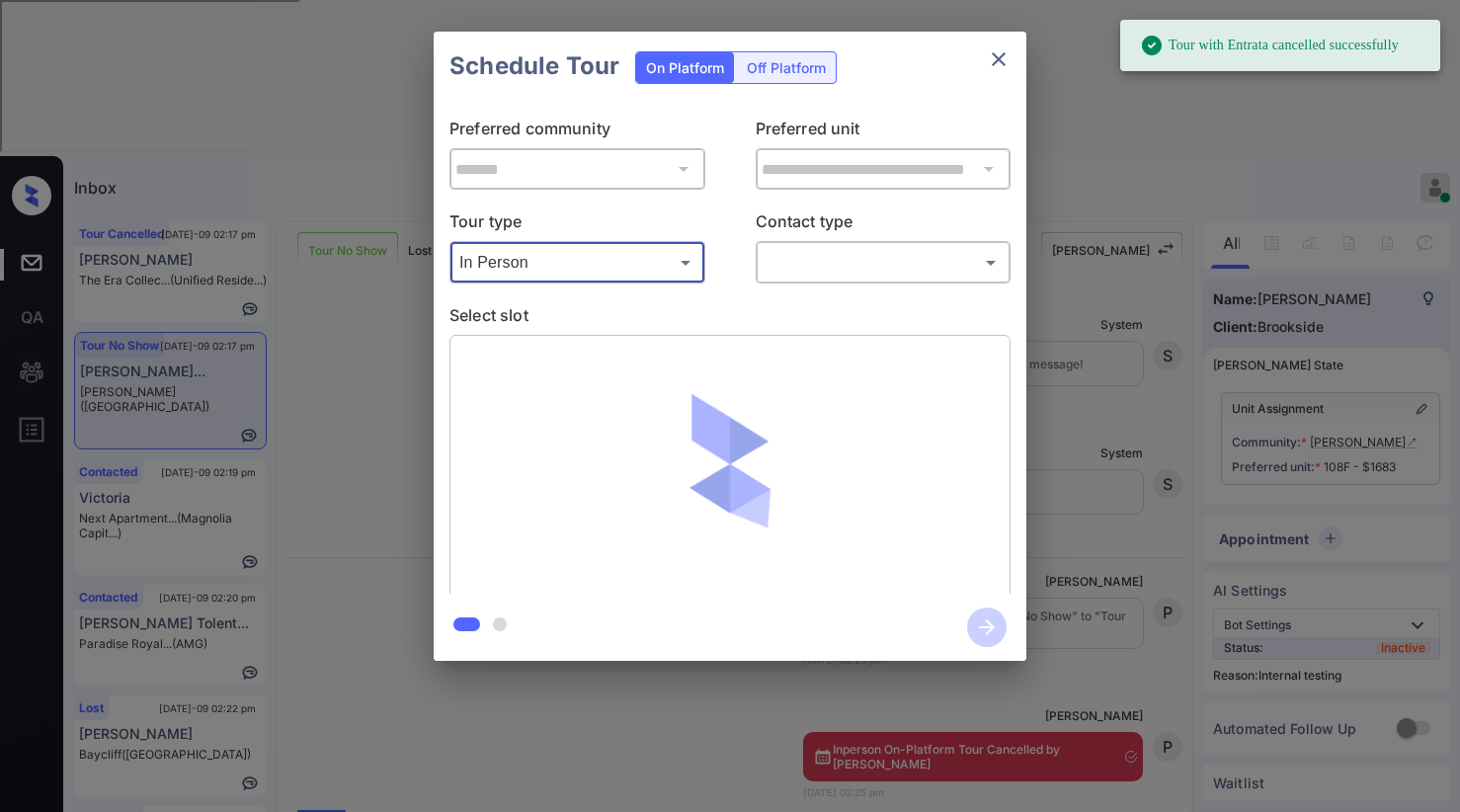 click on "Tour with Entrata cancelled successfully Inbox Paolo Gabriel  Online Set yourself   offline Set yourself   on break Profile Switch to  dark  mode Sign out Tour Cancelled Jul-09 02:17 pm   John Lynch The Era Collec...  (Unified Reside...) Tour No Show Jul-09 02:17 pm   Toneshia Benne... Collins  (Brookside) Contacted Jul-09 02:19 pm   Victoria Next Apartment...  (Magnolia Capit...) Contacted Jul-09 02:20 pm   Marites Tolent... Paradise Royal...  (AMG) Lost Jul-09 02:22 pm   Sacha Serieux Baycliff  (Fairfield) Contacted Jul-09 02:24 pm   Monica Horn Coasterra Apar...  (Fairfield) Tour No Show Lost Lead Sentiment: Angry Upon sliding the acknowledgement:  Lead will move to lost stage. * ​ SMS and call option will be set to opt out. AFM will be turned off for the lead. Kelsey New Message Kelsey Notes Note: Jul 06, 2025 01:23 pm  Sync'd w  entrata K New Message Zuma Lead transferred to leasing agent: kelsey Jul 06, 2025 01:23 pm  Sync'd w  entrata Z New Message Agent Lead created via emailParser in Inbound stage." at bounding box center [730, 406] 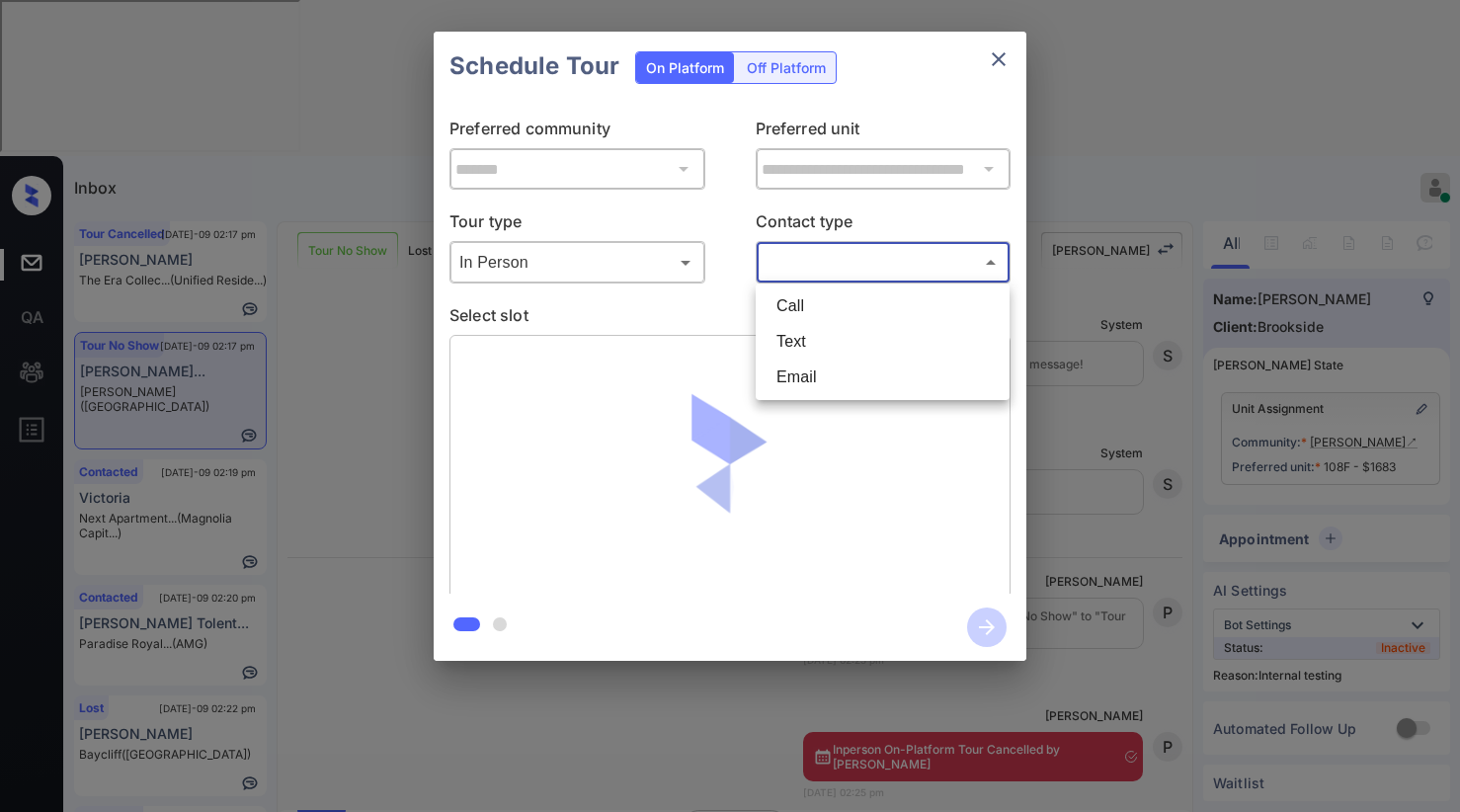 scroll, scrollTop: 14310, scrollLeft: 0, axis: vertical 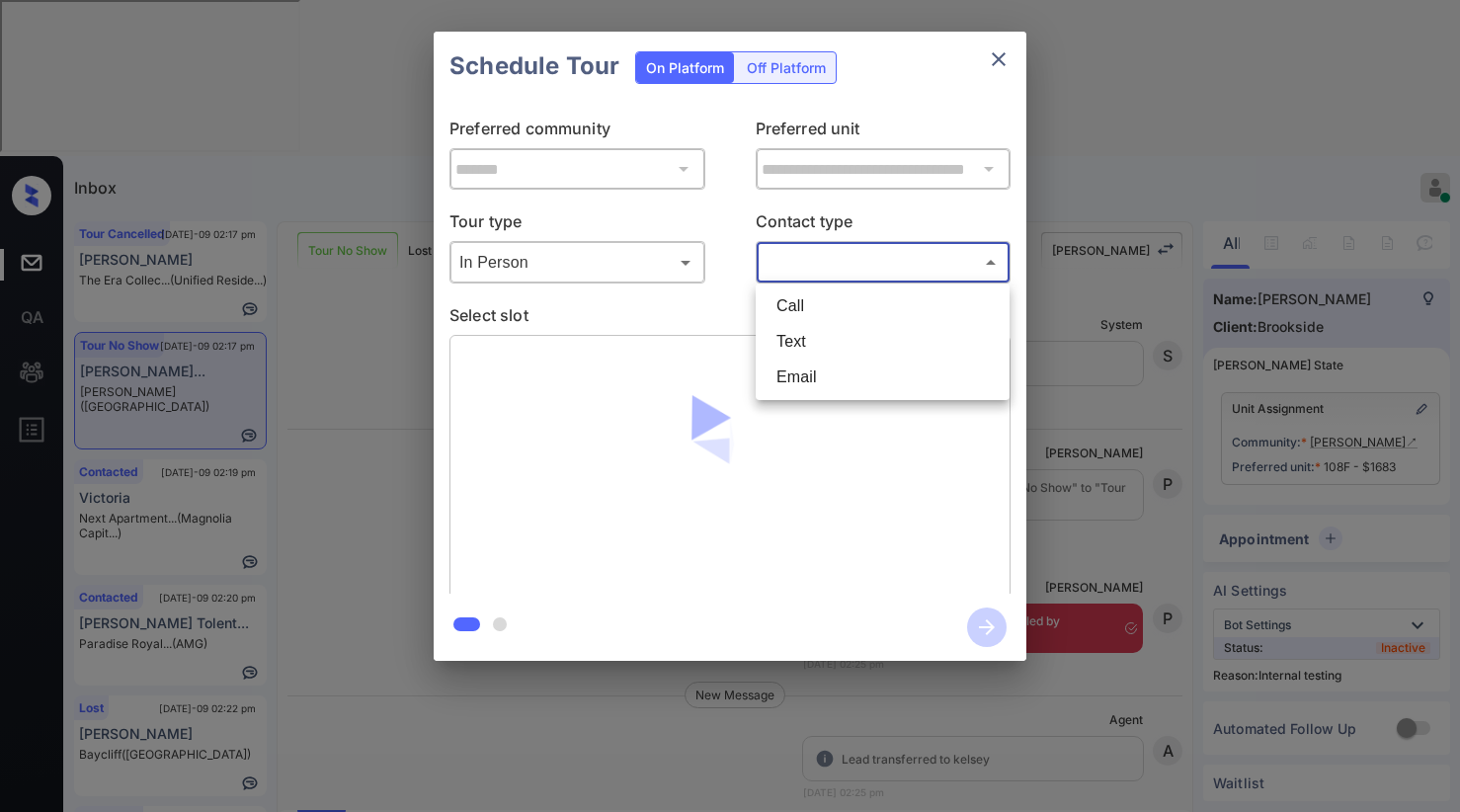 click on "Text" at bounding box center [882, 342] 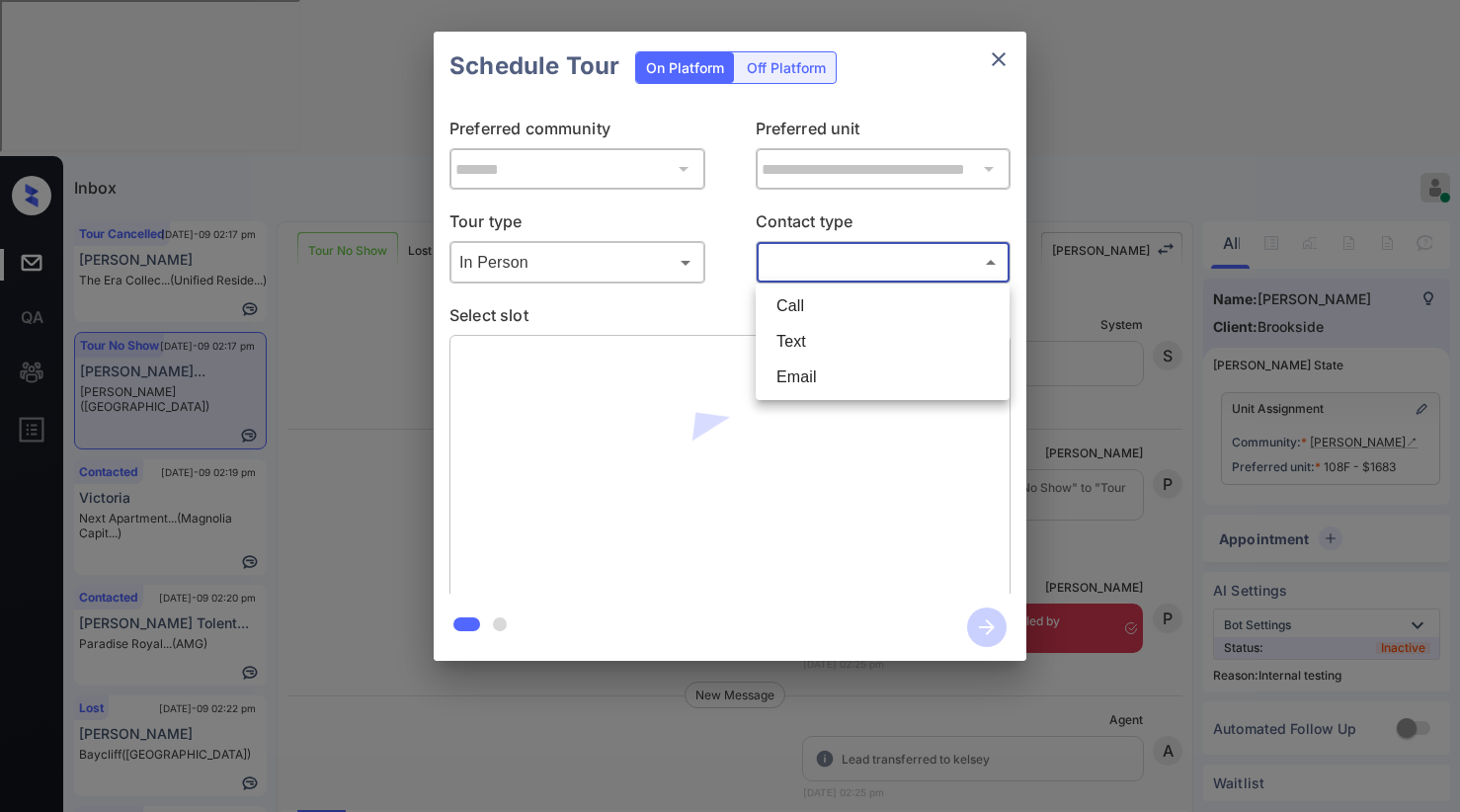 type on "****" 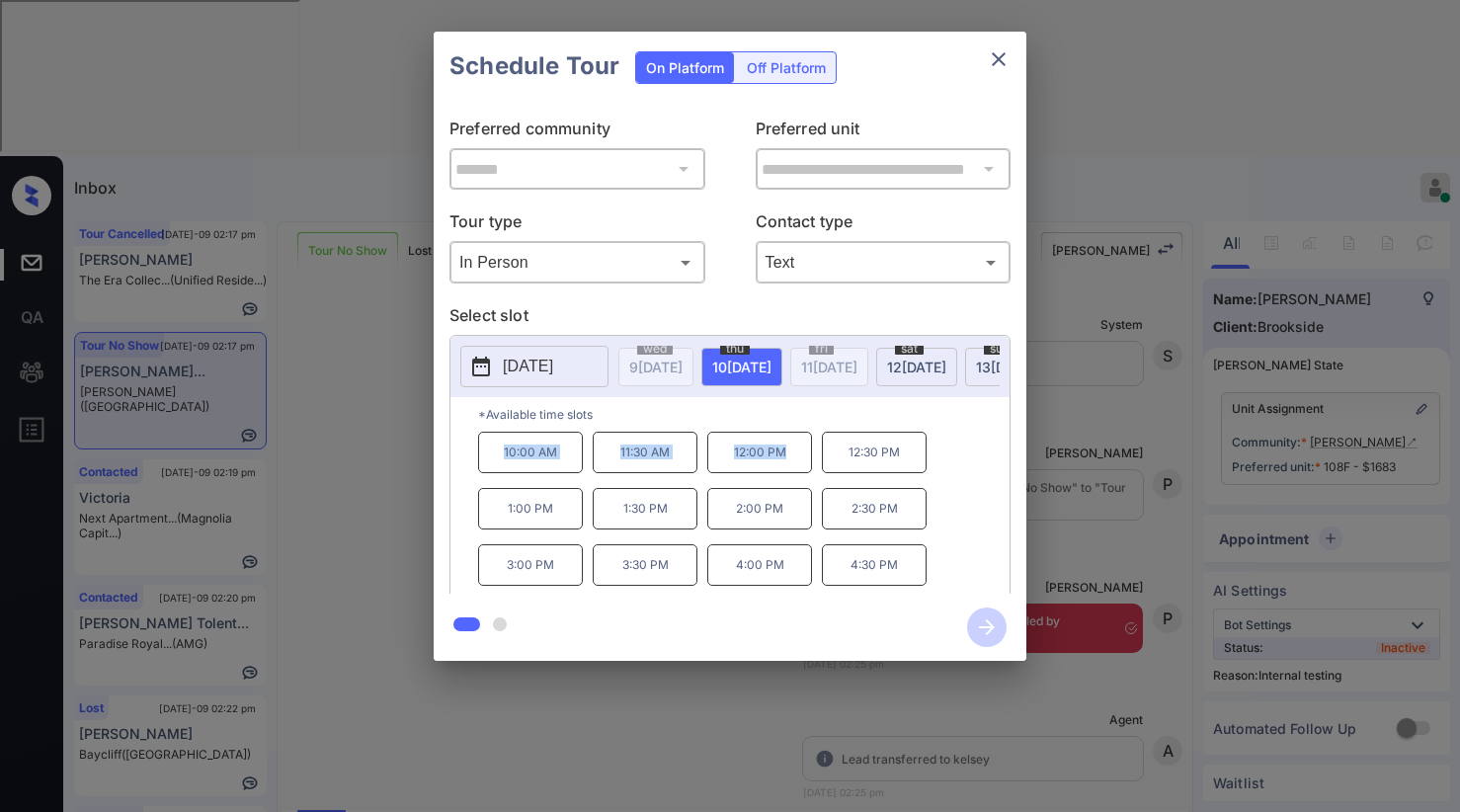 drag, startPoint x: 501, startPoint y: 453, endPoint x: 812, endPoint y: 461, distance: 311.10288 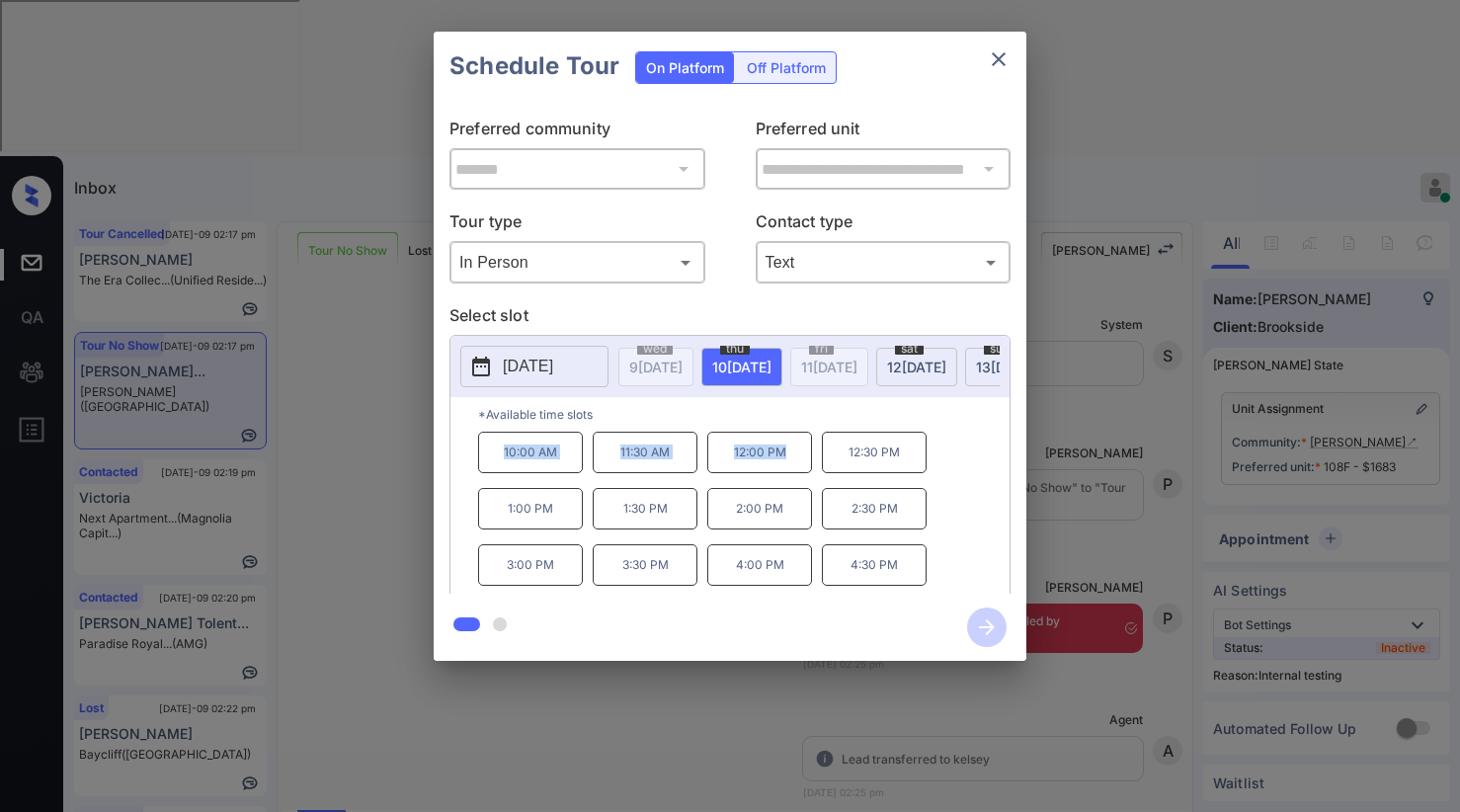 copy on "10:00 AM 11:30 AM 12:00 PM" 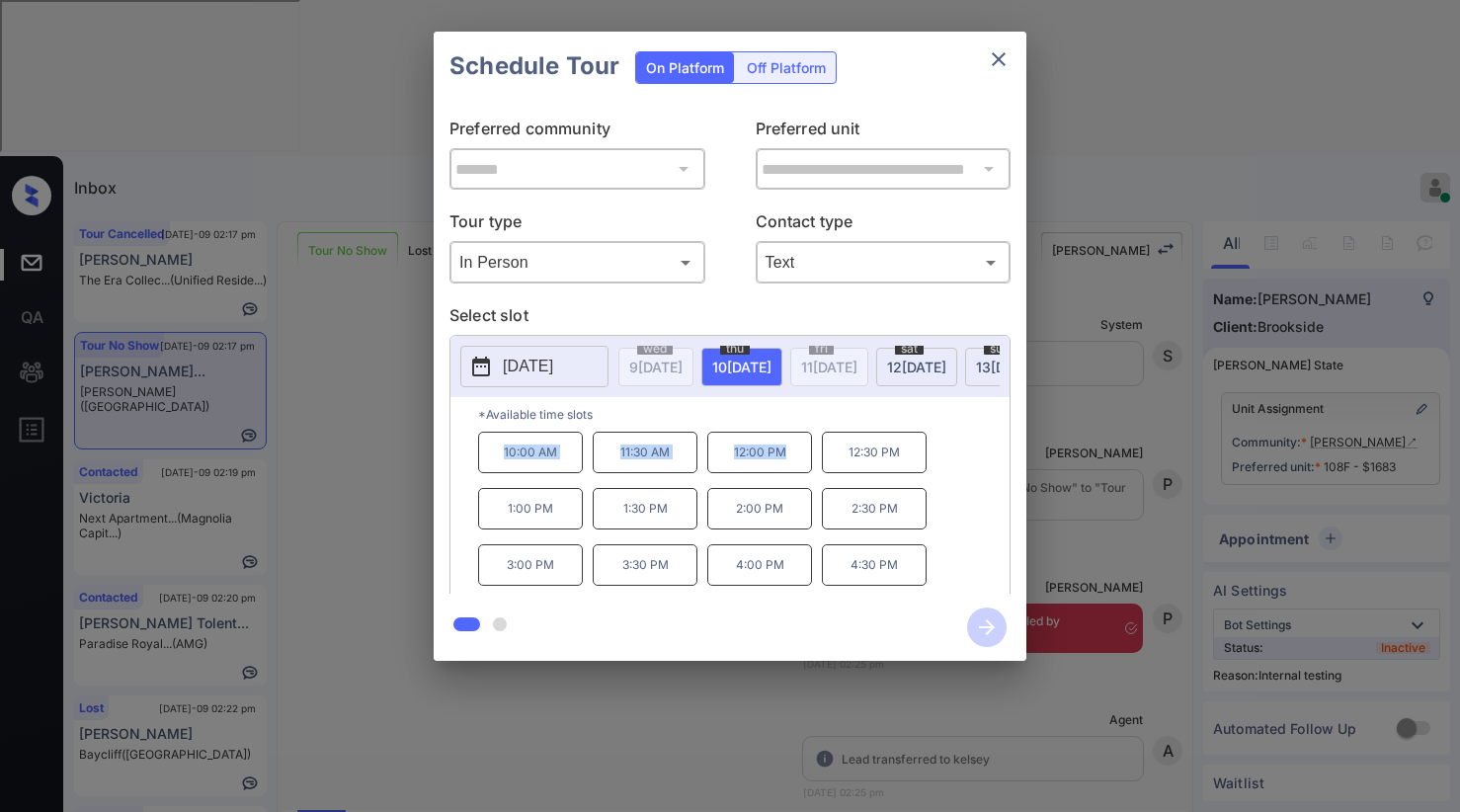 click 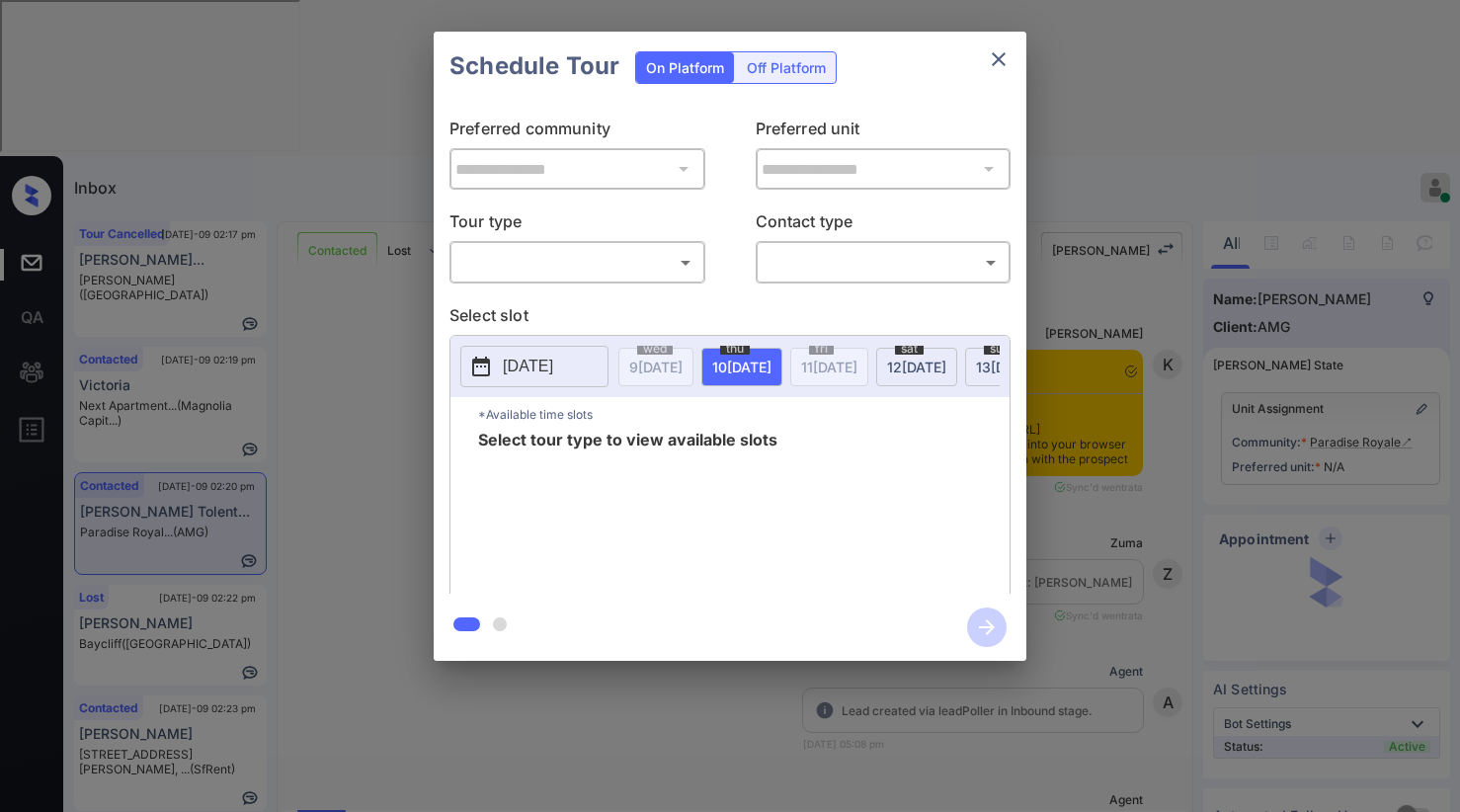 click on "Inbox [PERSON_NAME]  Online Set yourself   offline Set yourself   on break Profile Switch to  dark  mode Sign out Tour Cancelled [DATE]-09 02:17 pm   [PERSON_NAME]... [PERSON_NAME]  ([GEOGRAPHIC_DATA]) Contacted [DATE]-09 02:19 pm   [GEOGRAPHIC_DATA] Next Apartment...  (Magnolia Capit...) Contacted [DATE]-09 02:20 pm   [PERSON_NAME] Tolent... Paradise Royal...  (AMG) Lost [DATE]-09 02:22 pm   [PERSON_NAME] Baycliff  ([GEOGRAPHIC_DATA]) Contacted [DATE]-09 02:23 pm   [PERSON_NAME] [STREET_ADDRESS][PERSON_NAME]  (SfRent) Contacted [DATE]-09 02:24 pm   [PERSON_NAME] Coasterra Apar...  ([GEOGRAPHIC_DATA]) Contacted Lost Lead Sentiment: Angry Upon sliding the acknowledgement:  Lead will move to lost stage. * ​ SMS and call option will be set to opt out. AFM will be turned off for the lead. Kelsey New Message Kelsey Notes Note: <a href="[URL][DOMAIN_NAME]">[URL][DOMAIN_NAME]</a> - Paste this link into your browser to view [PERSON_NAME] conversation with the prospect [DATE] 05:08 pm  Sync'd w  entrata K Zuma Z" at bounding box center (730, 406) 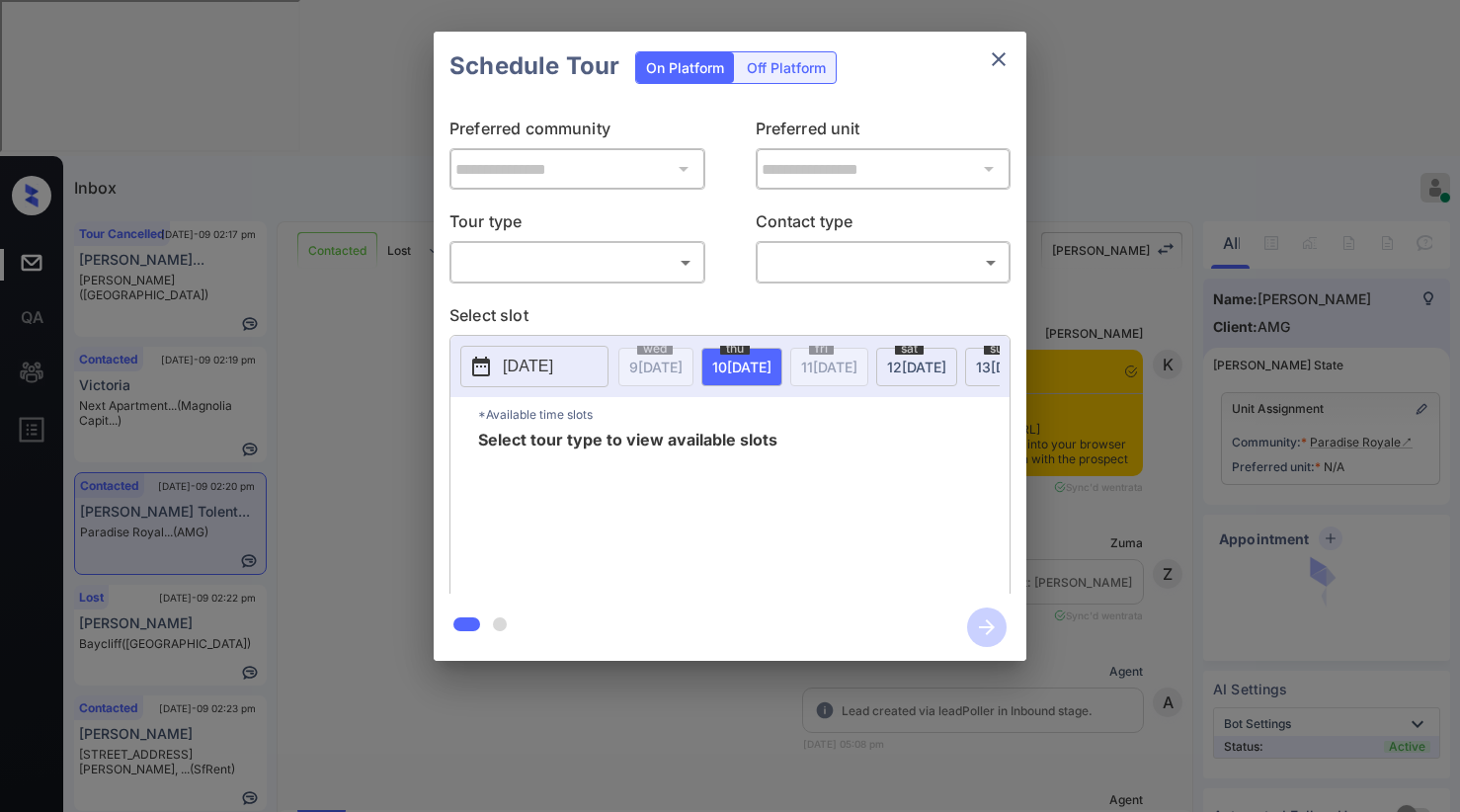 scroll, scrollTop: 0, scrollLeft: 0, axis: both 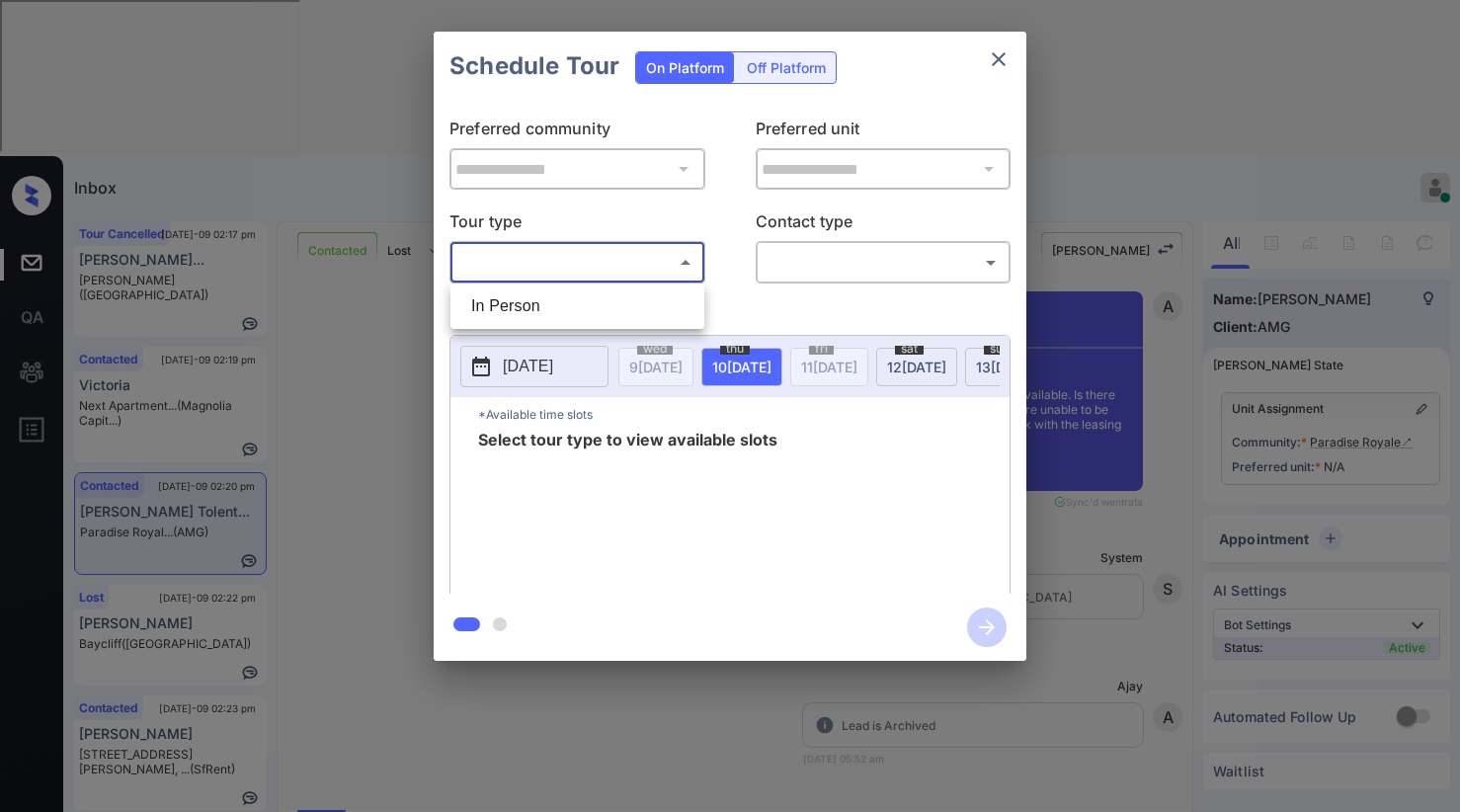 click at bounding box center (730, 406) 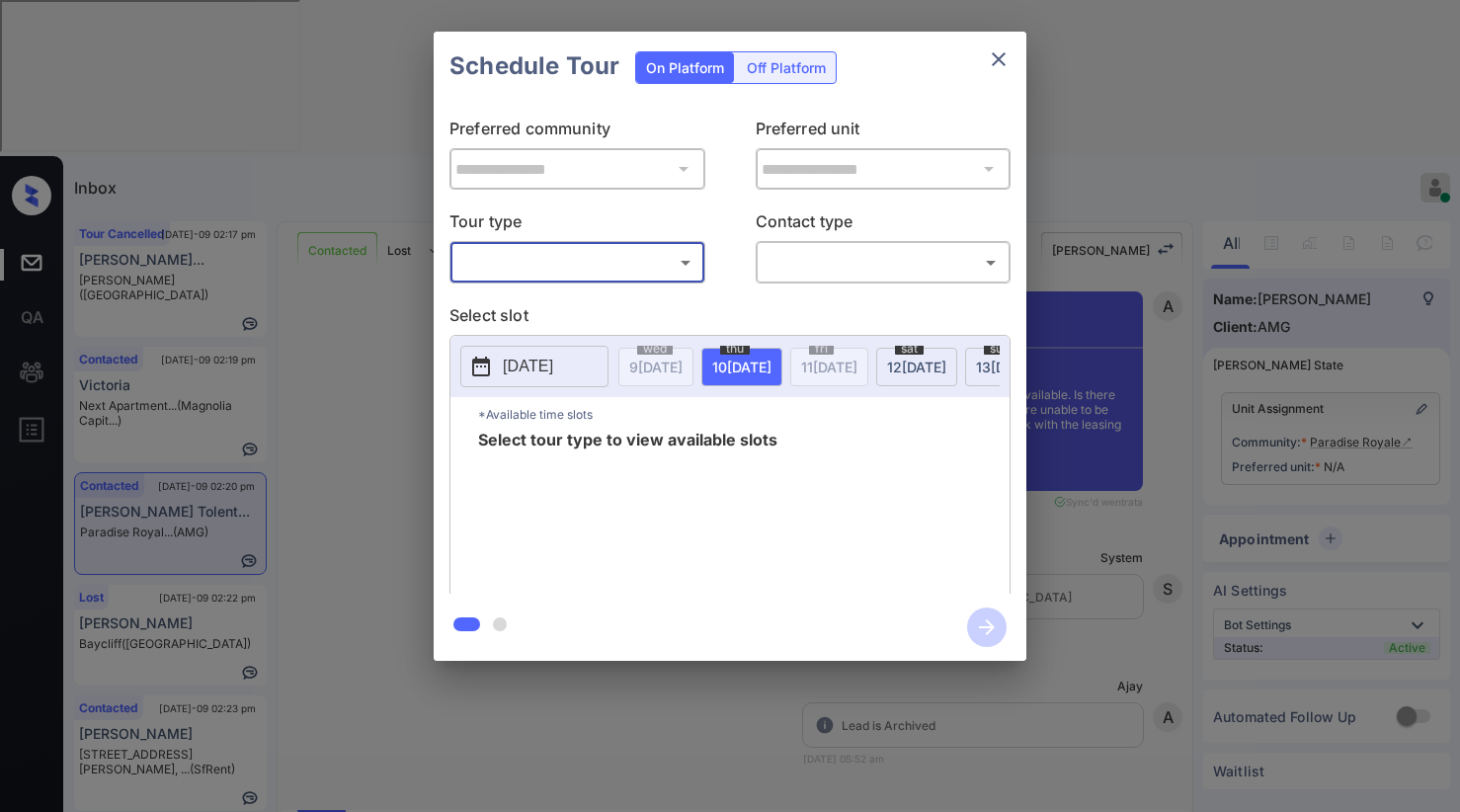 click 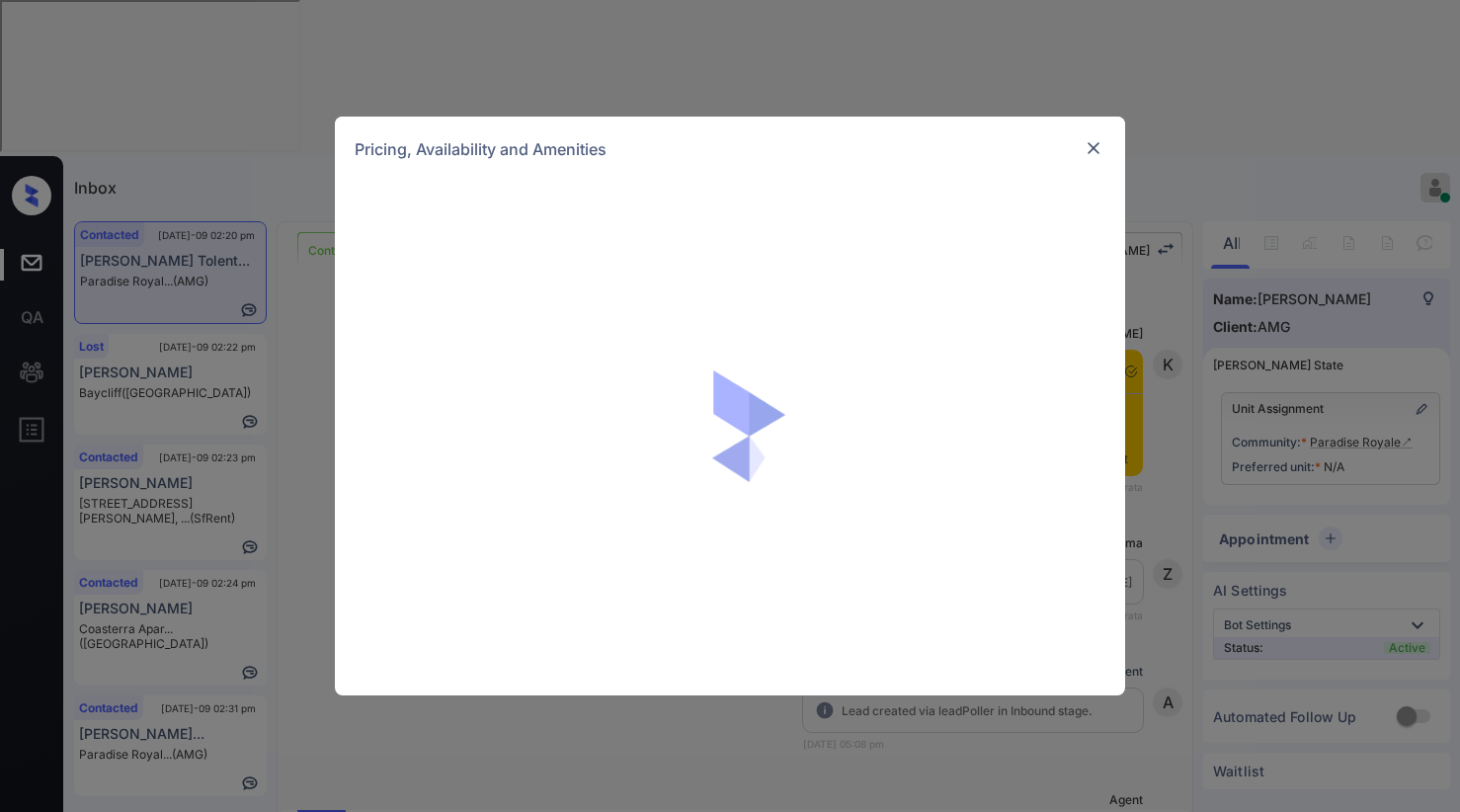 scroll, scrollTop: 0, scrollLeft: 0, axis: both 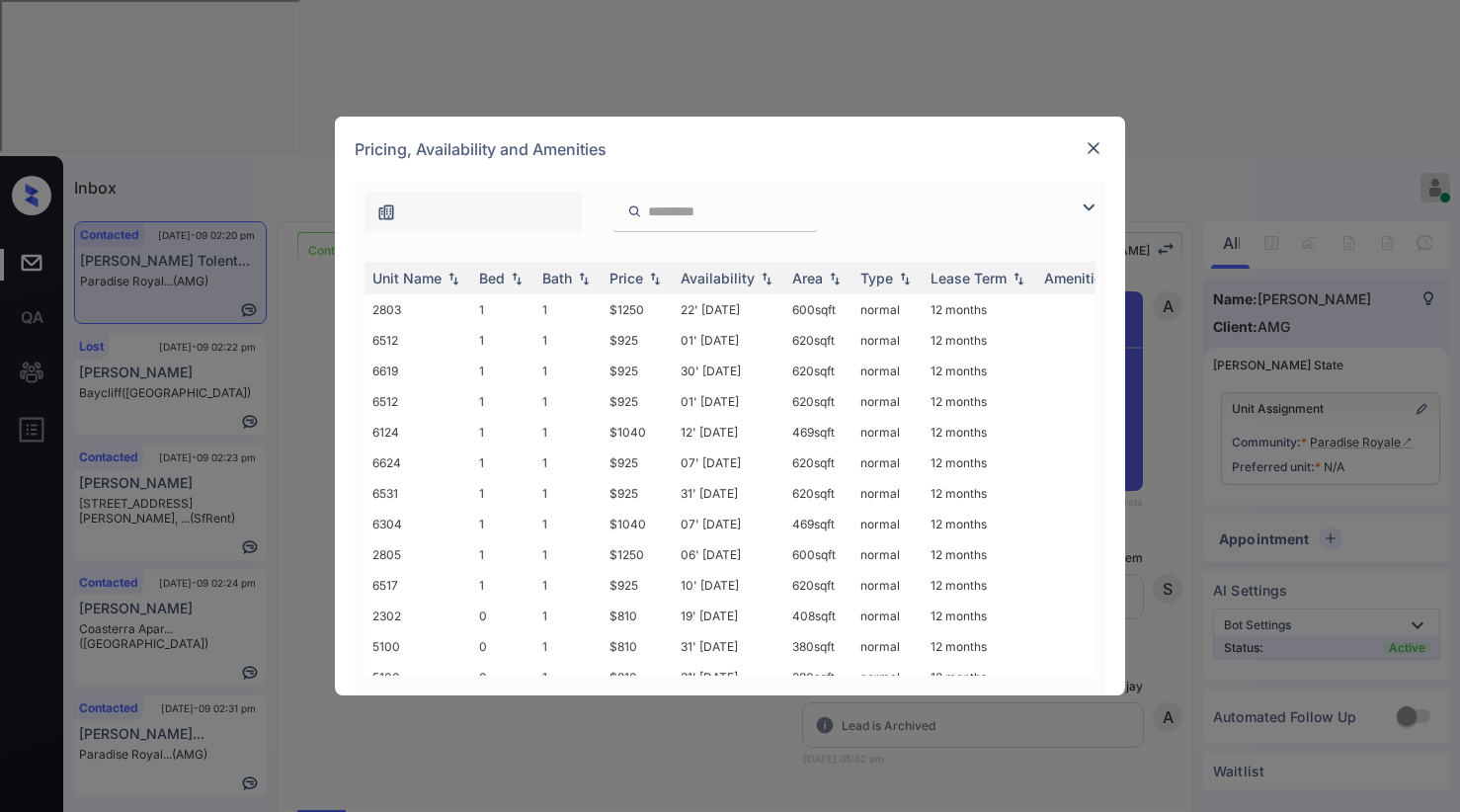 click at bounding box center [1094, 148] 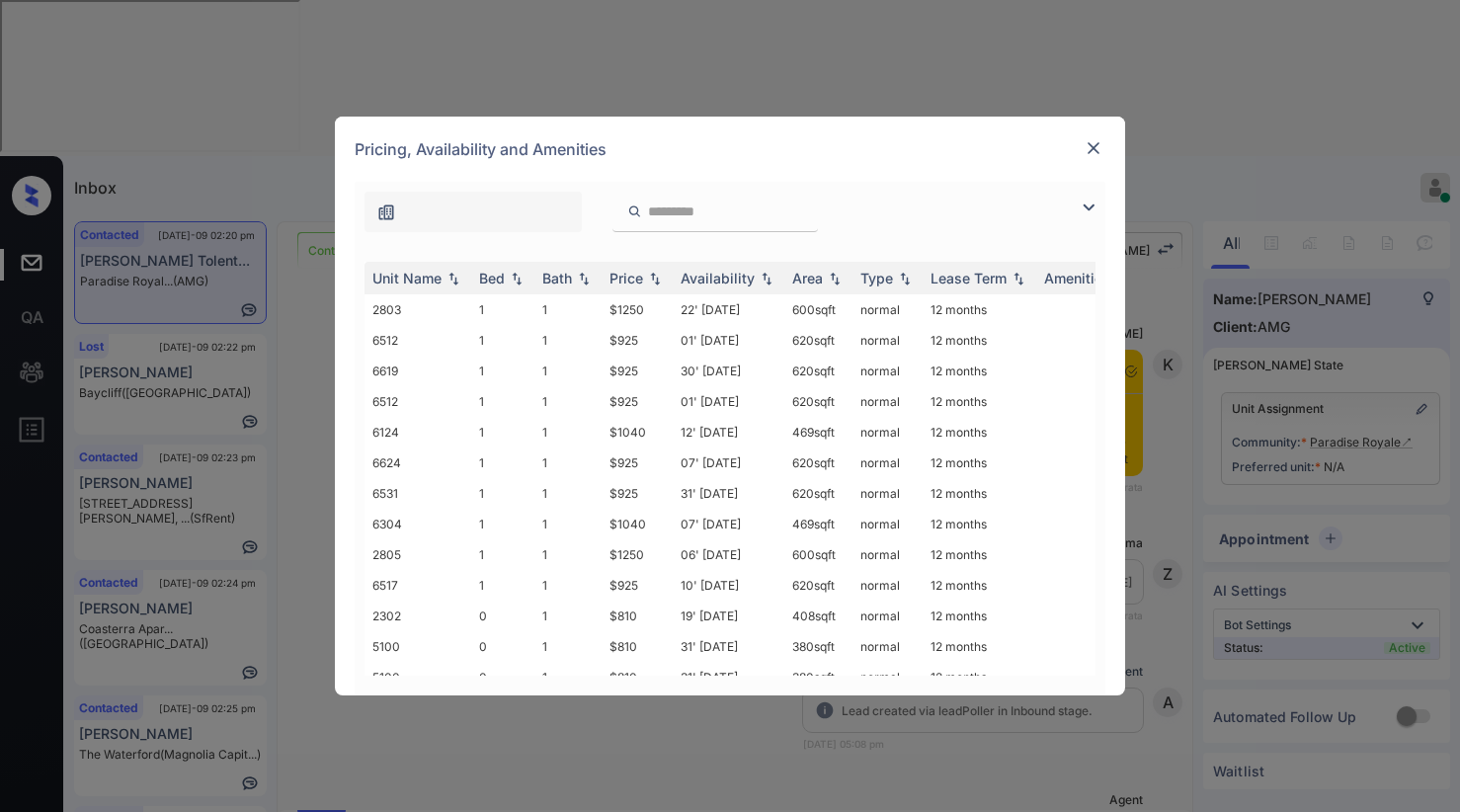 scroll, scrollTop: 0, scrollLeft: 0, axis: both 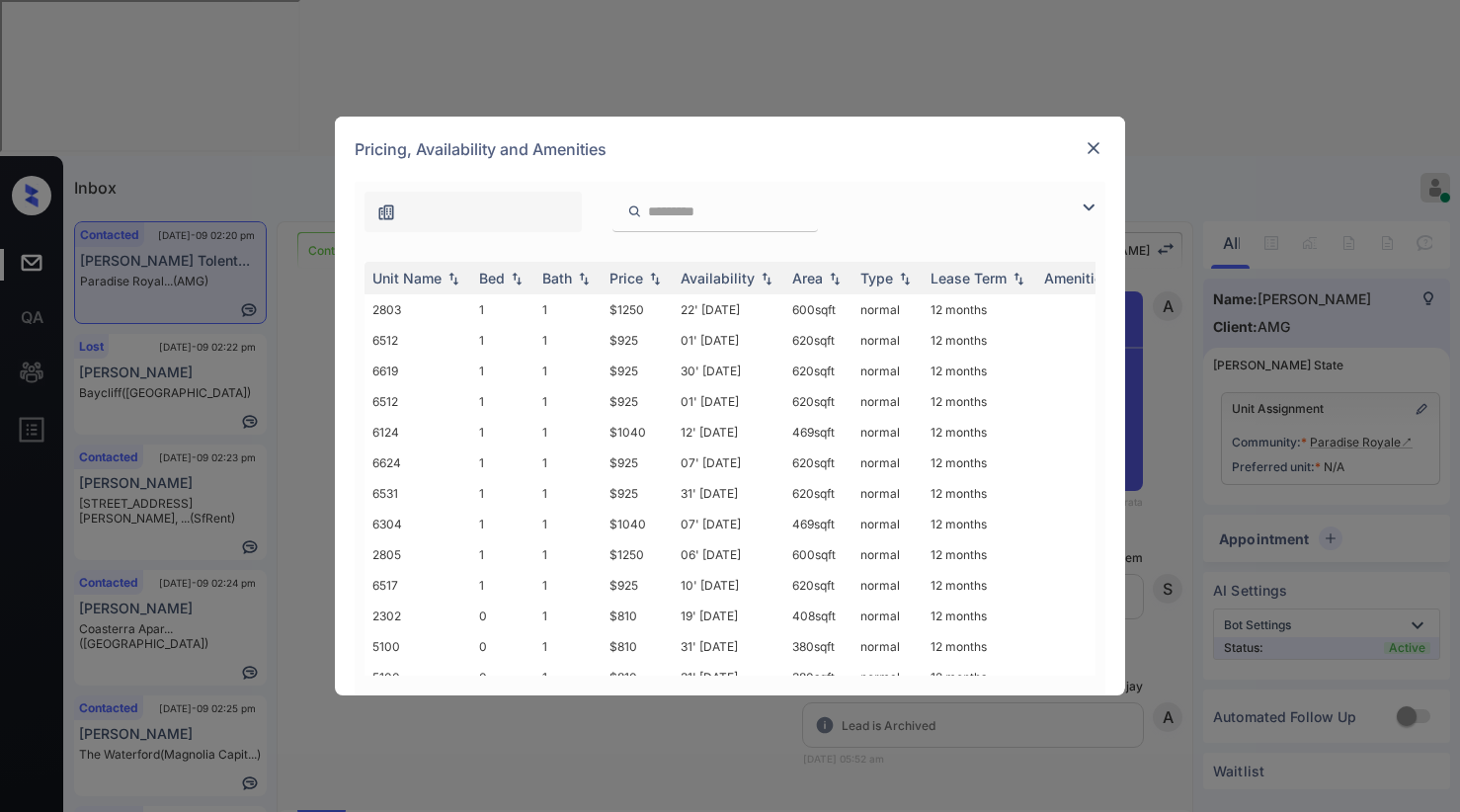 drag, startPoint x: 1088, startPoint y: 208, endPoint x: 735, endPoint y: 261, distance: 356.95658 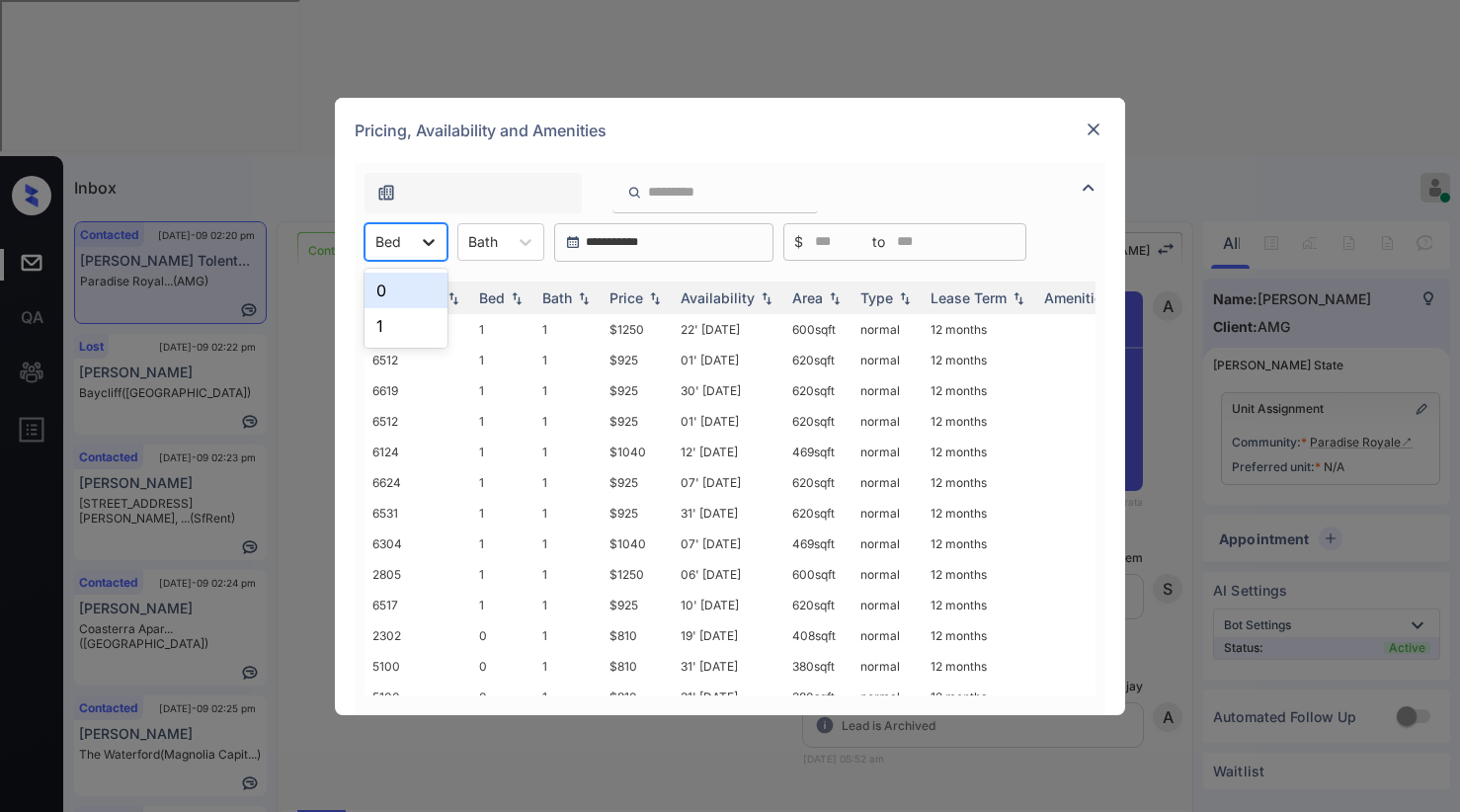 click at bounding box center (429, 242) 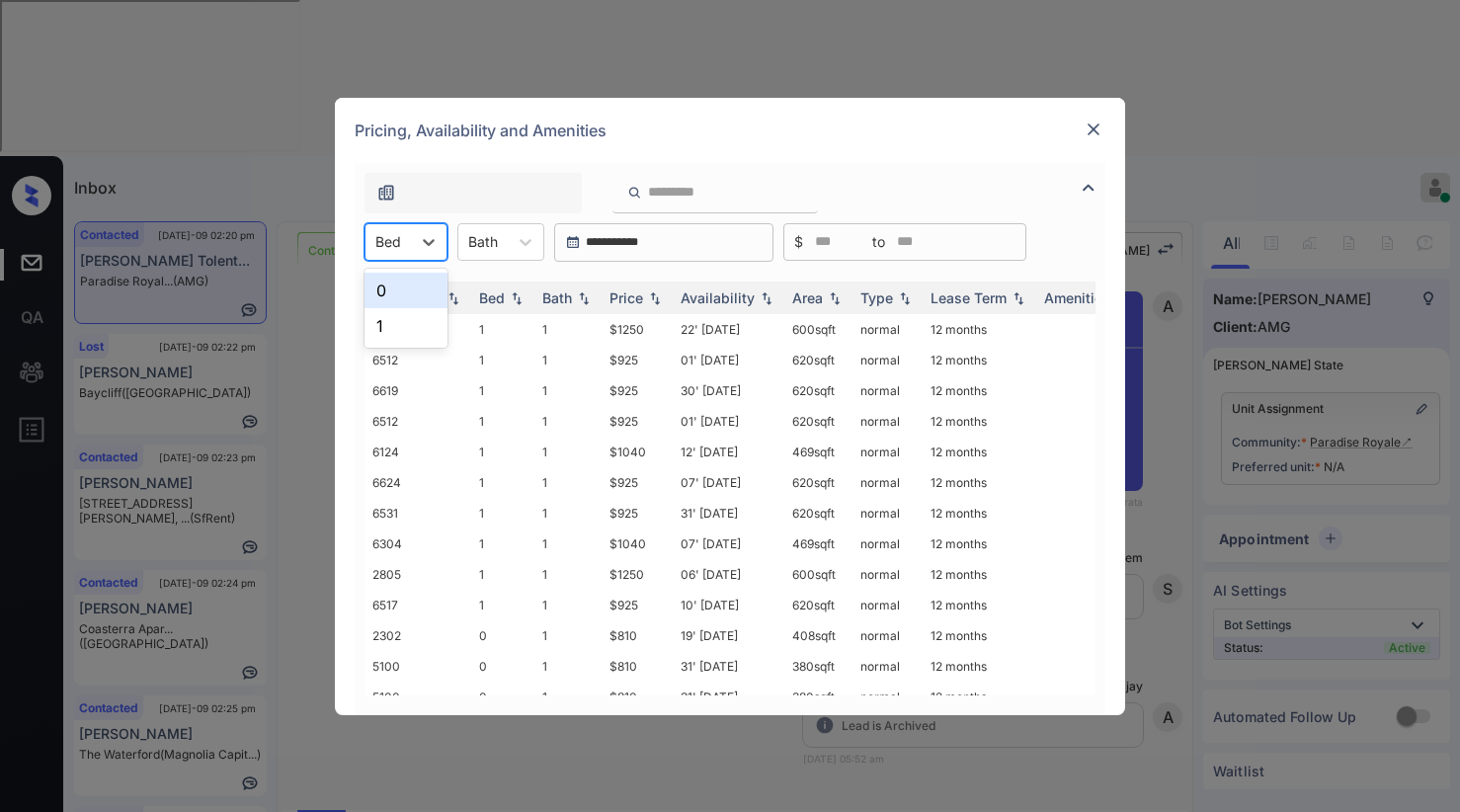 click on "0" at bounding box center [406, 290] 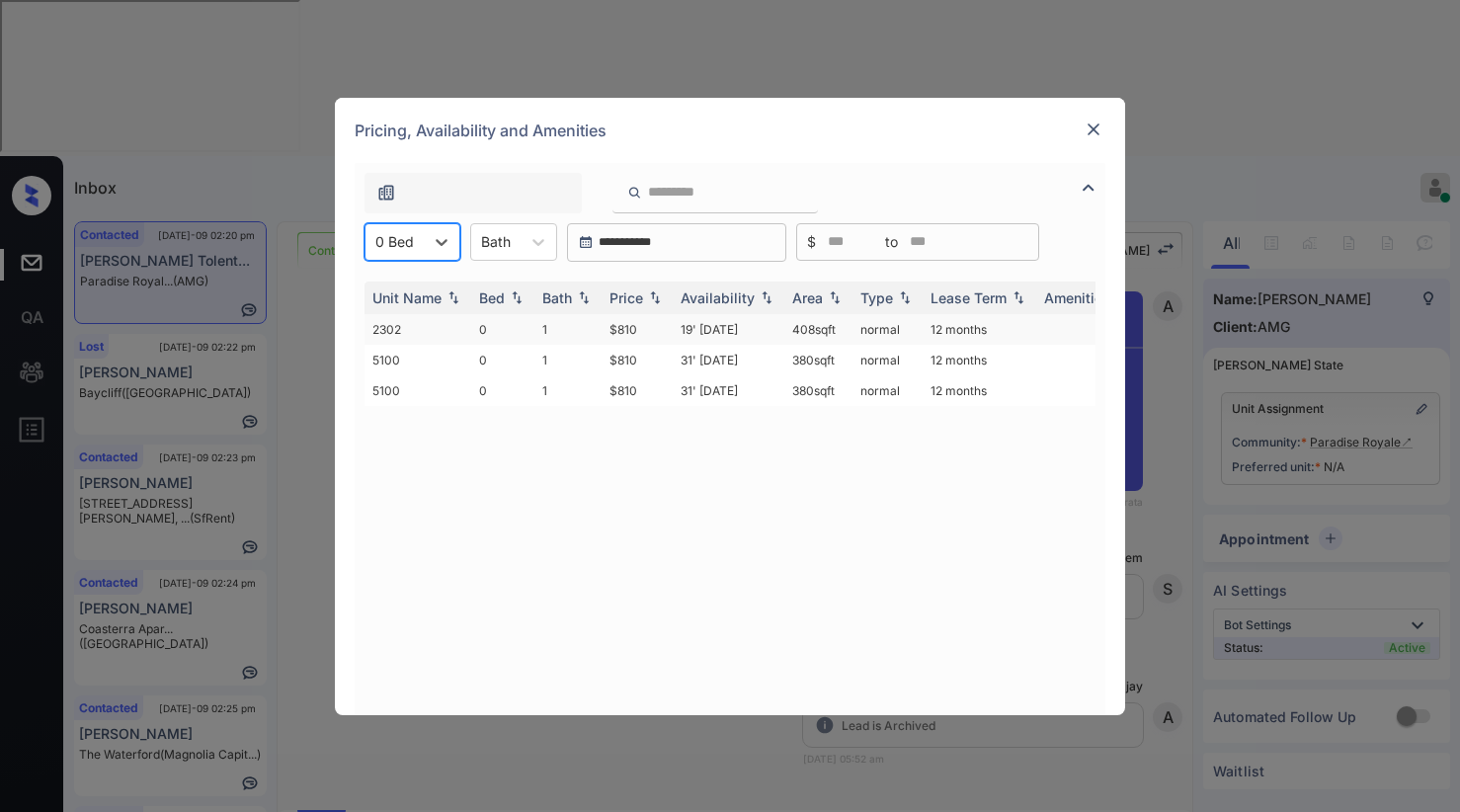 click on "$810" at bounding box center (637, 329) 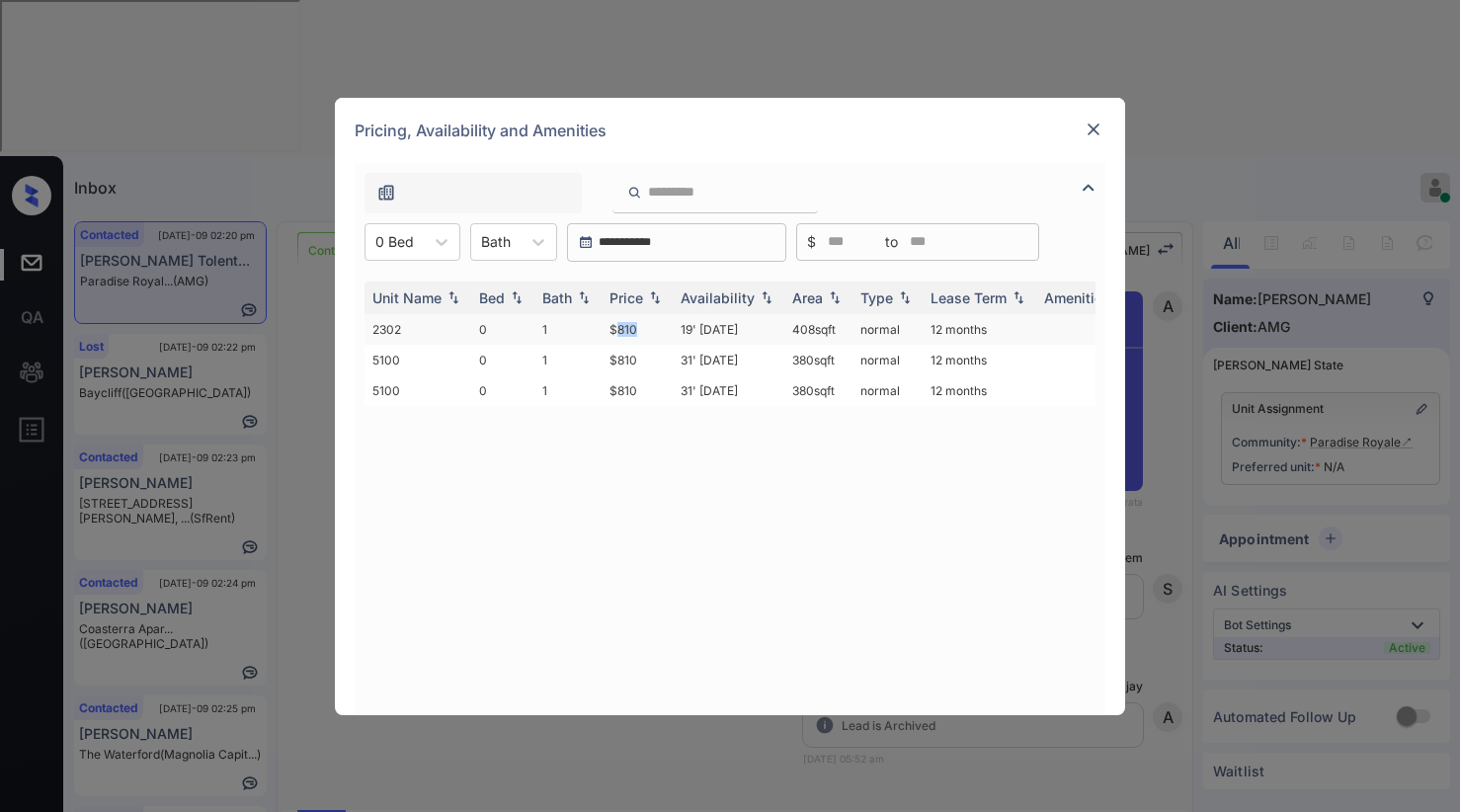 click on "$810" at bounding box center [637, 329] 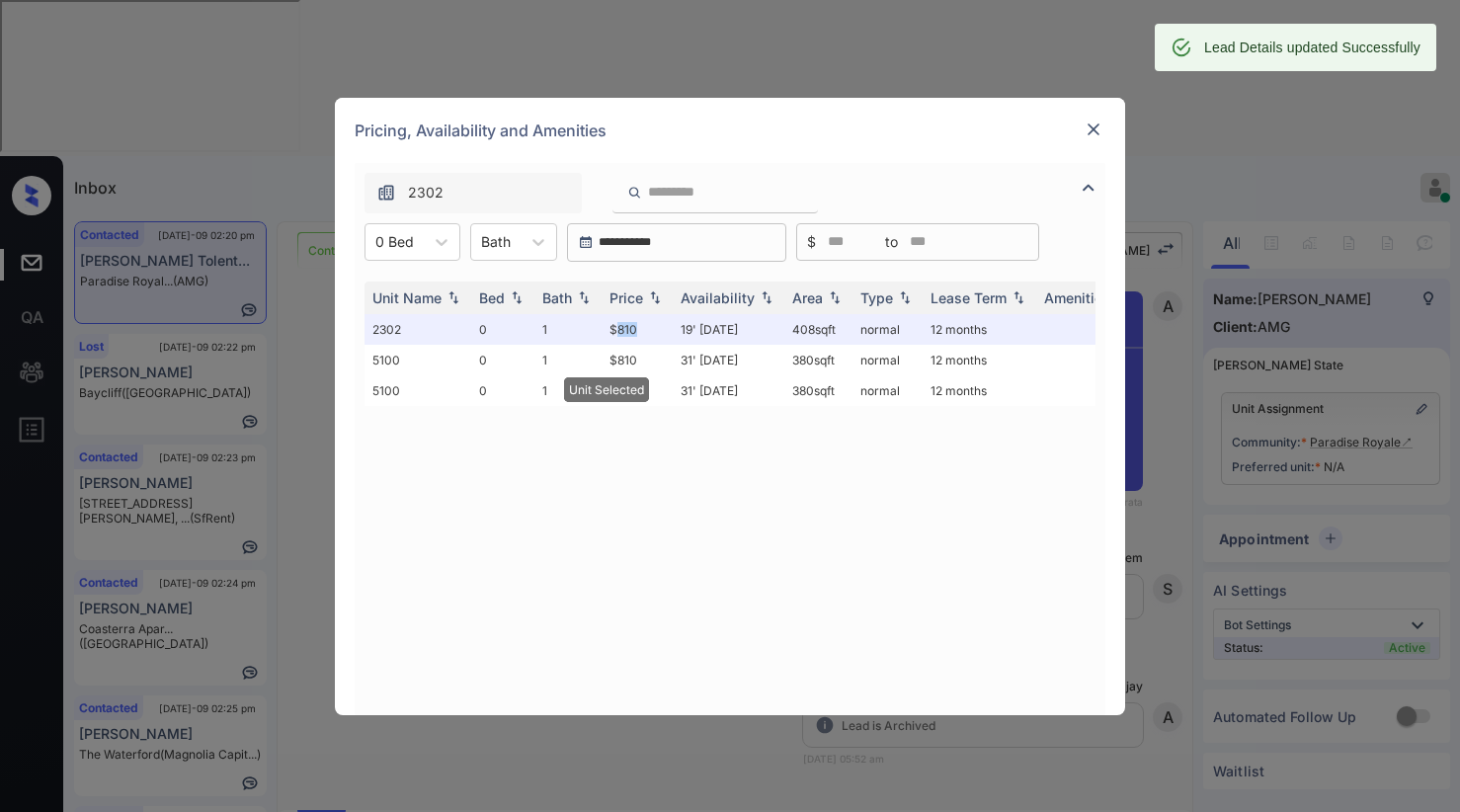 click at bounding box center (1094, 129) 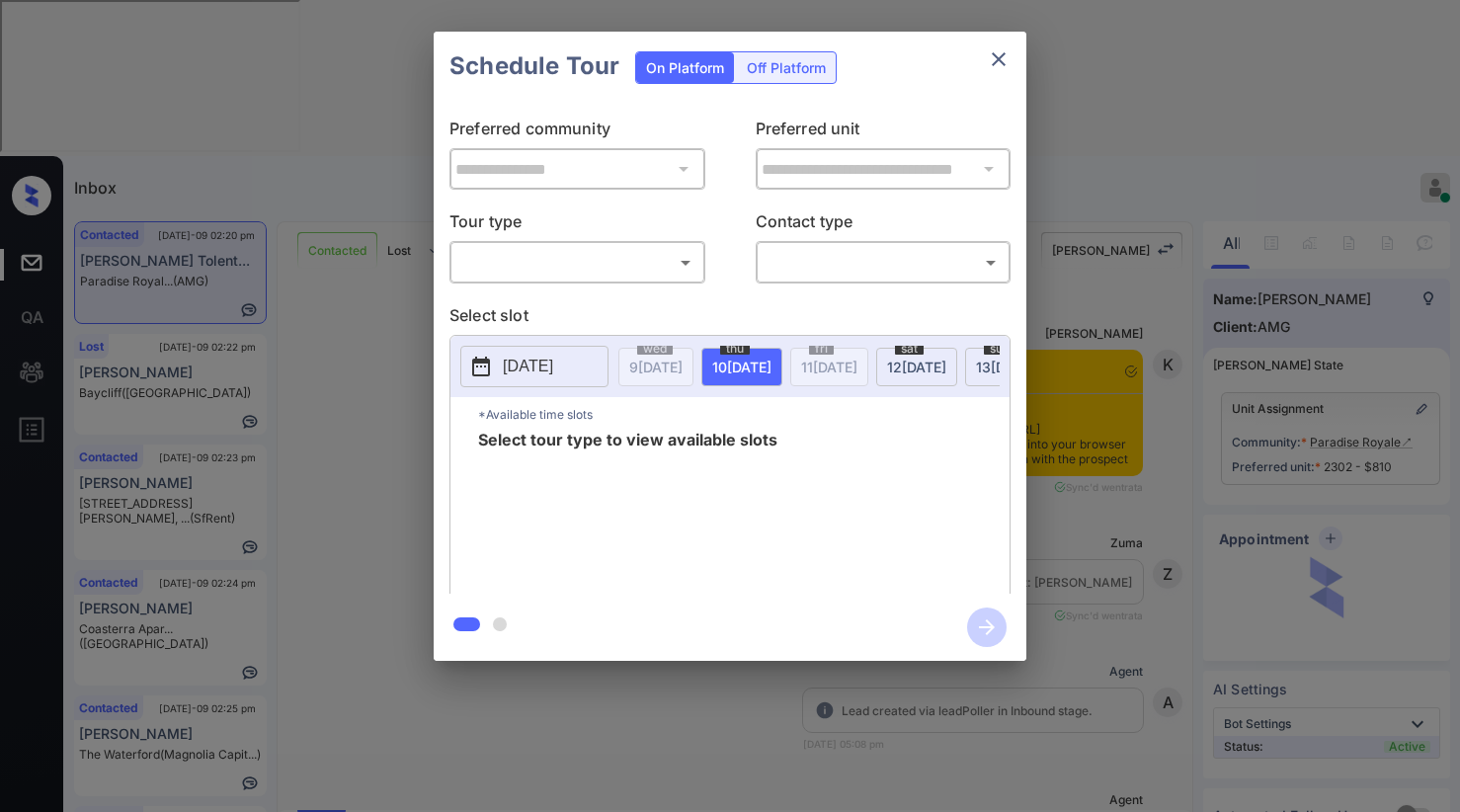 scroll, scrollTop: 0, scrollLeft: 0, axis: both 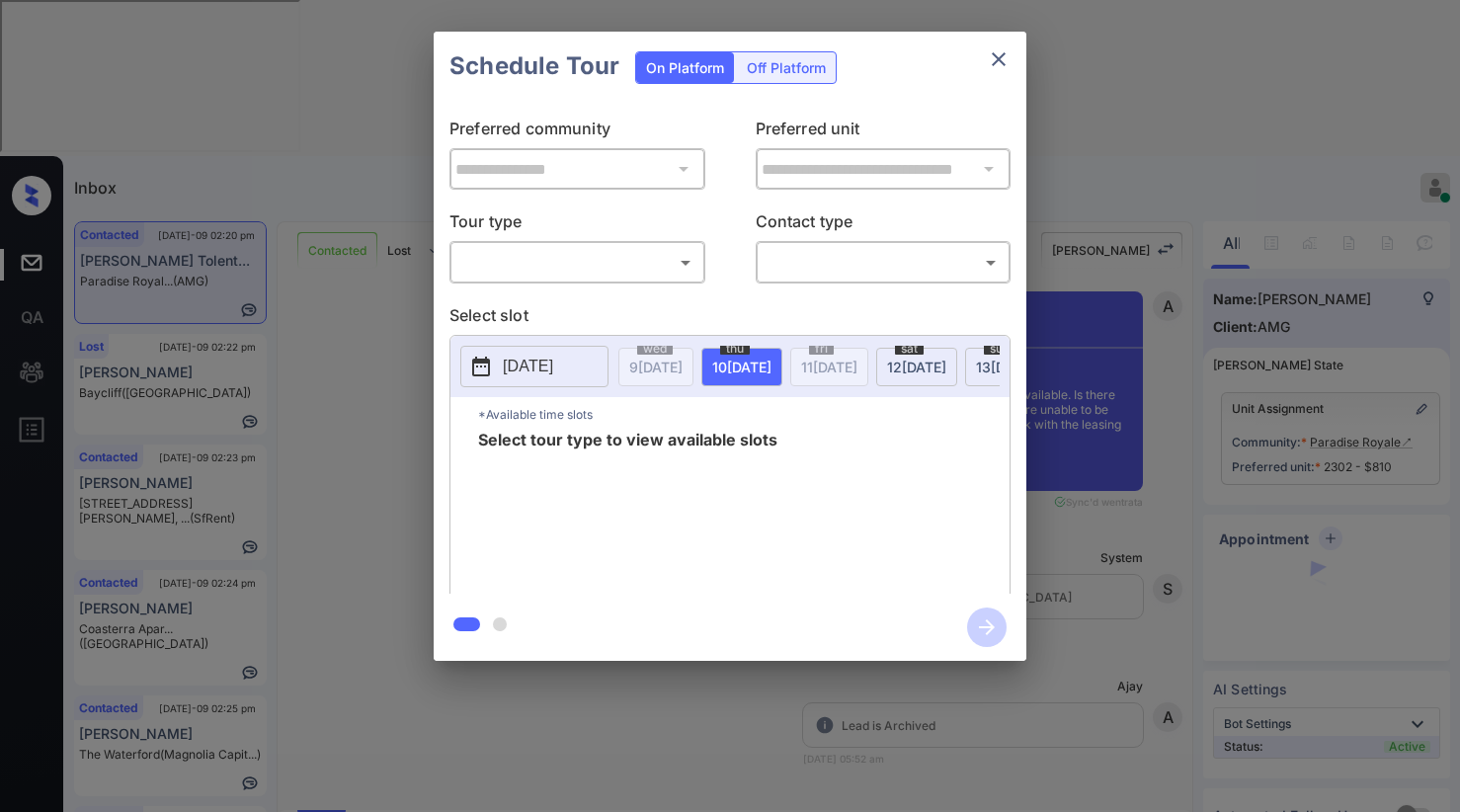 click on "Inbox Paolo Gabriel  Online Set yourself   offline Set yourself   on break Profile Switch to  dark  mode Sign out Contacted Jul-09 02:20 pm   Marites Tolent... Paradise Royal...  (AMG) Lost Jul-09 02:22 pm   Sacha Serieux Baycliff  (Fairfield) Contacted Jul-09 02:23 pm   Aziz Yamani 424 Jones St, ...  (SfRent) Contacted Jul-09 02:24 pm   Monica Horn Coasterra Apar...  (Fairfield) Contacted Jul-09 02:25 pm   Lataisha Watts The Waterford  (Magnolia Capit...) Contacted Jul-09 02:25 pm   Lataisha Watts The Waterford  (Magnolia Capit...) Contacted Lost Lead Sentiment: Angry Upon sliding the acknowledgement:  Lead will move to lost stage. * ​ SMS and call option will be set to opt out. AFM will be turned off for the lead. Kelsey New Message Kelsey Notes Note: <a href="https://conversation.getzuma.com/686db2e8bd4b886a735f268c">https://conversation.getzuma.com/686db2e8bd4b886a735f268c</a> - Paste this link into your browser to view Kelsey’s conversation with the prospect Jul 08, 2025 05:08 pm  Sync'd w  entrata K" at bounding box center [730, 406] 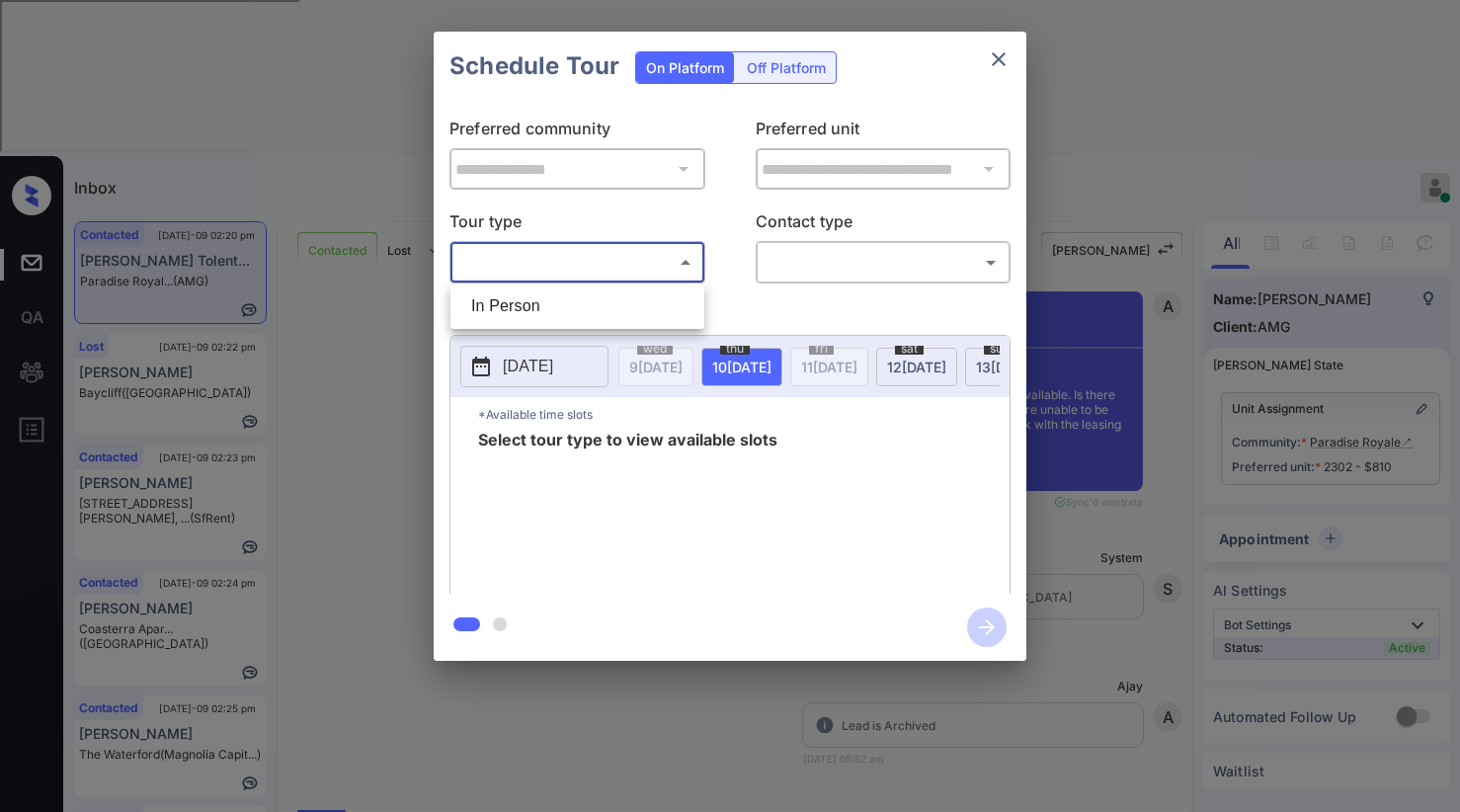 drag, startPoint x: 595, startPoint y: 305, endPoint x: 816, endPoint y: 263, distance: 224.95555 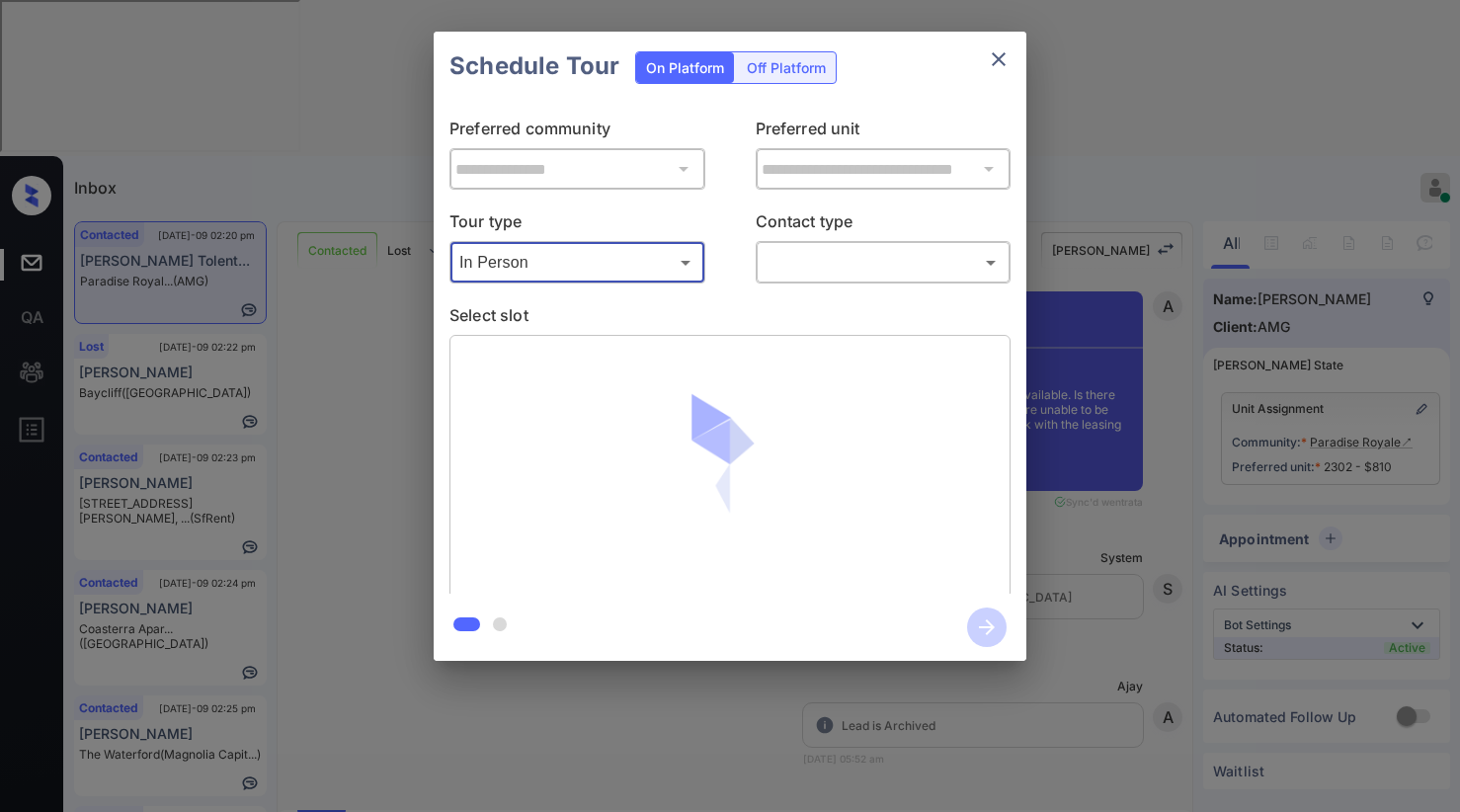 click on "Inbox Paolo Gabriel  Online Set yourself   offline Set yourself   on break Profile Switch to  dark  mode Sign out Contacted Jul-09 02:20 pm   Marites Tolent... Paradise Royal...  (AMG) Lost Jul-09 02:22 pm   Sacha Serieux Baycliff  (Fairfield) Contacted Jul-09 02:23 pm   Aziz Yamani 424 Jones St, ...  (SfRent) Contacted Jul-09 02:24 pm   Monica Horn Coasterra Apar...  (Fairfield) Contacted Jul-09 02:25 pm   Lataisha Watts The Waterford  (Magnolia Capit...) Contacted Jul-09 02:25 pm   Lataisha Watts The Waterford  (Magnolia Capit...) Contacted Lost Lead Sentiment: Angry Upon sliding the acknowledgement:  Lead will move to lost stage. * ​ SMS and call option will be set to opt out. AFM will be turned off for the lead. Kelsey New Message Kelsey Notes Note: <a href="https://conversation.getzuma.com/686db2e8bd4b886a735f268c">https://conversation.getzuma.com/686db2e8bd4b886a735f268c</a> - Paste this link into your browser to view Kelsey’s conversation with the prospect Jul 08, 2025 05:08 pm  Sync'd w  entrata K" at bounding box center [730, 406] 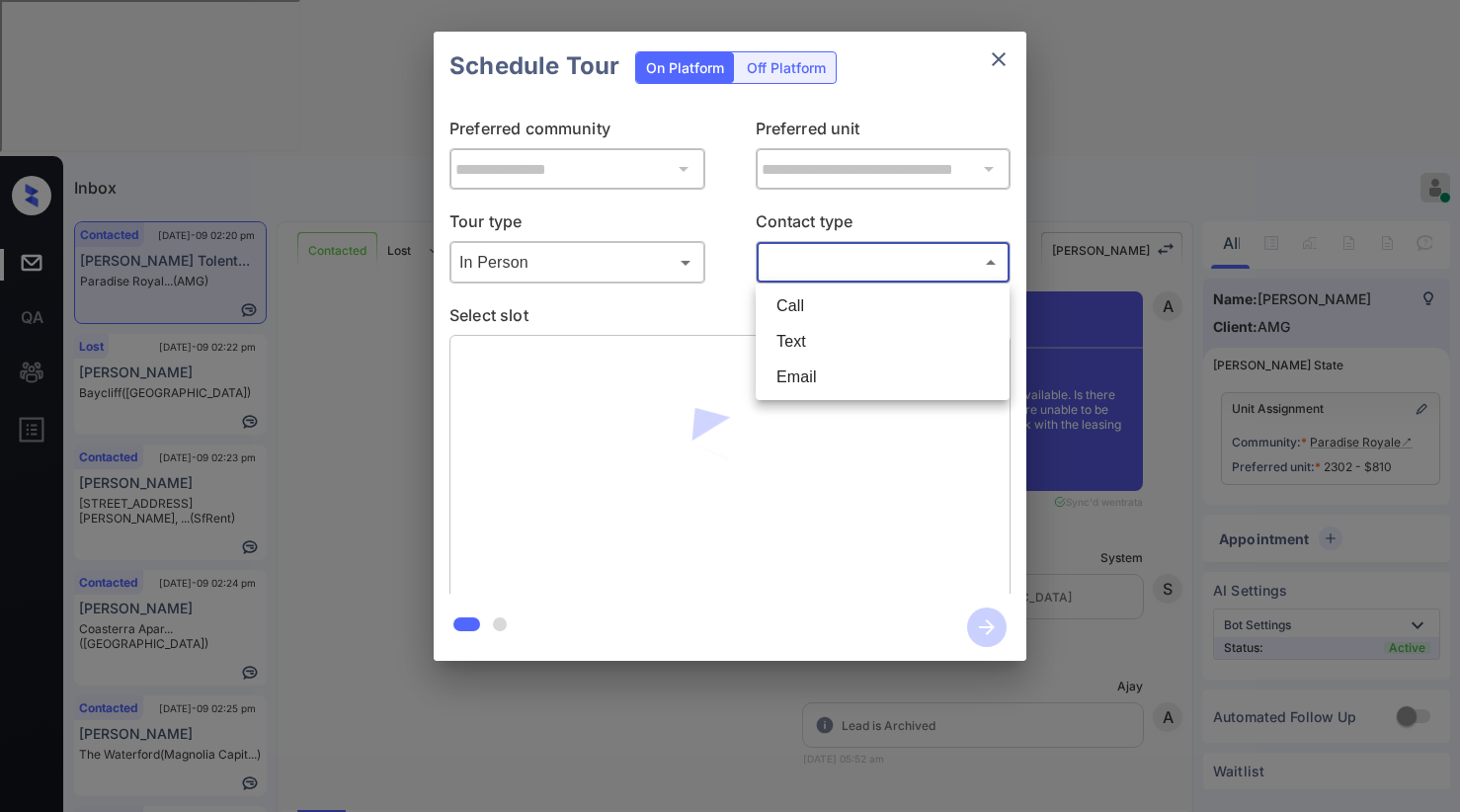 click on "Text" at bounding box center (882, 342) 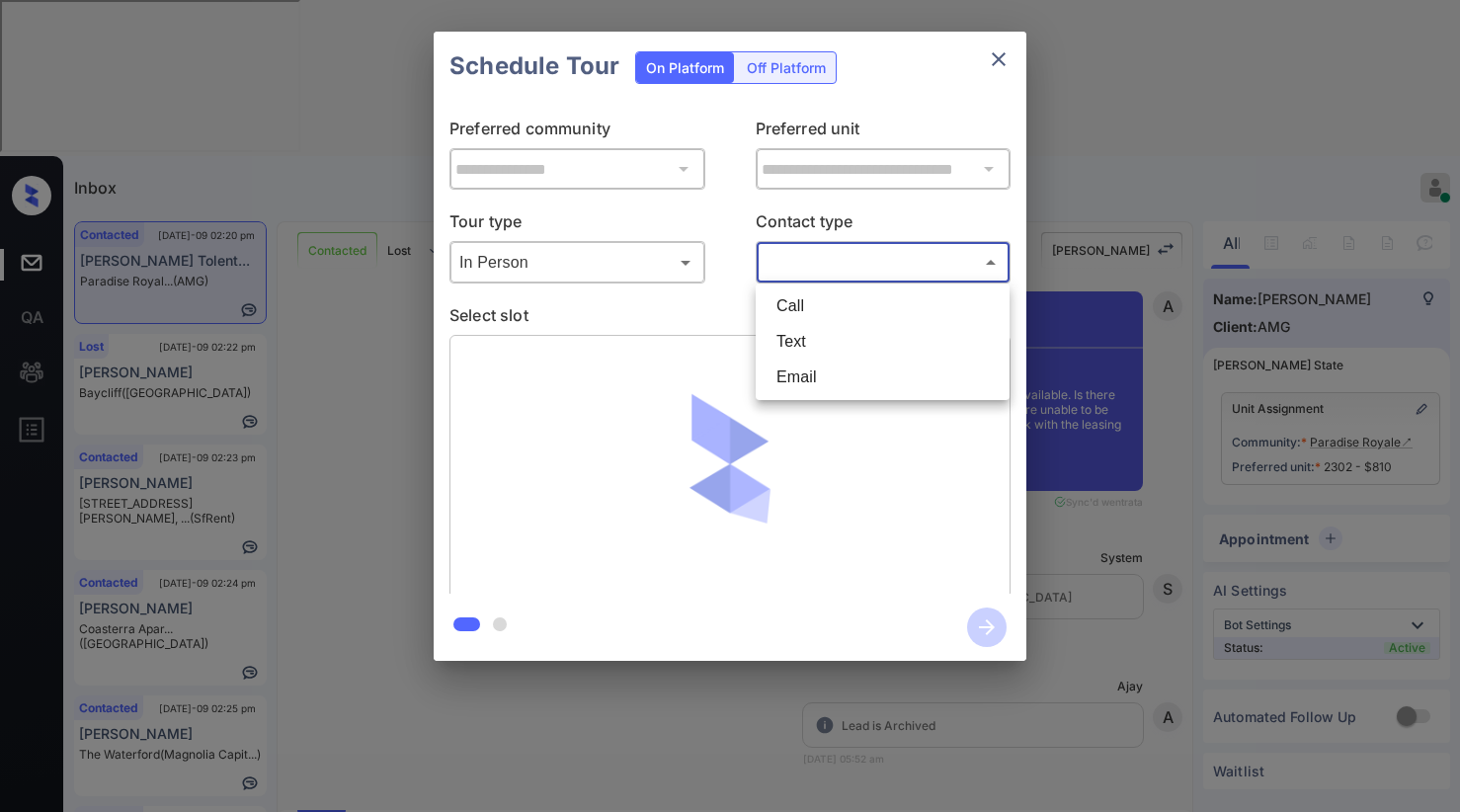 type on "****" 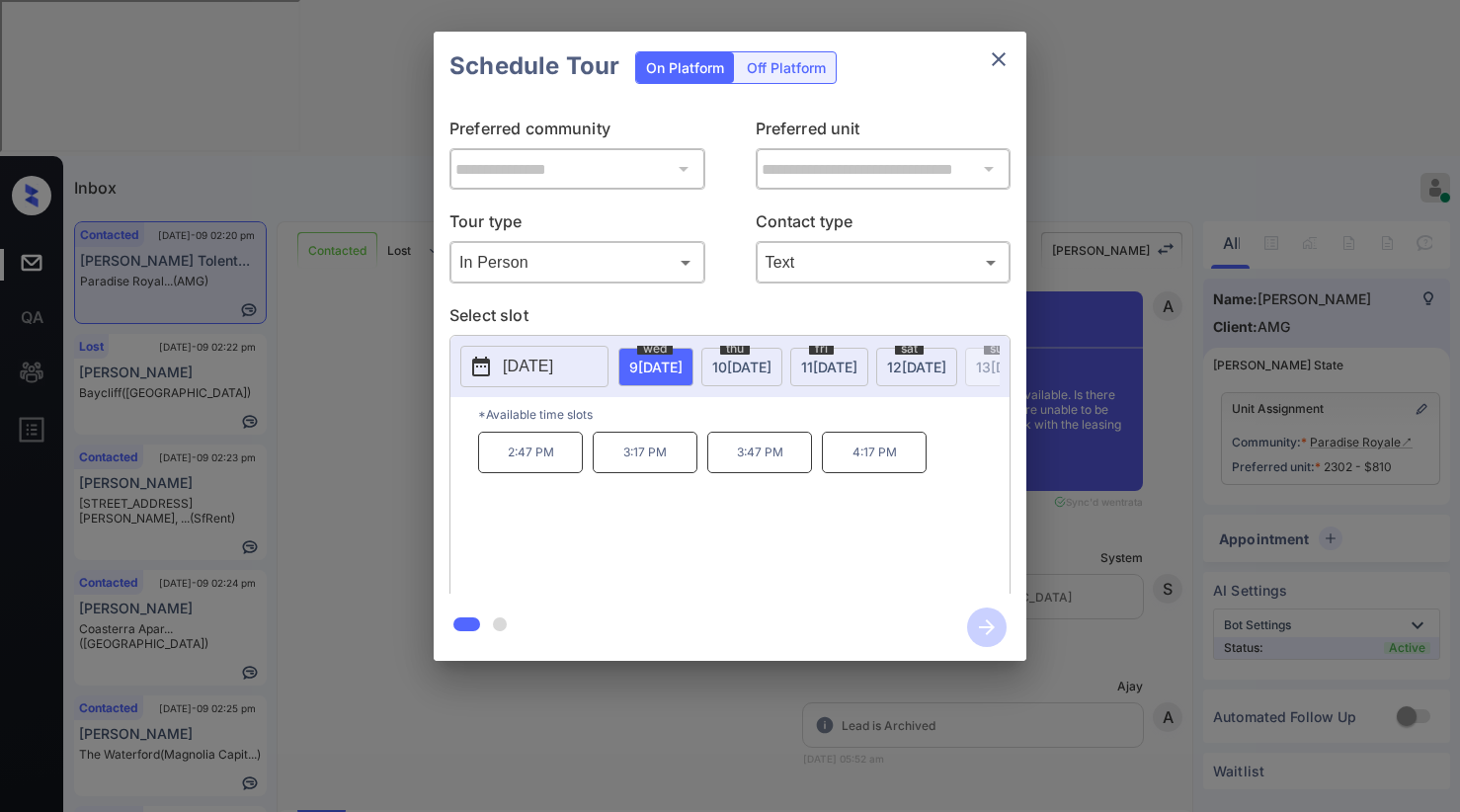 click on "10 JUL" at bounding box center [656, 366] 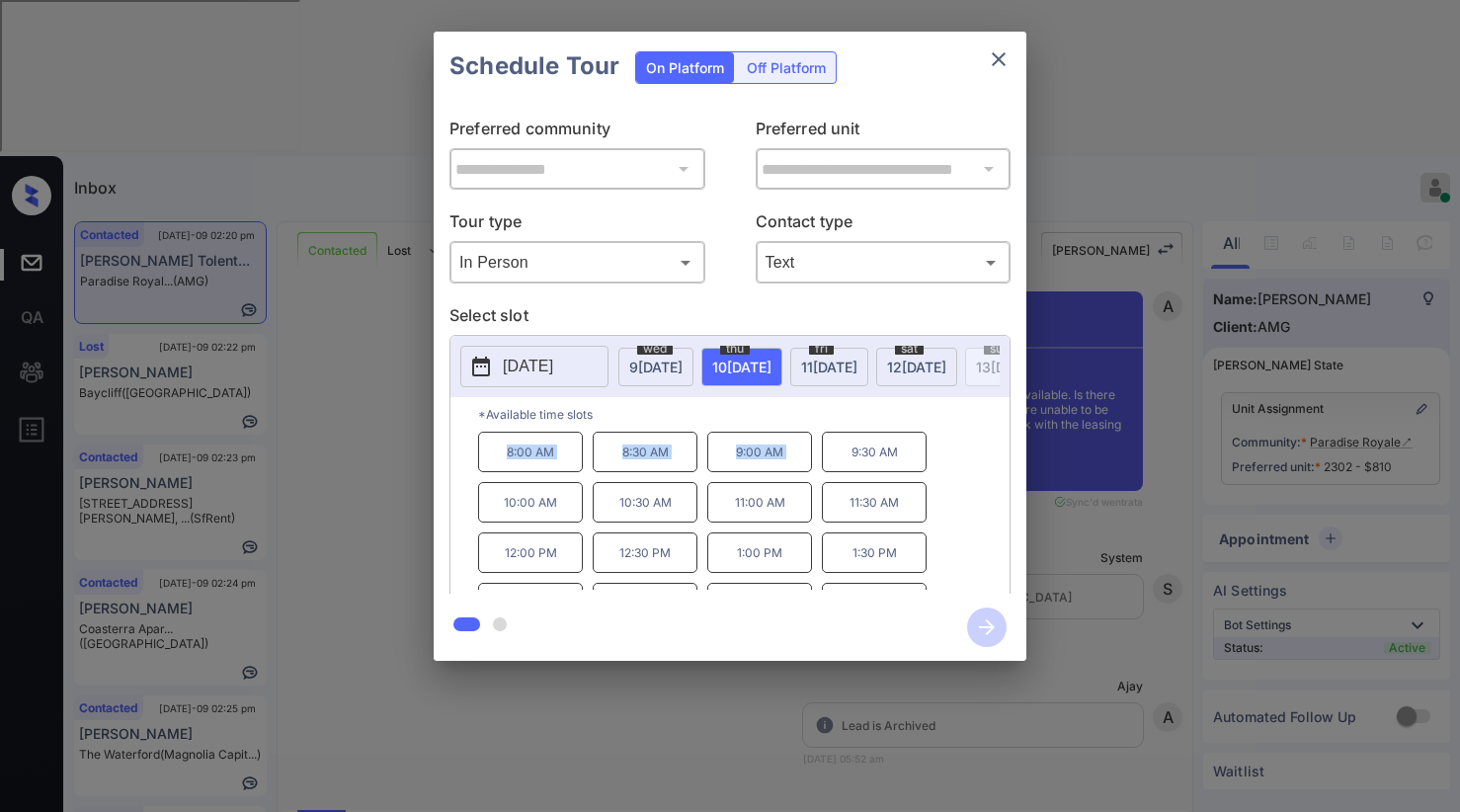 drag, startPoint x: 501, startPoint y: 457, endPoint x: 815, endPoint y: 465, distance: 314.10189 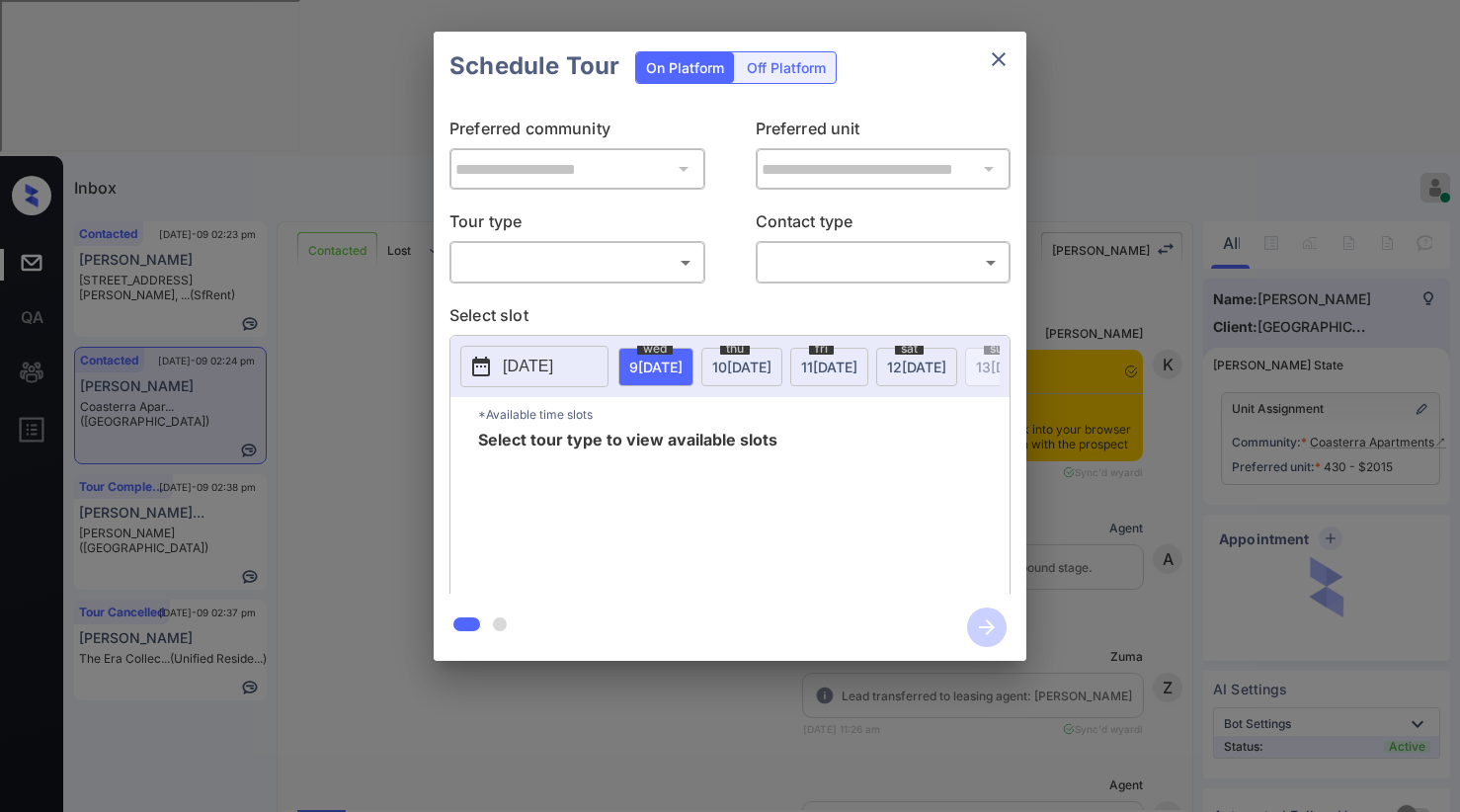scroll, scrollTop: 0, scrollLeft: 0, axis: both 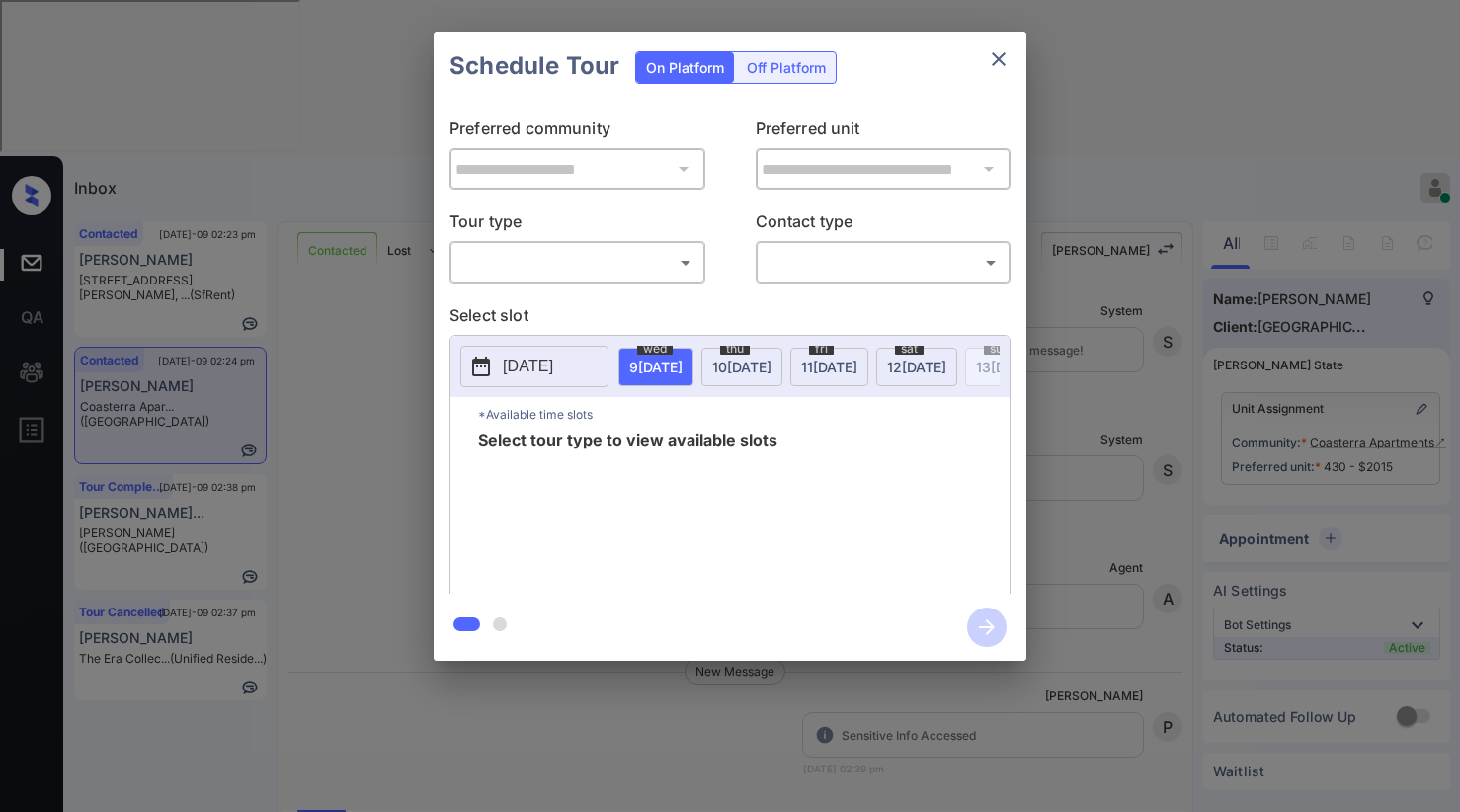 click on "Inbox [PERSON_NAME]  Online Set yourself   offline Set yourself   on break Profile Switch to  dark  mode Sign out Contacted [DATE]-09 02:23 pm   [PERSON_NAME] [STREET_ADDRESS][PERSON_NAME]  (SfRent) Contacted [DATE]-09 02:24 pm   [PERSON_NAME] Coasterra Apar...  (Fairfield) Tour Completed [DATE]-09 02:38 pm   [PERSON_NAME]... [PERSON_NAME]  (Brookside) Tour Cancelled [DATE]-09 02:37 pm   [PERSON_NAME] The Era Collec...  (Unified Reside...) Contacted Lost Lead Sentiment: Angry Upon sliding the acknowledgement:  Lead will move to lost stage. * ​ SMS and call option will be set to opt out. AFM will be turned off for the lead. Kelsey New Message [PERSON_NAME] Notes Note: [URL][DOMAIN_NAME] - Paste this link into your browser to view [PERSON_NAME] conversation with the prospect [DATE] 11:26 am  Sync'd w  yardi K New Message Agent Lead created via leadPoller in Inbound stage. [DATE] 11:26 am A New Message Zuma Lead transferred to leasing agent: [PERSON_NAME] [DATE] 11:26 am  Sync'd w  yardi Z New Message A A" at bounding box center (730, 406) 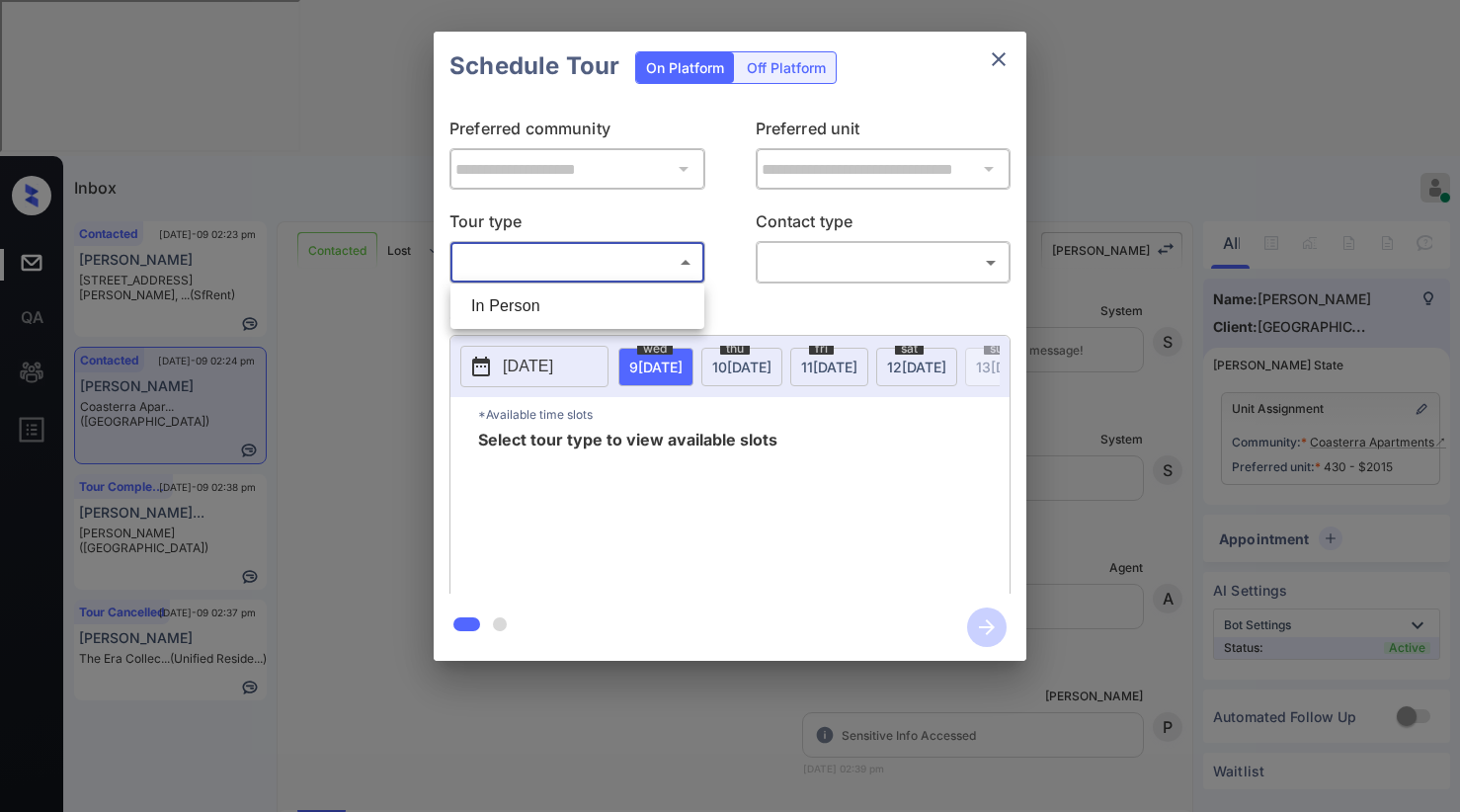 drag, startPoint x: 551, startPoint y: 318, endPoint x: 633, endPoint y: 300, distance: 83.95237 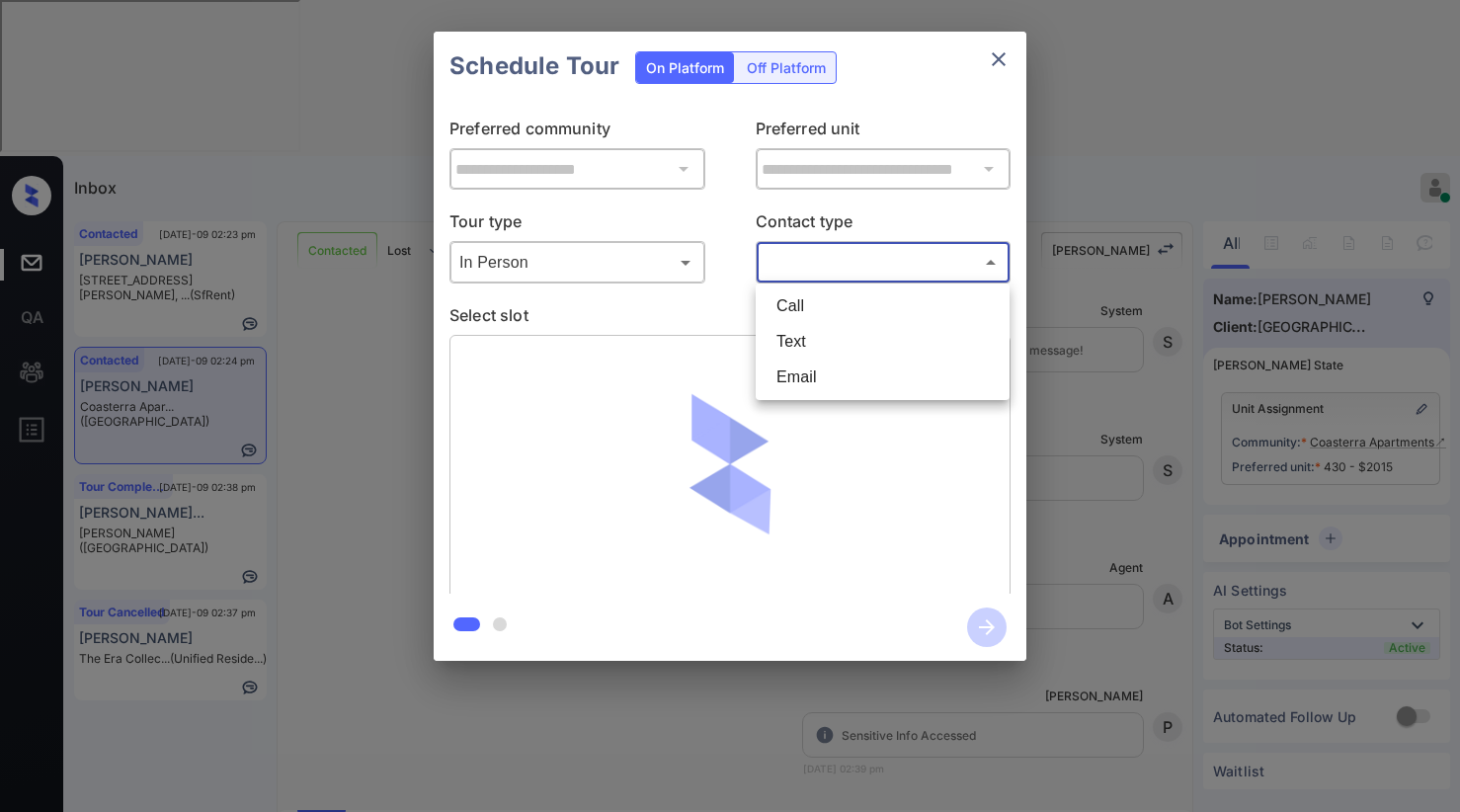 drag, startPoint x: 786, startPoint y: 260, endPoint x: 803, endPoint y: 272, distance: 20.808652 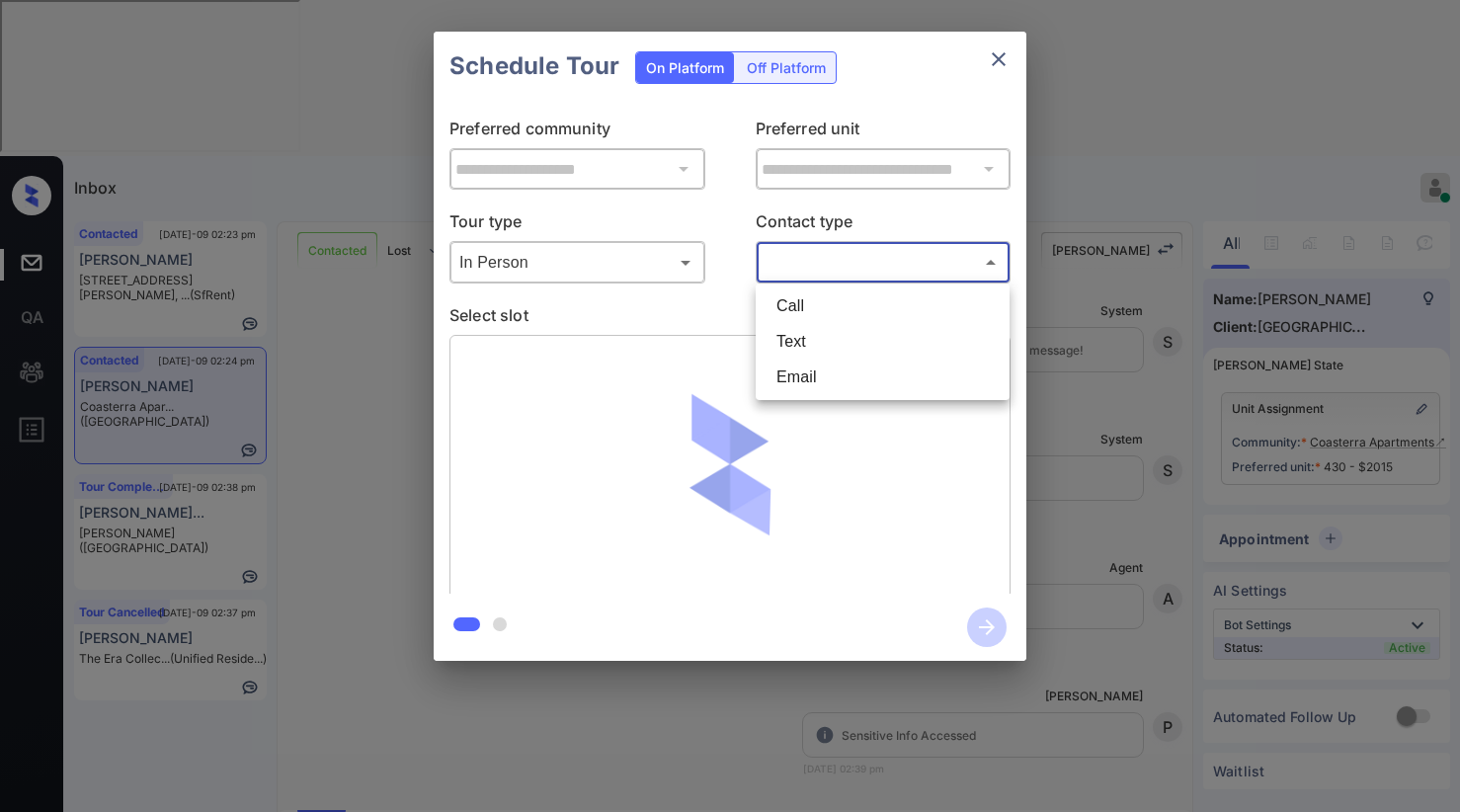 click on "Inbox [PERSON_NAME]  Online Set yourself   offline Set yourself   on break Profile Switch to  dark  mode Sign out Contacted [DATE]-09 02:23 pm   [PERSON_NAME] [STREET_ADDRESS][PERSON_NAME]  (SfRent) Contacted [DATE]-09 02:24 pm   [PERSON_NAME] Coasterra Apar...  (Fairfield) Tour Completed [DATE]-09 02:38 pm   [PERSON_NAME]... [PERSON_NAME]  (Brookside) Tour Cancelled [DATE]-09 02:37 pm   [PERSON_NAME] The Era Collec...  (Unified Reside...) Contacted Lost Lead Sentiment: Angry Upon sliding the acknowledgement:  Lead will move to lost stage. * ​ SMS and call option will be set to opt out. AFM will be turned off for the lead. Kelsey New Message [PERSON_NAME] Notes Note: [URL][DOMAIN_NAME] - Paste this link into your browser to view [PERSON_NAME] conversation with the prospect [DATE] 11:26 am  Sync'd w  yardi K New Message Agent Lead created via leadPoller in Inbound stage. [DATE] 11:26 am A New Message Zuma Lead transferred to leasing agent: [PERSON_NAME] [DATE] 11:26 am  Sync'd w  yardi Z New Message A A" at bounding box center (730, 406) 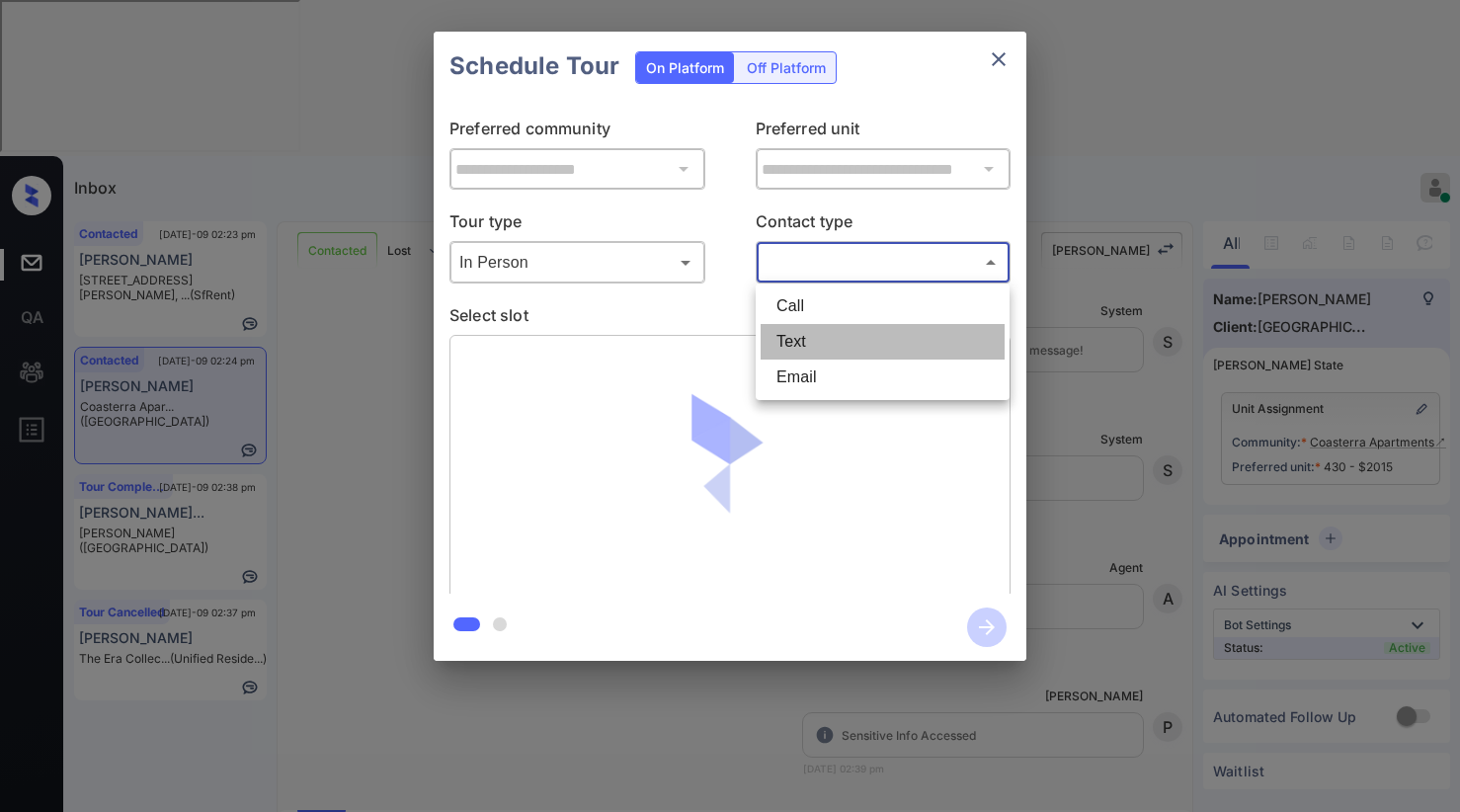 click on "Text" at bounding box center (882, 342) 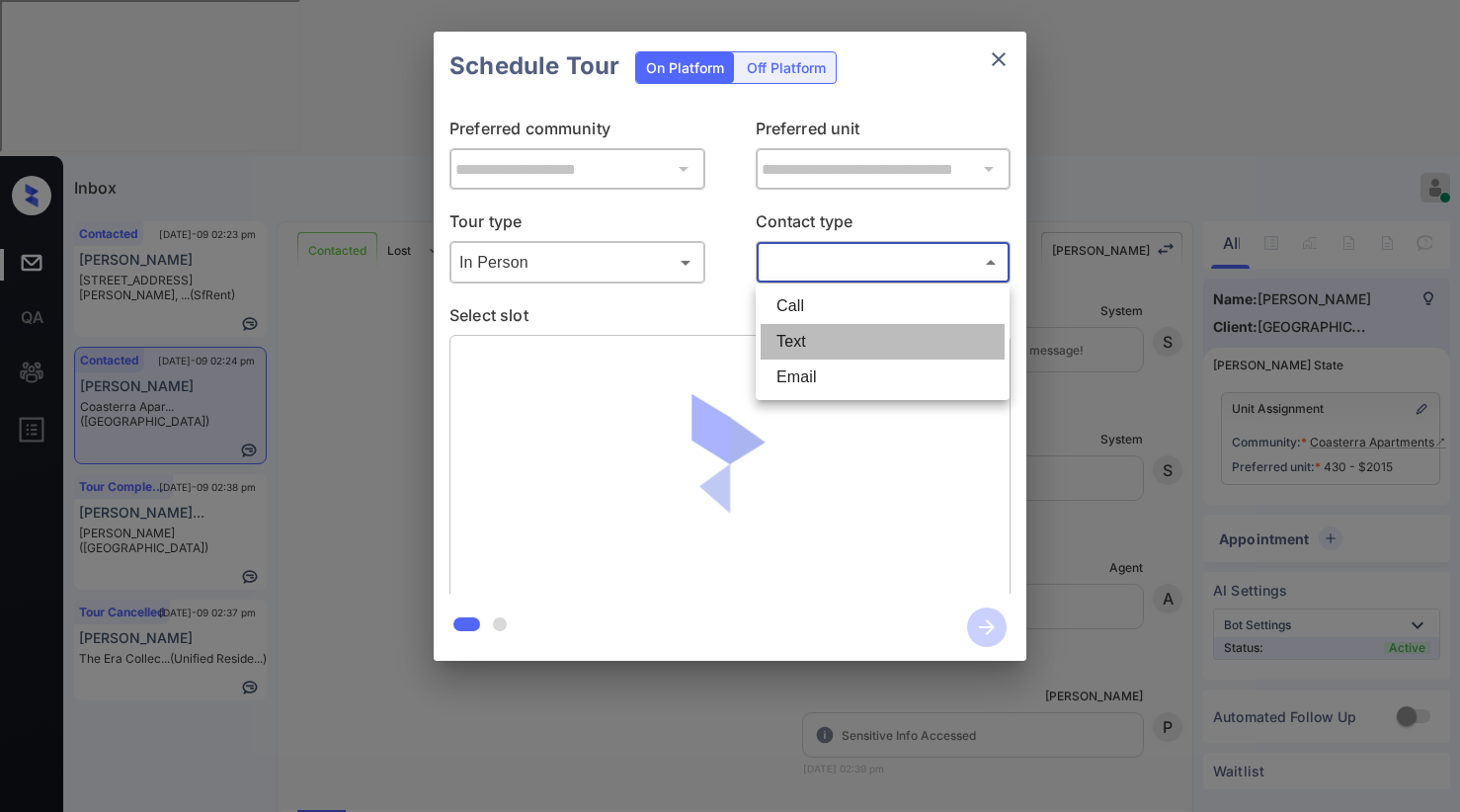 type on "****" 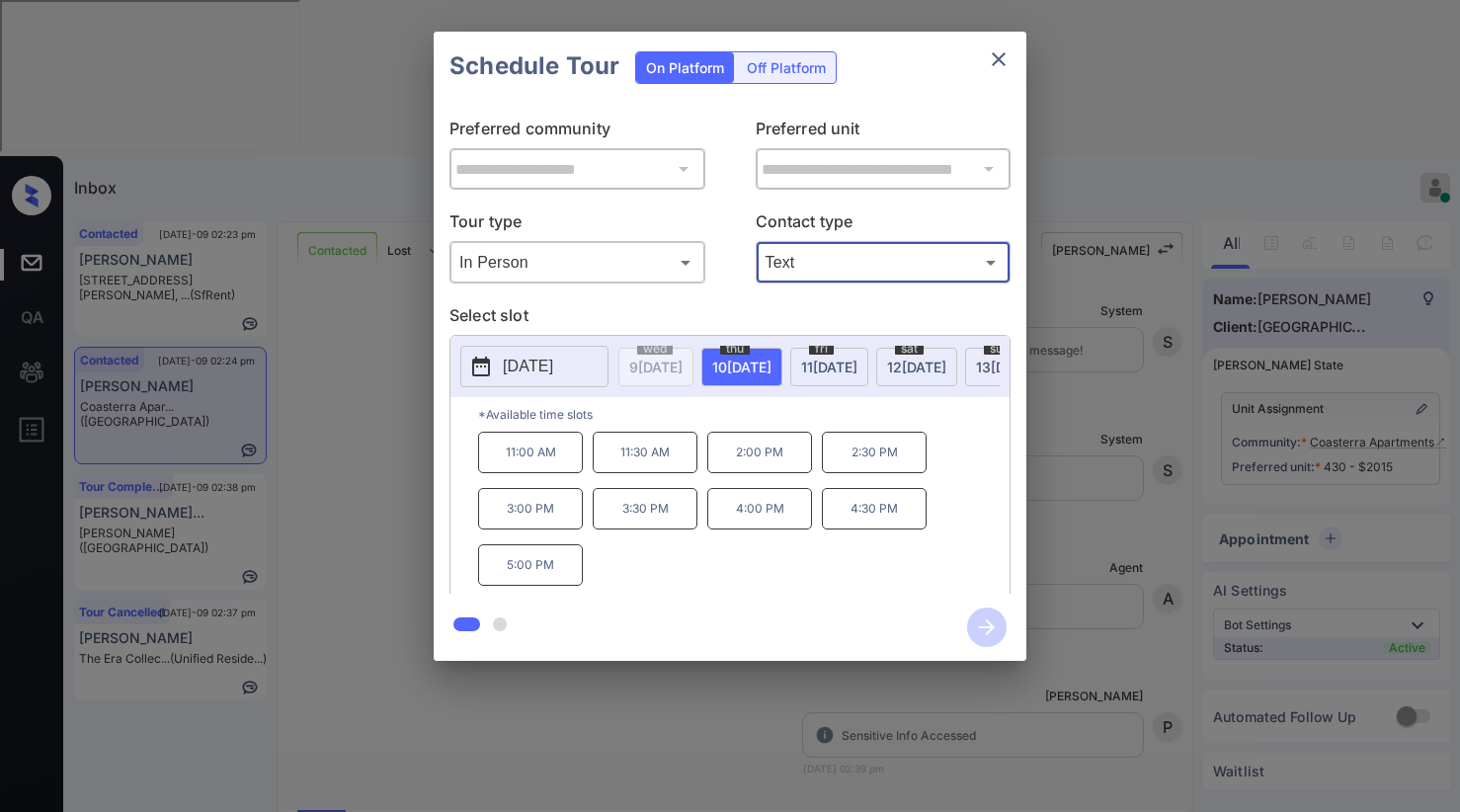 click on "11 JUL" at bounding box center [656, 366] 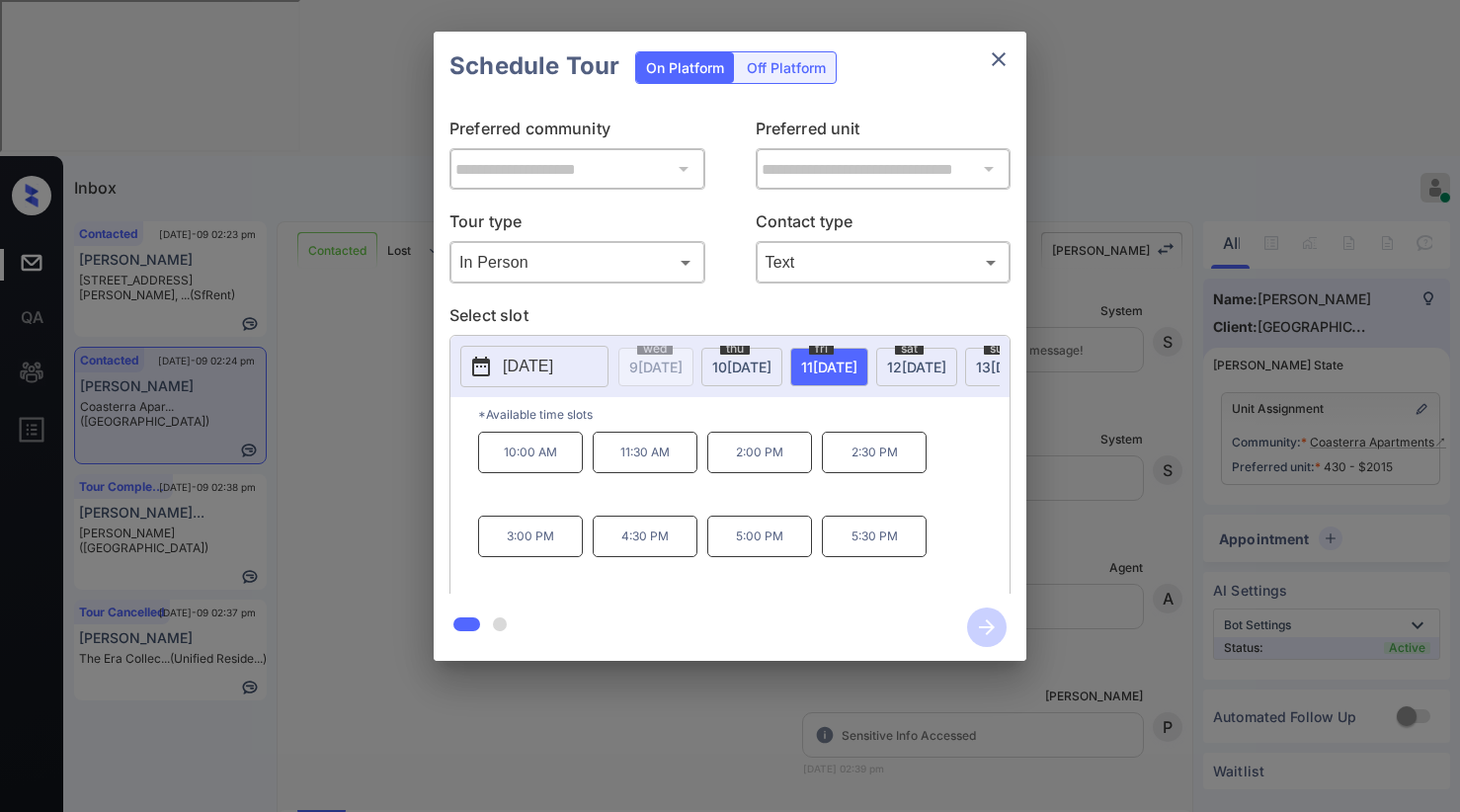 click at bounding box center [999, 59] 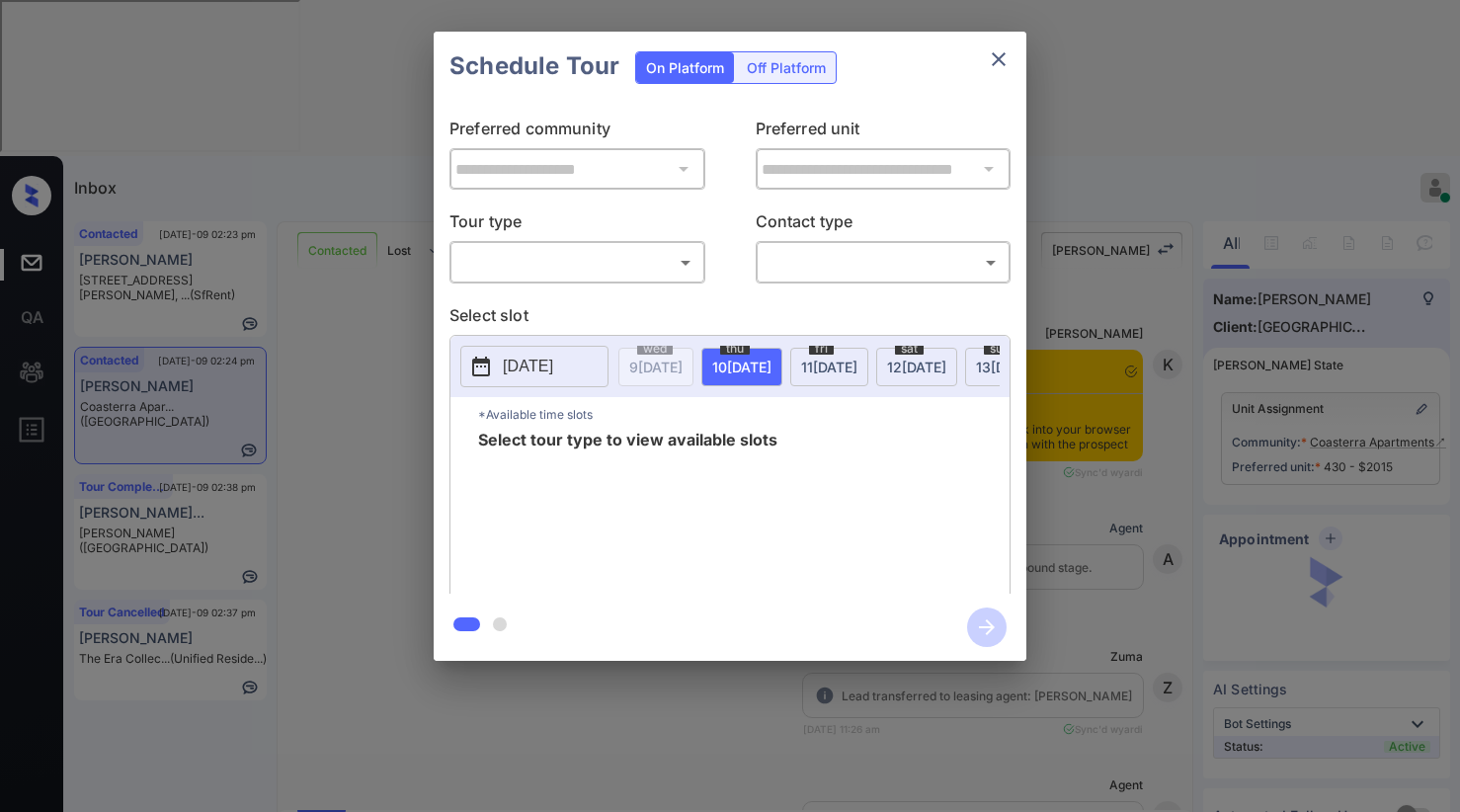 scroll, scrollTop: 0, scrollLeft: 0, axis: both 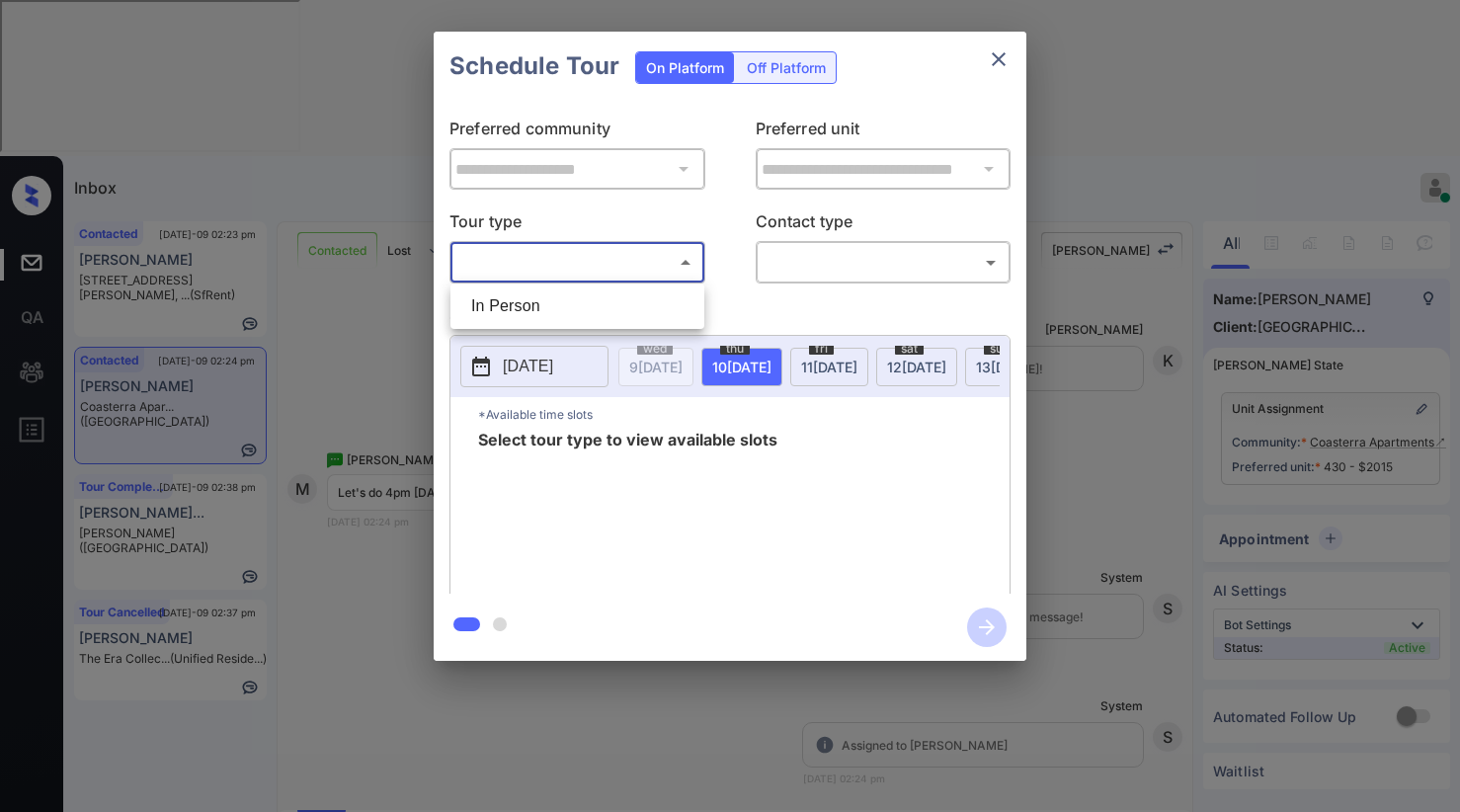click on "Inbox [PERSON_NAME]  Online Set yourself   offline Set yourself   on break Profile Switch to  dark  mode Sign out Contacted [DATE]-09 02:23 pm   [PERSON_NAME] [STREET_ADDRESS][PERSON_NAME]  (SfRent) Contacted [DATE]-09 02:24 pm   [PERSON_NAME] Coasterra Apar...  (Fairfield) Tour Completed [DATE]-09 02:38 pm   [PERSON_NAME]... [PERSON_NAME]  (Brookside) Tour Cancelled [DATE]-09 02:37 pm   [PERSON_NAME] The Era Collec...  (Unified Reside...) Contacted Lost Lead Sentiment: Angry Upon sliding the acknowledgement:  Lead will move to lost stage. * ​ SMS and call option will be set to opt out. AFM will be turned off for the lead. Kelsey New Message [PERSON_NAME] Notes Note: [URL][DOMAIN_NAME] - Paste this link into your browser to view [PERSON_NAME] conversation with the prospect [DATE] 11:26 am  Sync'd w  yardi K New Message Agent Lead created via leadPoller in Inbound stage. [DATE] 11:26 am A New Message Zuma Lead transferred to leasing agent: [PERSON_NAME] [DATE] 11:26 am  Sync'd w  yardi Z New Message A A" at bounding box center [730, 406] 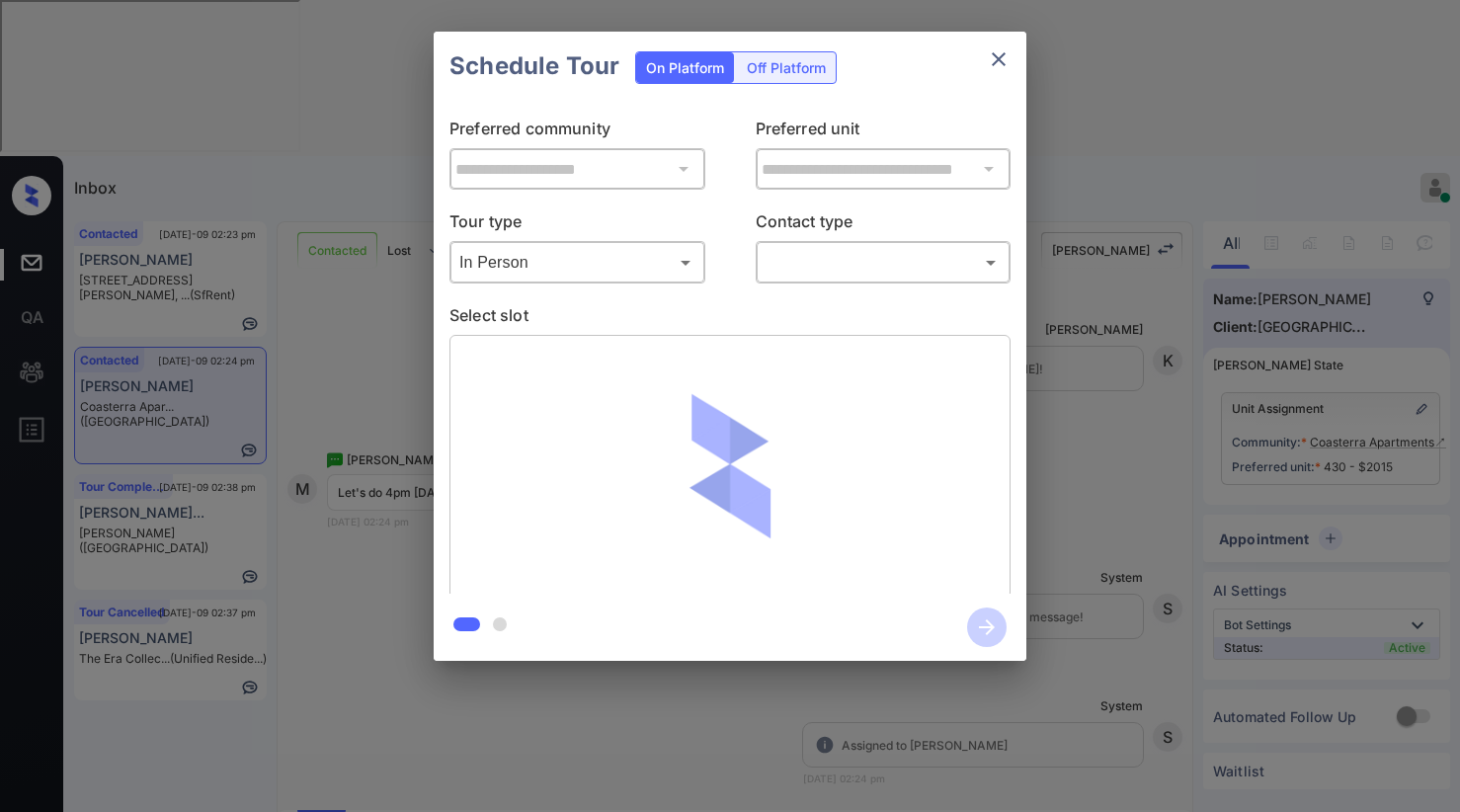 click on "Inbox [PERSON_NAME]  Online Set yourself   offline Set yourself   on break Profile Switch to  dark  mode Sign out Contacted [DATE]-09 02:23 pm   [PERSON_NAME] [STREET_ADDRESS][PERSON_NAME]  (SfRent) Contacted [DATE]-09 02:24 pm   [PERSON_NAME] Coasterra Apar...  (Fairfield) Tour Completed [DATE]-09 02:38 pm   [PERSON_NAME]... [PERSON_NAME]  (Brookside) Tour Cancelled [DATE]-09 02:37 pm   [PERSON_NAME] The Era Collec...  (Unified Reside...) Contacted Lost Lead Sentiment: Angry Upon sliding the acknowledgement:  Lead will move to lost stage. * ​ SMS and call option will be set to opt out. AFM will be turned off for the lead. Kelsey New Message [PERSON_NAME] Notes Note: [URL][DOMAIN_NAME] - Paste this link into your browser to view [PERSON_NAME] conversation with the prospect [DATE] 11:26 am  Sync'd w  yardi K New Message Agent Lead created via leadPoller in Inbound stage. [DATE] 11:26 am A New Message Zuma Lead transferred to leasing agent: [PERSON_NAME] [DATE] 11:26 am  Sync'd w  yardi Z New Message A A" at bounding box center [730, 406] 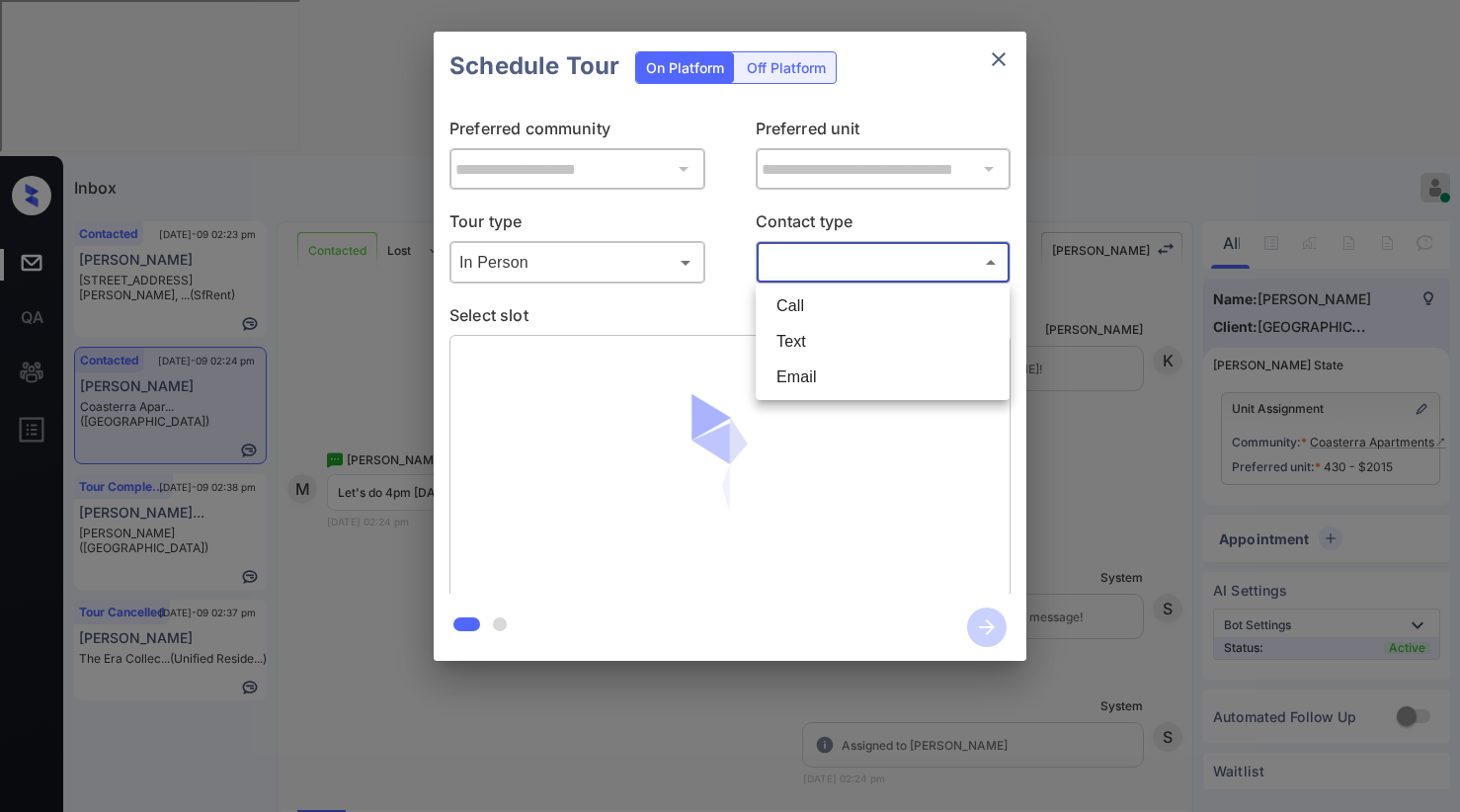 click on "Text" at bounding box center [882, 342] 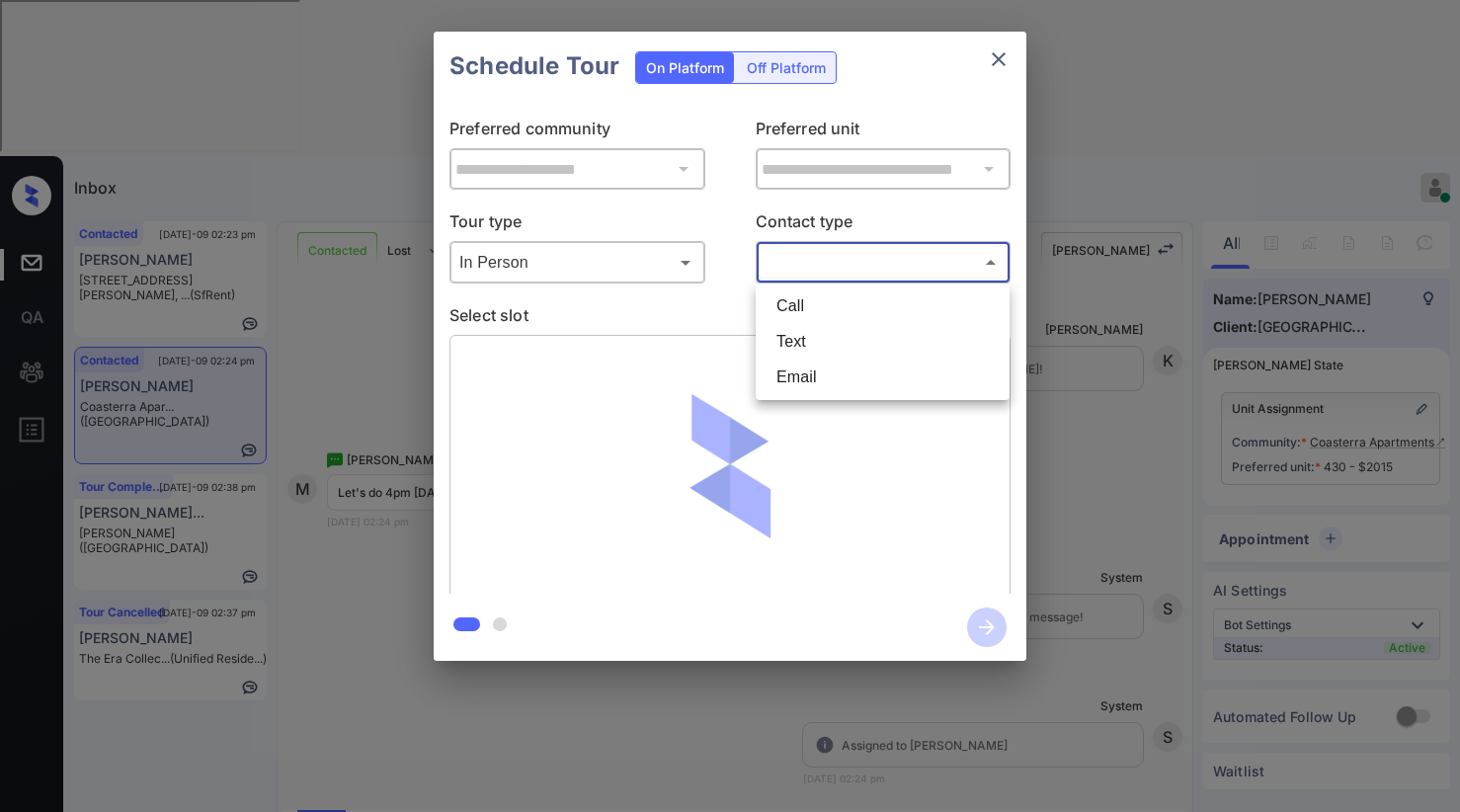type on "****" 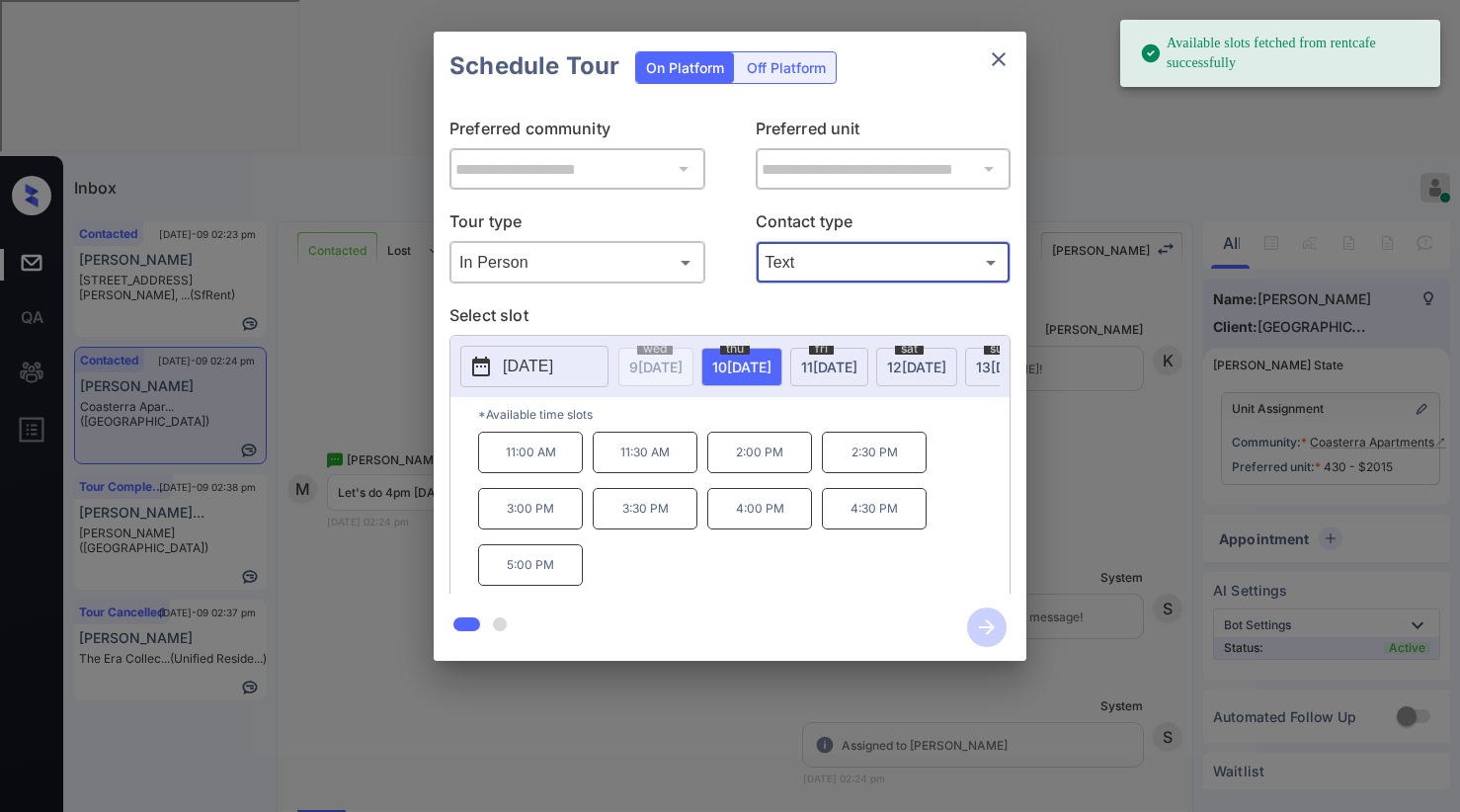 drag, startPoint x: 802, startPoint y: 369, endPoint x: 797, endPoint y: 378, distance: 10.29563 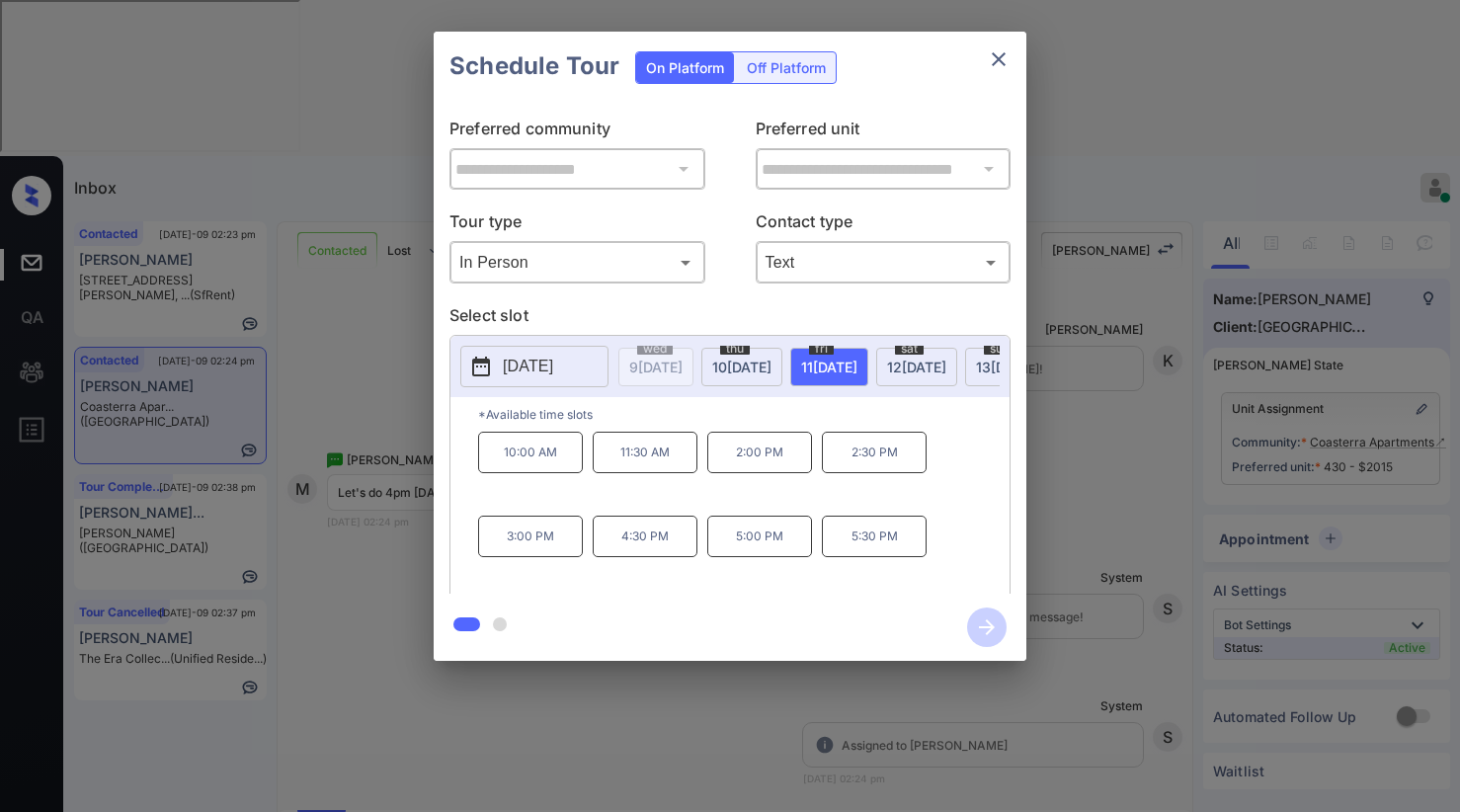 click 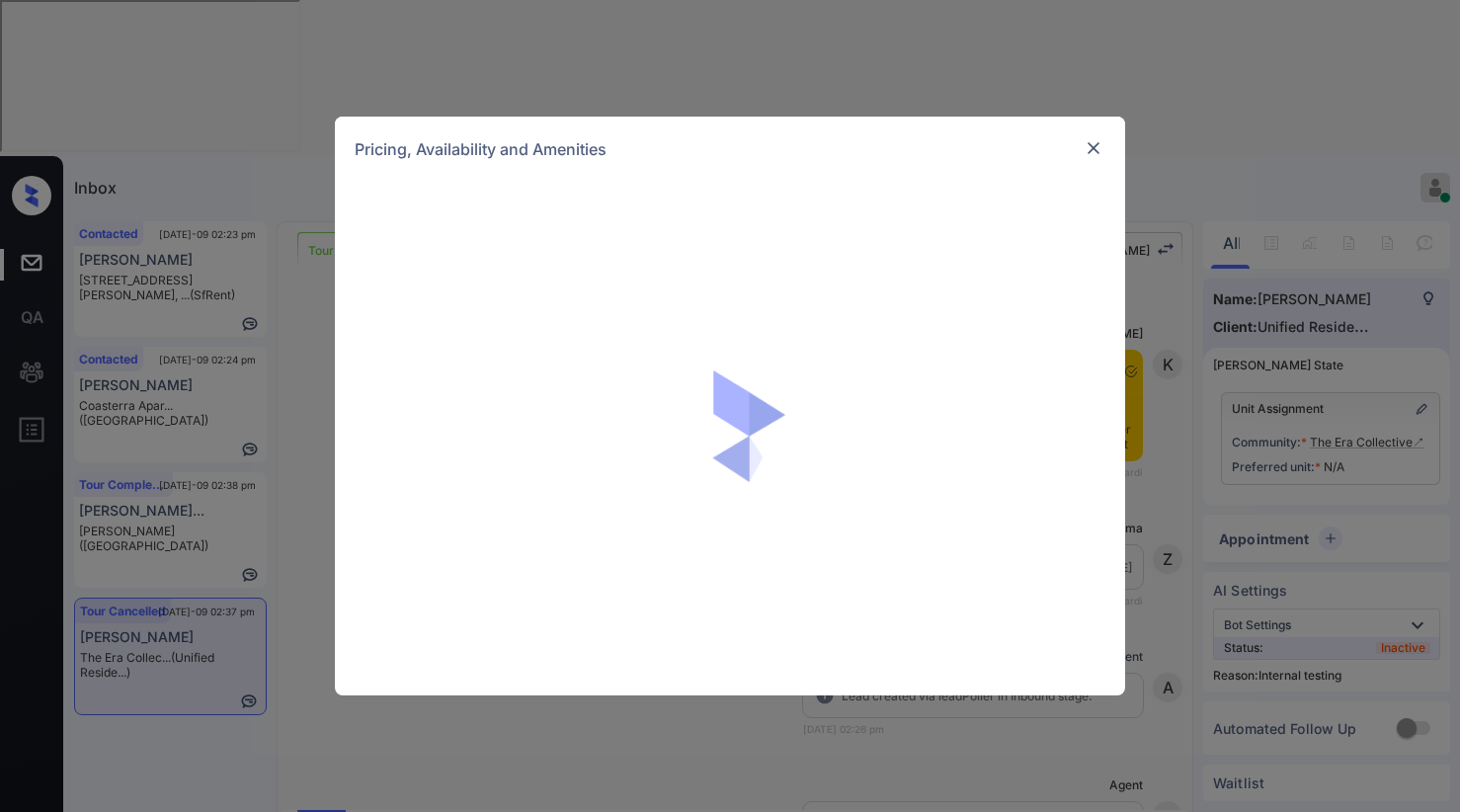 scroll, scrollTop: 0, scrollLeft: 0, axis: both 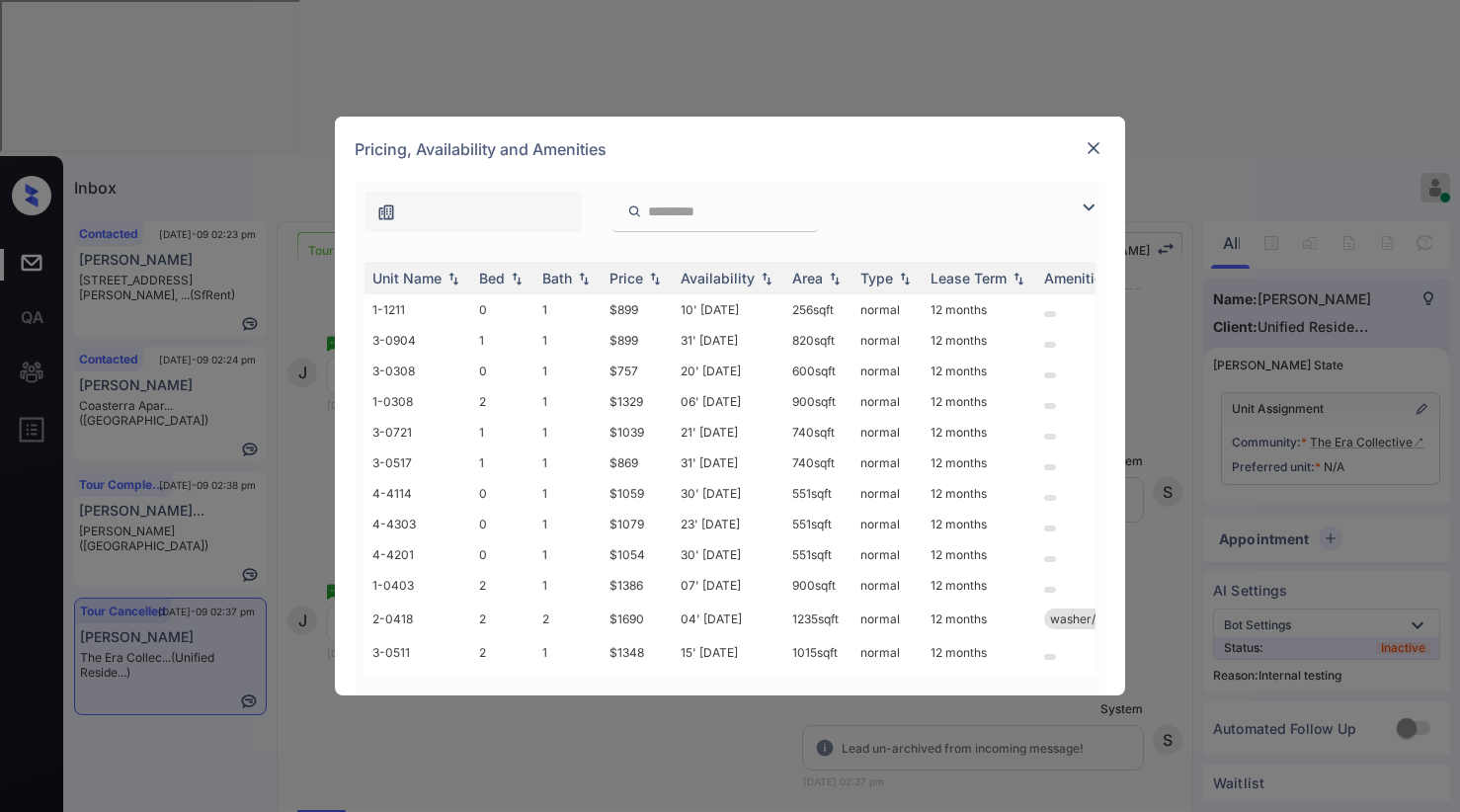 click at bounding box center [1089, 207] 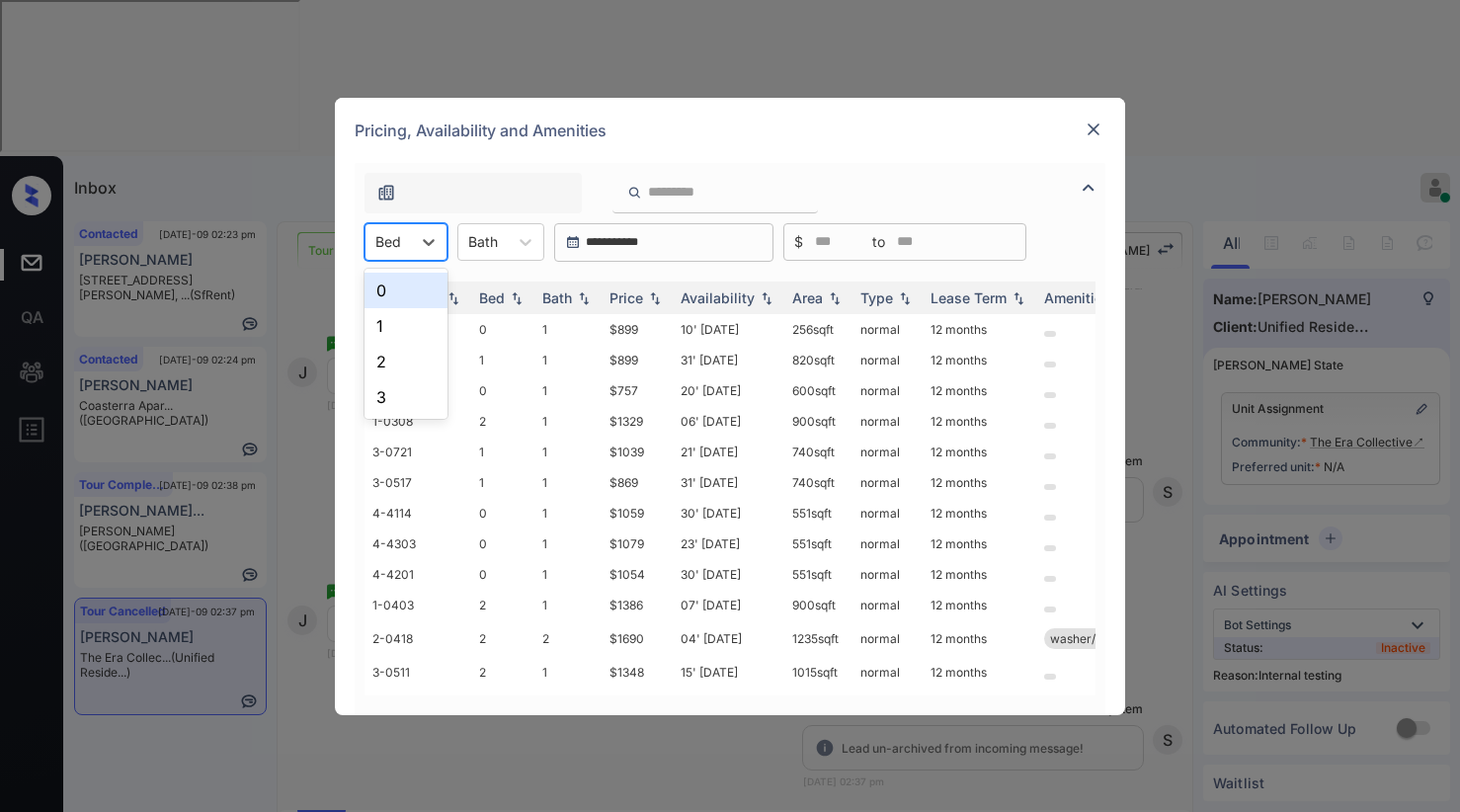 click on "Bed" at bounding box center [388, 241] 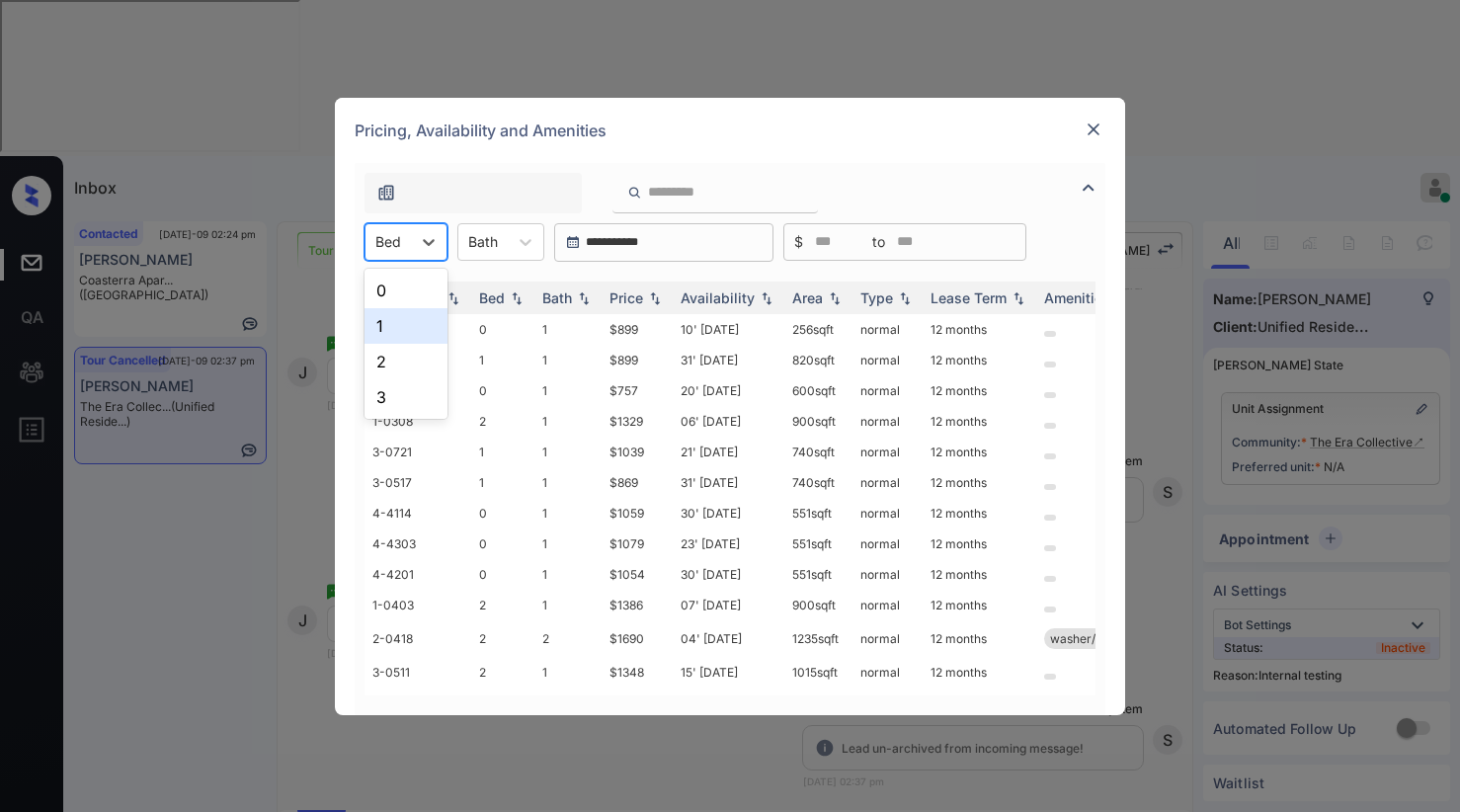 click on "1" at bounding box center [406, 326] 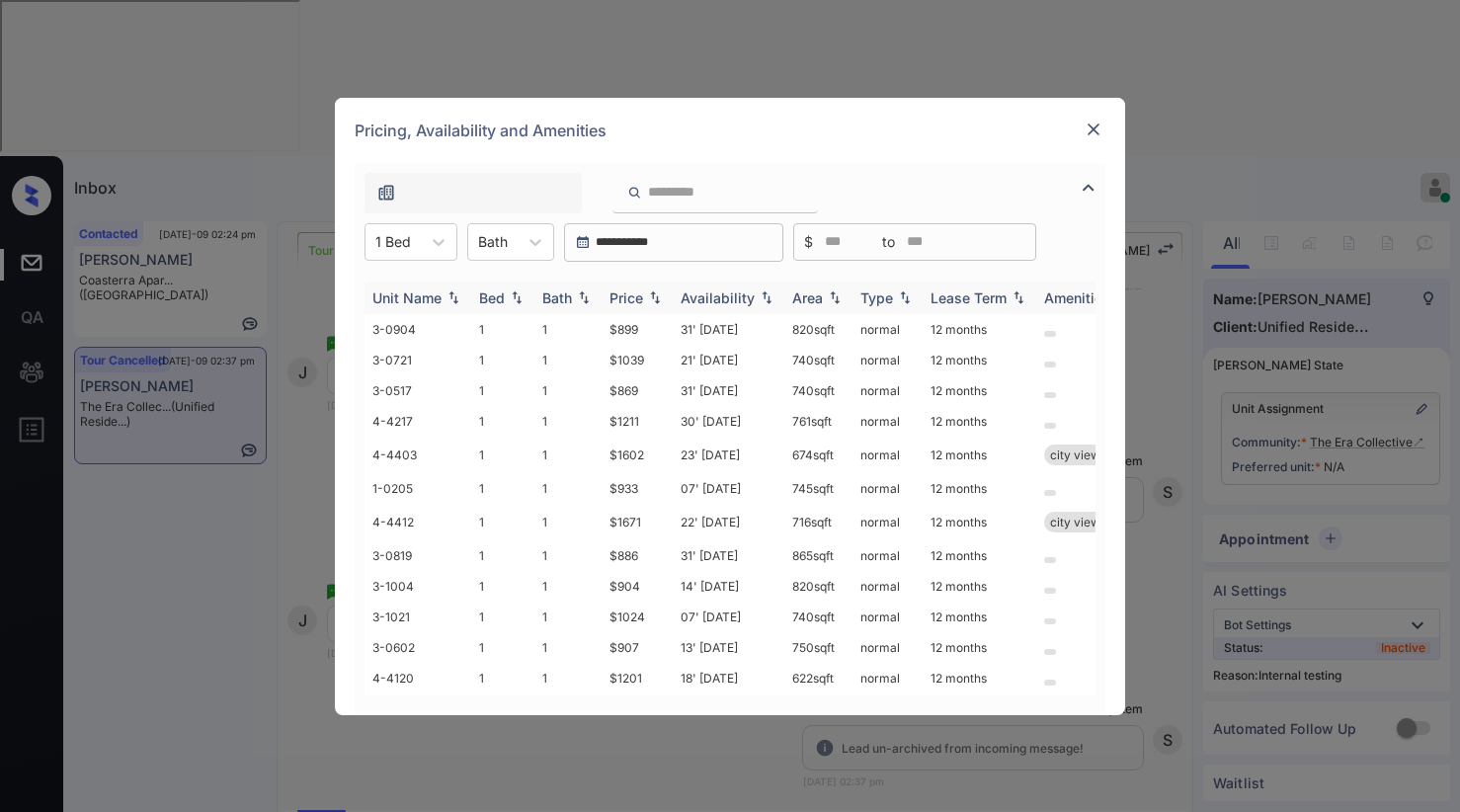 click on "Price" at bounding box center [626, 297] 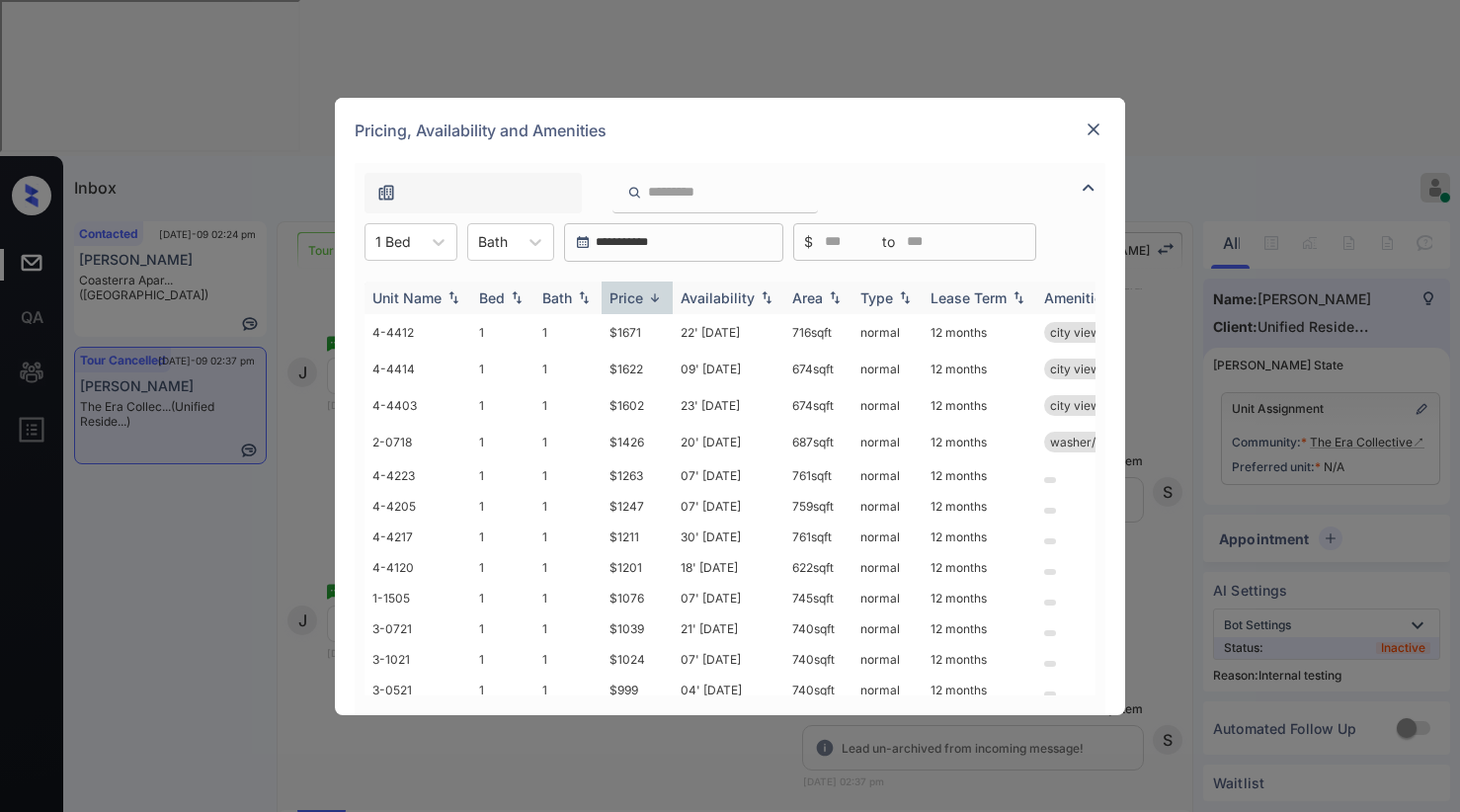 click on "Price" at bounding box center (626, 297) 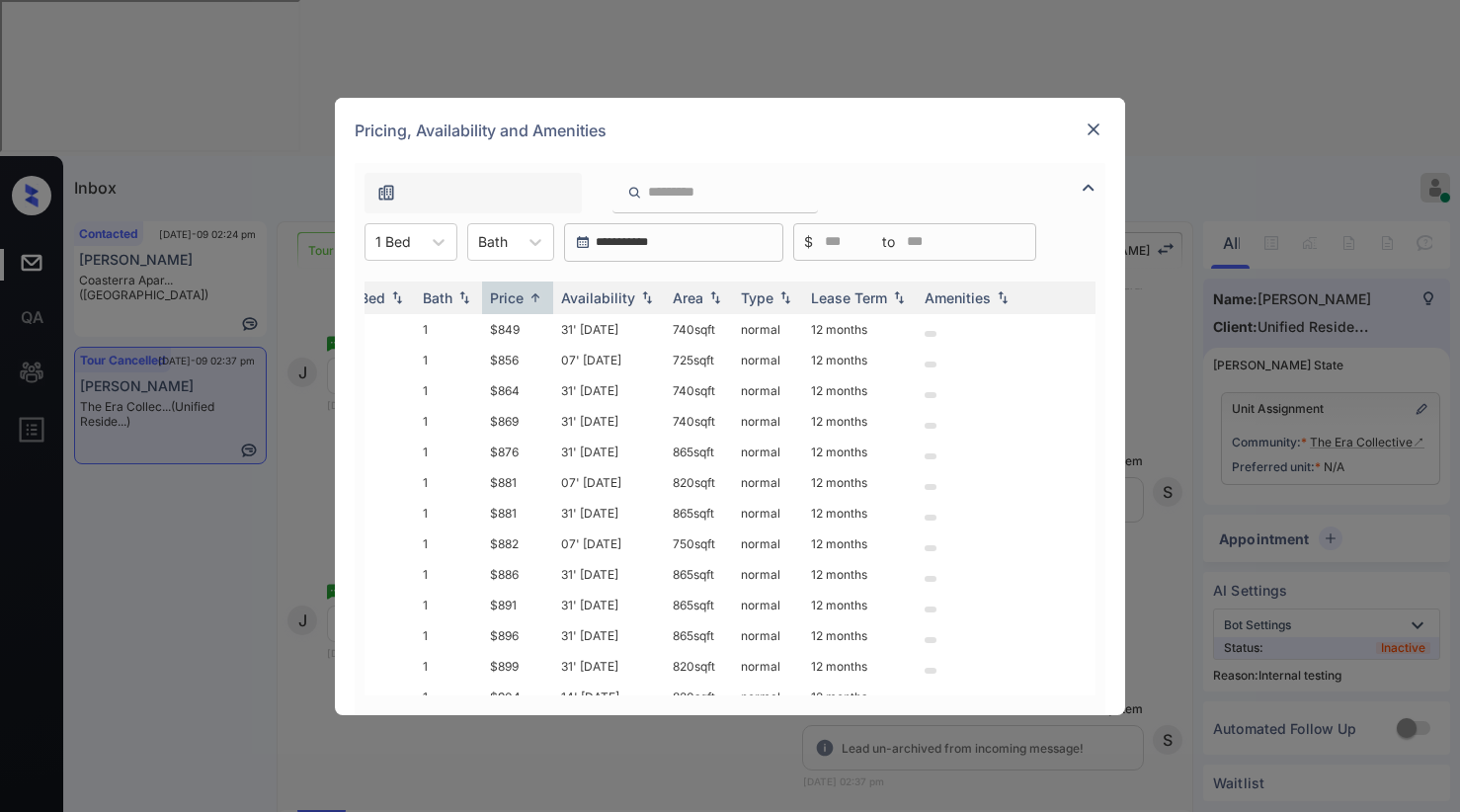scroll, scrollTop: 0, scrollLeft: 0, axis: both 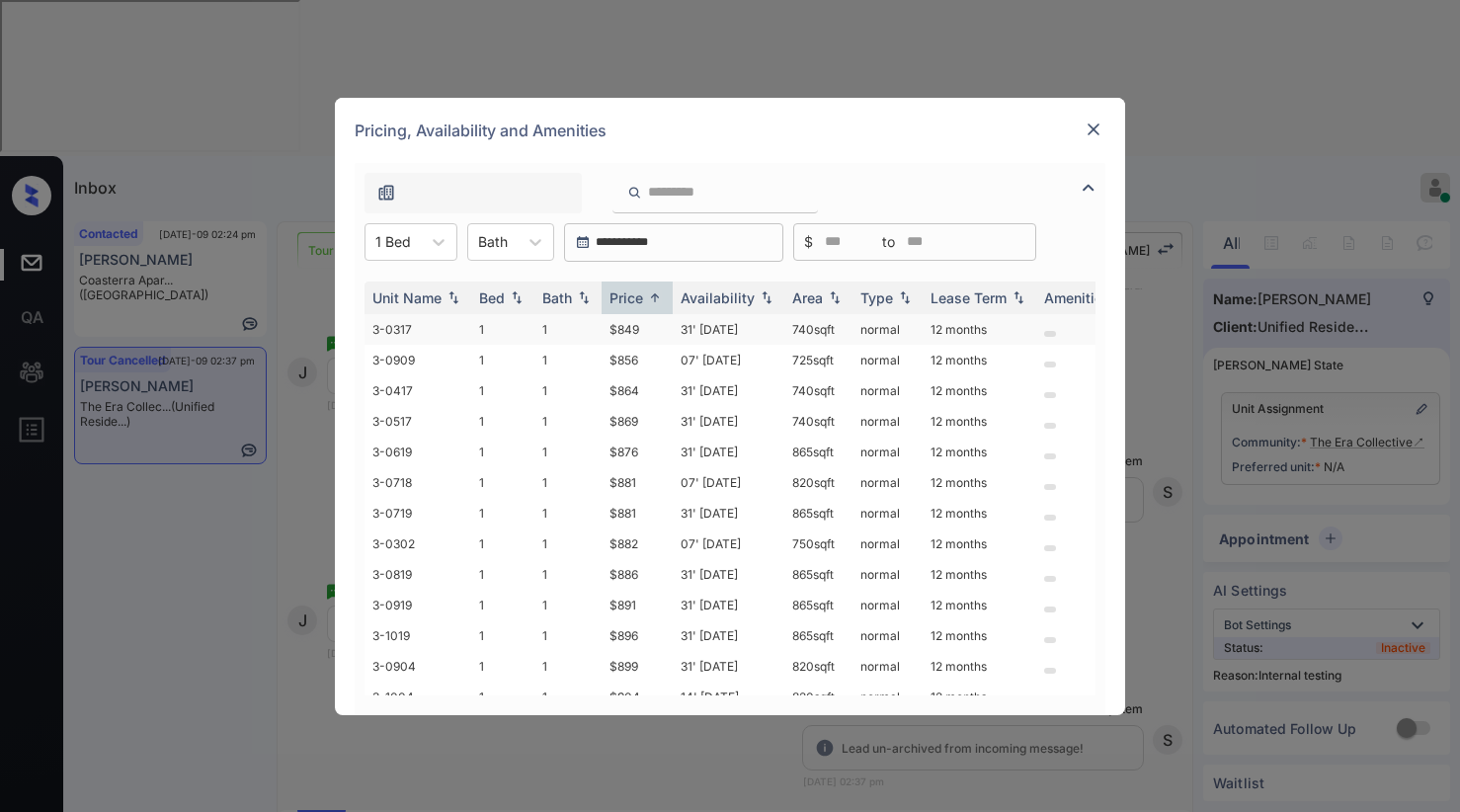 click on "$849" at bounding box center [637, 329] 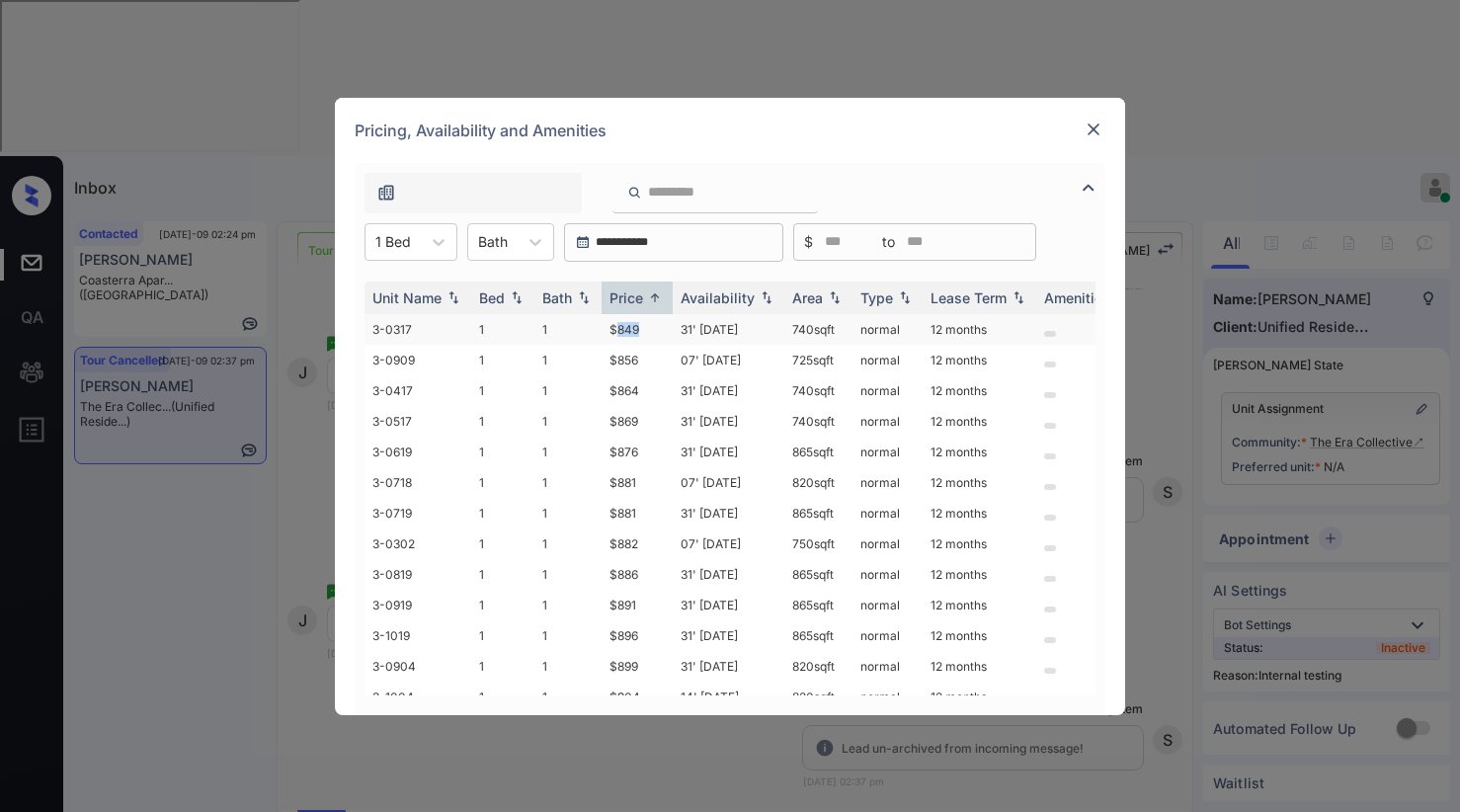 click on "$849" at bounding box center (637, 329) 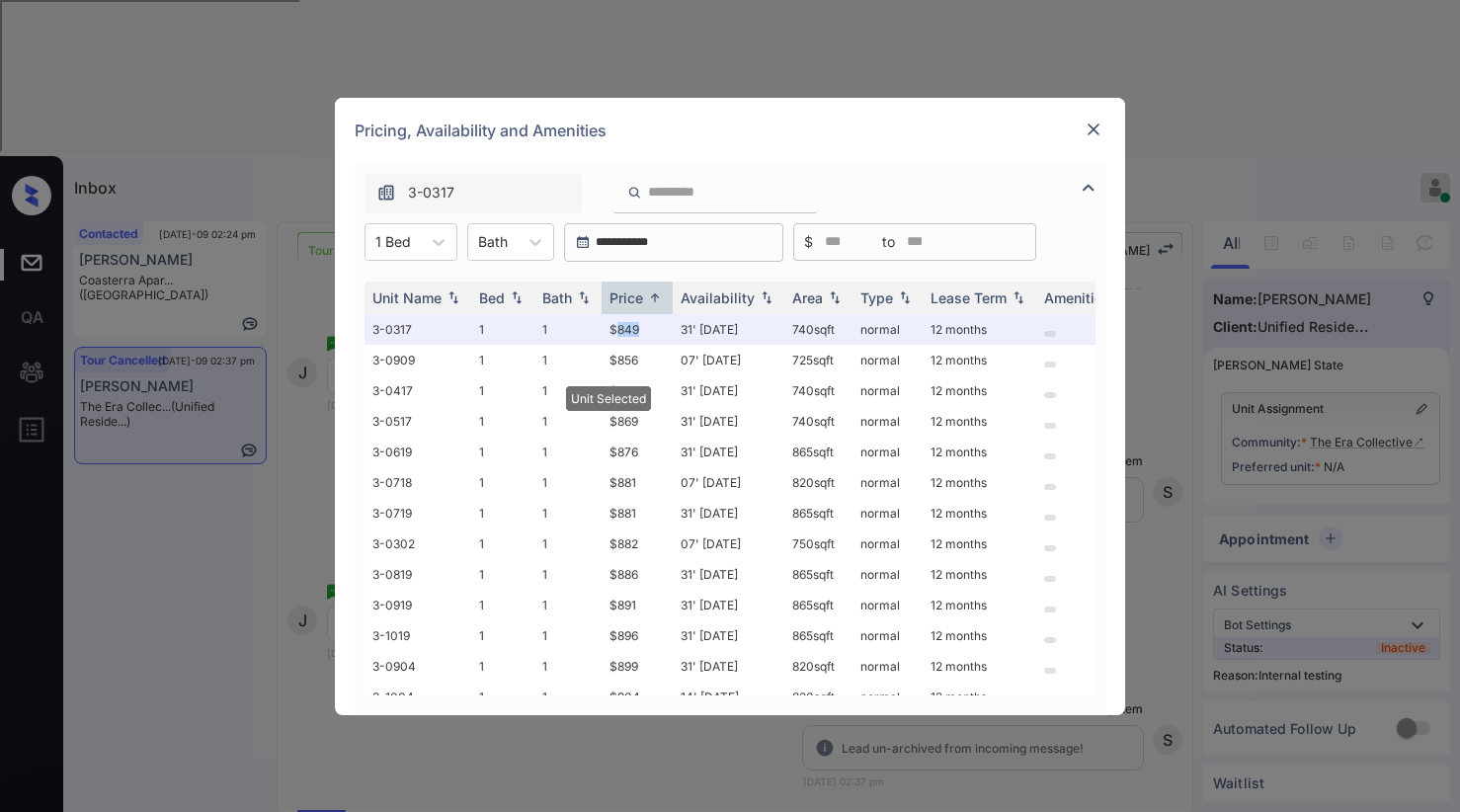 click at bounding box center (1094, 129) 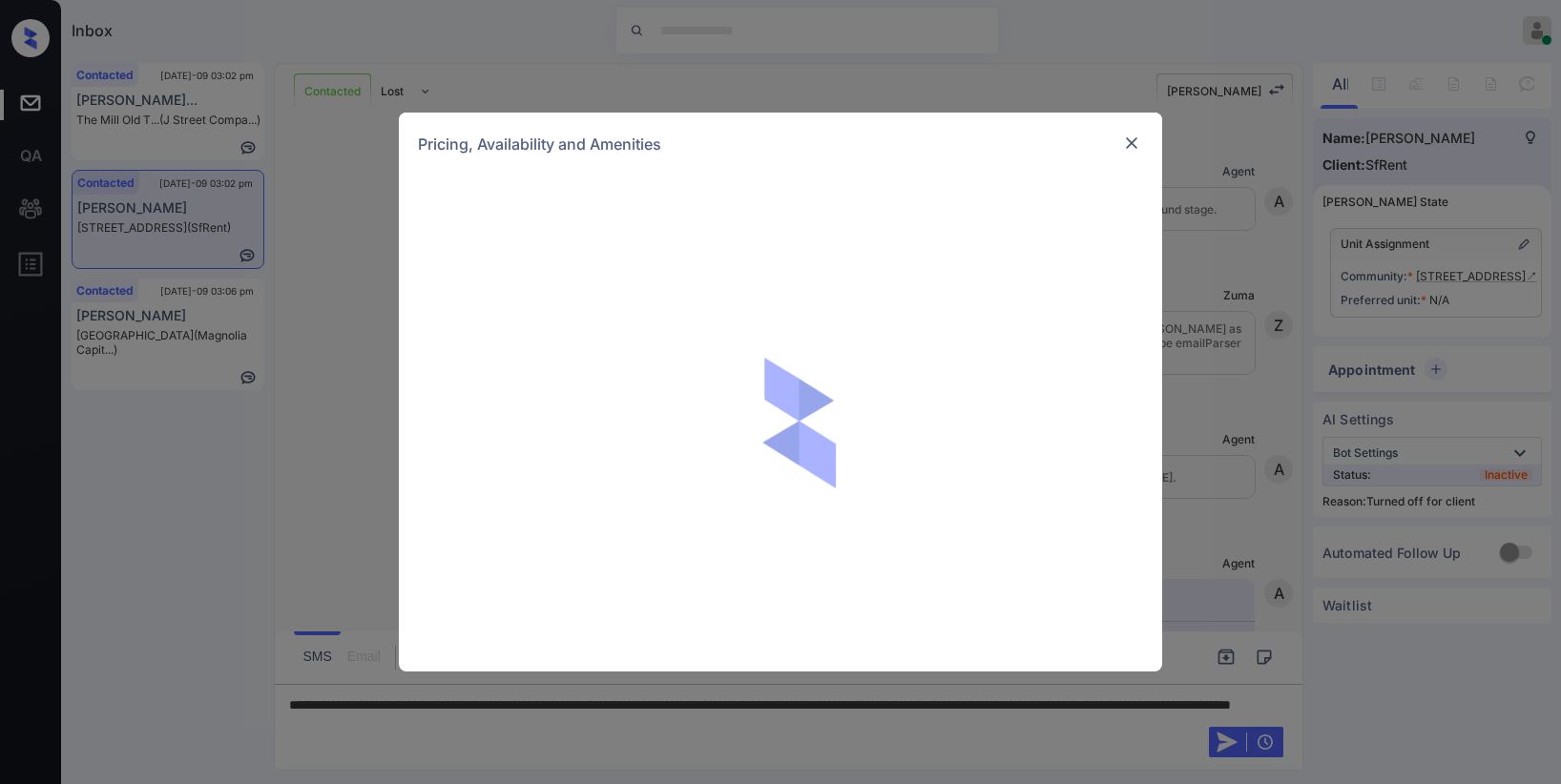 scroll, scrollTop: 0, scrollLeft: 0, axis: both 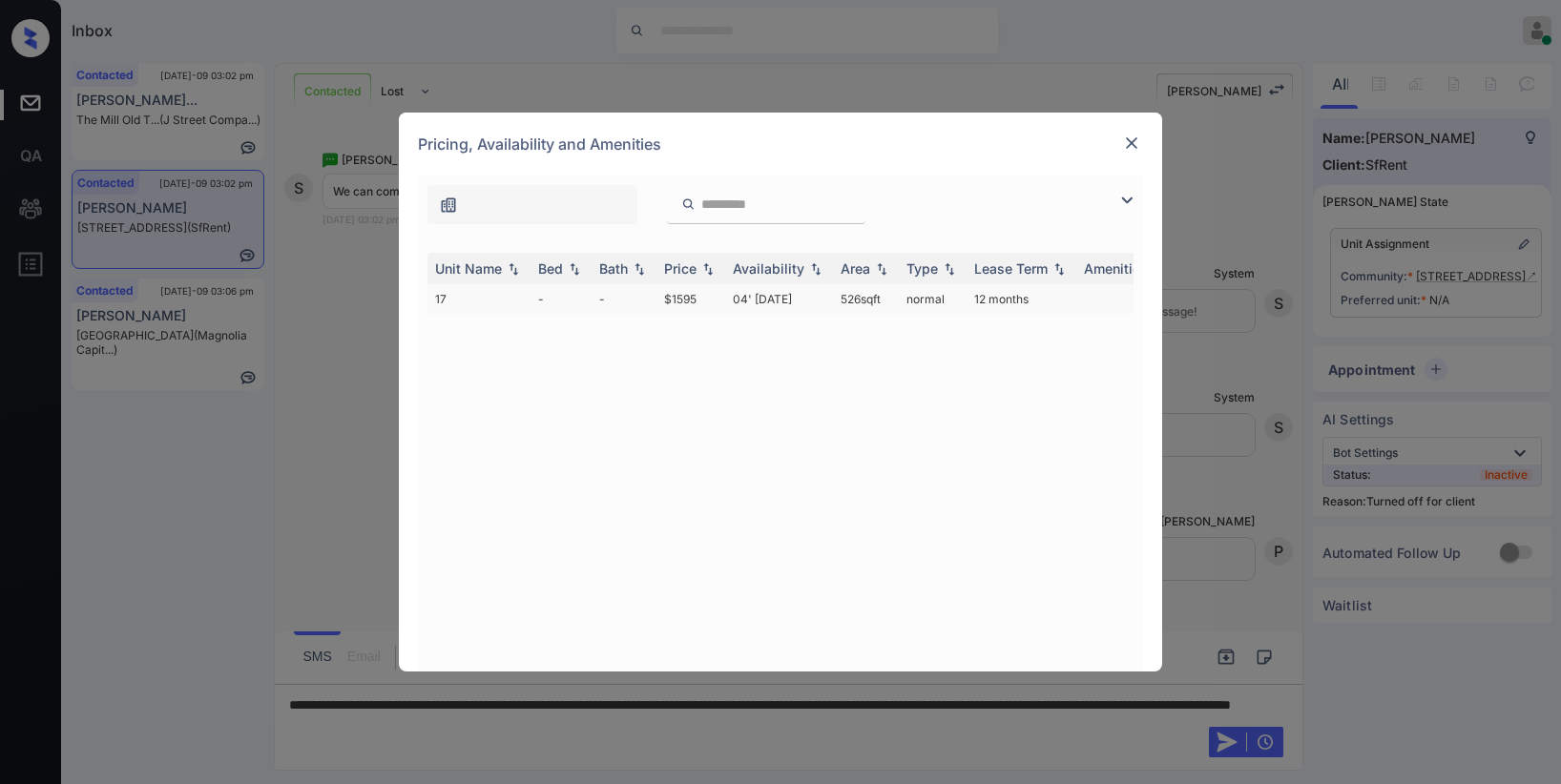 click on "-" at bounding box center [624, 299] 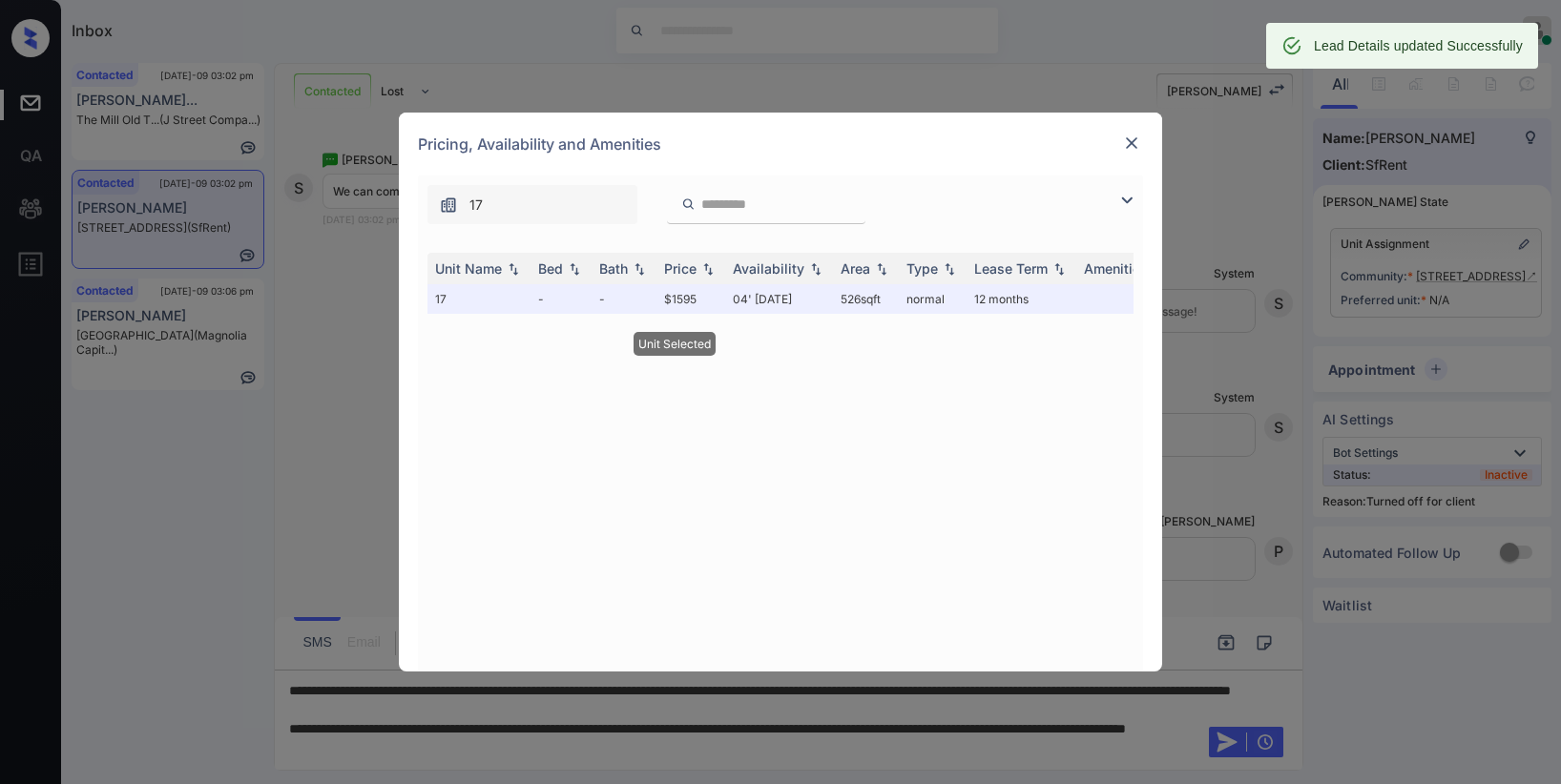 click at bounding box center [1132, 143] 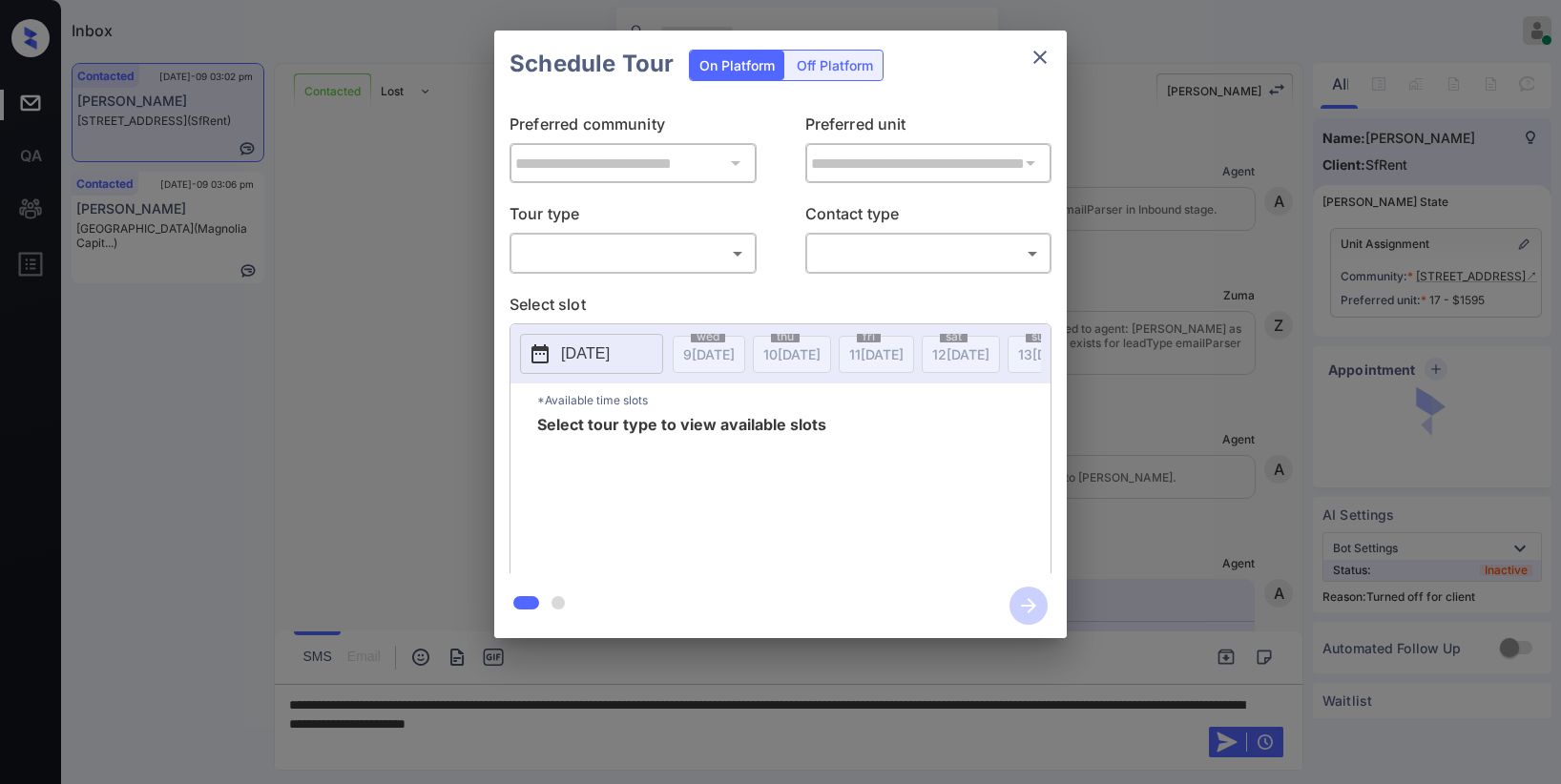 scroll, scrollTop: 0, scrollLeft: 0, axis: both 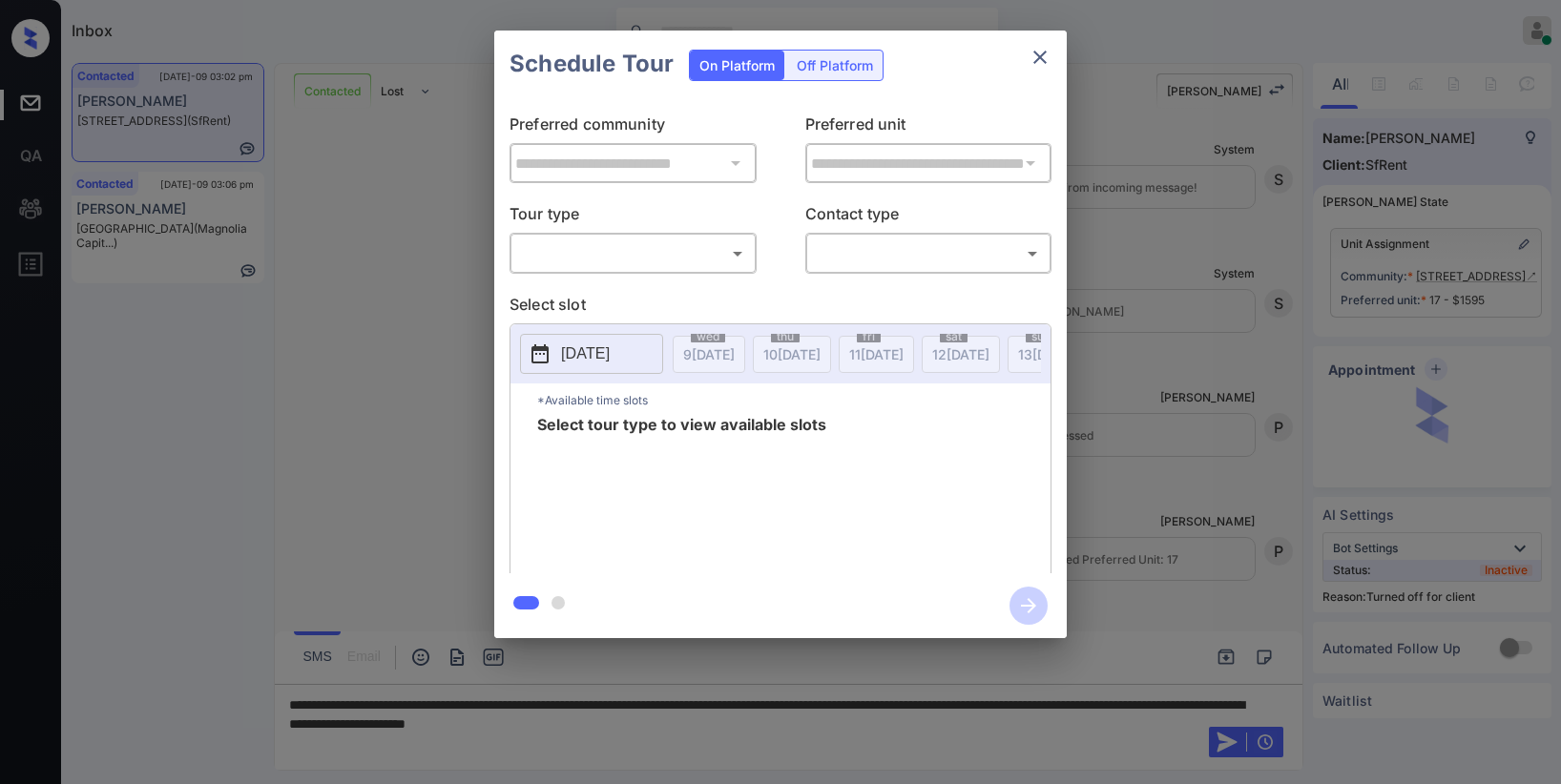 click on "Off Platform" at bounding box center [835, 65] 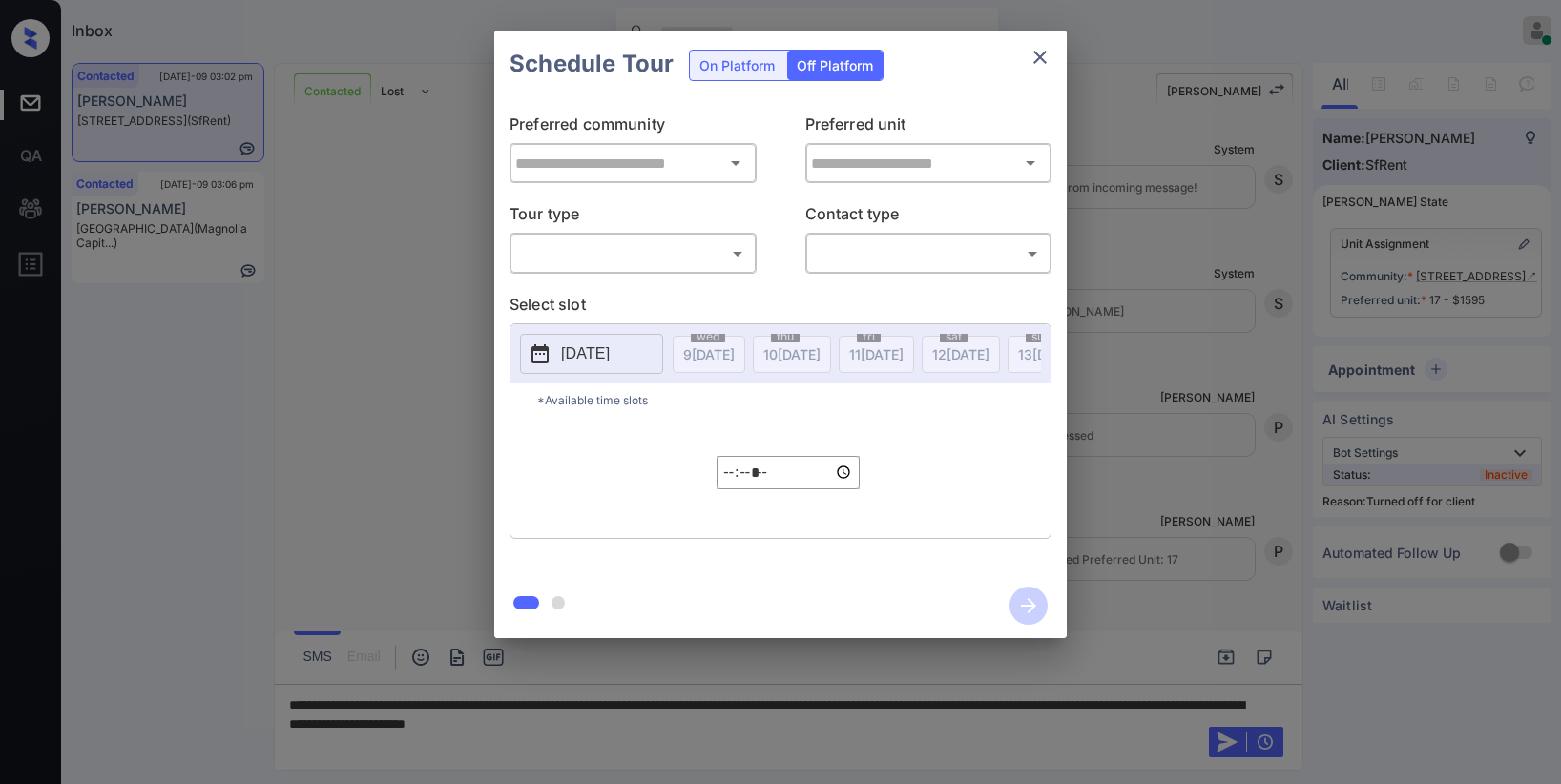 type on "**********" 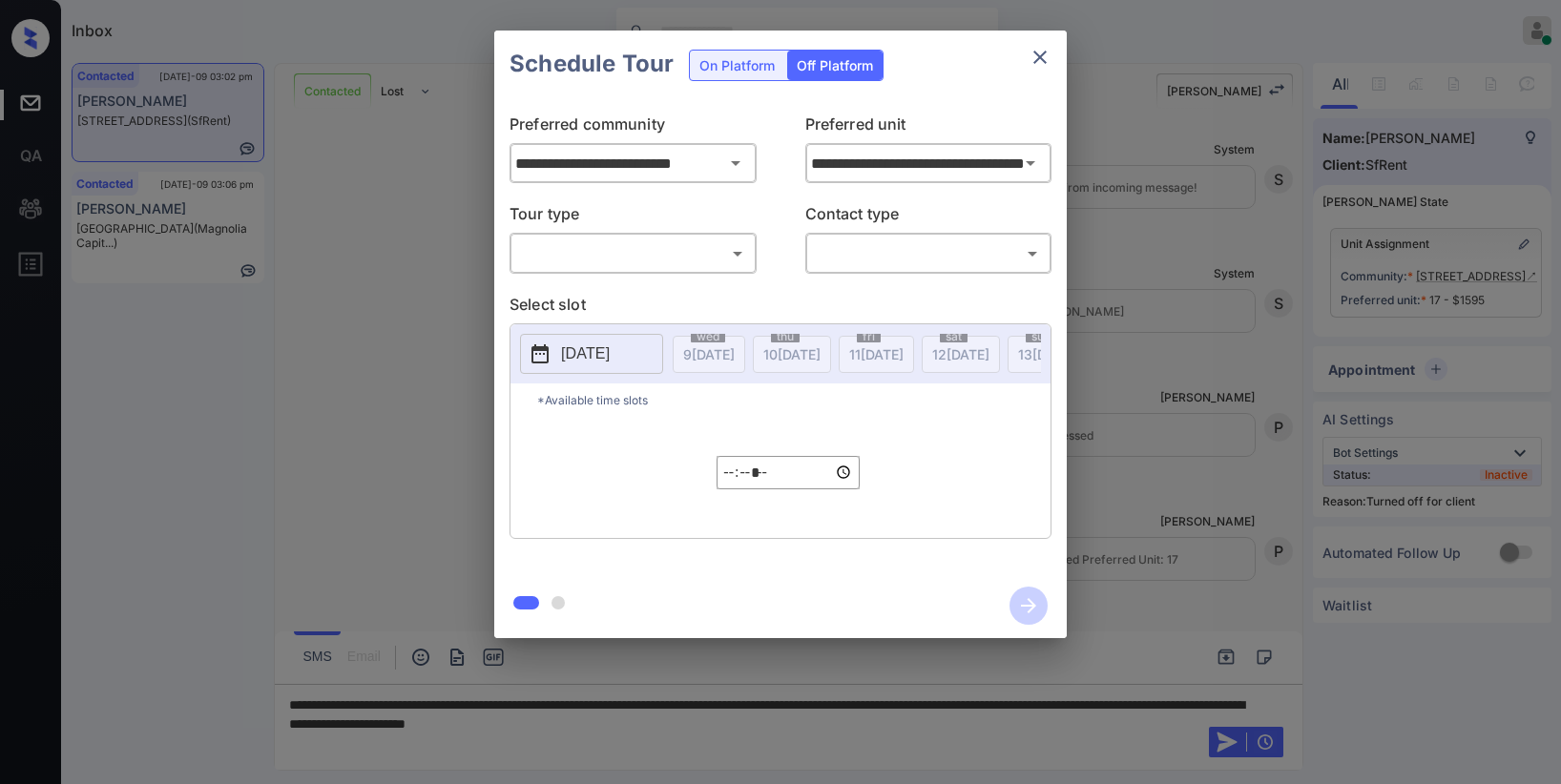 click on "Inbox [PERSON_NAME]  Online Set yourself   offline Set yourself   on break Profile Switch to  dark  mode Sign out Contacted [DATE]-09 03:02 pm   [PERSON_NAME] [STREET_ADDRESS]  (SfRent) Contacted [DATE]-09 03:06 pm   [PERSON_NAME][GEOGRAPHIC_DATA]  ([GEOGRAPHIC_DATA]...) Contacted Lost Lead Sentiment: Angry Upon sliding the acknowledgement:  Lead will move to lost stage. * ​ SMS and call option will be set to opt out. AFM will be turned off for the lead. [PERSON_NAME] New Message Agent Lead created via emailParser in Inbound stage. [DATE] 02:23 pm A New Message Zuma Lead transfer skipped to agent: [PERSON_NAME] as pms leadId does not exists for leadType emailParser with stage Inbound [DATE] 02:23 pm Z New Message Agent AFM Request sent to [PERSON_NAME]. [DATE] 02:23 pm A New Message Agent Notes Note: Structured Note:
Move In Date: [DATE]
Bedroom: 2
ILS Note:
Hey! I'm interested in renting [STREET_ADDRESS] and would like to learn more. [DATE] 02:23 pm A New Message [PERSON_NAME] Lead Details Updated
BedRoom: 2
K K K" at bounding box center [780, 392] 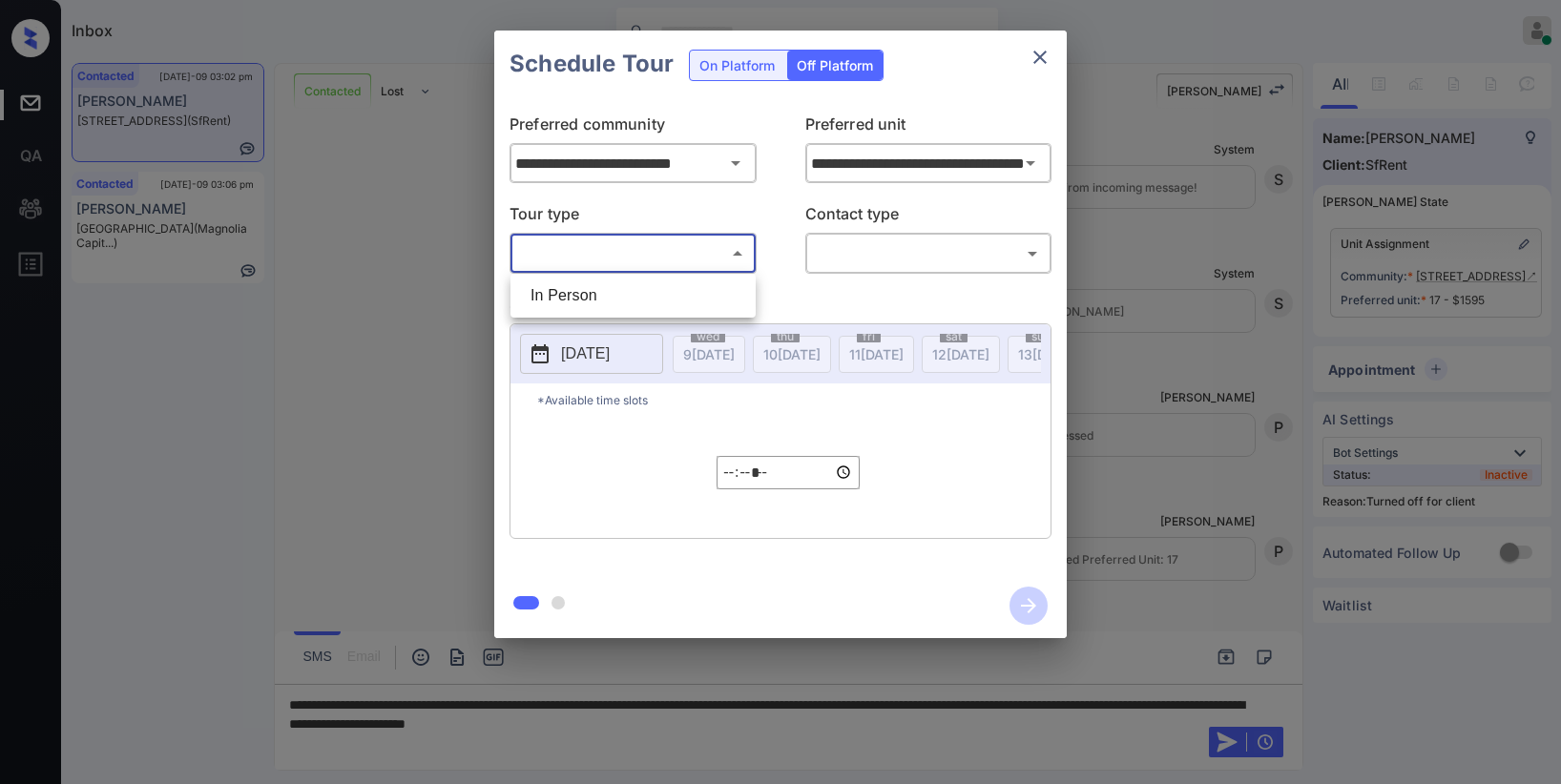 click on "In Person" at bounding box center (633, 296) 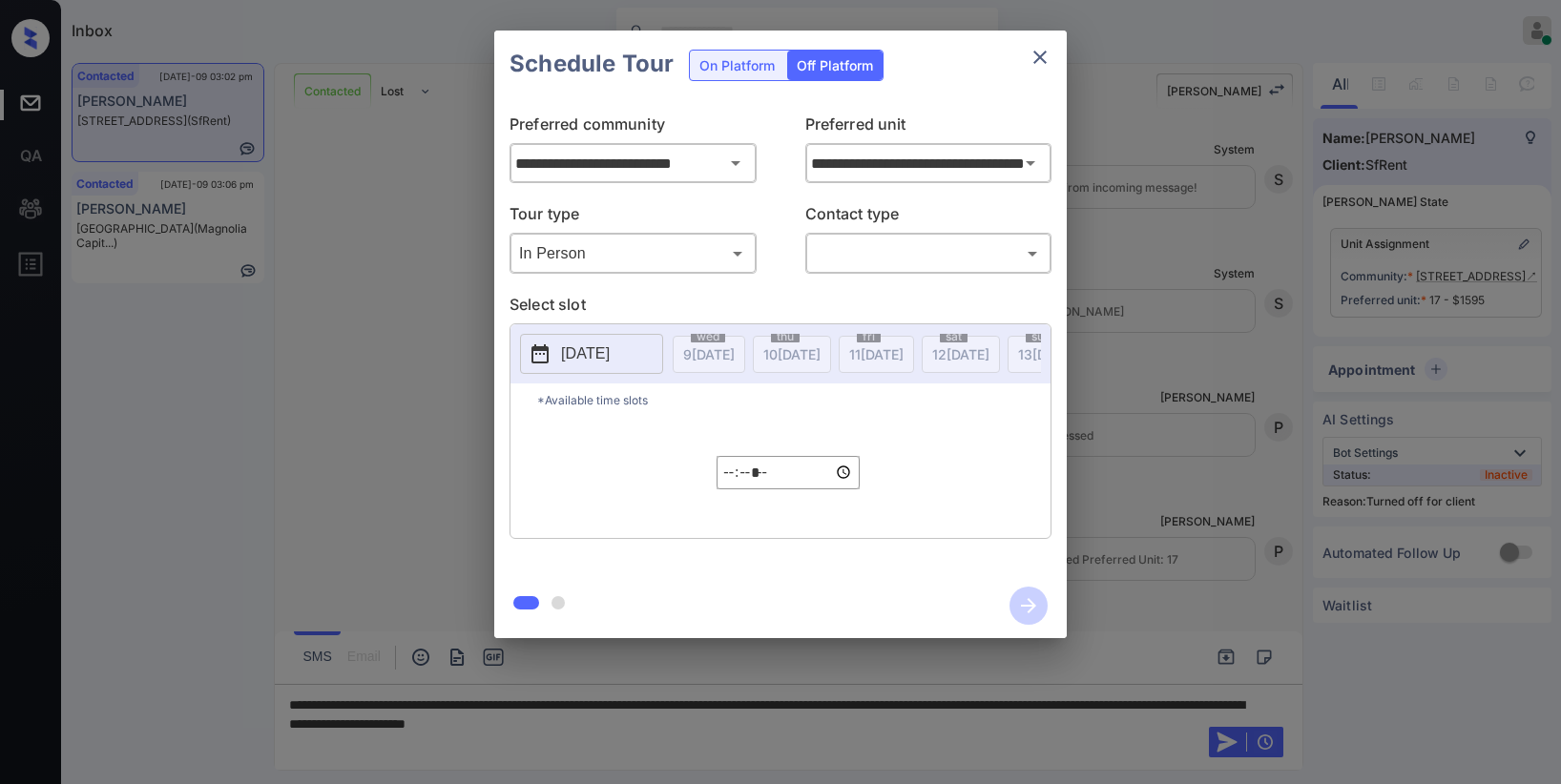 click on "Inbox [PERSON_NAME]  Online Set yourself   offline Set yourself   on break Profile Switch to  dark  mode Sign out Contacted [DATE]-09 03:02 pm   [PERSON_NAME] [STREET_ADDRESS]  (SfRent) Contacted [DATE]-09 03:06 pm   [PERSON_NAME][GEOGRAPHIC_DATA]  ([GEOGRAPHIC_DATA]...) Contacted Lost Lead Sentiment: Angry Upon sliding the acknowledgement:  Lead will move to lost stage. * ​ SMS and call option will be set to opt out. AFM will be turned off for the lead. [PERSON_NAME] New Message Agent Lead created via emailParser in Inbound stage. [DATE] 02:23 pm A New Message Zuma Lead transfer skipped to agent: [PERSON_NAME] as pms leadId does not exists for leadType emailParser with stage Inbound [DATE] 02:23 pm Z New Message Agent AFM Request sent to [PERSON_NAME]. [DATE] 02:23 pm A New Message Agent Notes Note: Structured Note:
Move In Date: [DATE]
Bedroom: 2
ILS Note:
Hey! I'm interested in renting [STREET_ADDRESS] and would like to learn more. [DATE] 02:23 pm A New Message [PERSON_NAME] Lead Details Updated
BedRoom: 2
K K K" at bounding box center (780, 392) 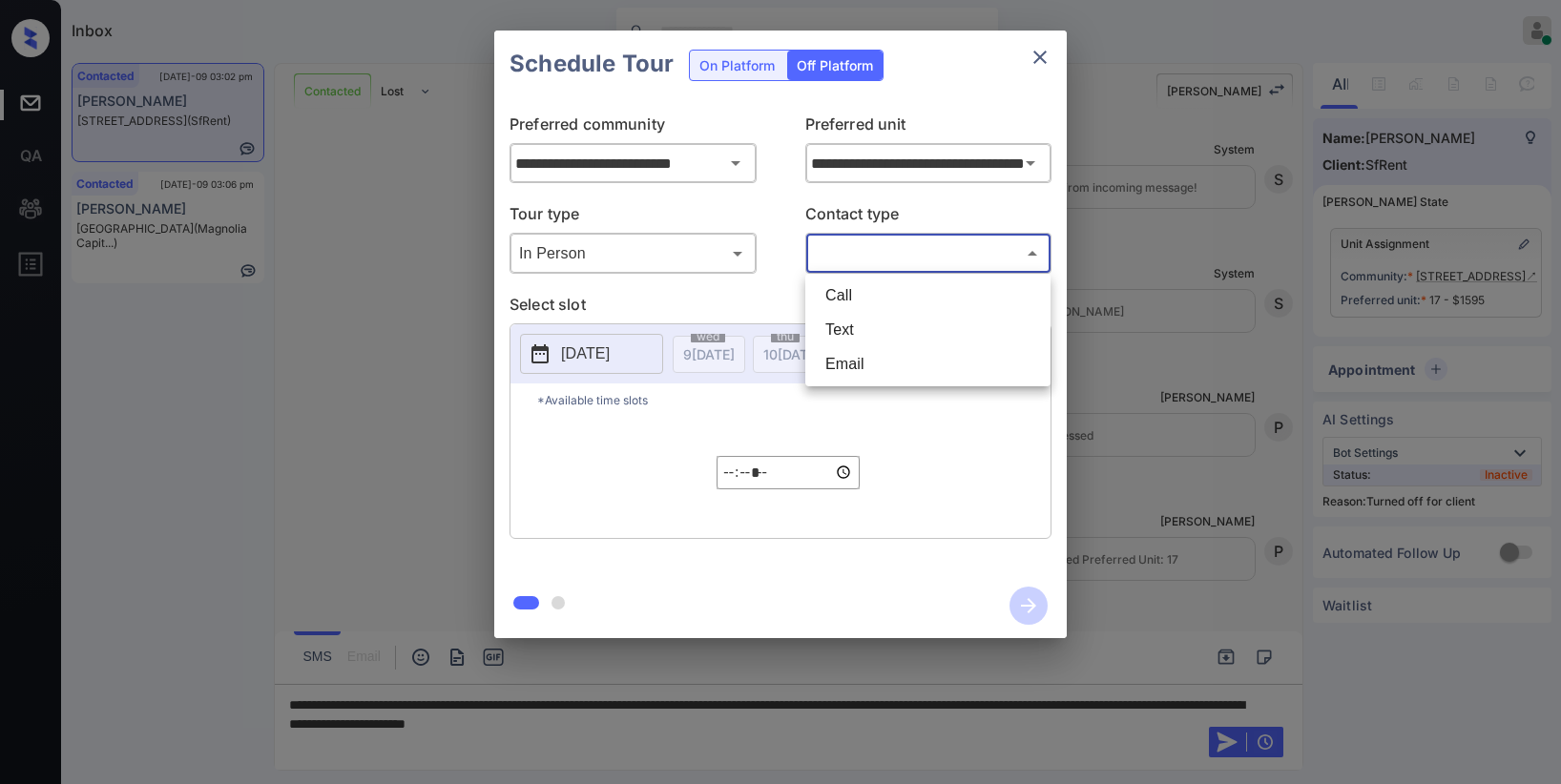 click on "Text" at bounding box center [927, 330] 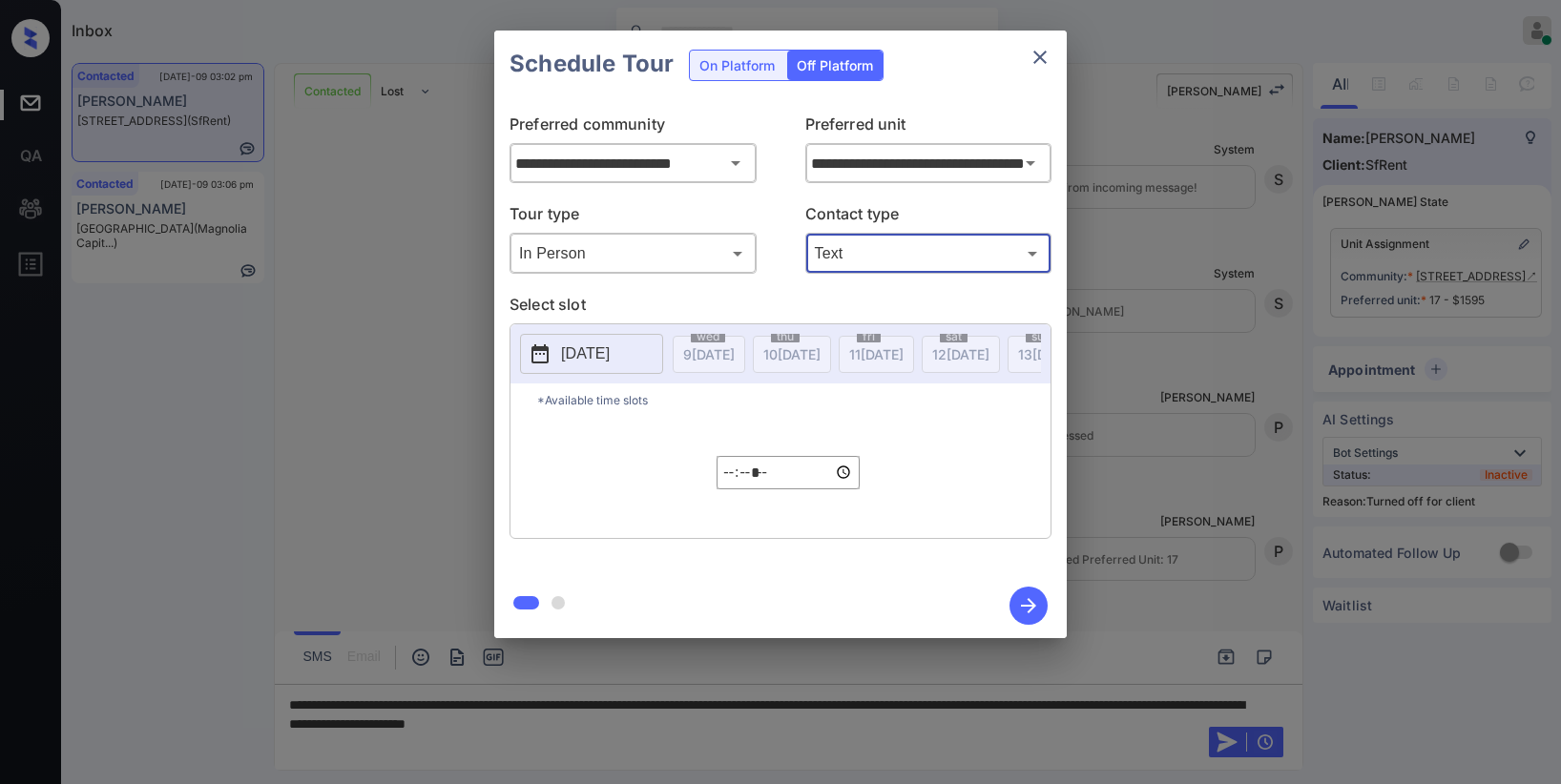 click on "[DATE]" at bounding box center (585, 354) 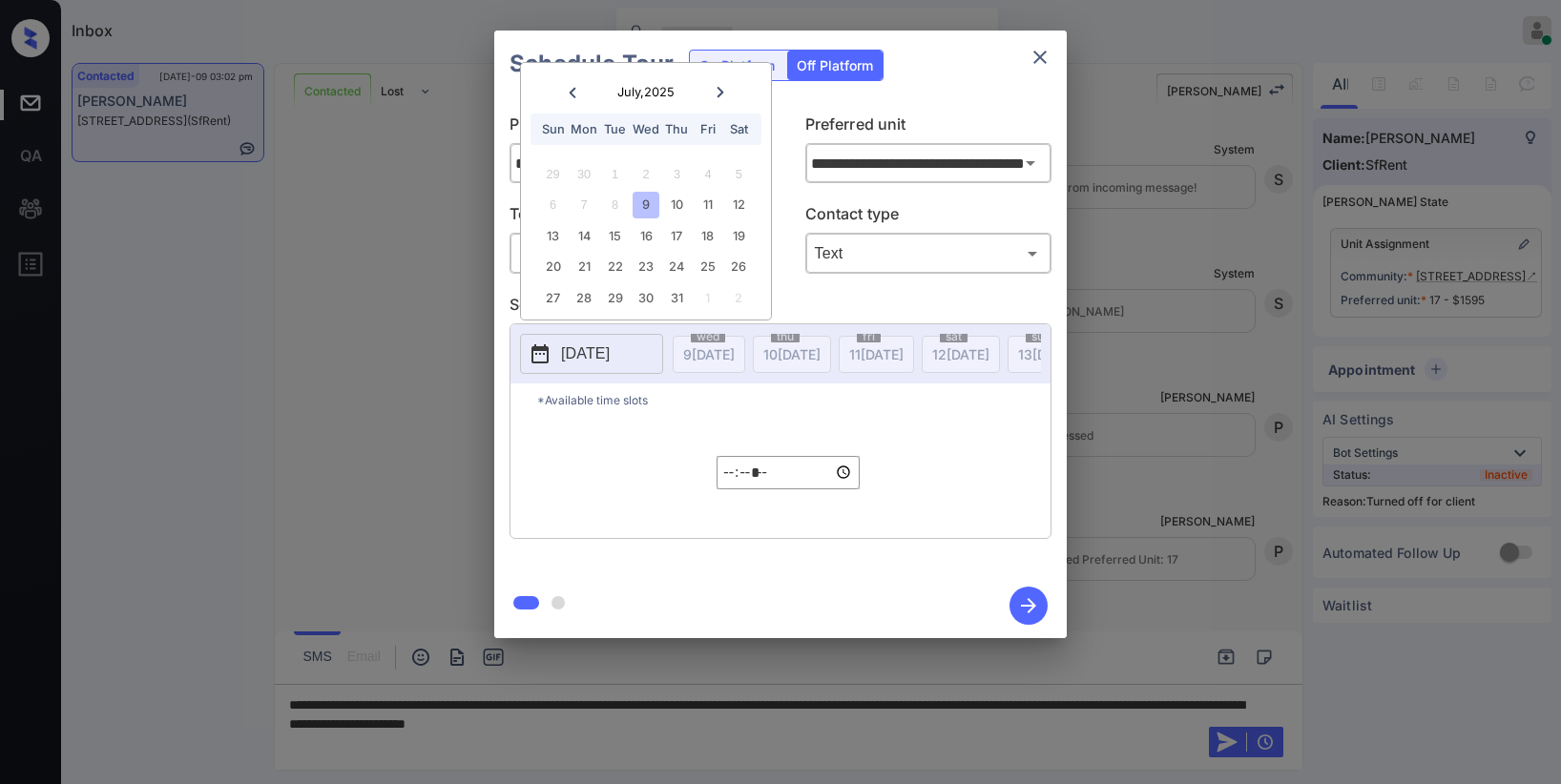 click on "9" at bounding box center (645, 204) 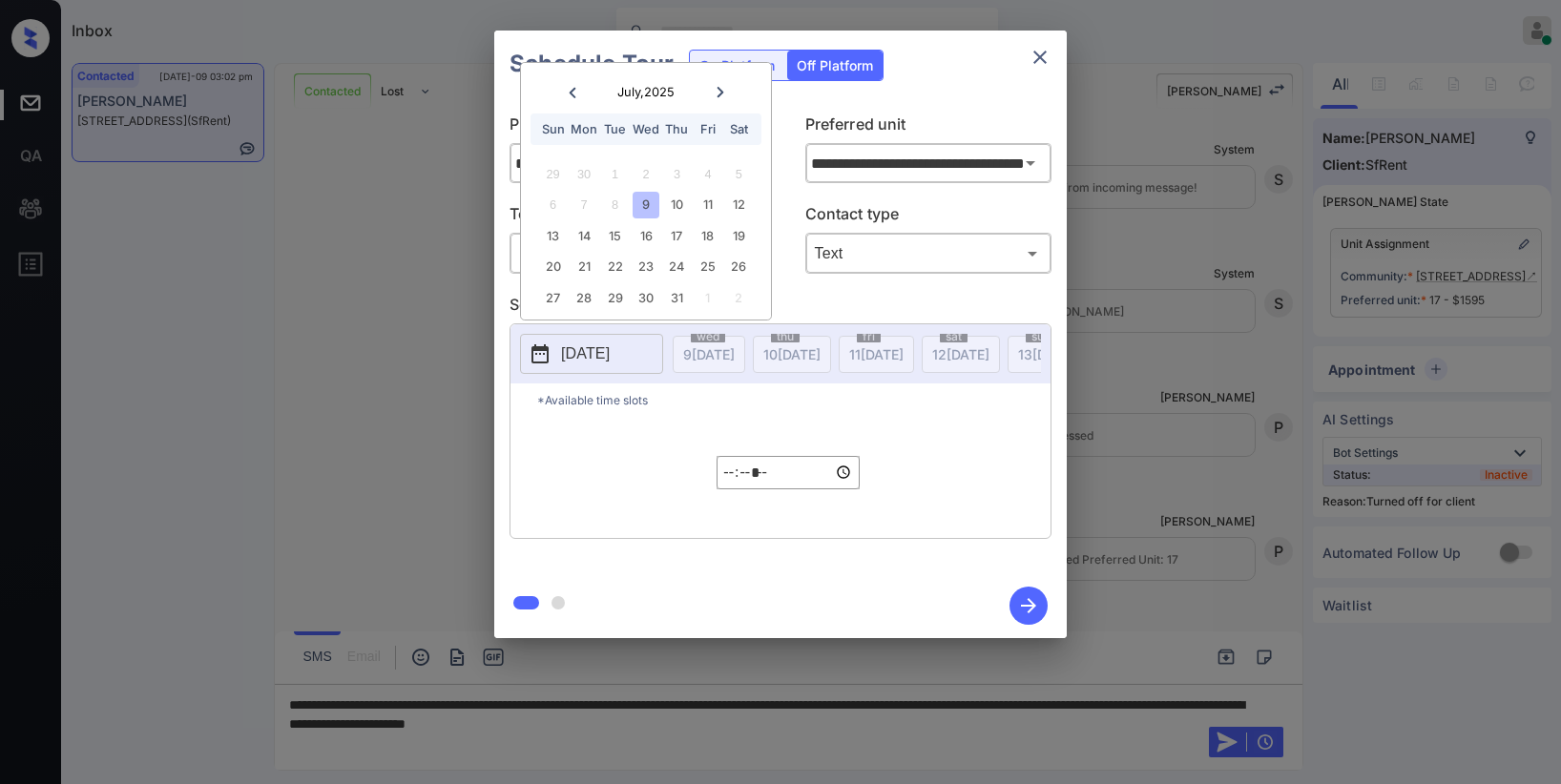drag, startPoint x: 768, startPoint y: 429, endPoint x: 767, endPoint y: 440, distance: 11.045361 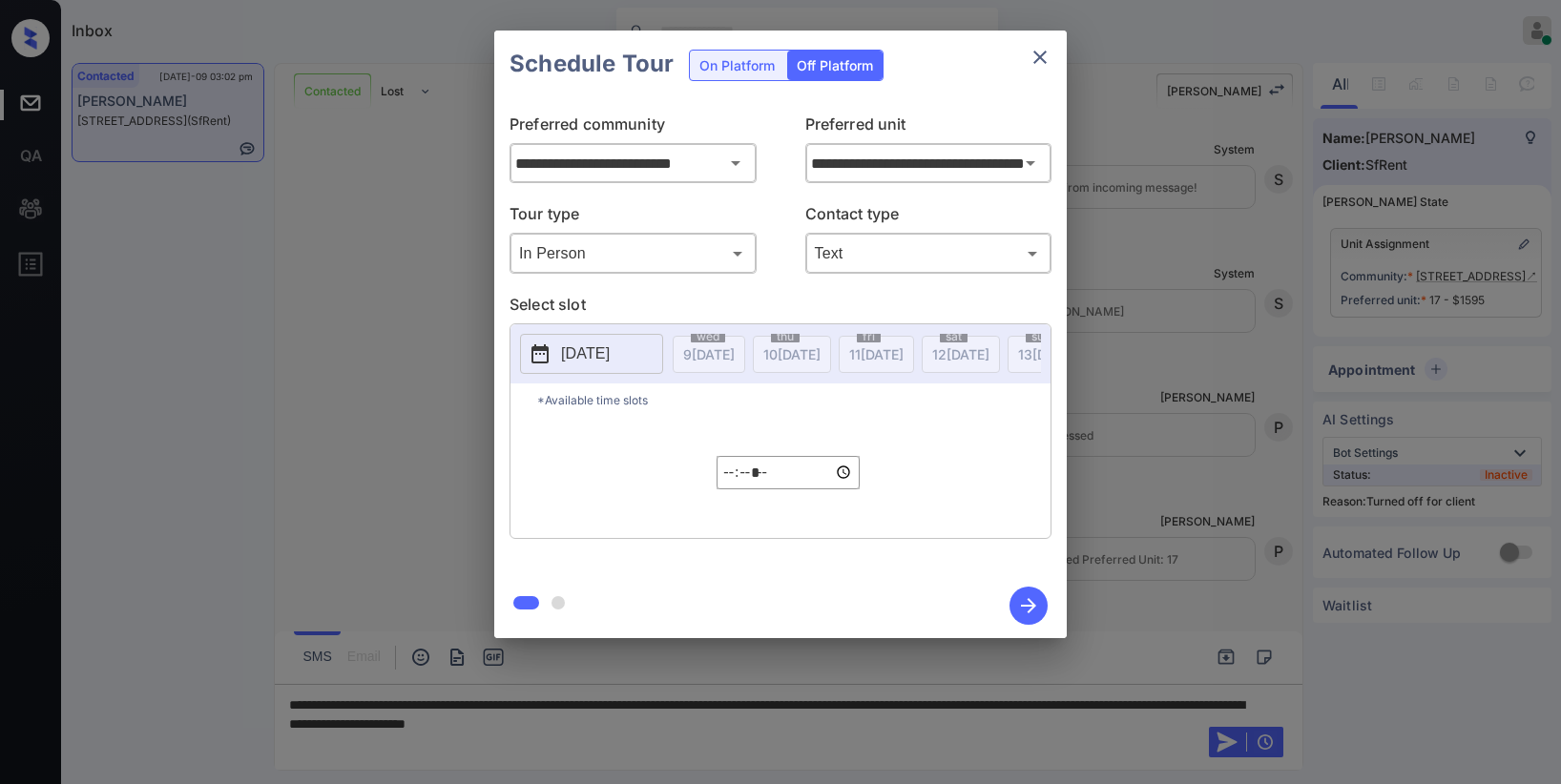 click on "*****" at bounding box center (788, 472) 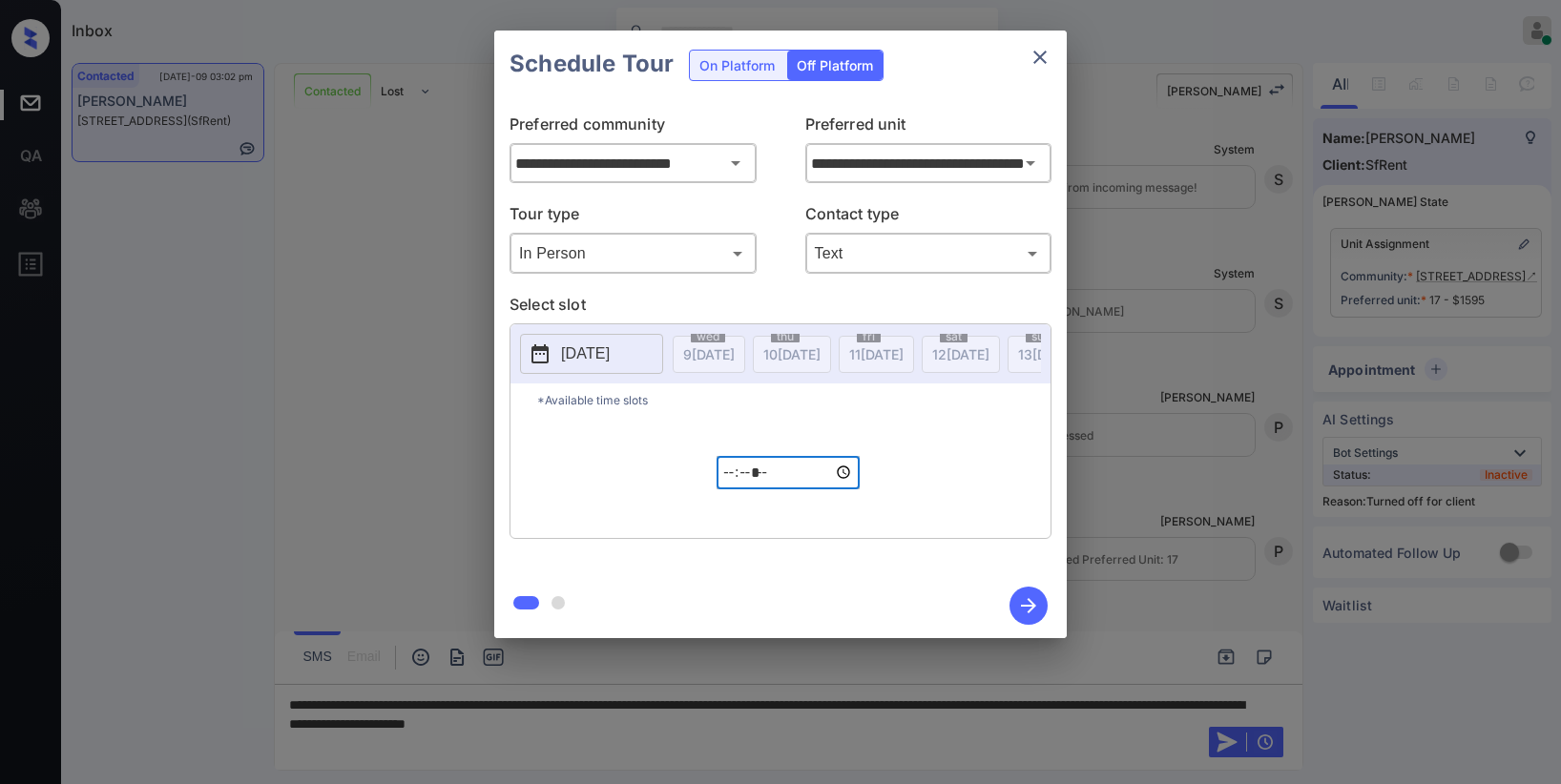 click on "*****" at bounding box center [788, 472] 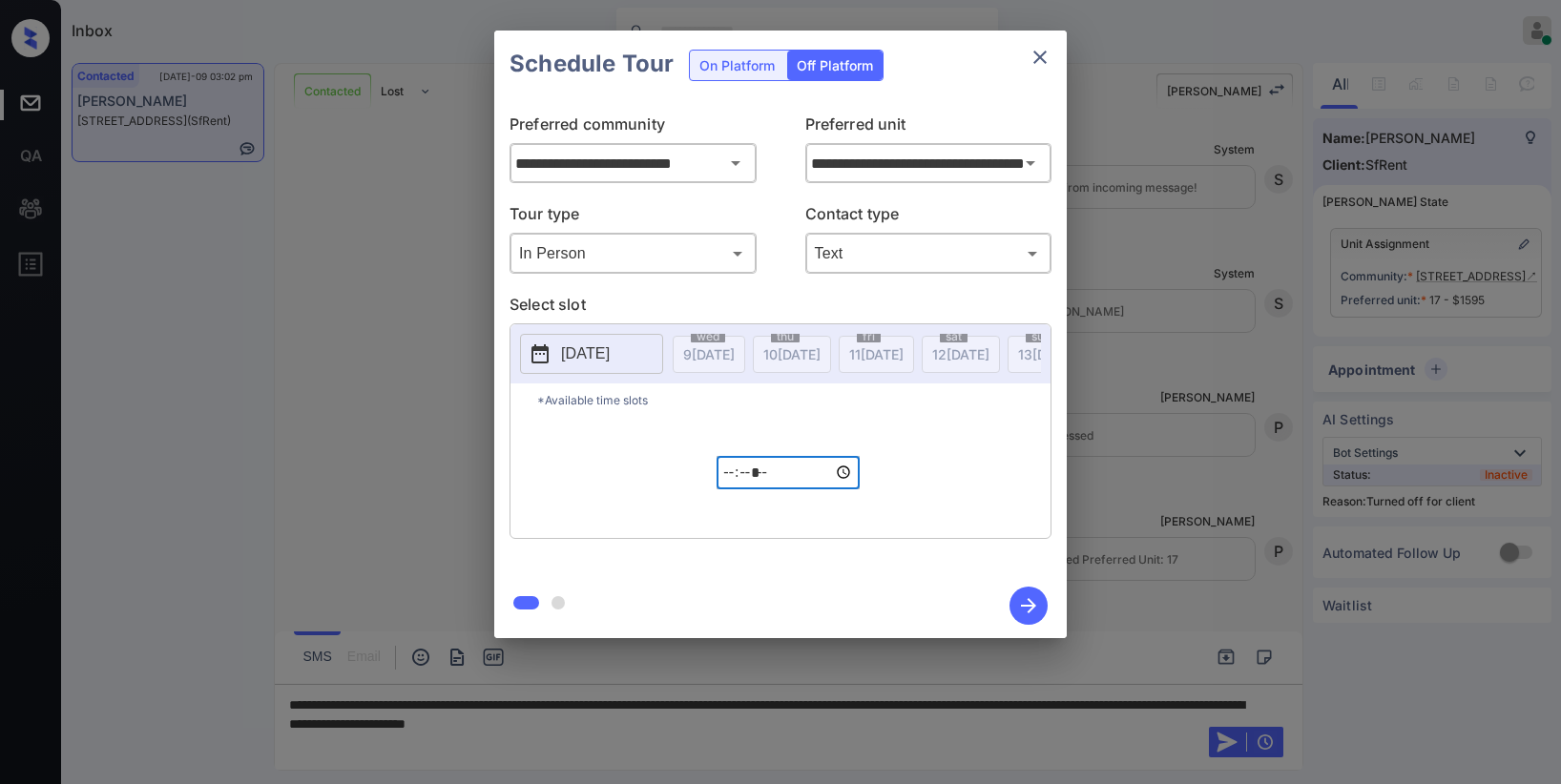 click 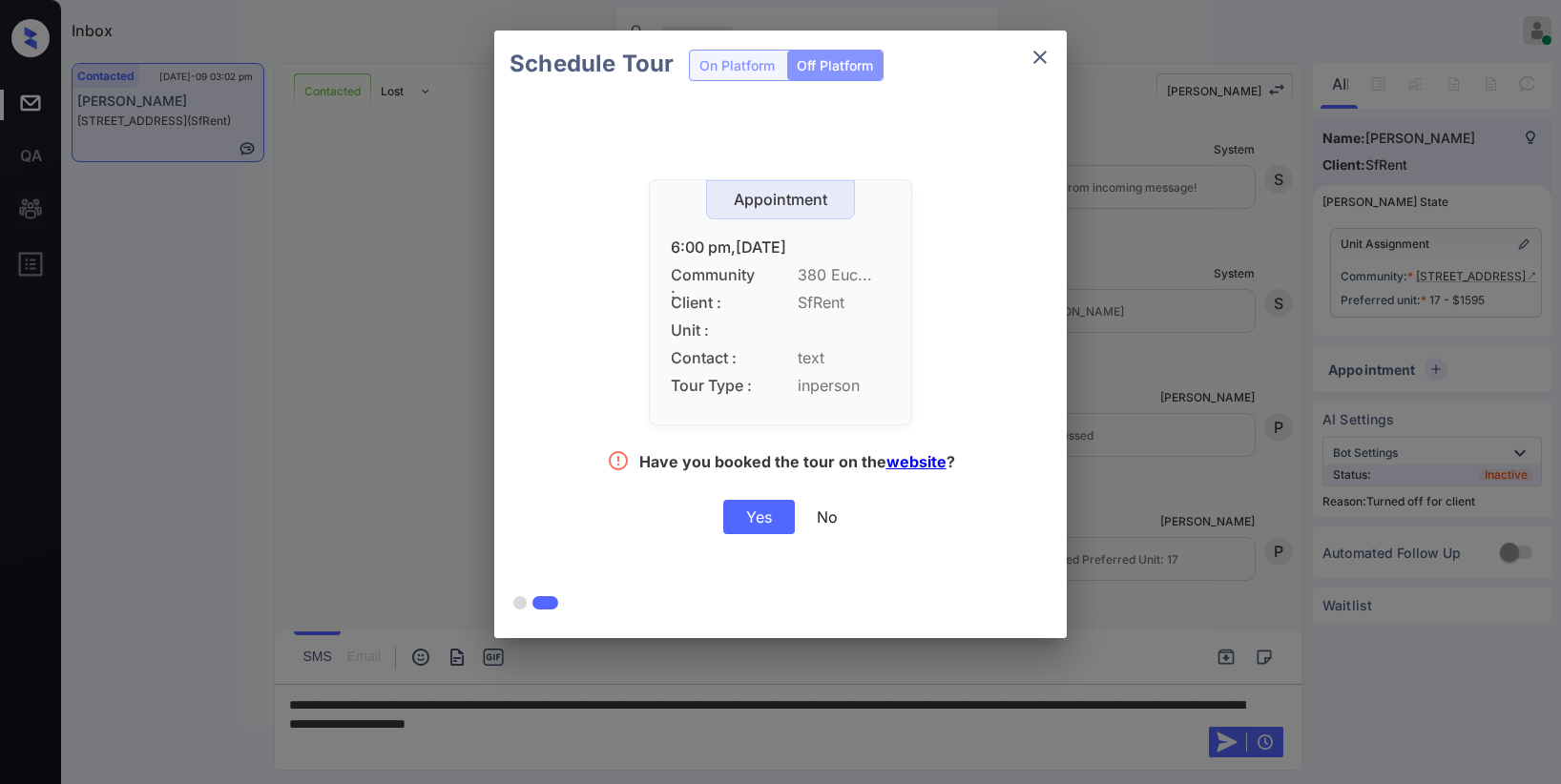 click on "Appointment 6:00 pm,[DATE] Community : 380 Euc... Client : SfRent Unit : Contact : text Tour Type : inperson Have you booked the tour on the website ? Yes No" at bounding box center (780, 357) 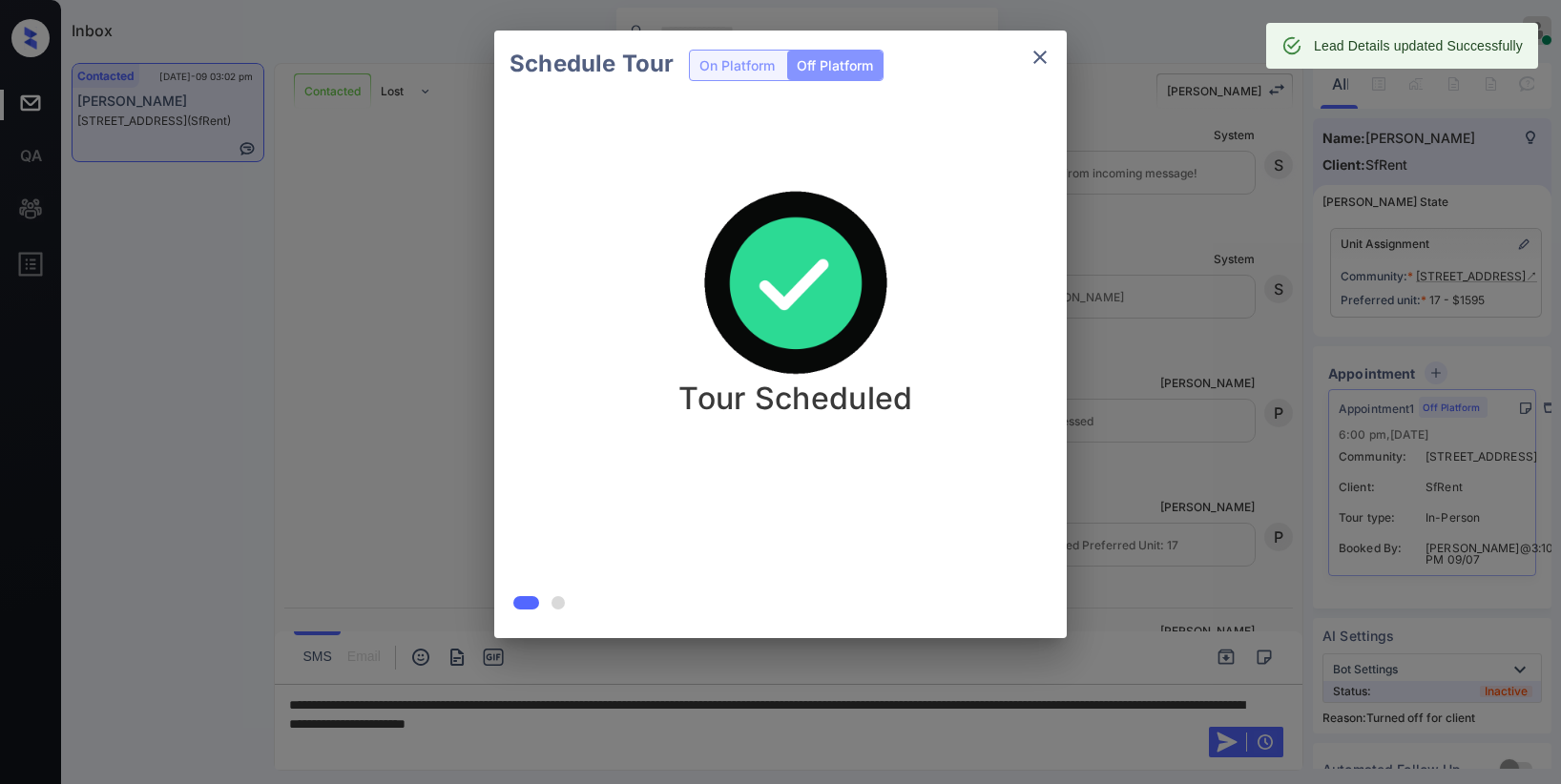 scroll, scrollTop: 4106, scrollLeft: 0, axis: vertical 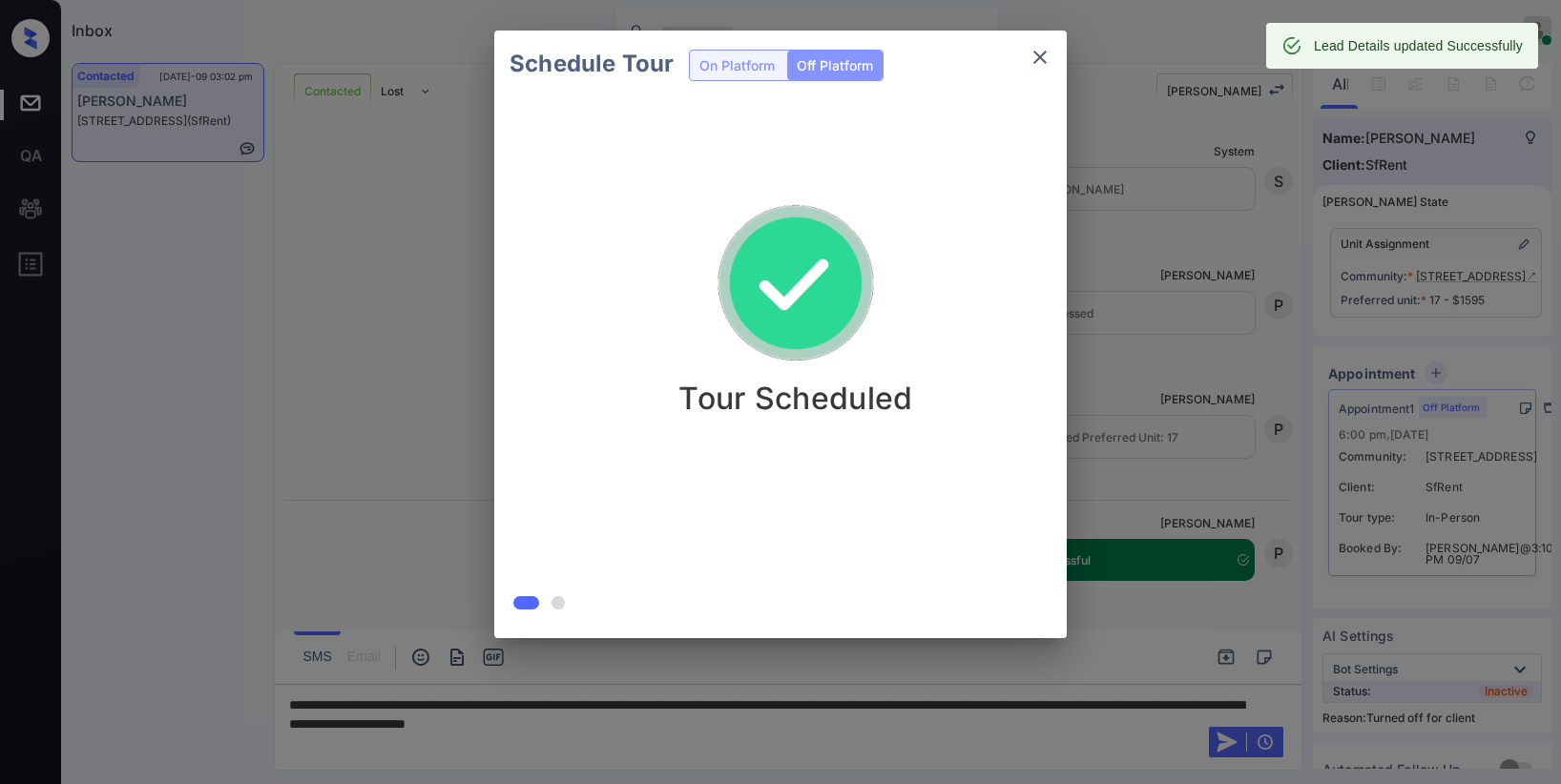click 